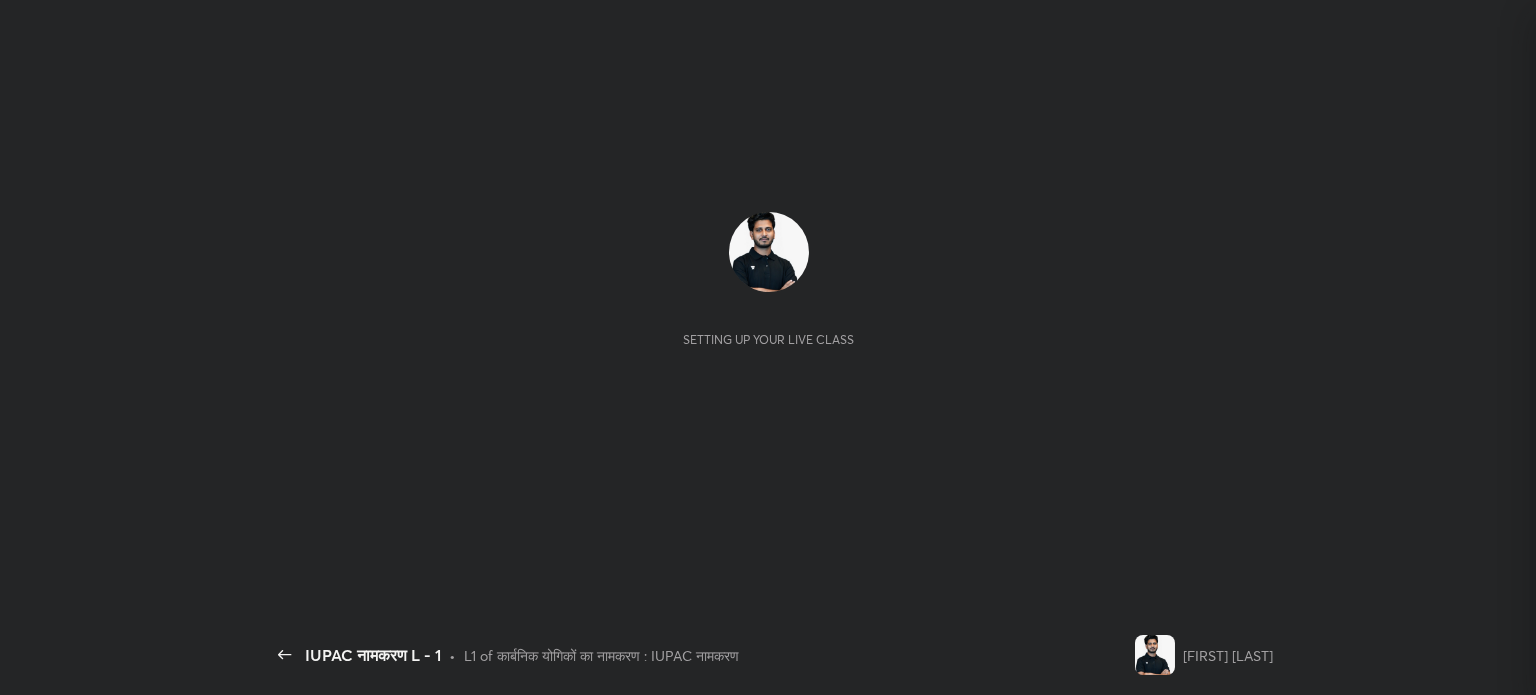 scroll, scrollTop: 0, scrollLeft: 0, axis: both 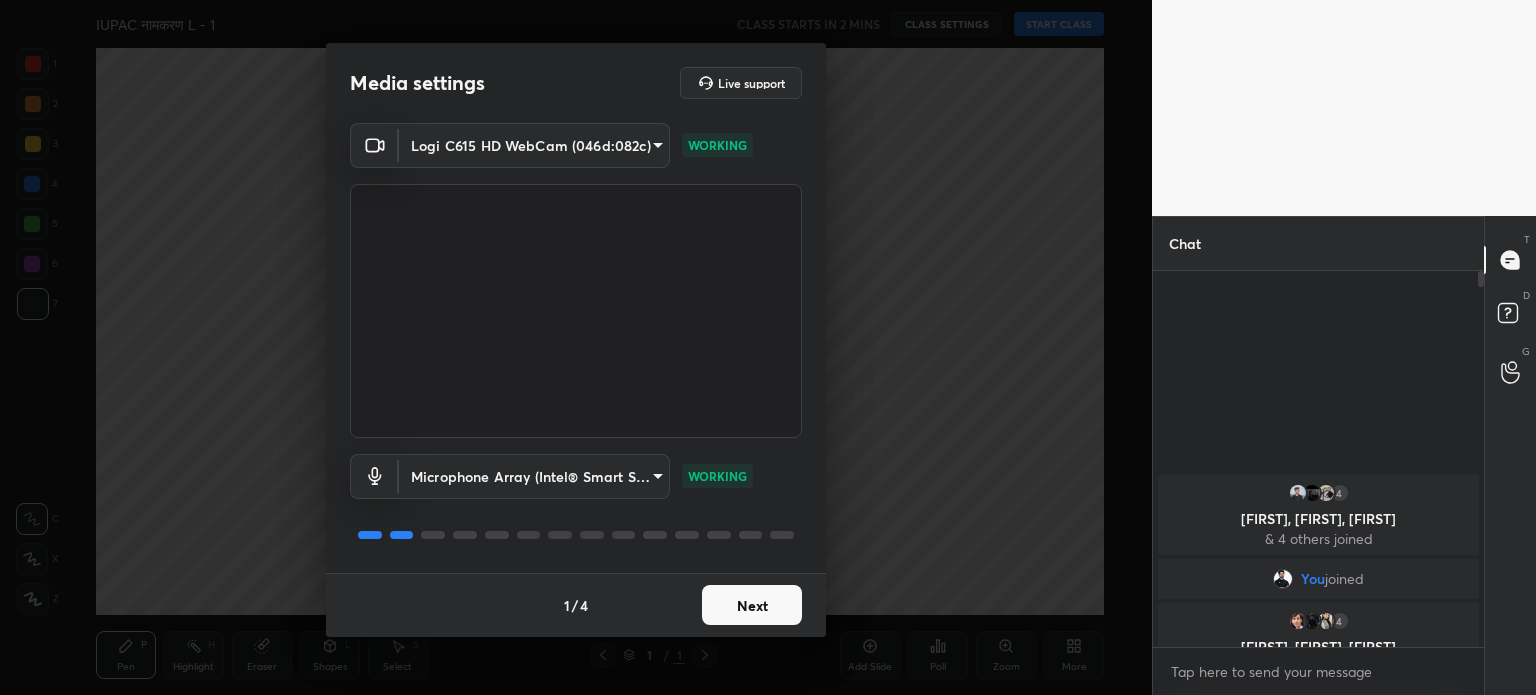 click on "Next" at bounding box center (752, 605) 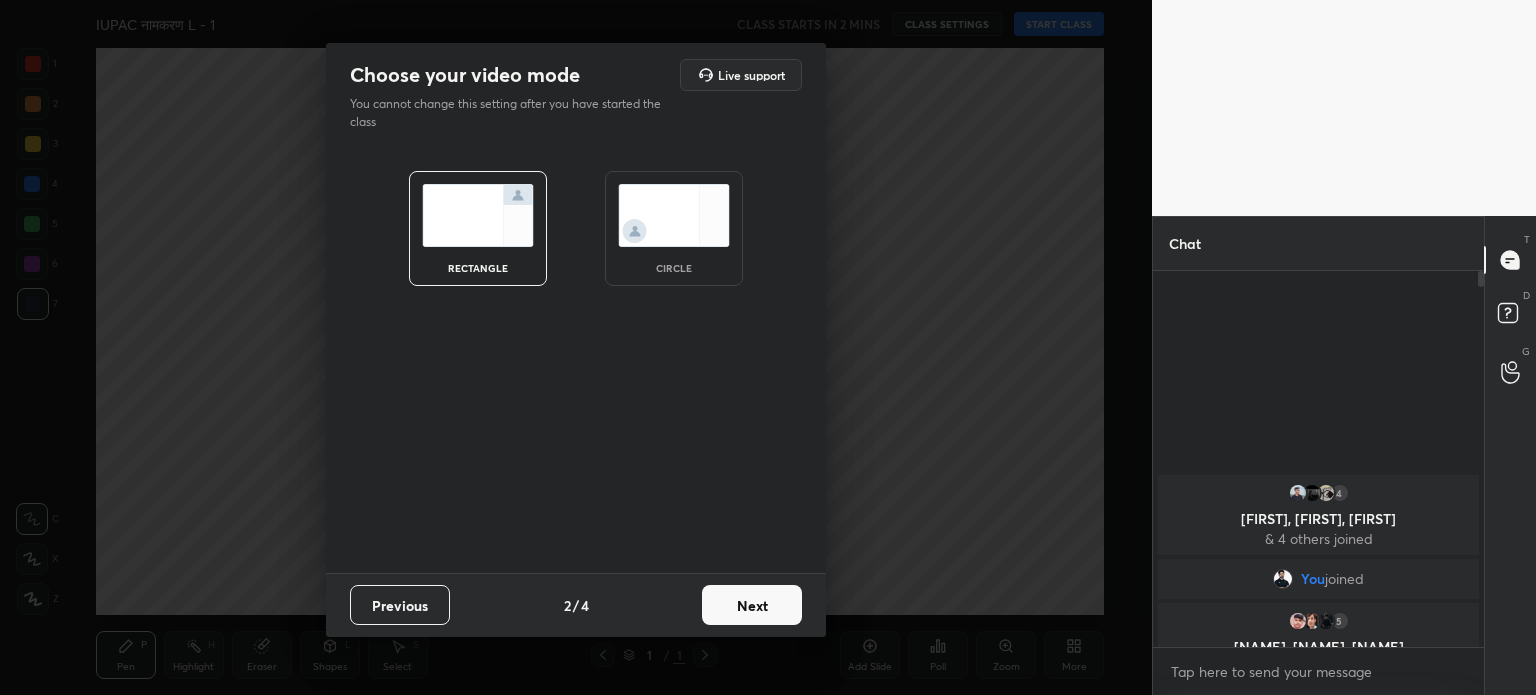 click on "Next" at bounding box center (752, 605) 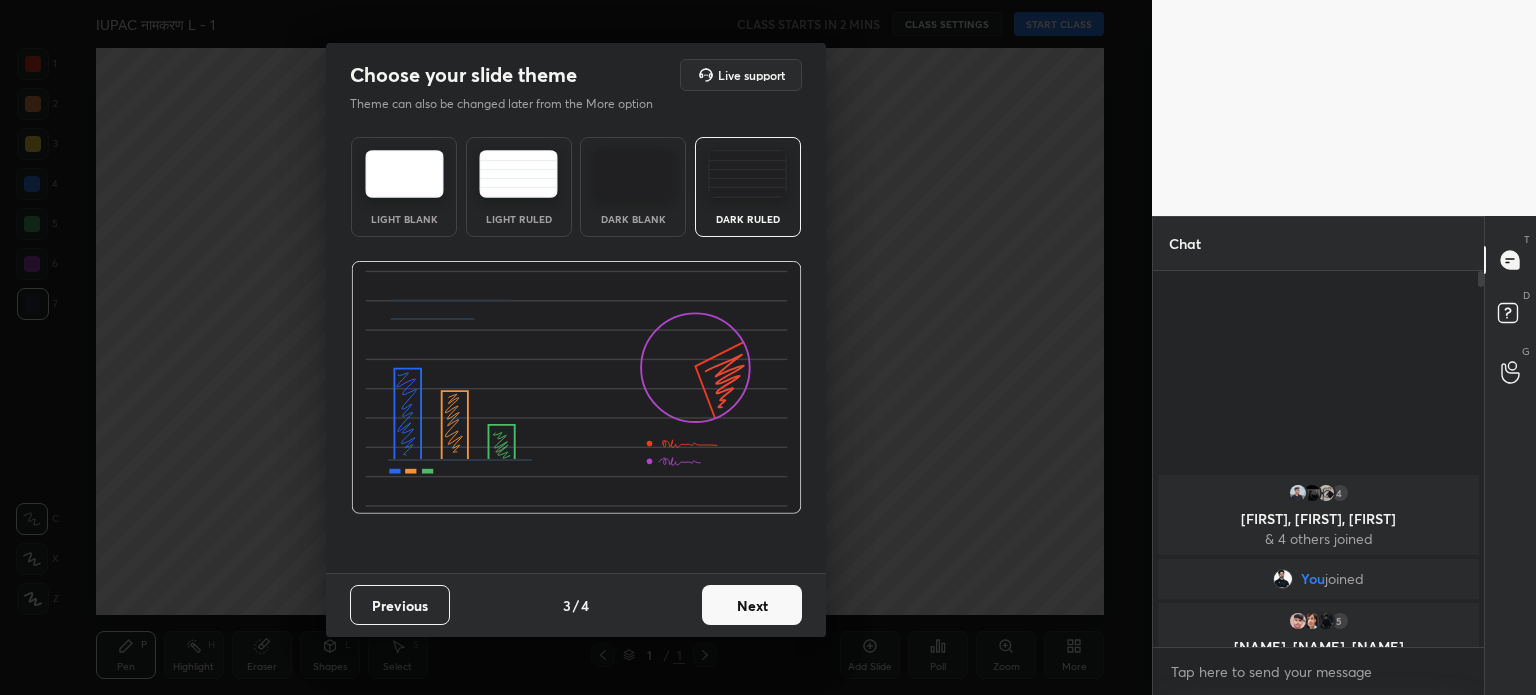click on "Next" at bounding box center [752, 605] 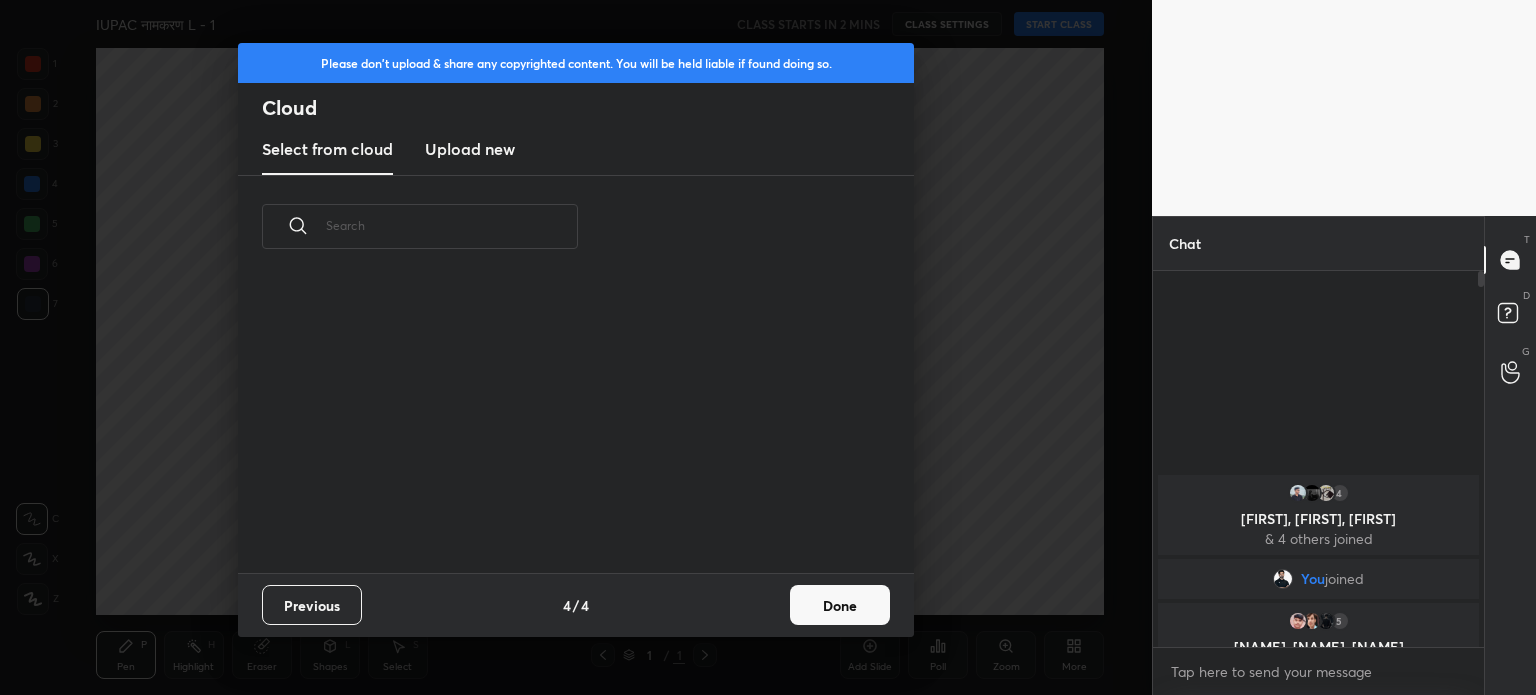 scroll, scrollTop: 6, scrollLeft: 10, axis: both 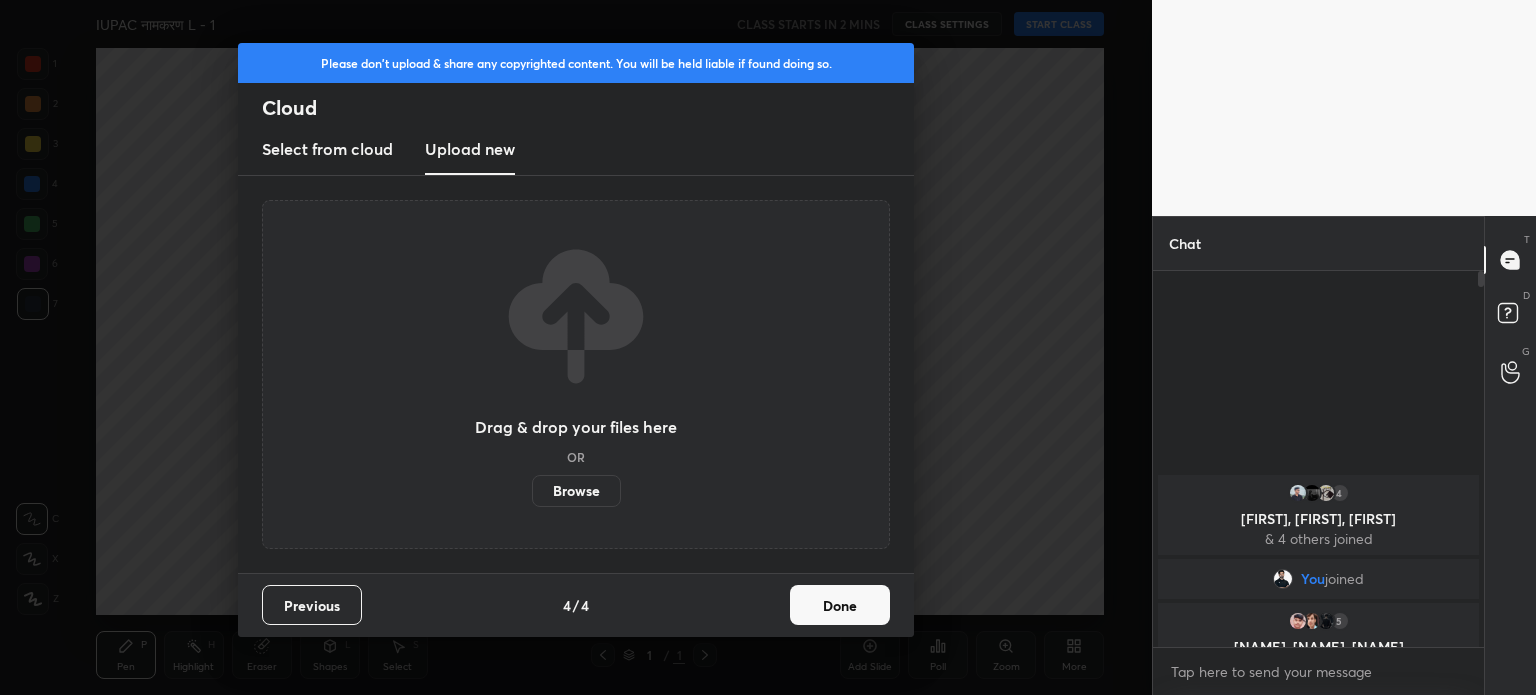 click on "Browse" at bounding box center (576, 491) 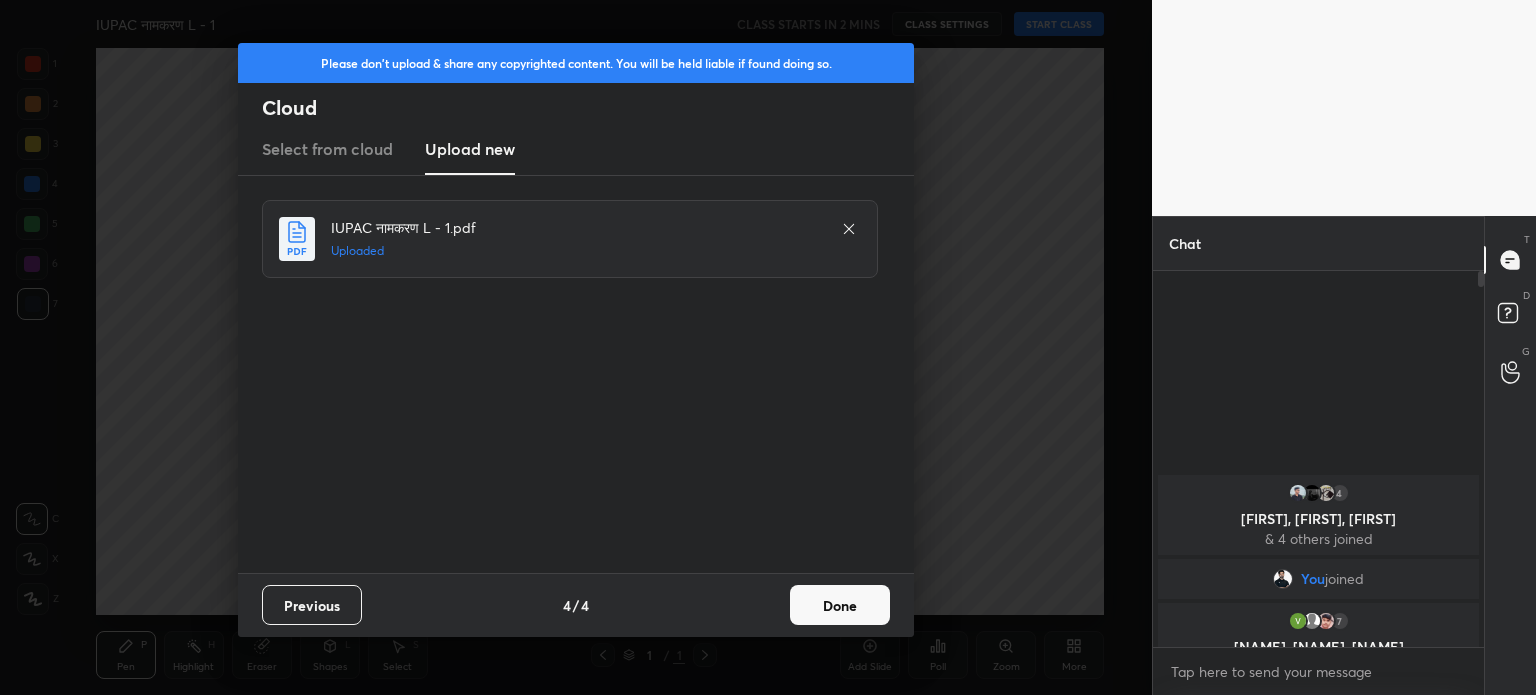 click on "Done" at bounding box center (840, 605) 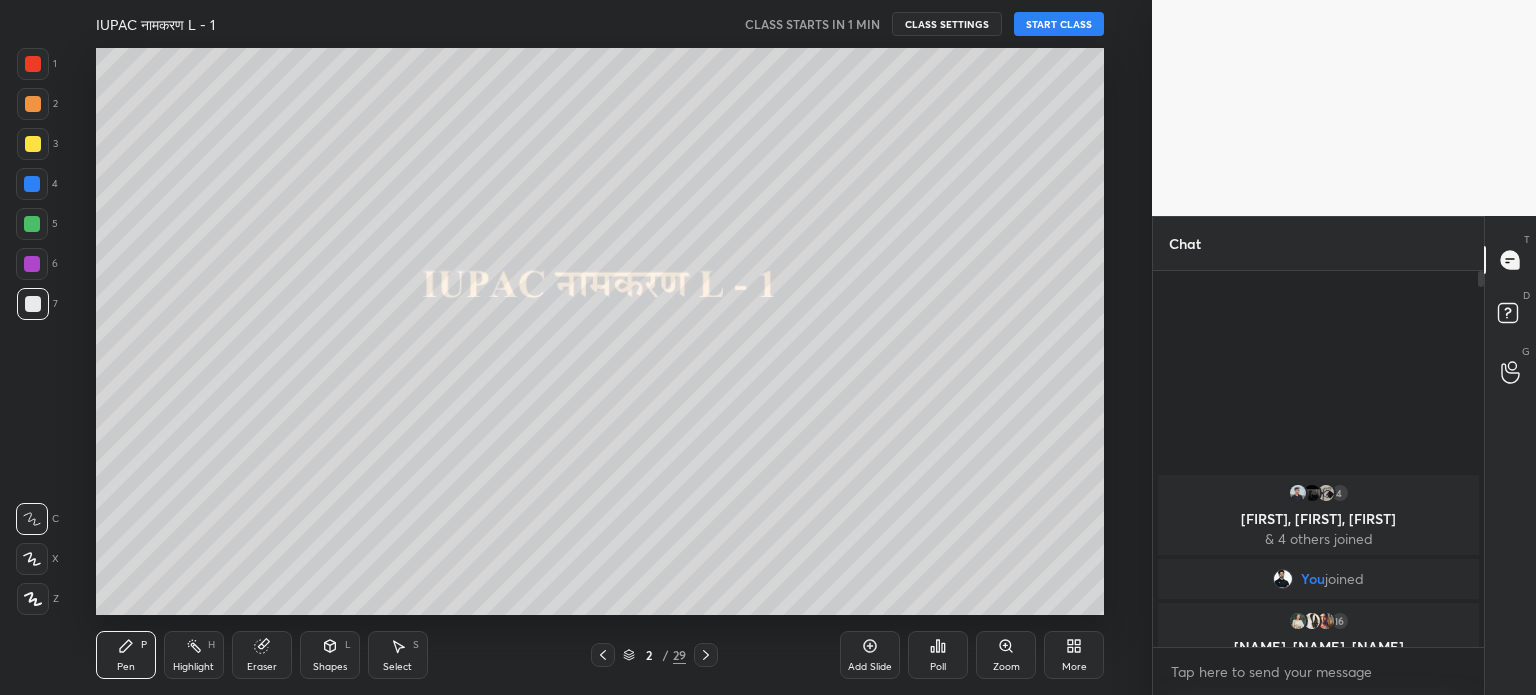 click on "START CLASS" at bounding box center (1059, 24) 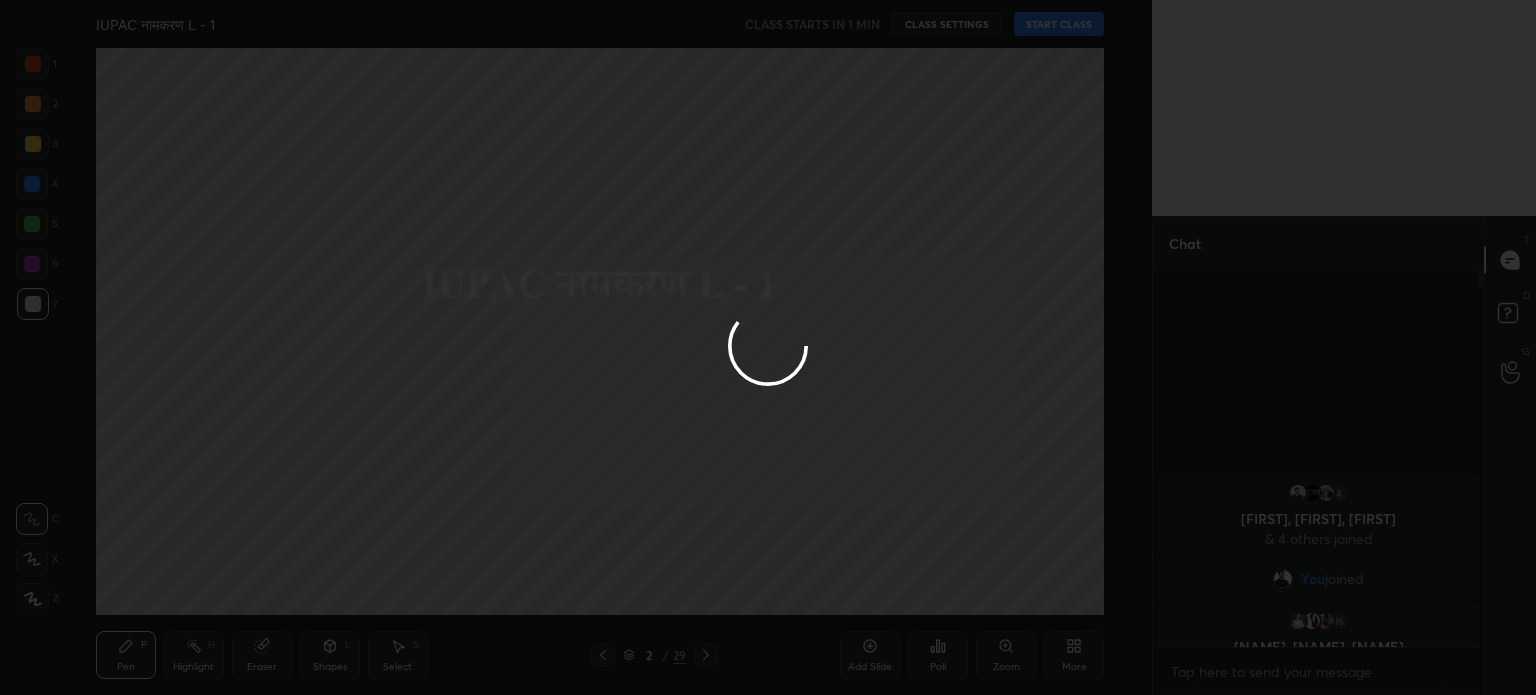 type on "x" 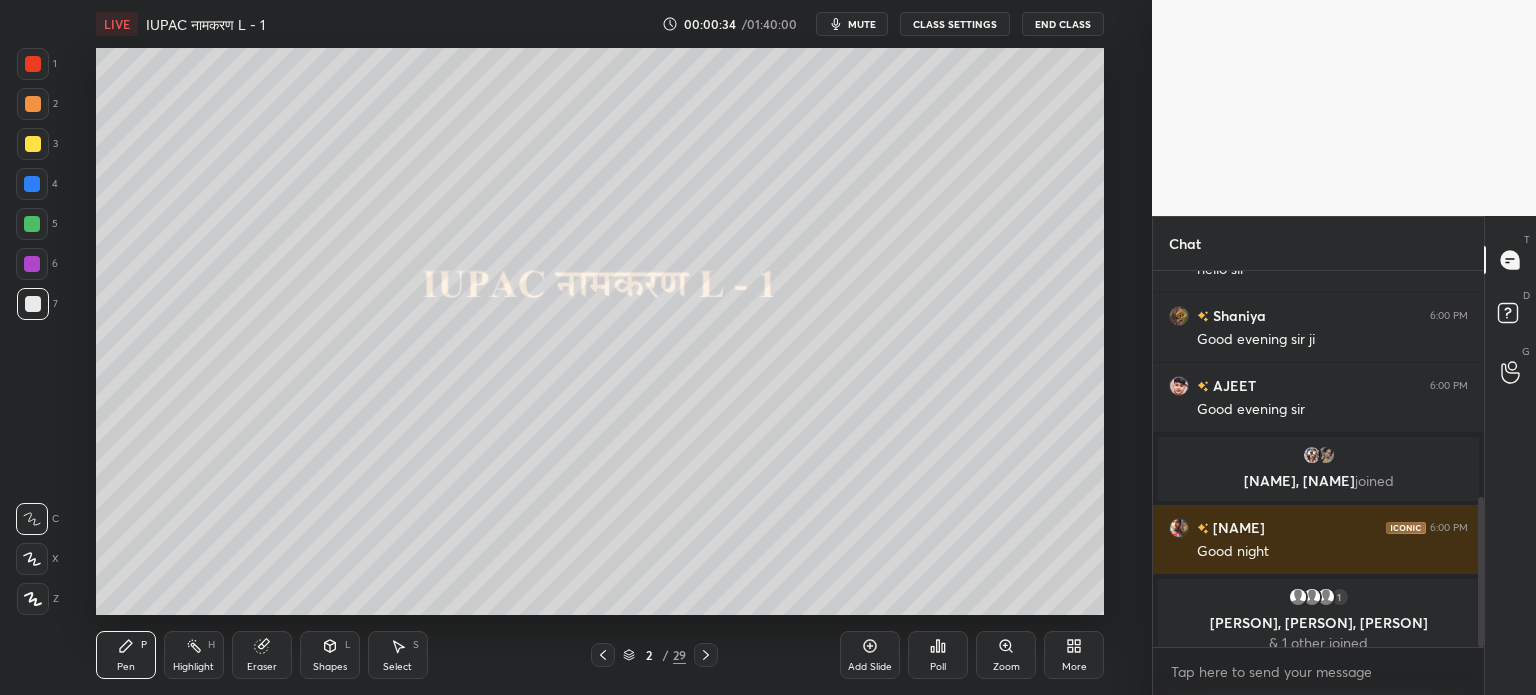 scroll, scrollTop: 568, scrollLeft: 0, axis: vertical 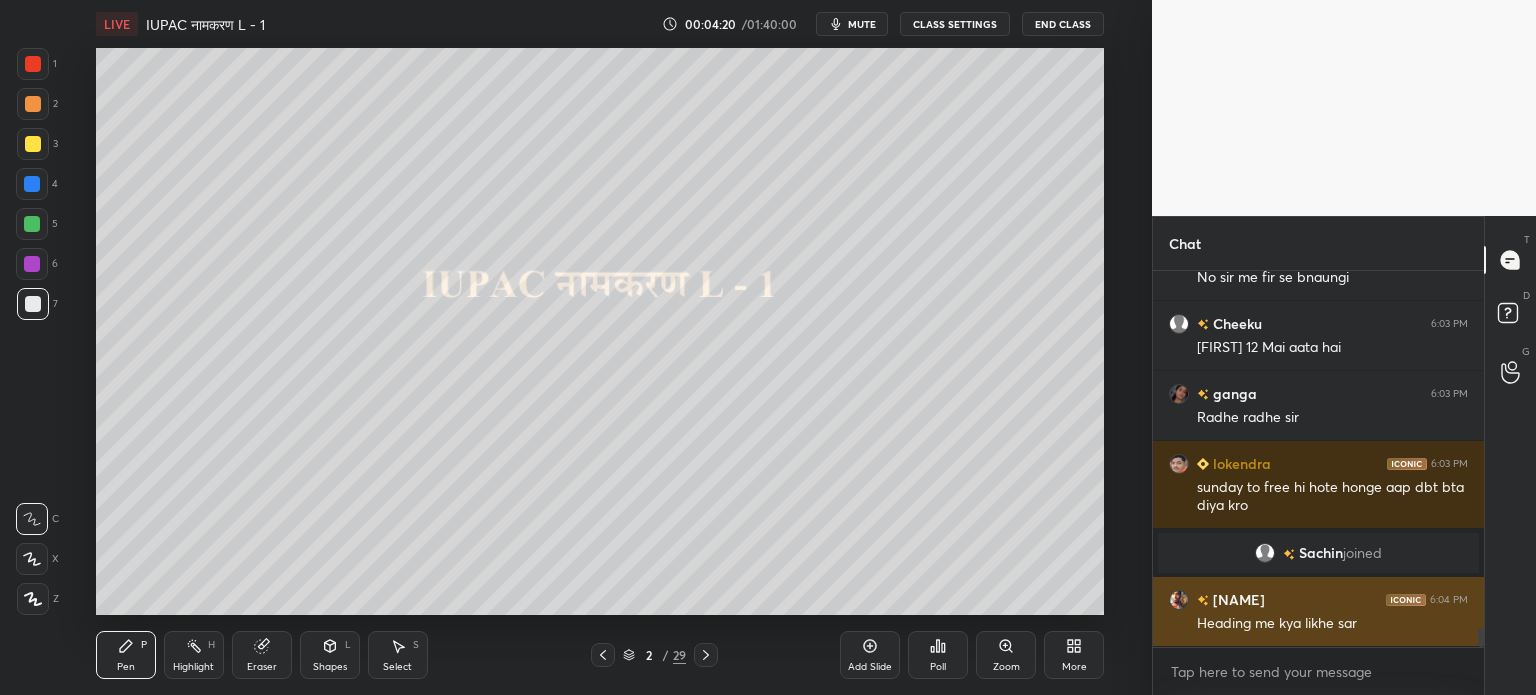 type 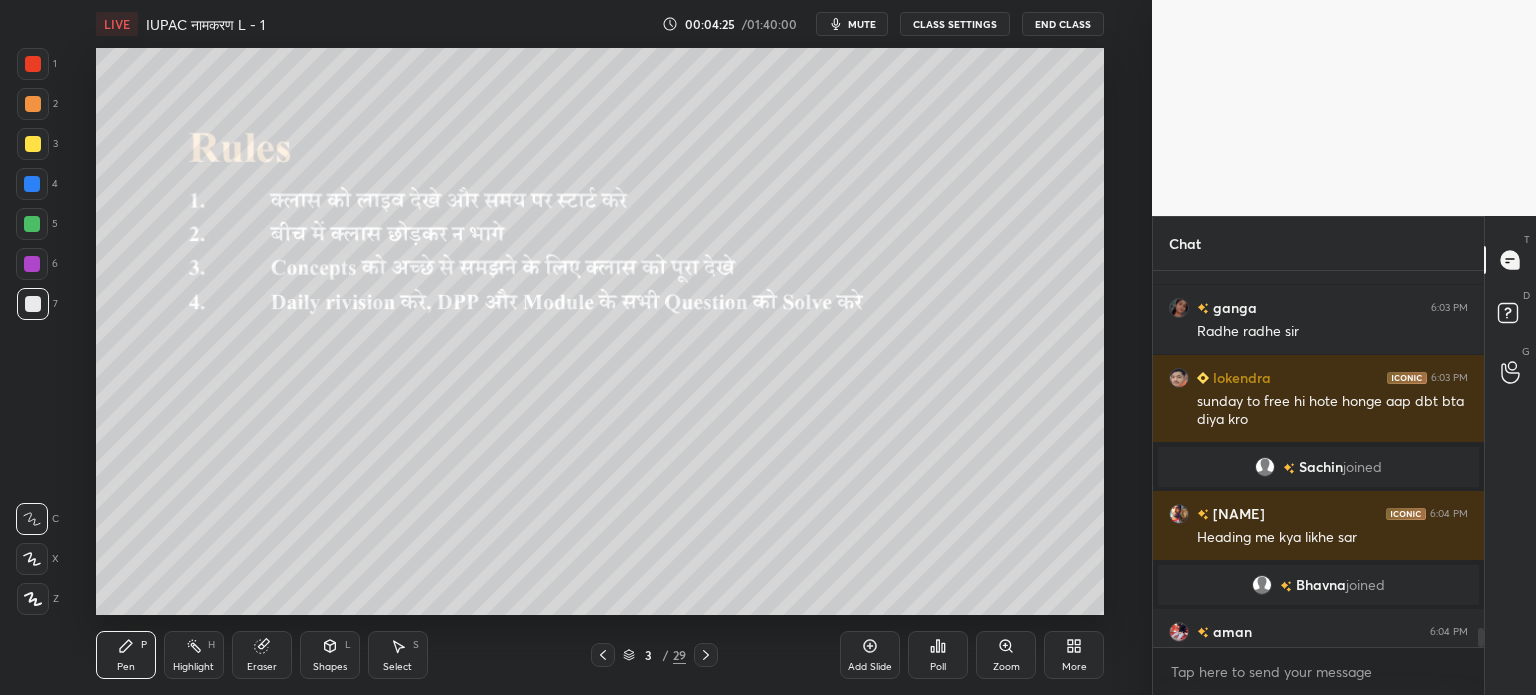 scroll, scrollTop: 7214, scrollLeft: 0, axis: vertical 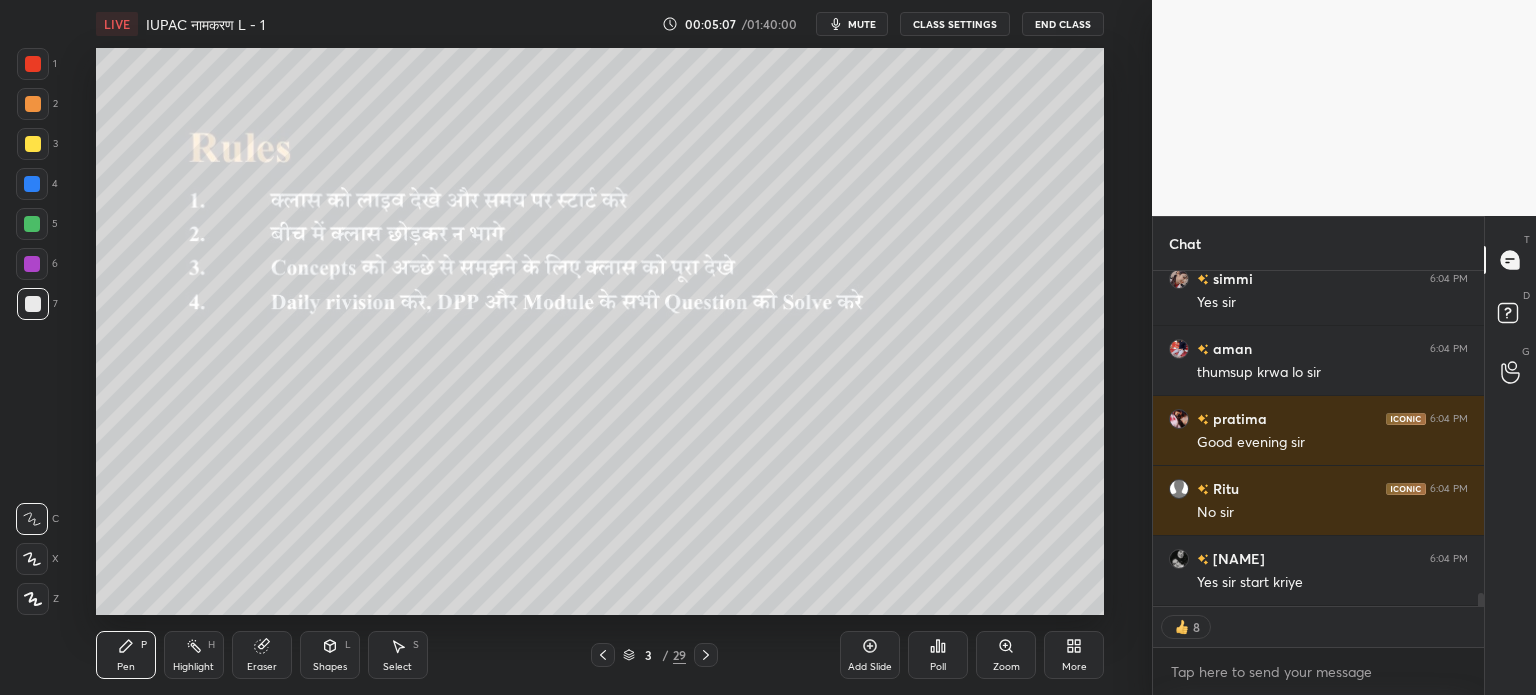 click on "[NAME] 6:04 PM Ok [NAME] 6:04 PM Yes sir [NAME] 6:04 PM thumsup krwa lo sir [NAME] 6:04 PM Good evening sir [NAME] 6:04 PM No sir [NAME] 6:04 PM Yes sir start kriye" at bounding box center [1318, 438] 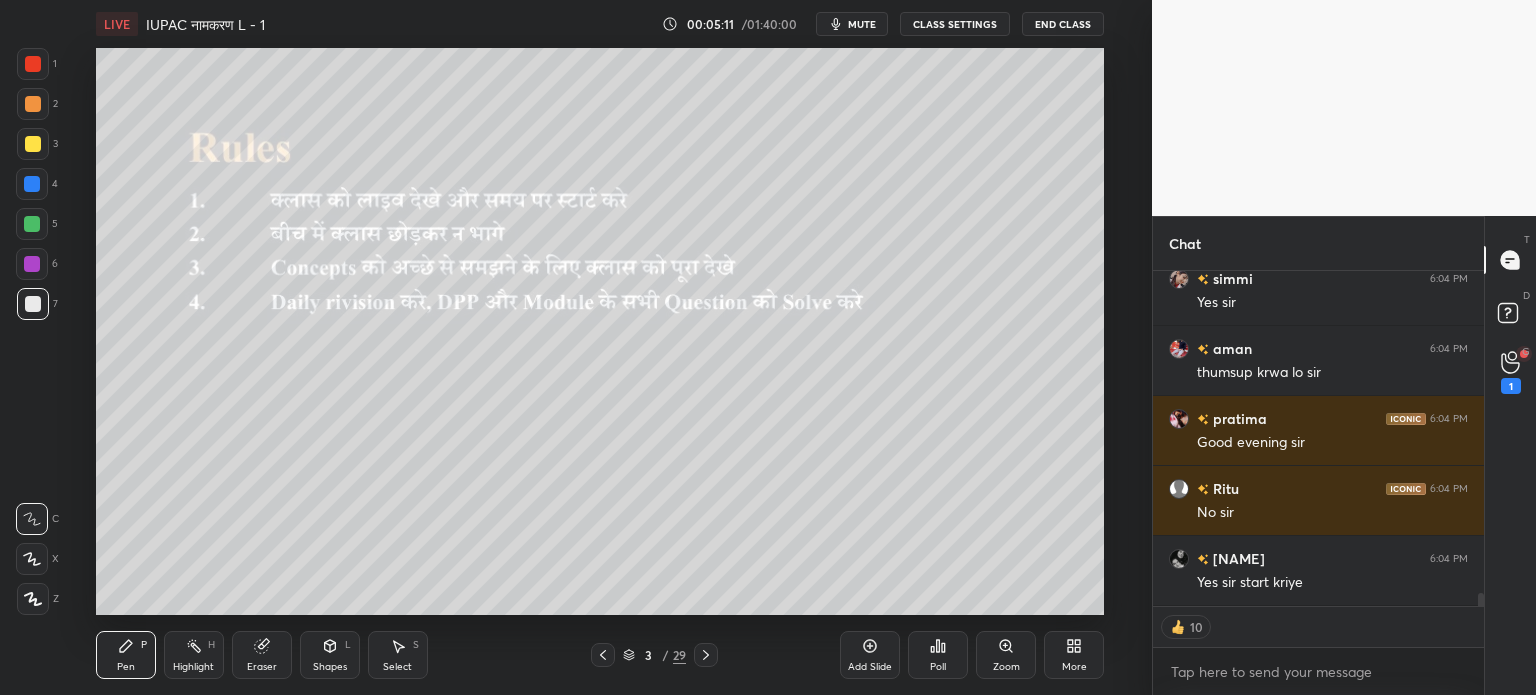 scroll, scrollTop: 8624, scrollLeft: 0, axis: vertical 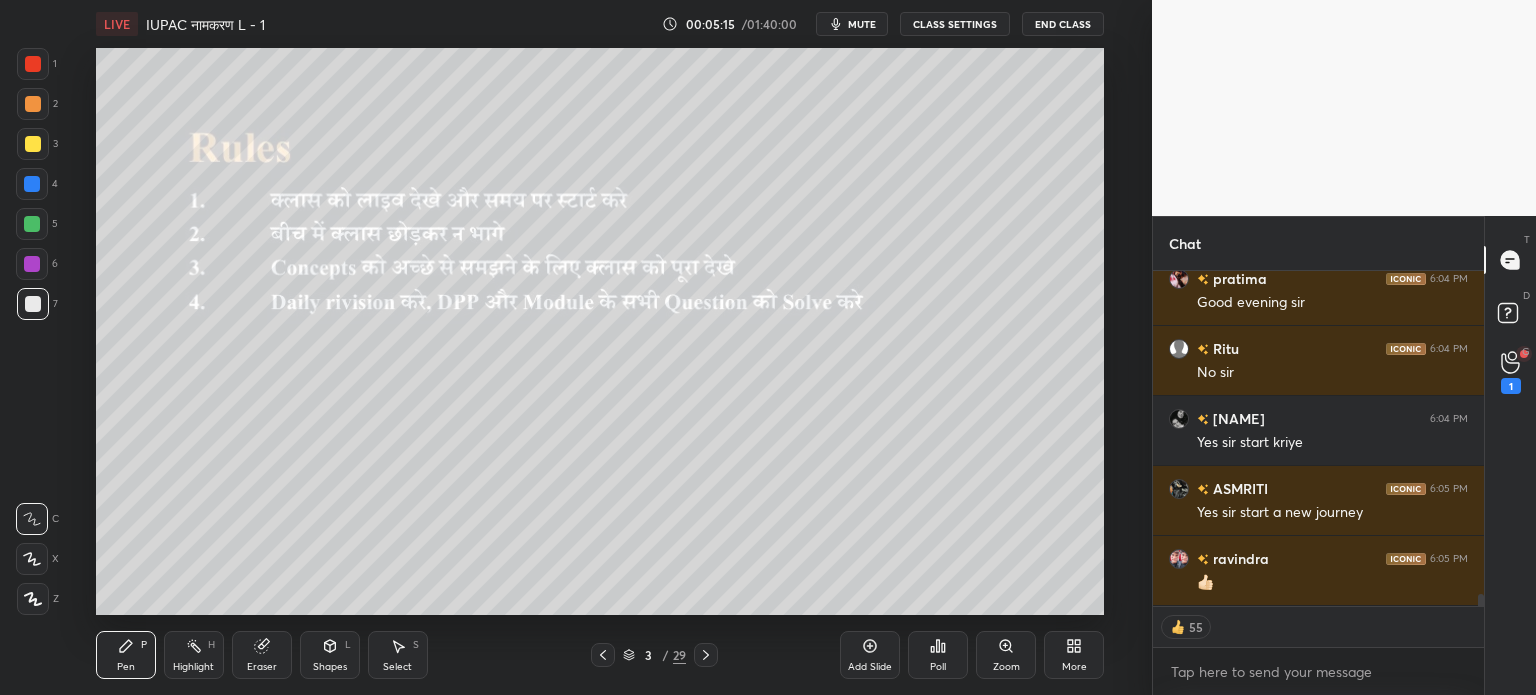 click on "[NAME] 6:04 PM thumsup krwa lo sir [NAME] 6:04 PM Good evening sir [NAME] 6:04 PM No sir [NAME] 6:04 PM Yes sir start kriye [NAME] 6:05 PM Yes sir start a new journey [NAME] 6:05 PM 👍🏻" at bounding box center (1318, 438) 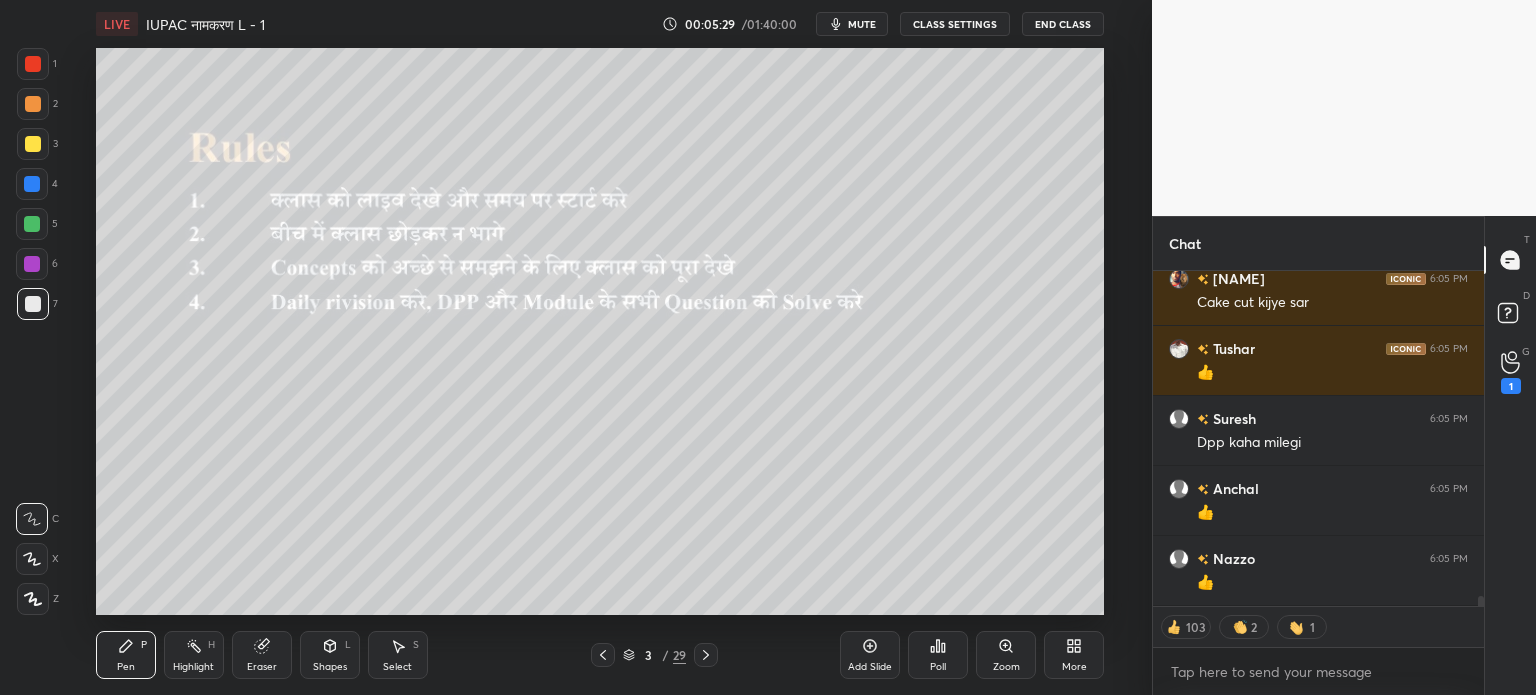 scroll, scrollTop: 11332, scrollLeft: 0, axis: vertical 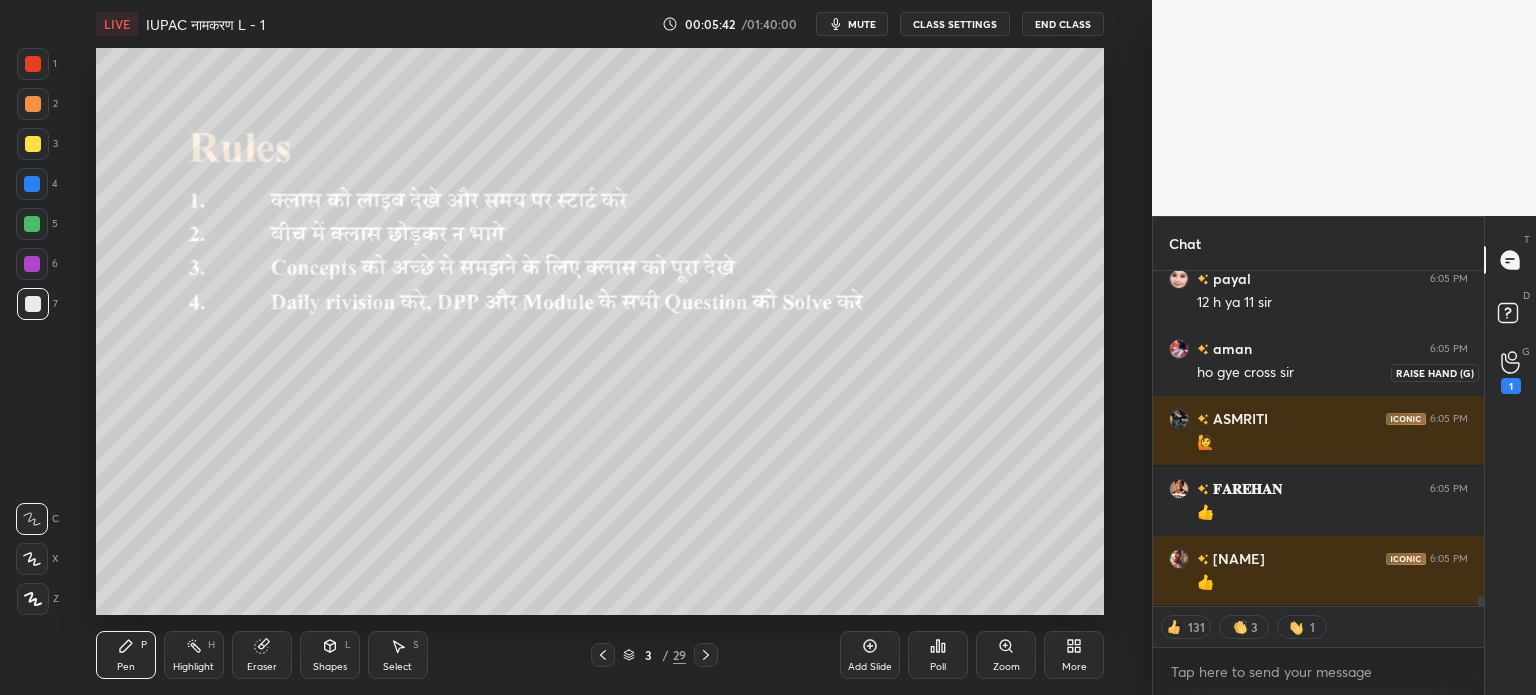 click 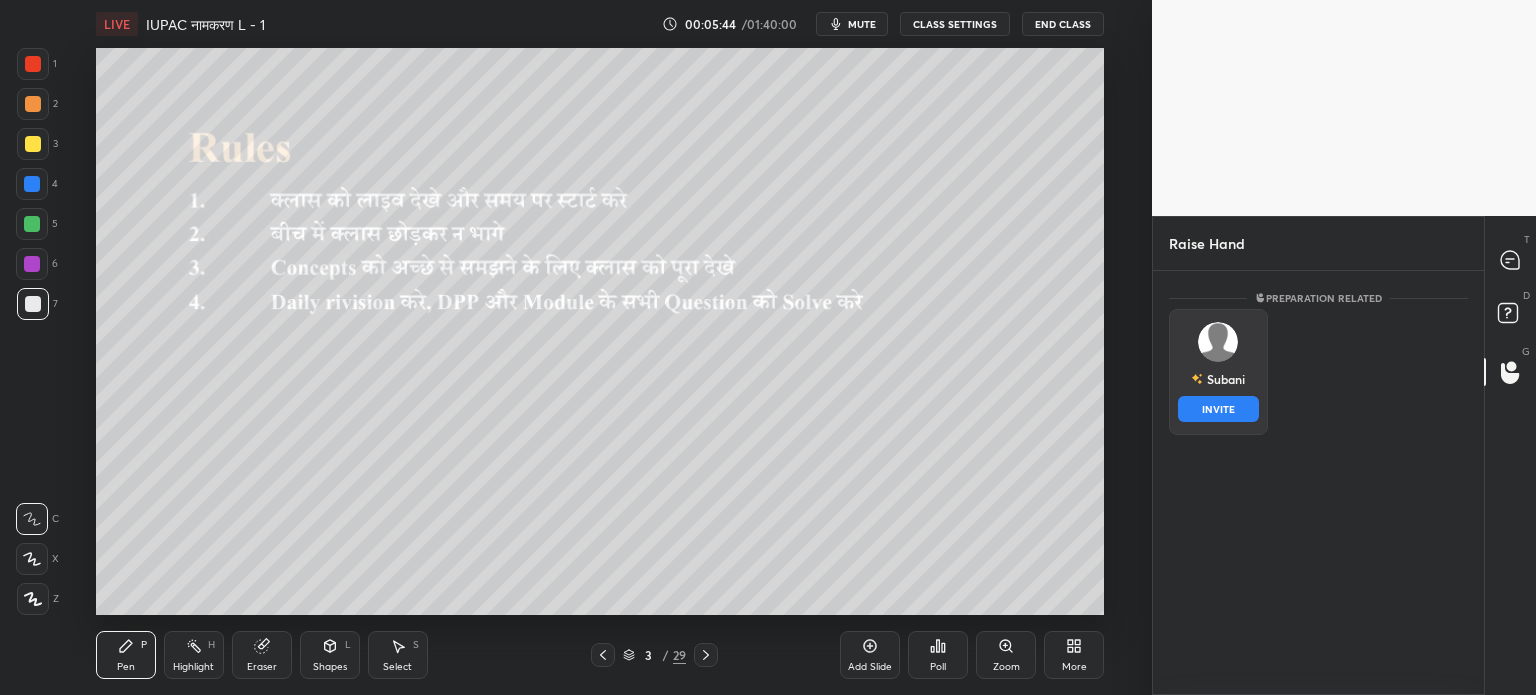click on "Subani INVITE" at bounding box center (1218, 372) 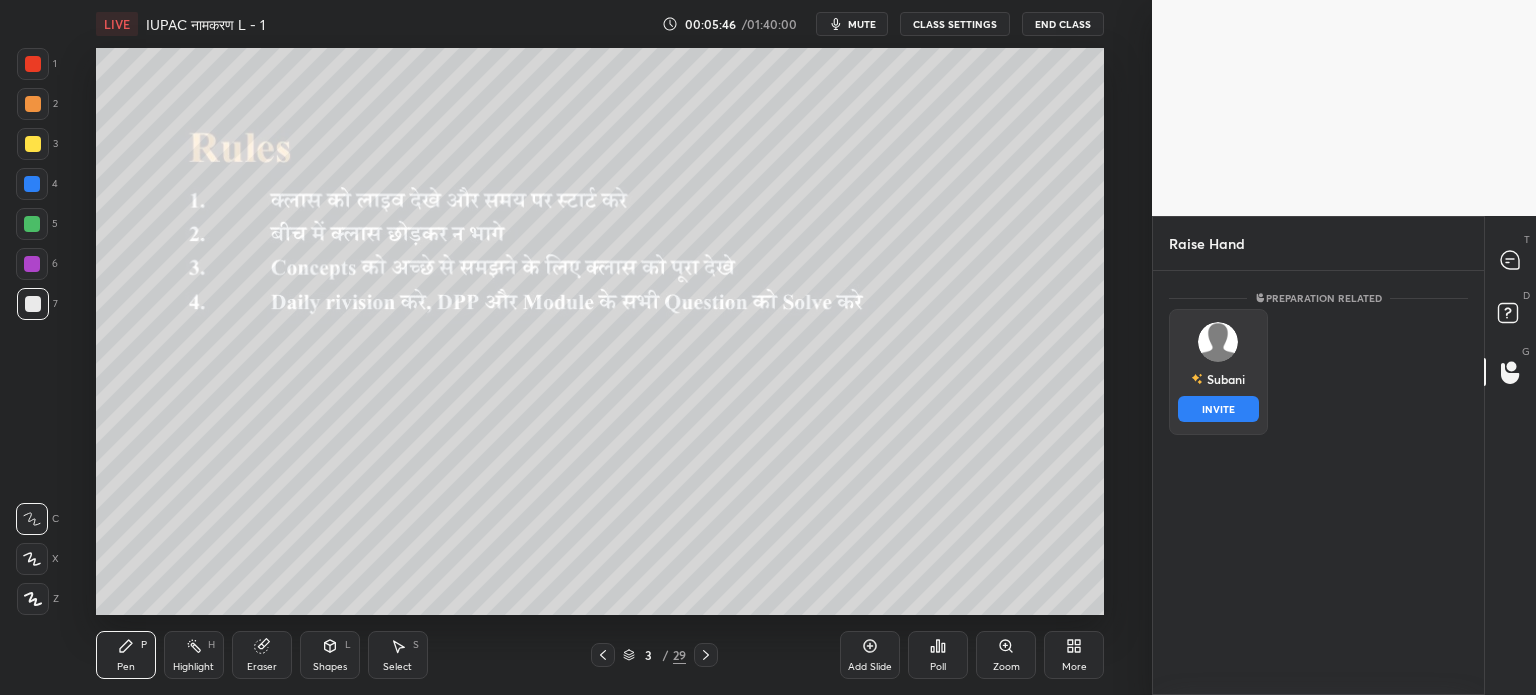 click on "INVITE" at bounding box center [1218, 409] 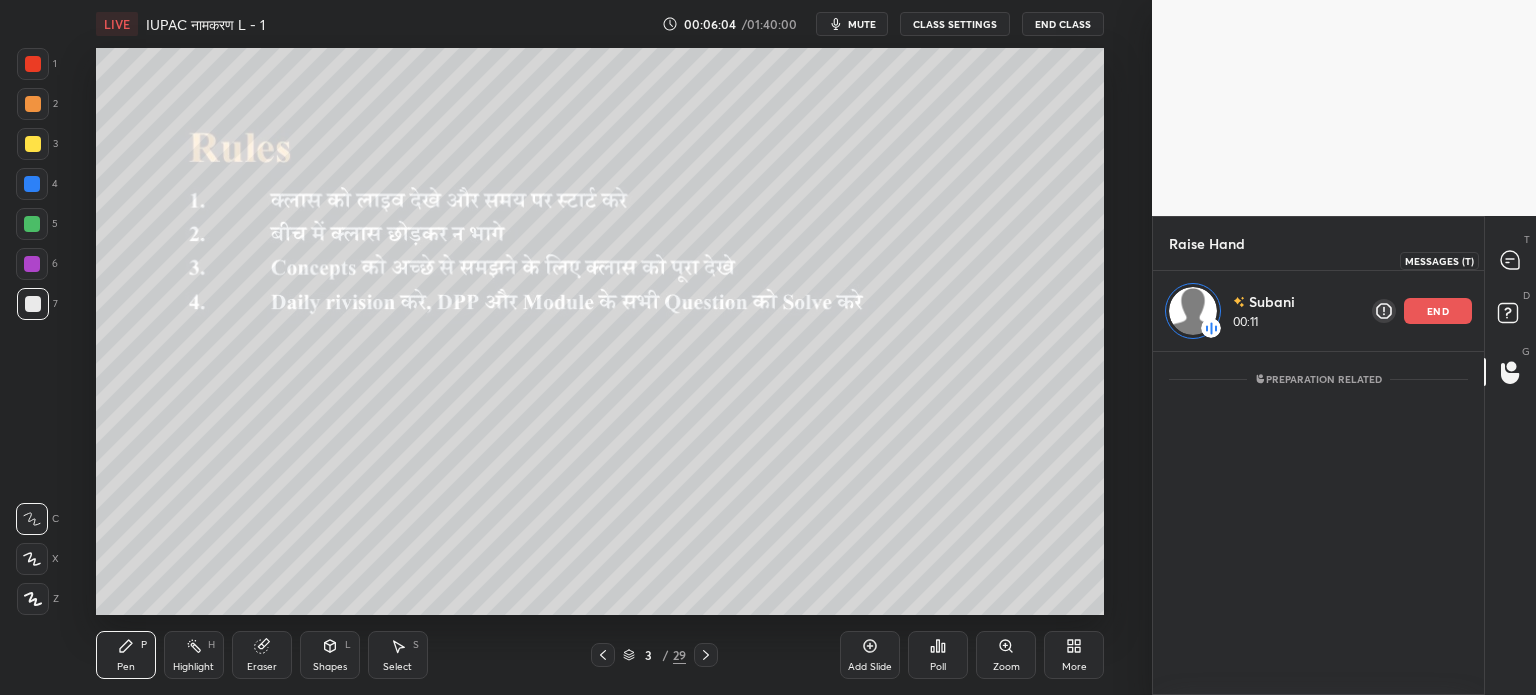 click 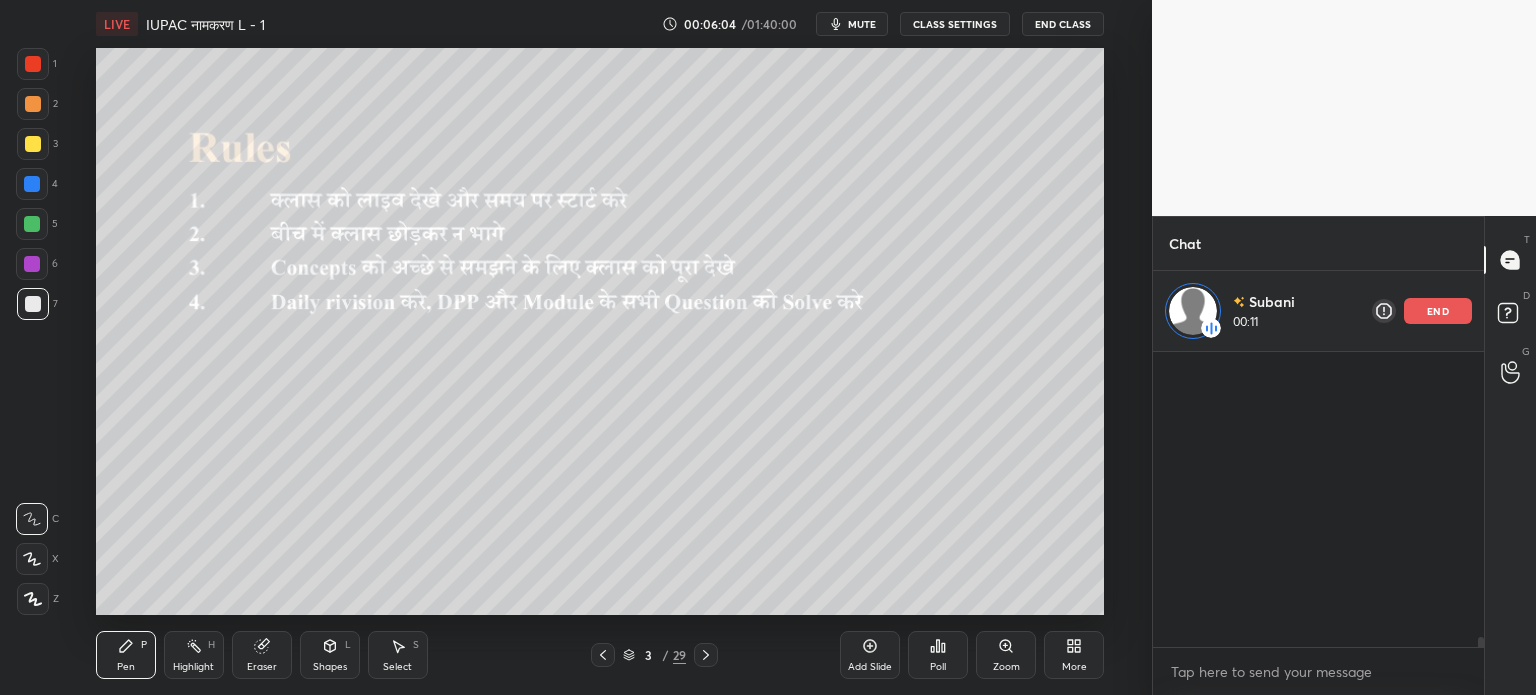scroll, scrollTop: 124, scrollLeft: 325, axis: both 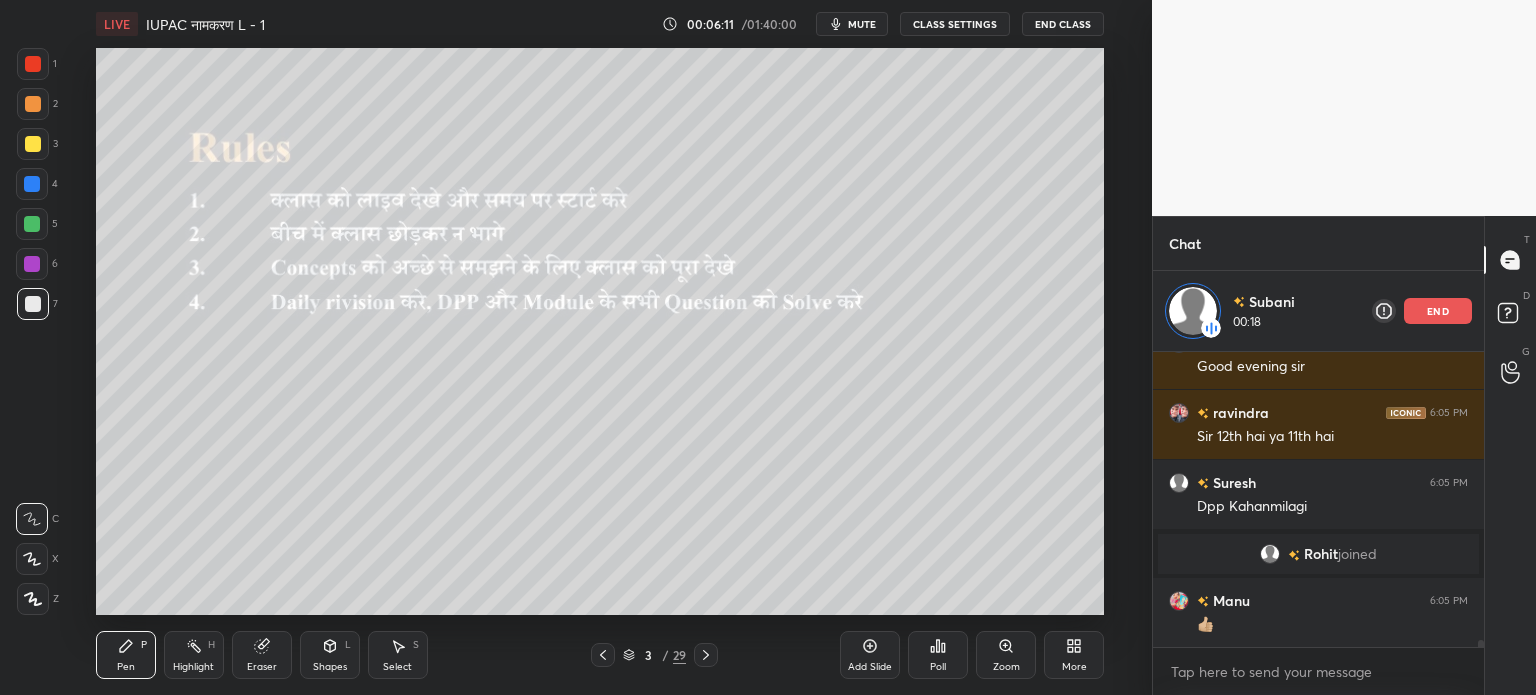 drag, startPoint x: 1241, startPoint y: 552, endPoint x: 1388, endPoint y: 554, distance: 147.01361 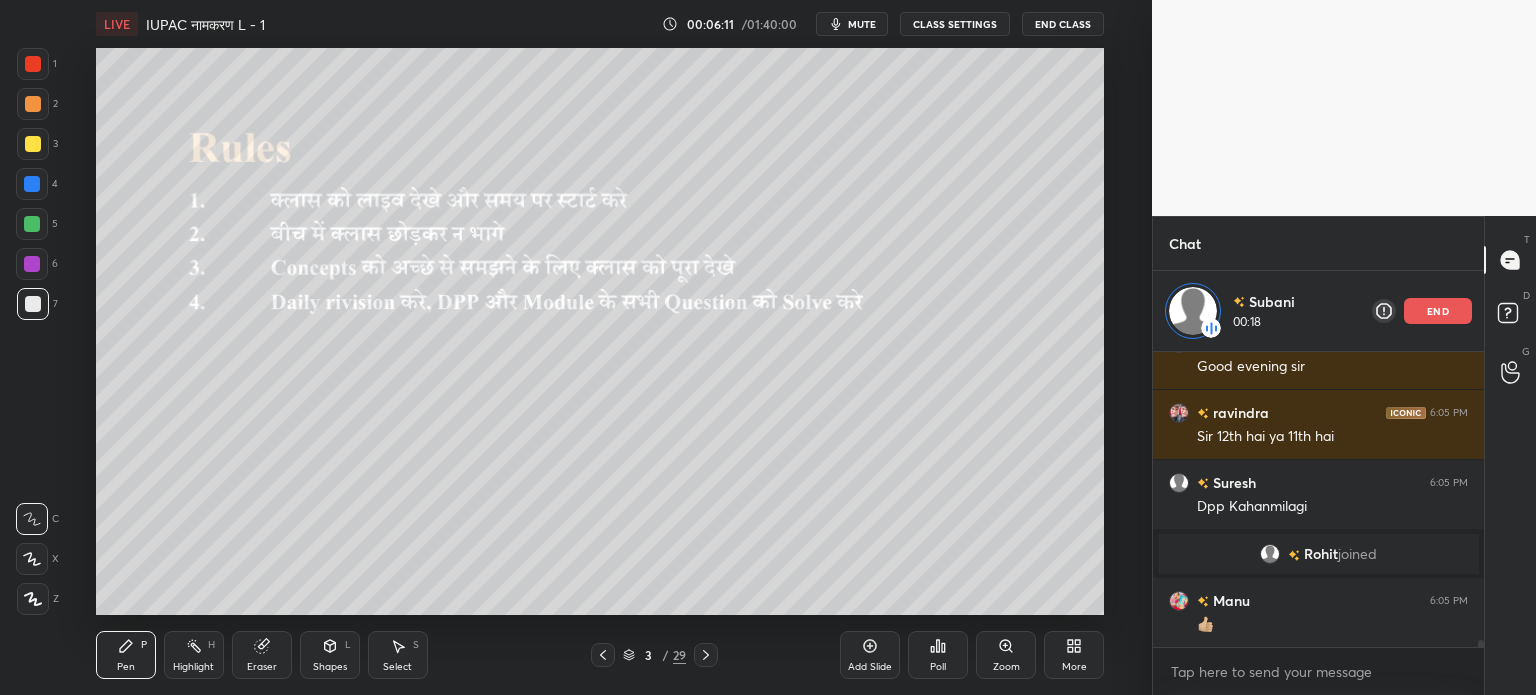 click on "[NAME] joined" at bounding box center (1318, 554) 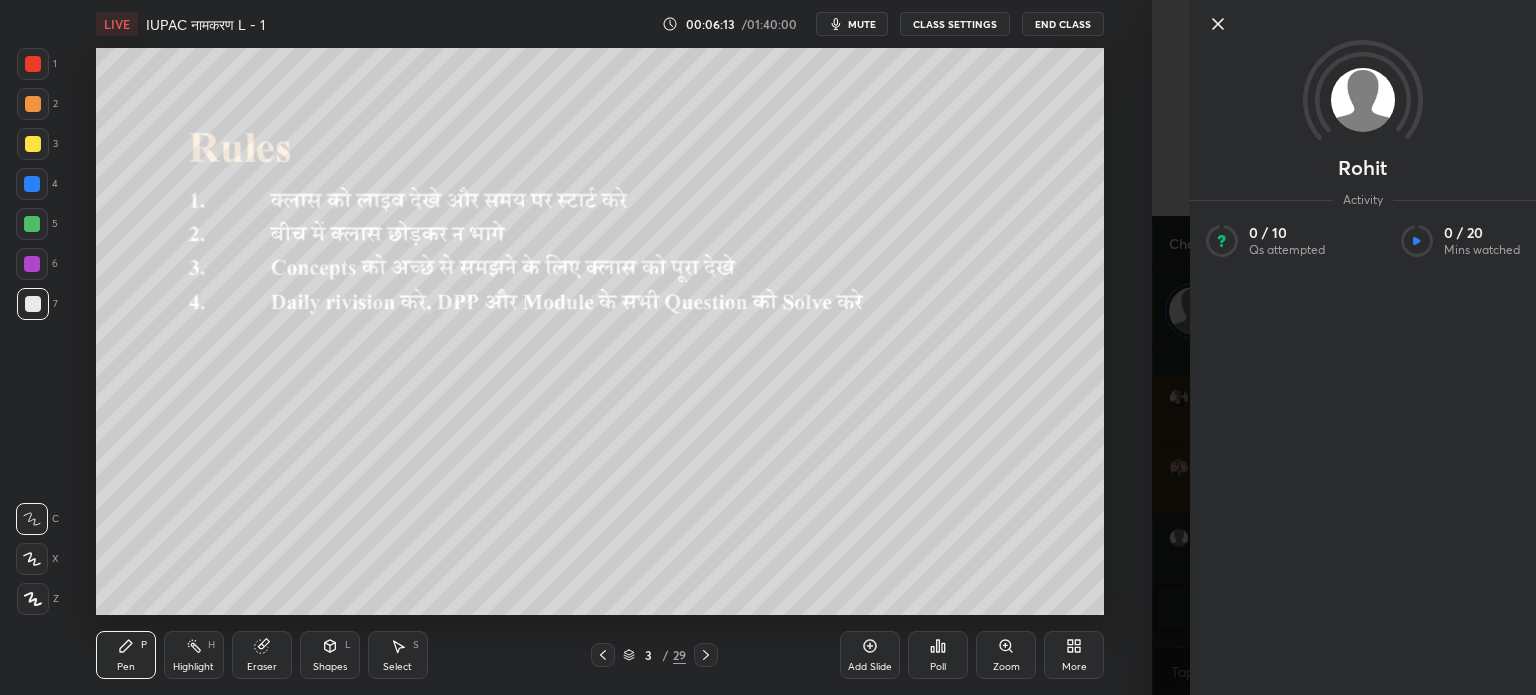 click 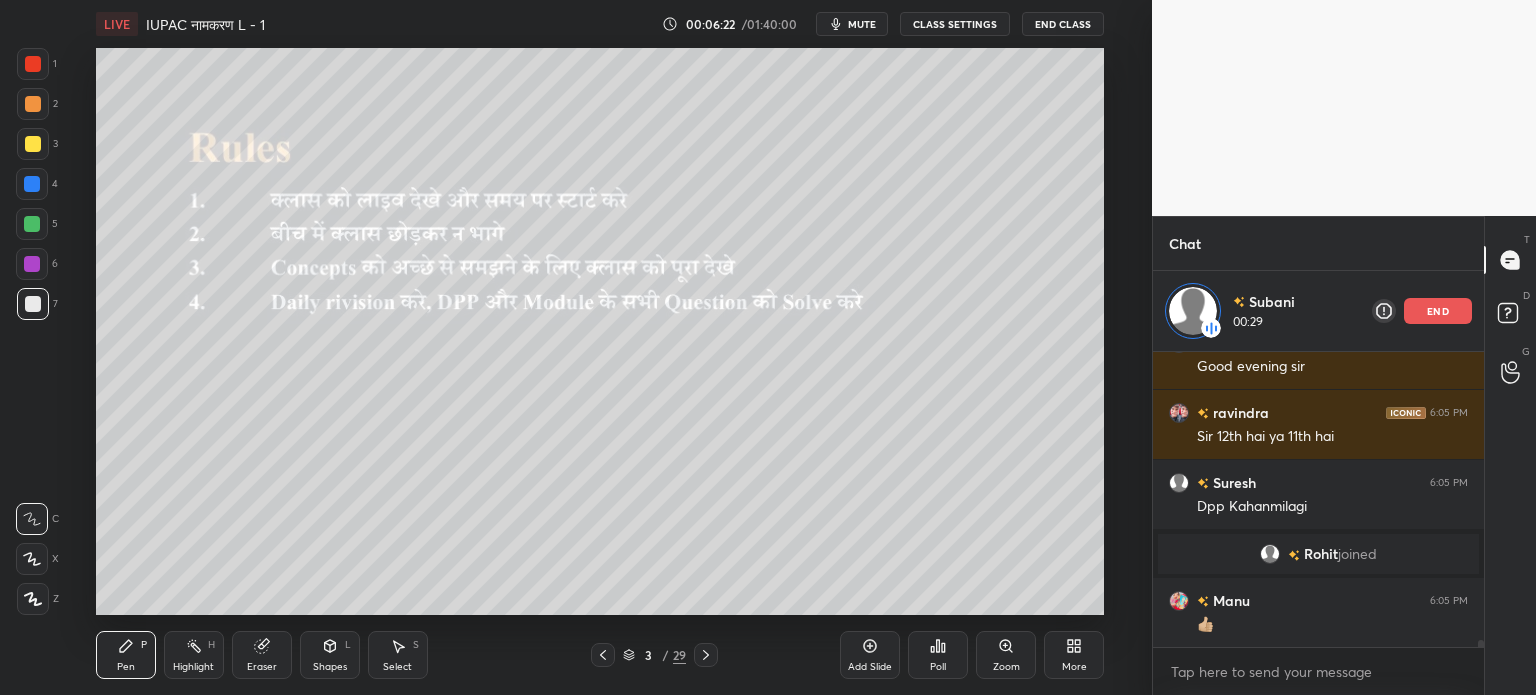 scroll, scrollTop: 12378, scrollLeft: 0, axis: vertical 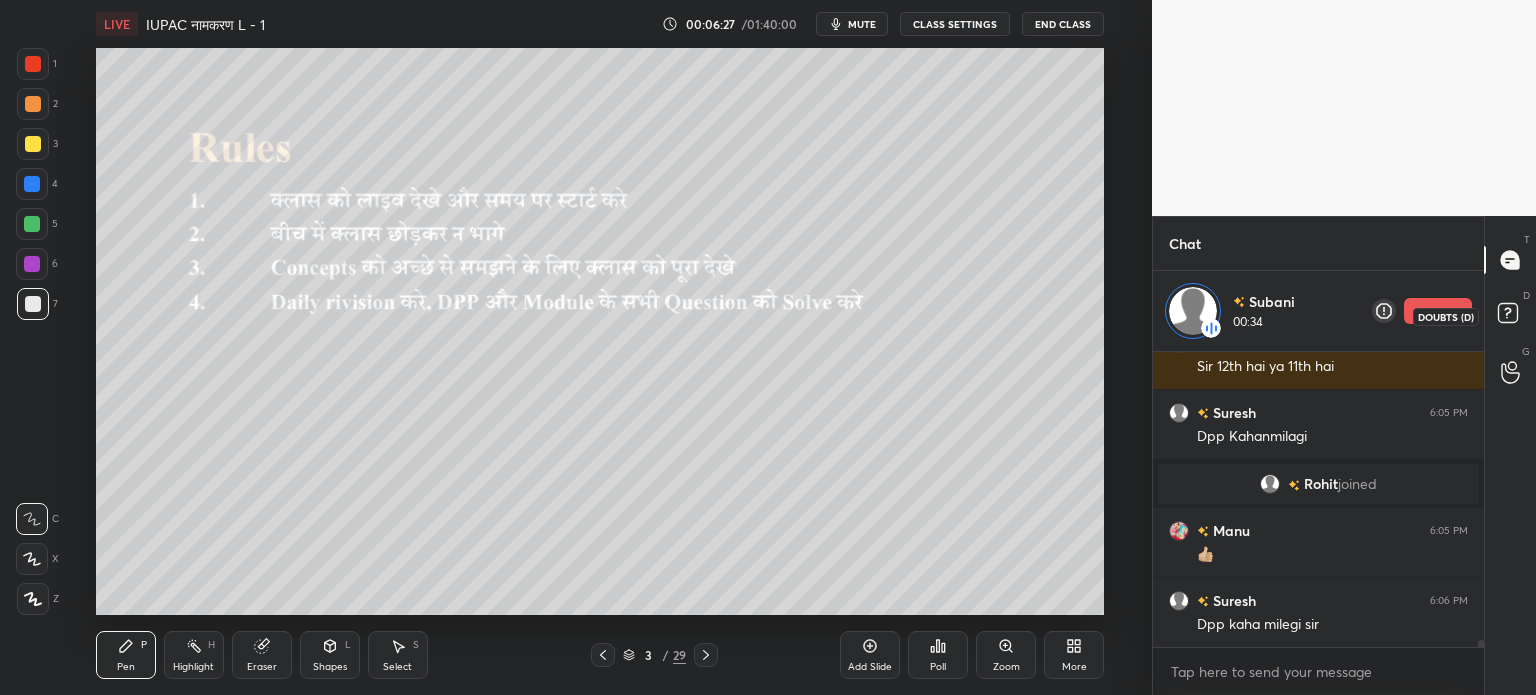 click 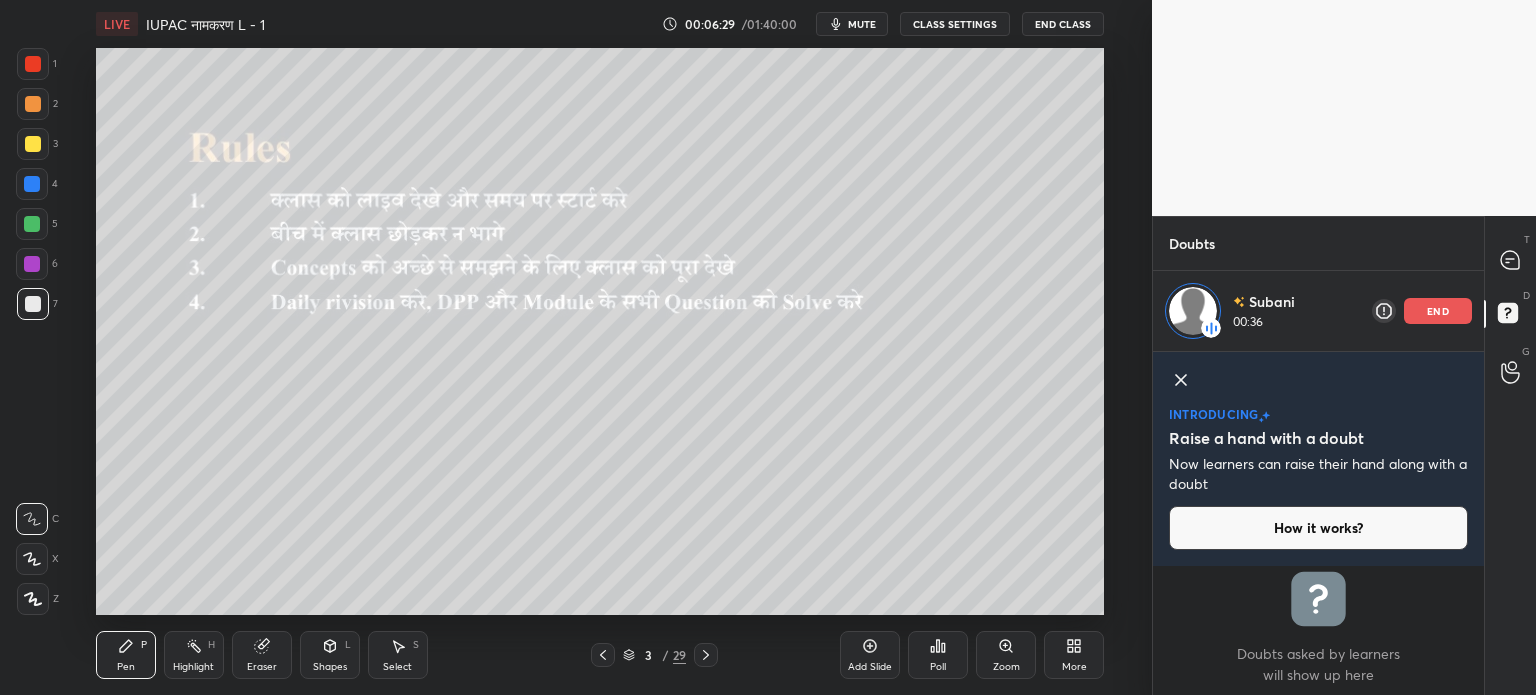 click on "How it works?" at bounding box center [1318, 528] 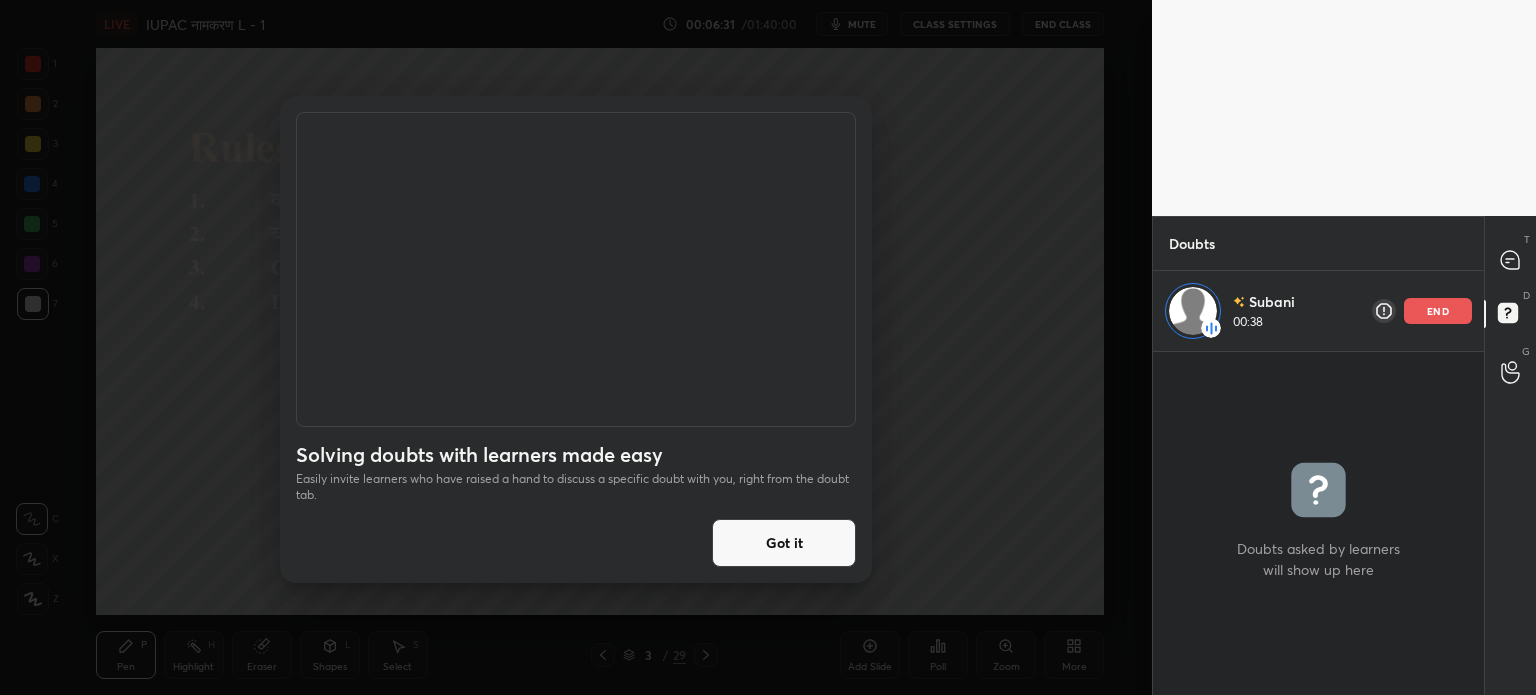 click on "Got it" at bounding box center (784, 543) 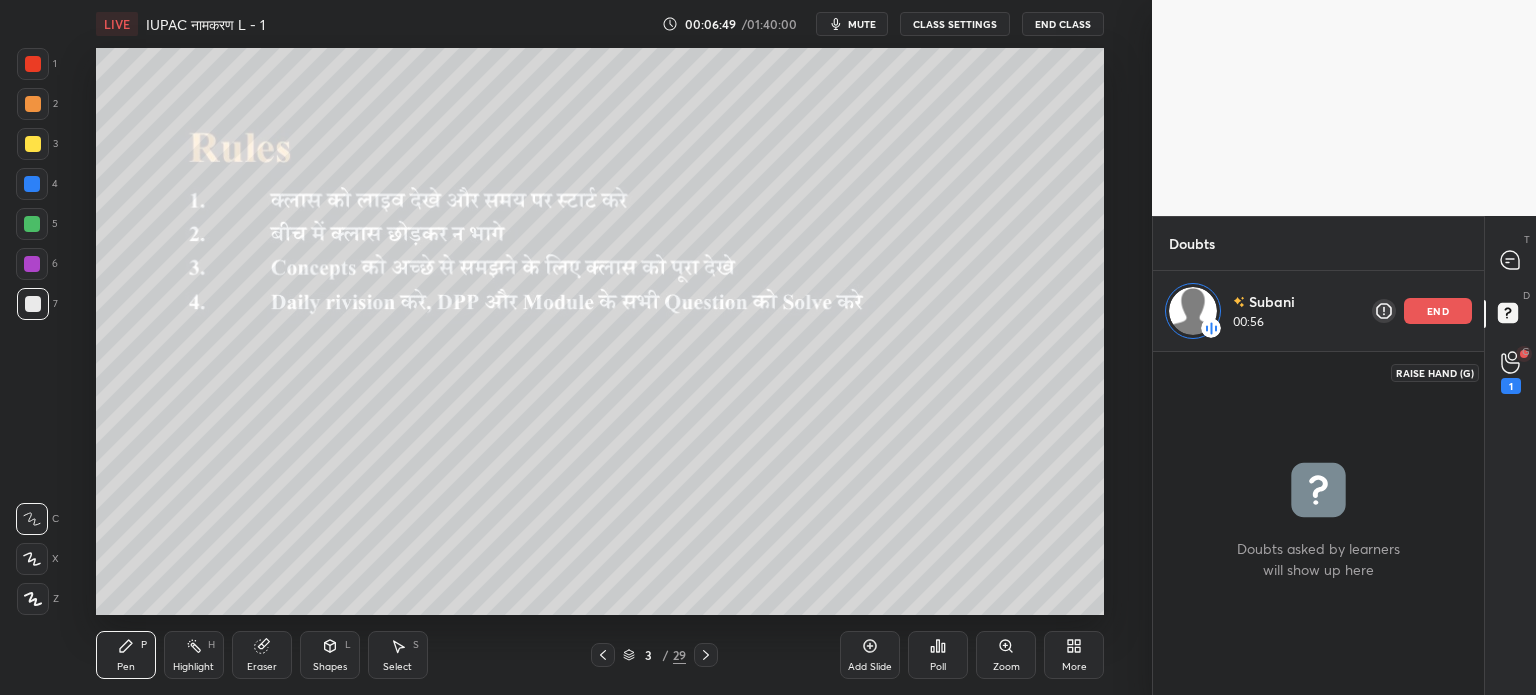 click 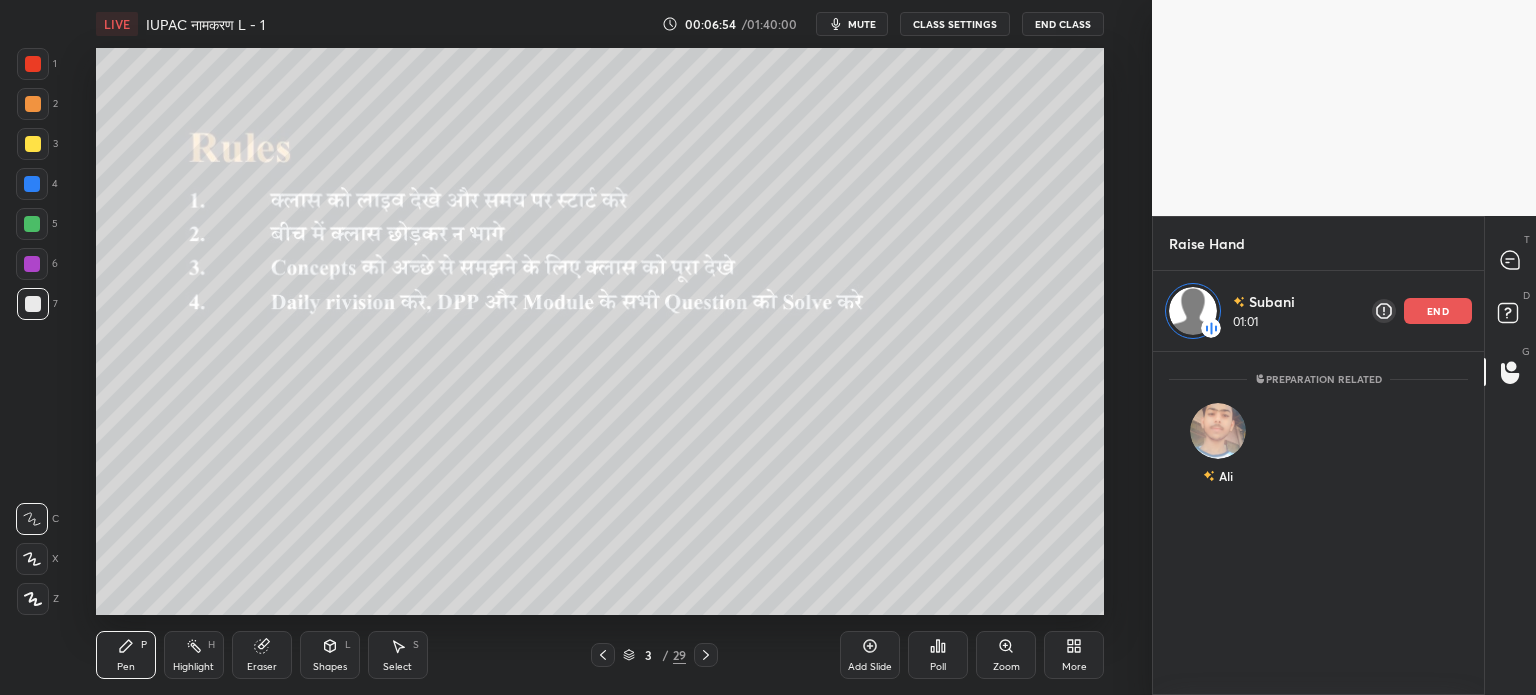 click on "end" at bounding box center (1438, 311) 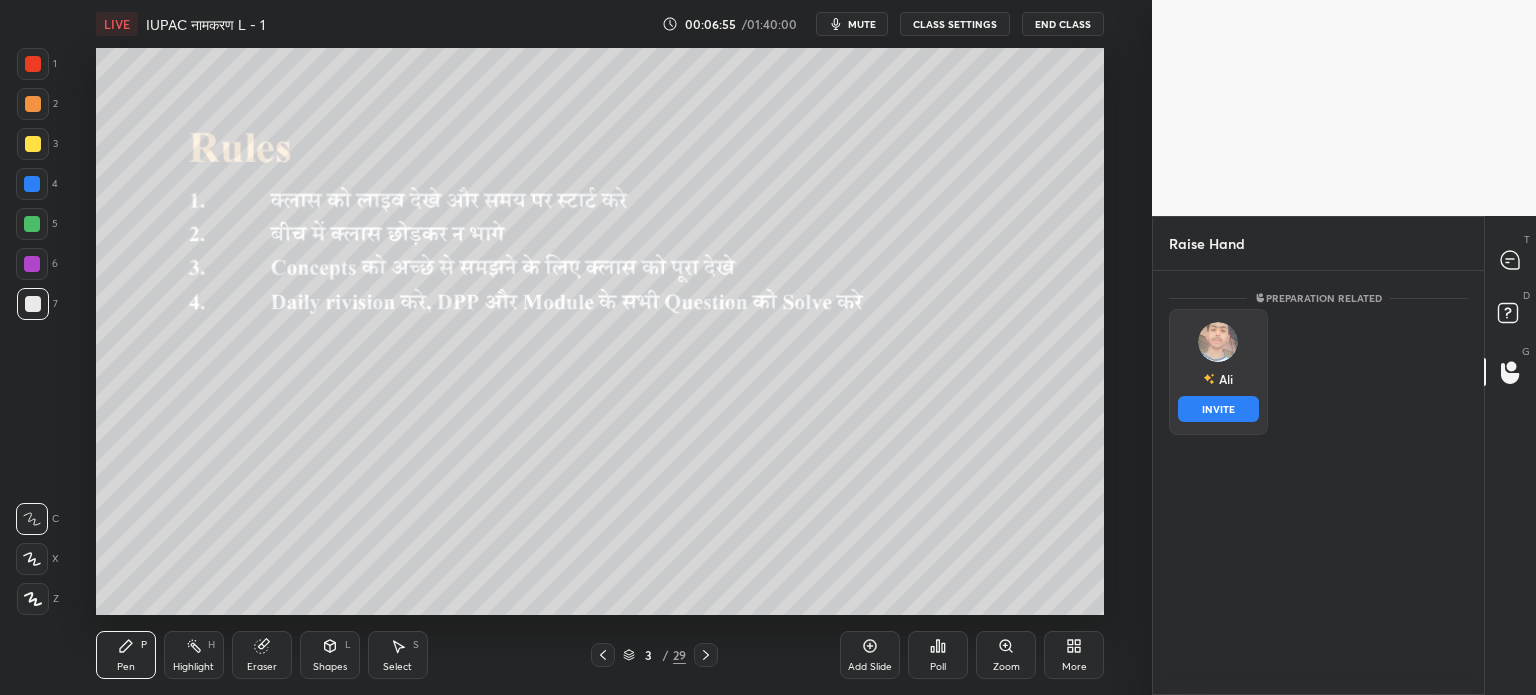 drag, startPoint x: 1200, startPoint y: 333, endPoint x: 1213, endPoint y: 339, distance: 14.3178215 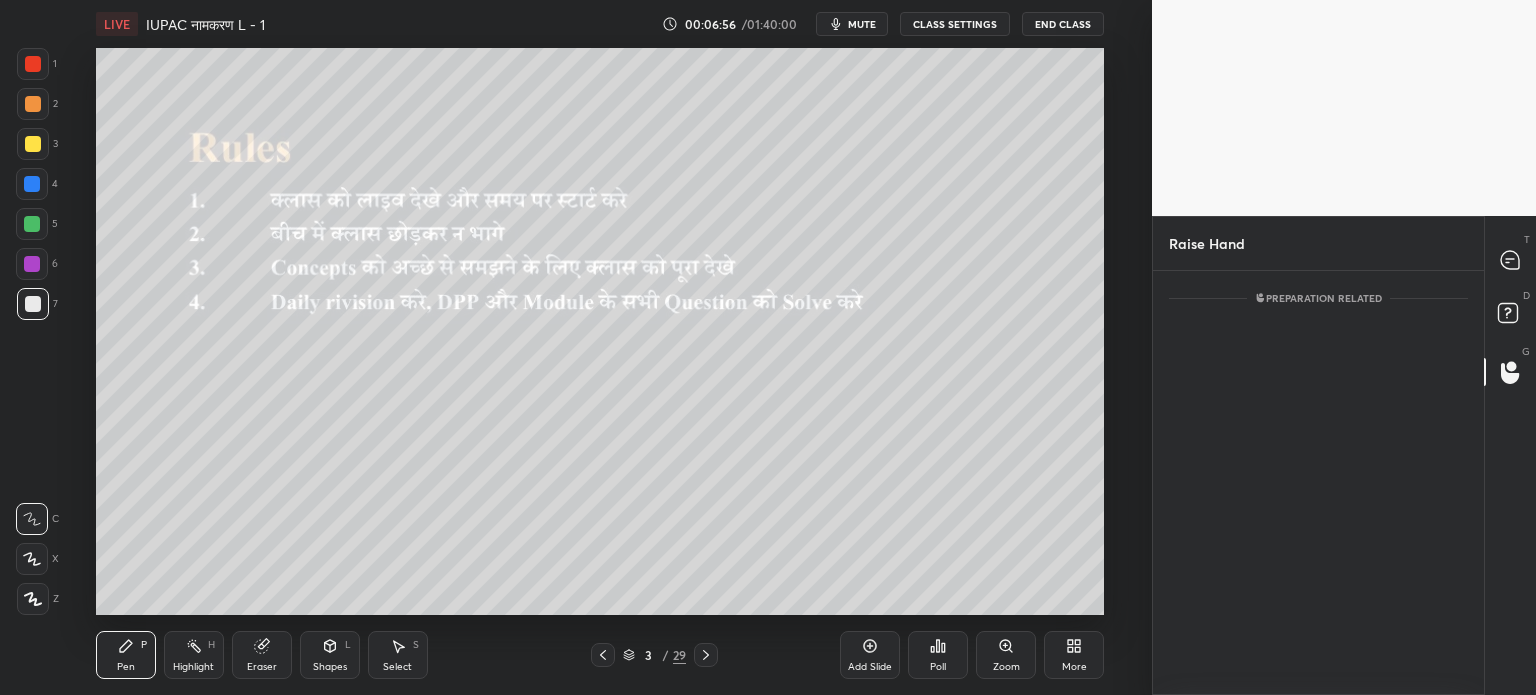scroll, scrollTop: 338, scrollLeft: 325, axis: both 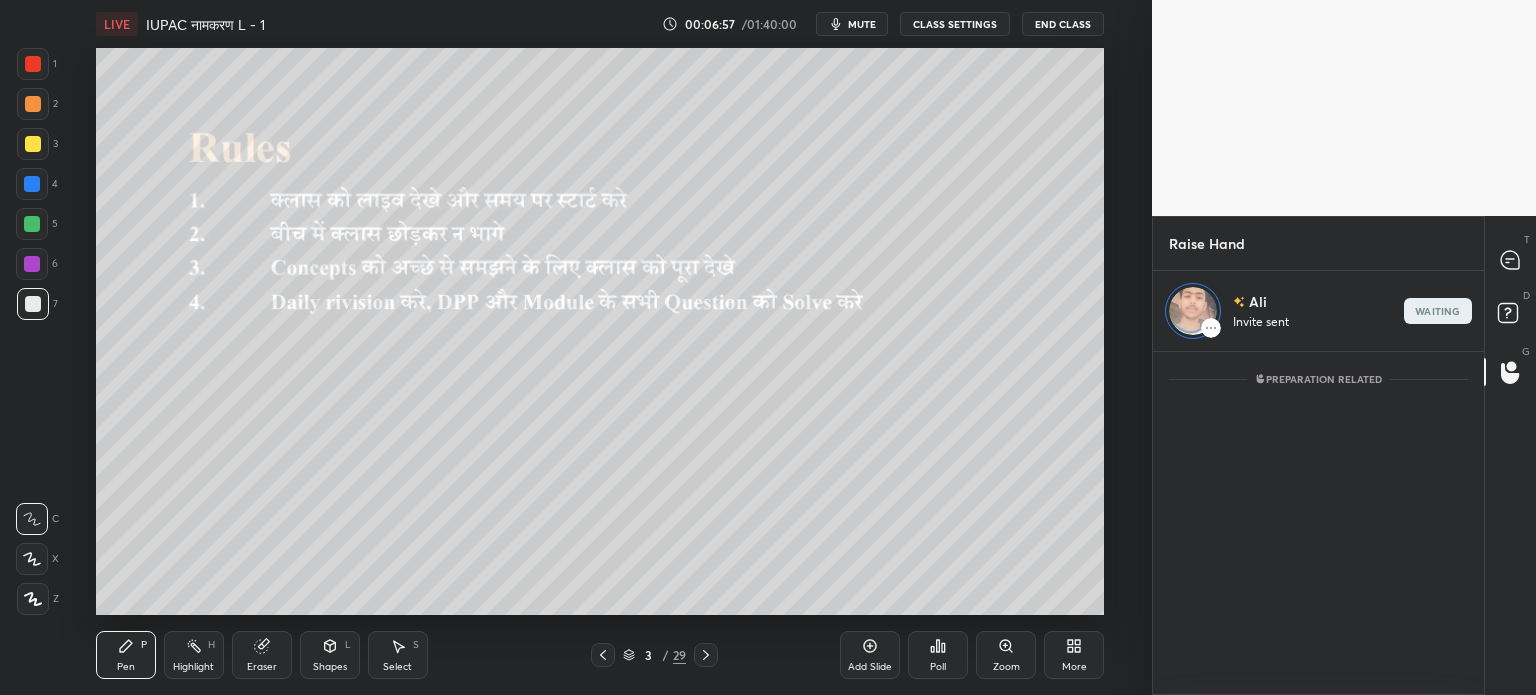 click 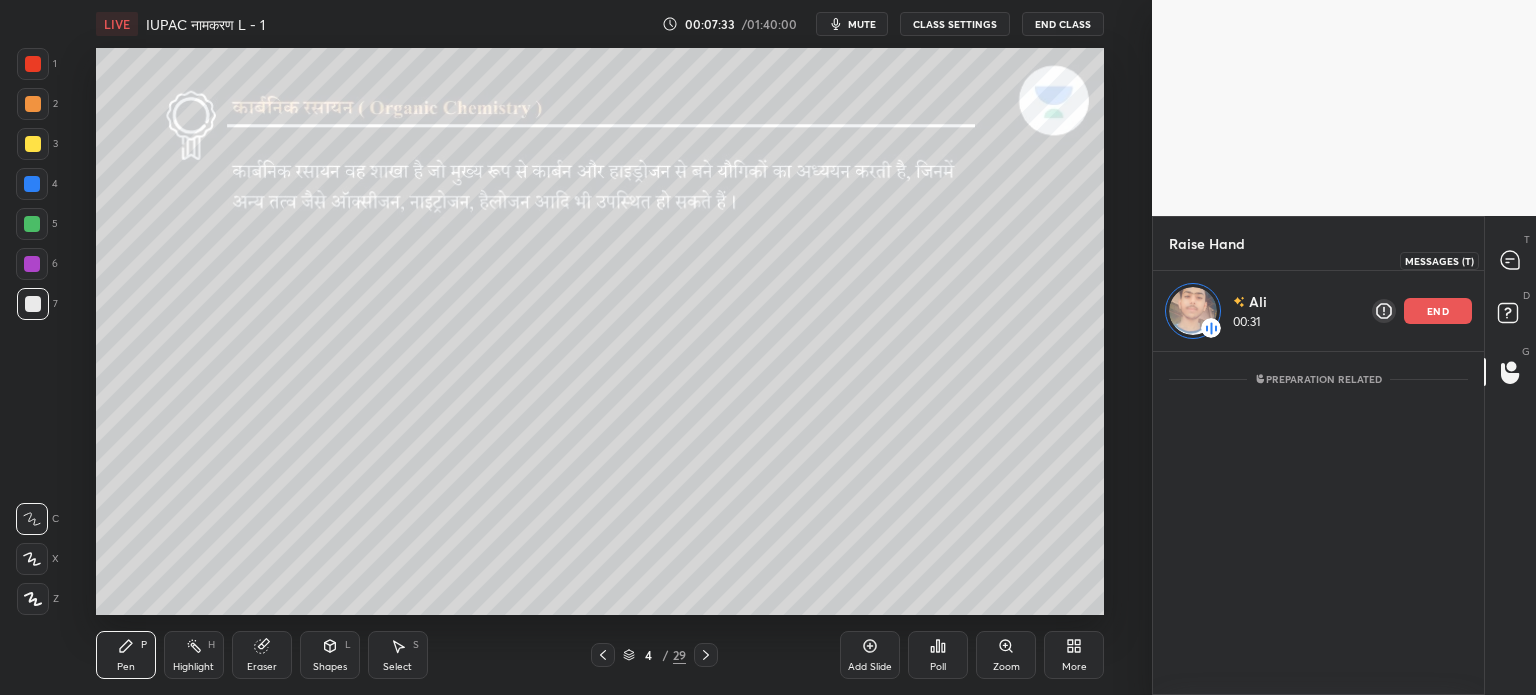 click 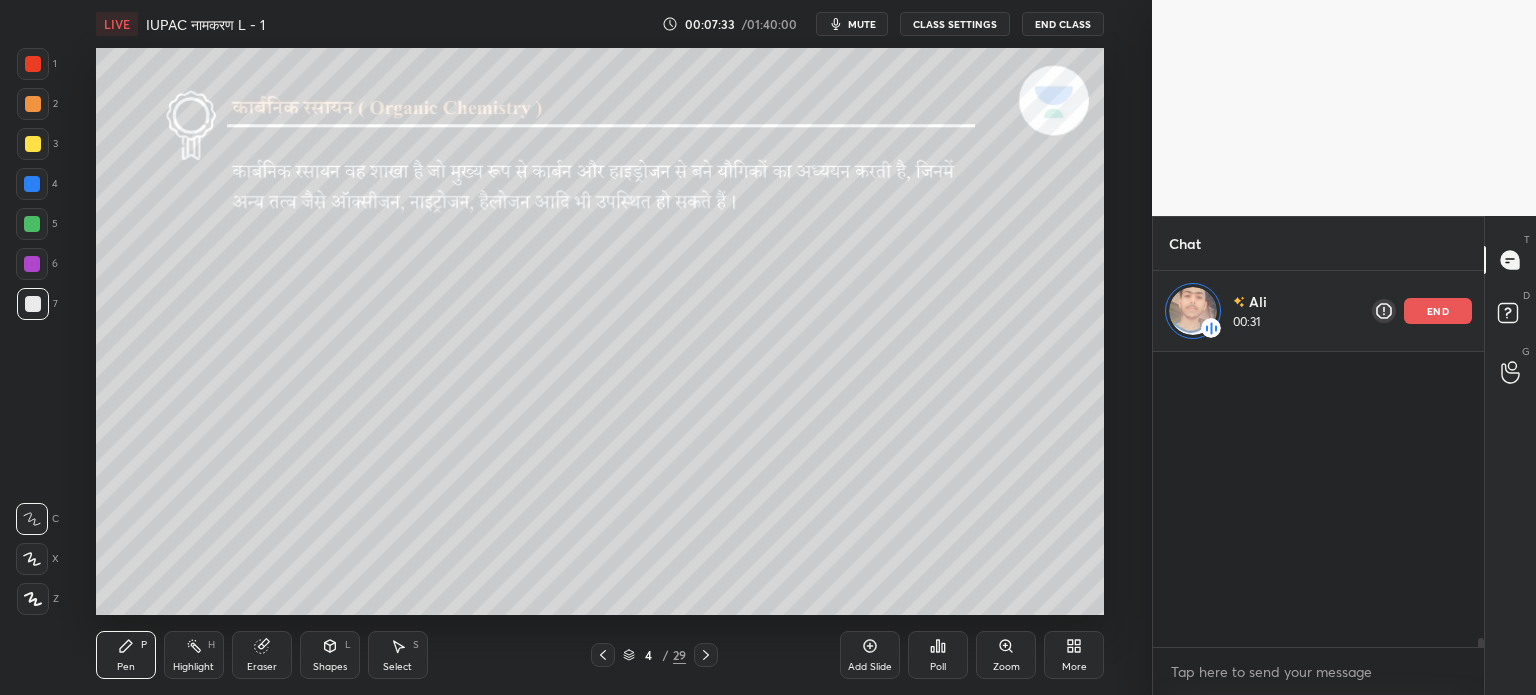 scroll, scrollTop: 13108, scrollLeft: 0, axis: vertical 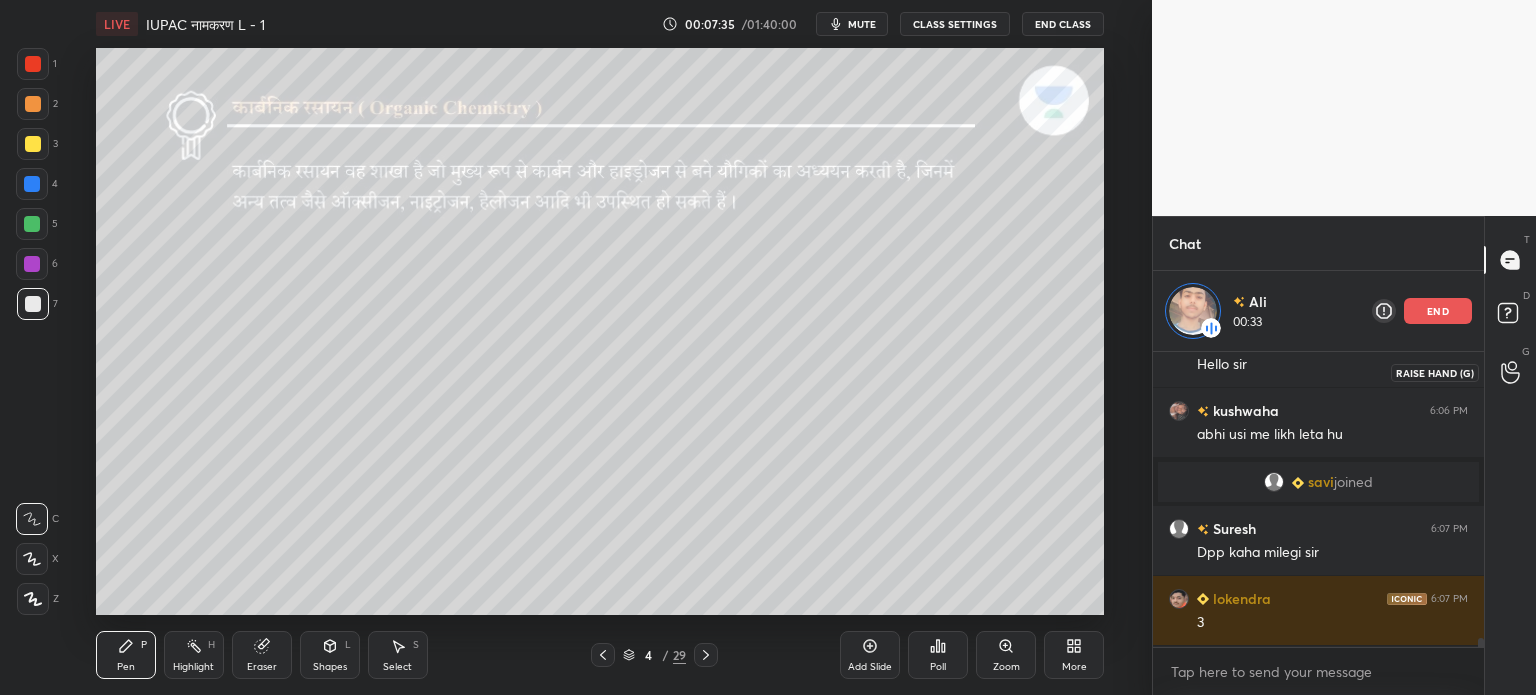 click at bounding box center (1511, 372) 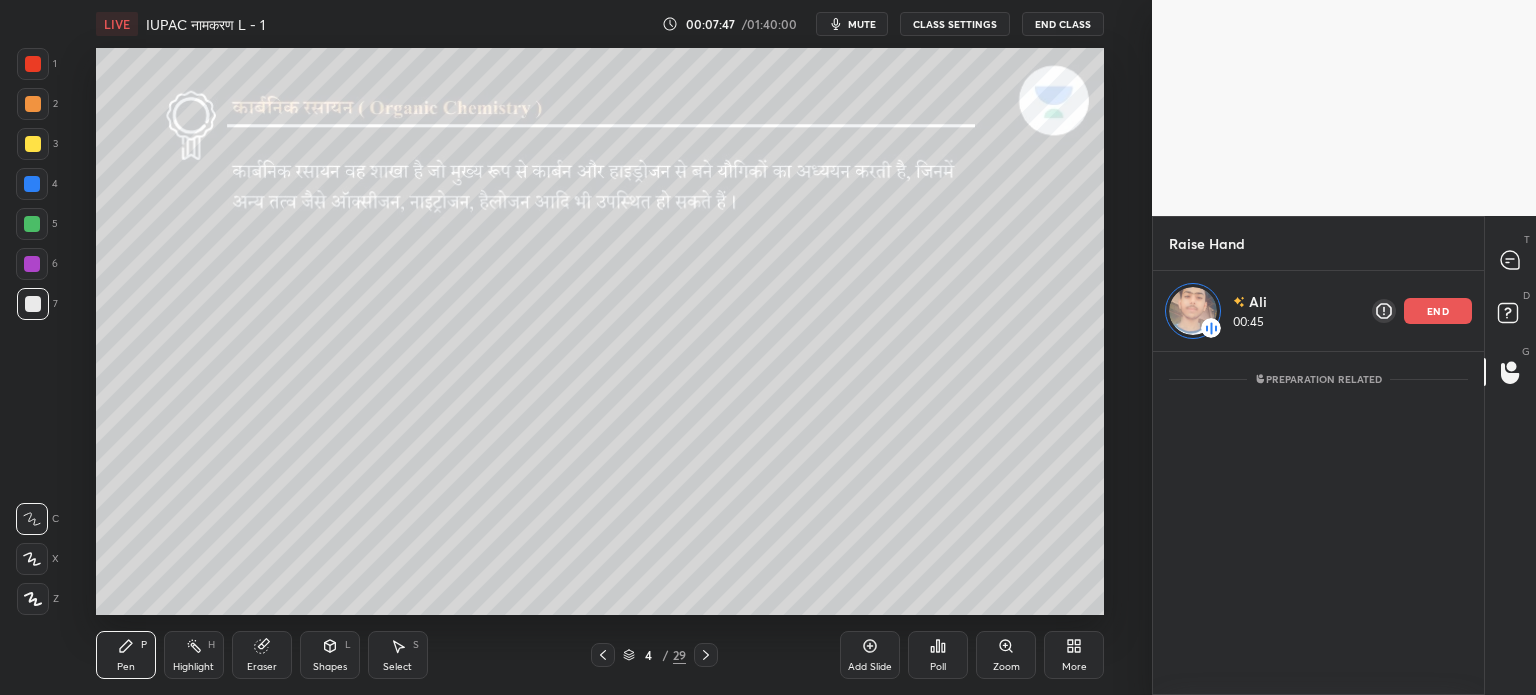 click on "end" at bounding box center (1438, 311) 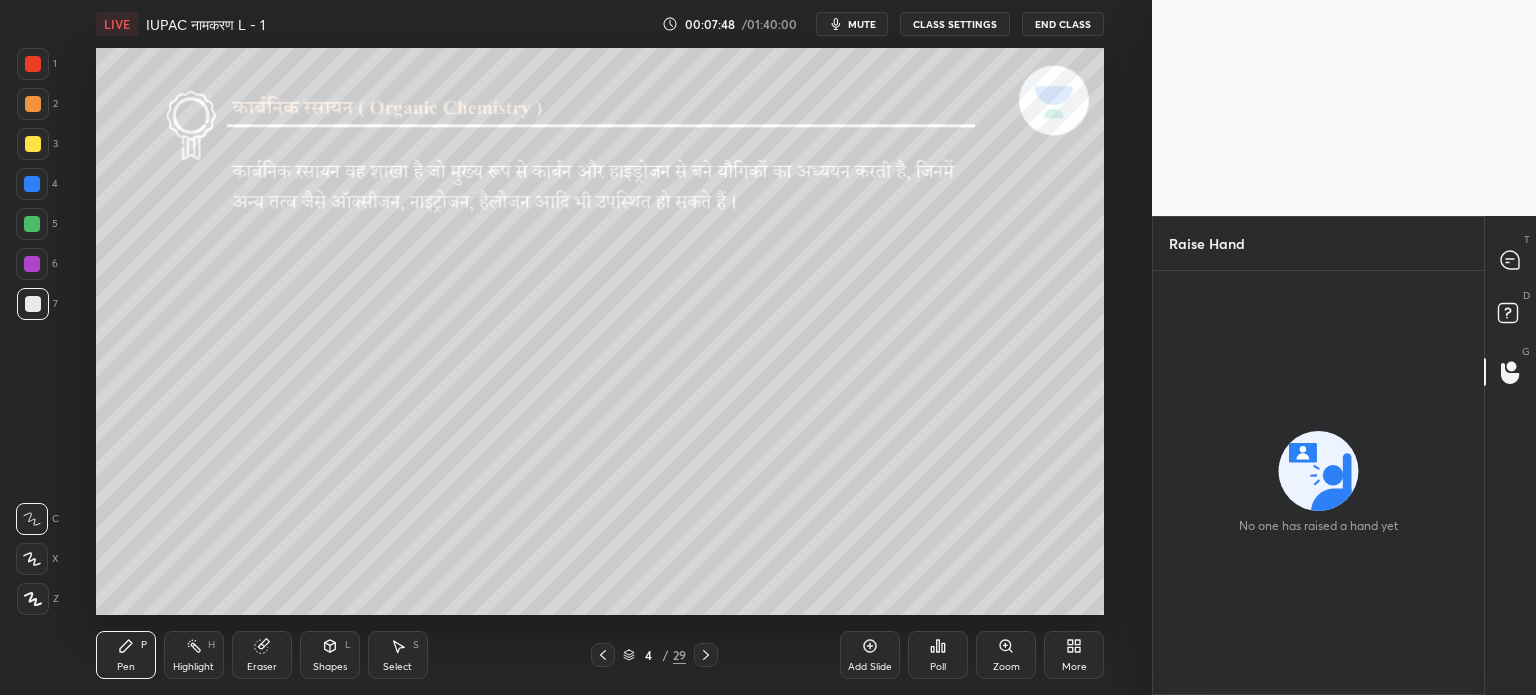 click 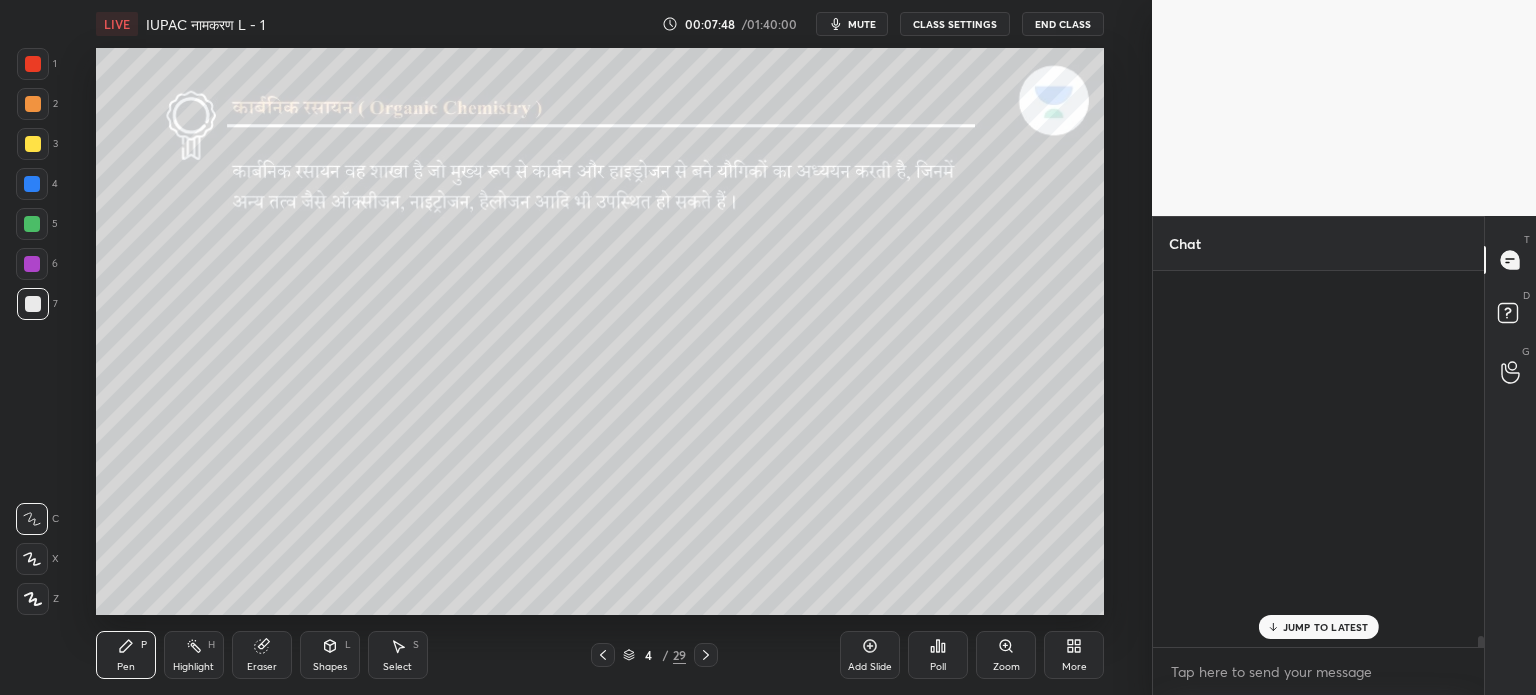 scroll, scrollTop: 5, scrollLeft: 6, axis: both 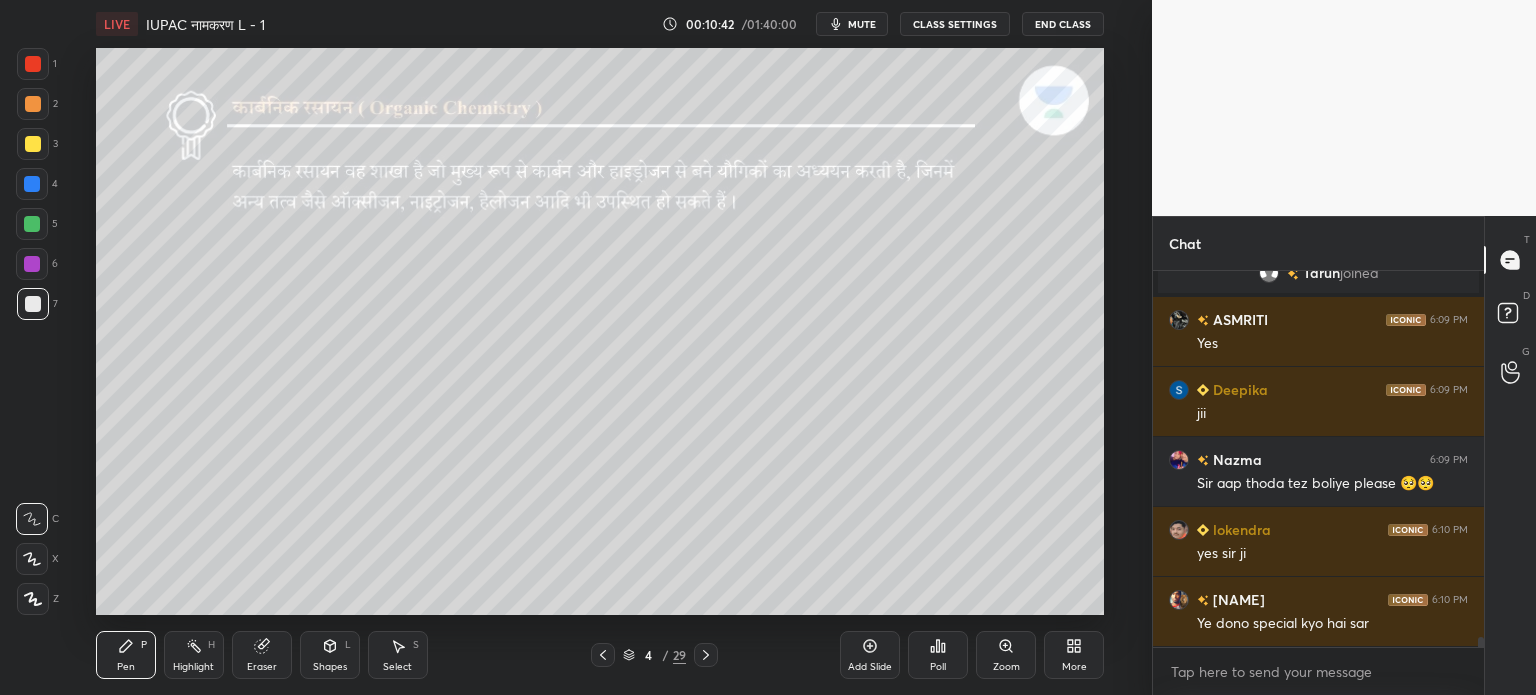 click on "Eraser" at bounding box center (262, 667) 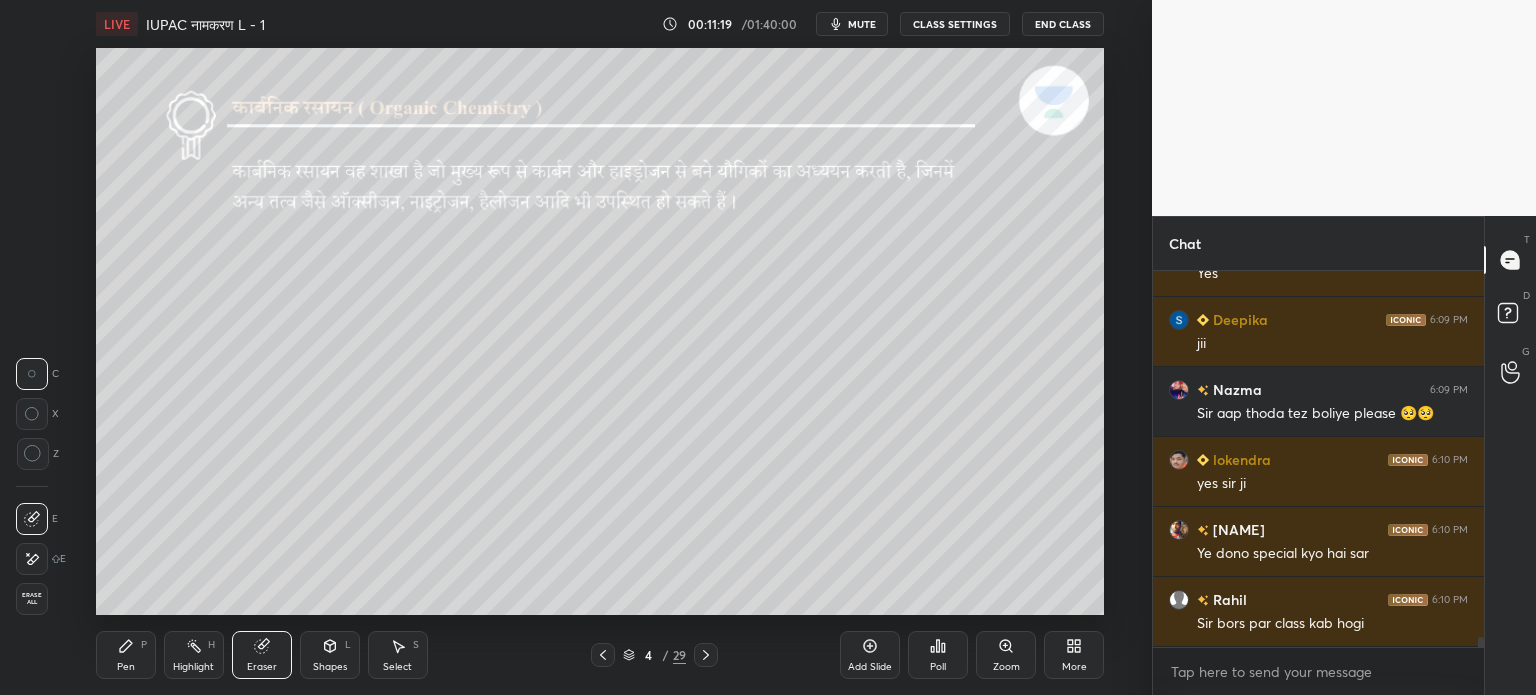 scroll, scrollTop: 13490, scrollLeft: 0, axis: vertical 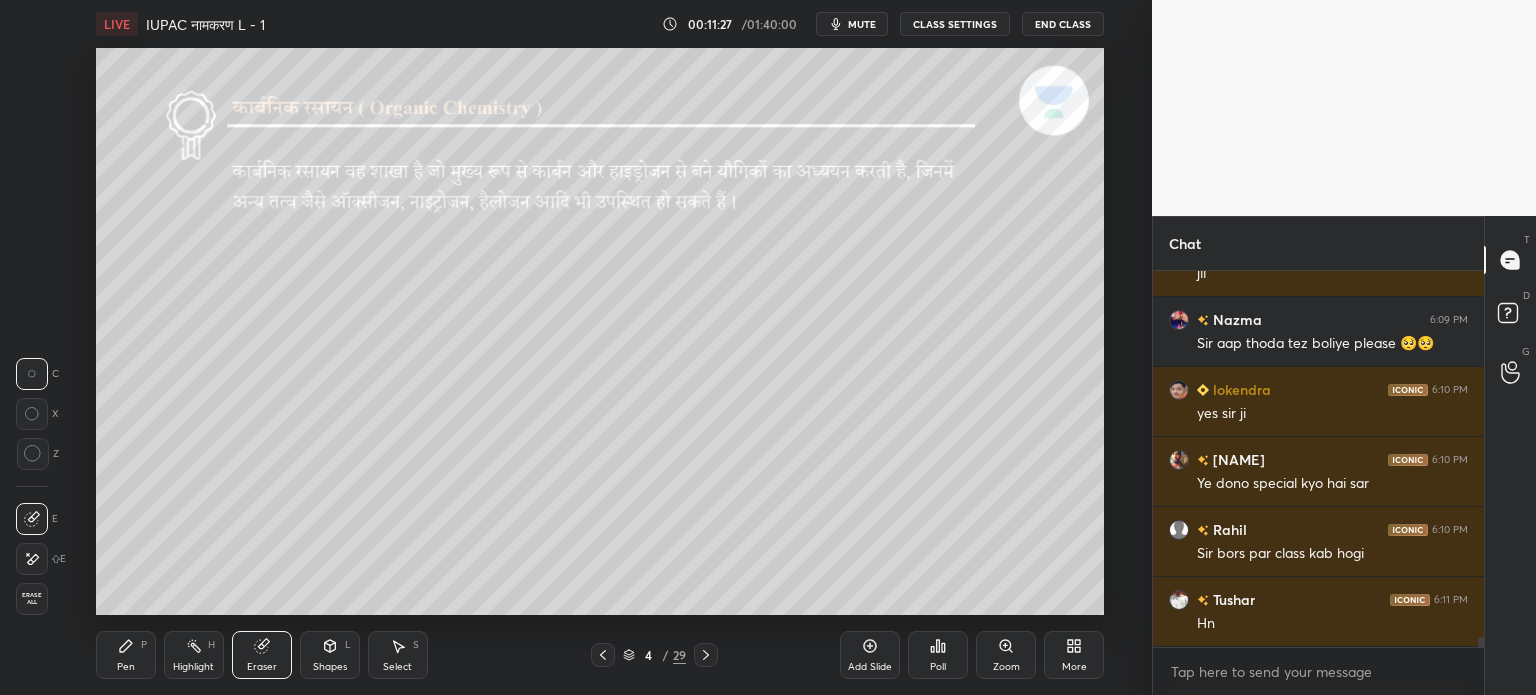 click on "Pen P" at bounding box center [126, 655] 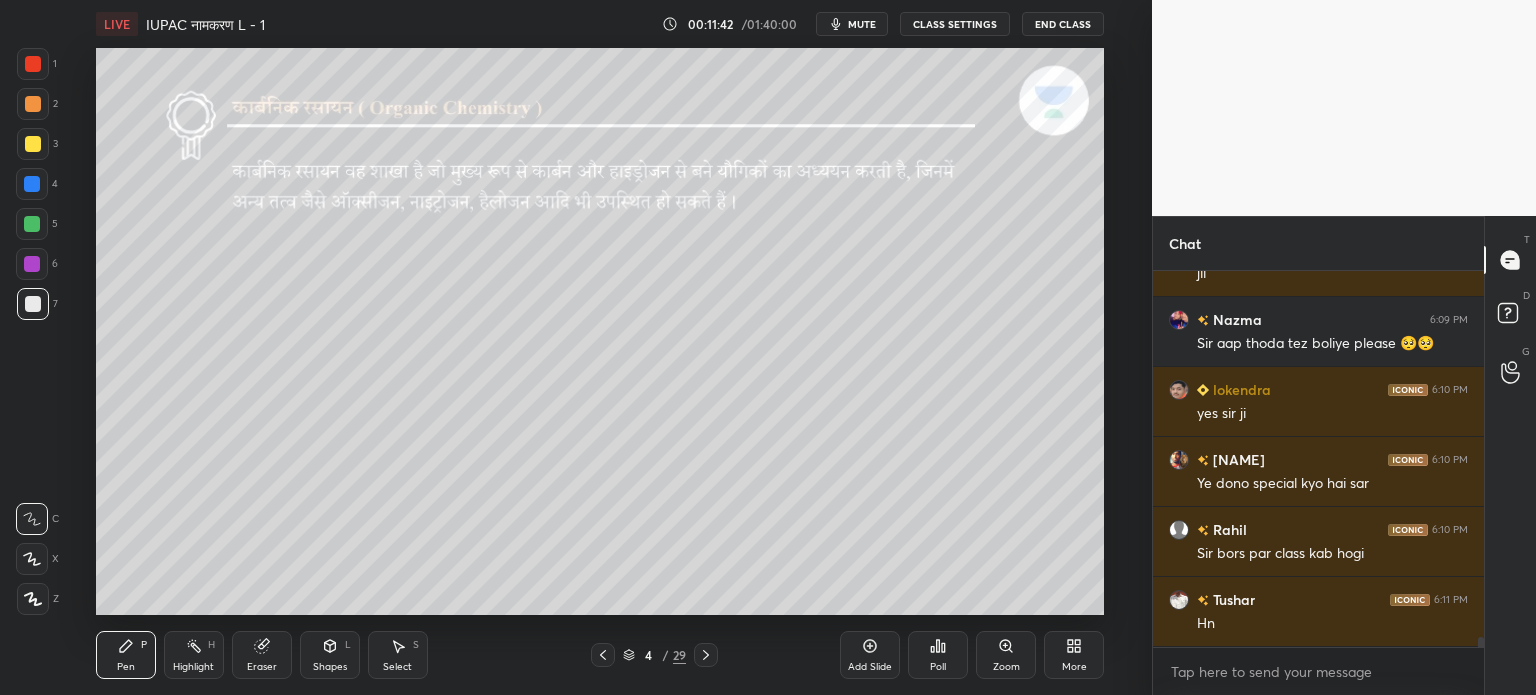scroll, scrollTop: 13560, scrollLeft: 0, axis: vertical 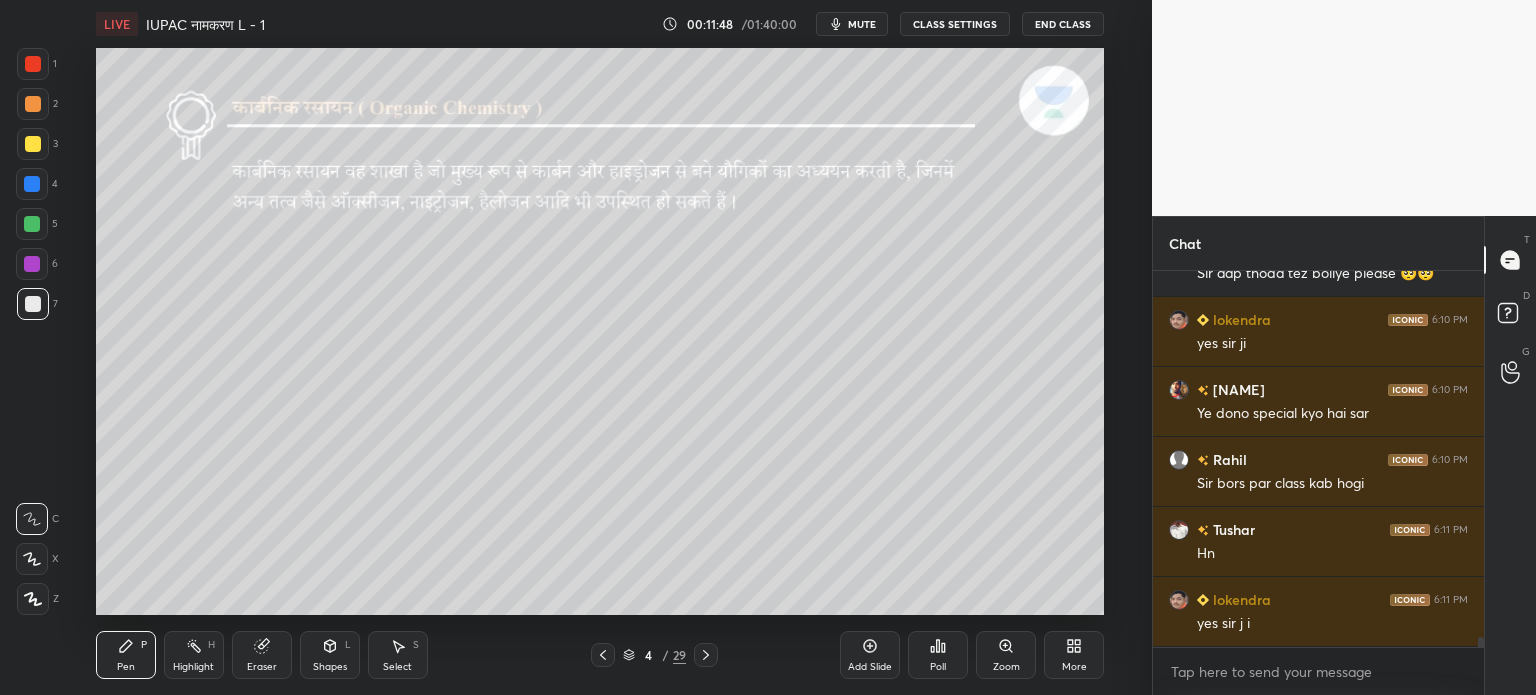 click at bounding box center [33, 144] 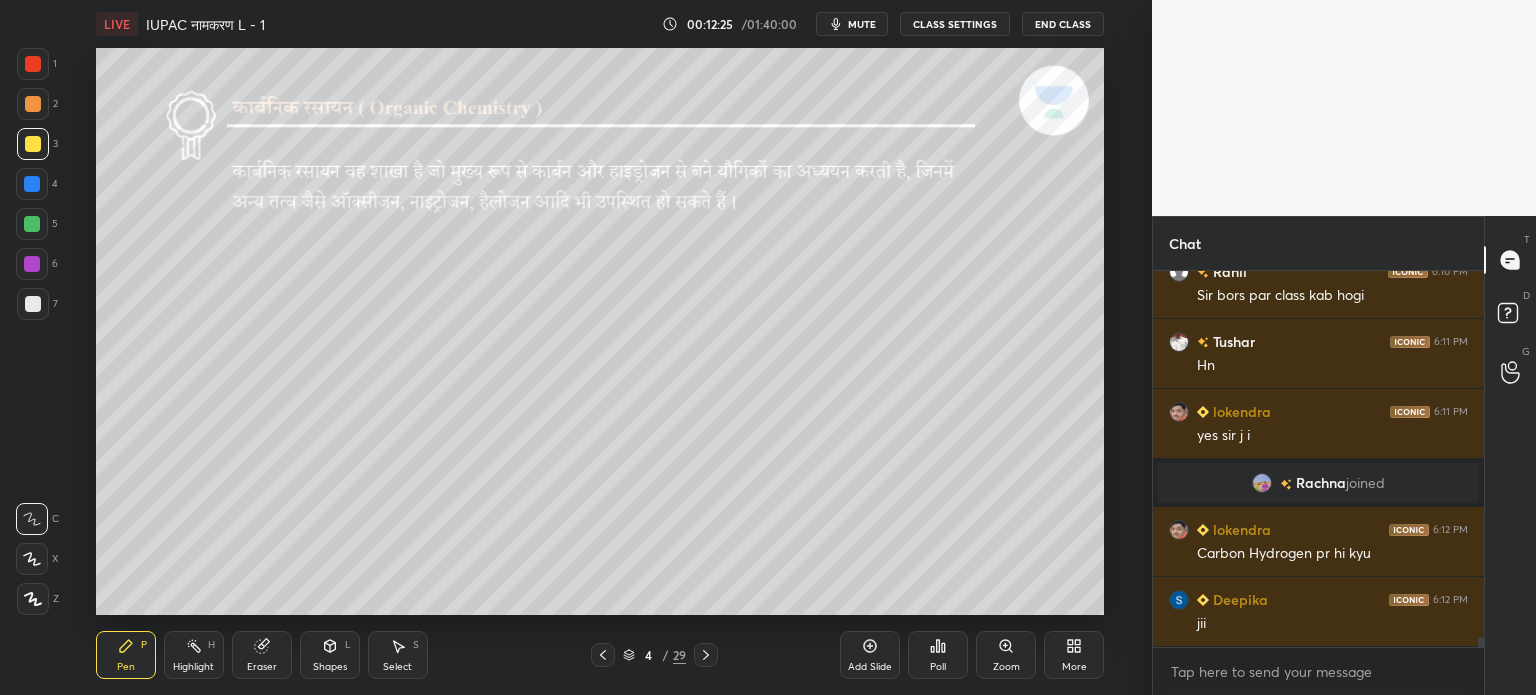 scroll, scrollTop: 13698, scrollLeft: 0, axis: vertical 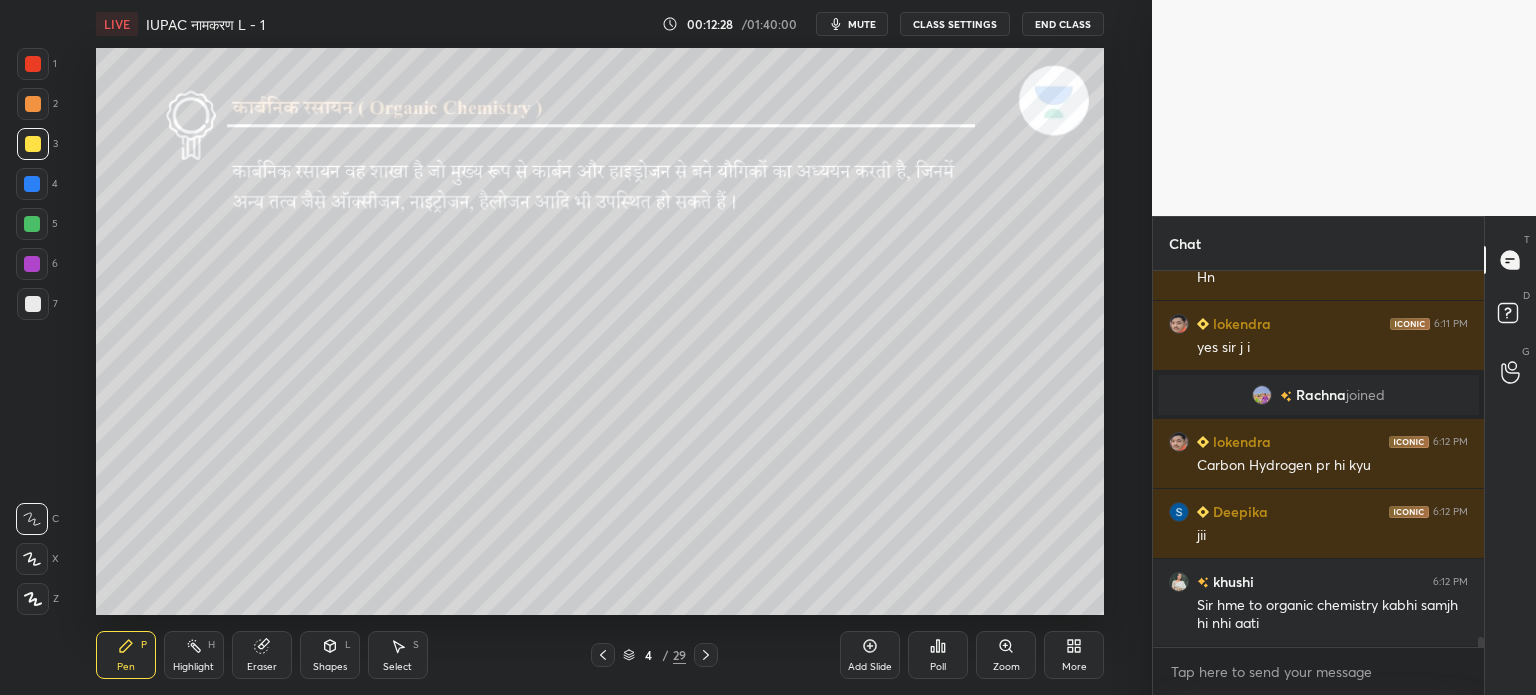 click on "Eraser" at bounding box center (262, 667) 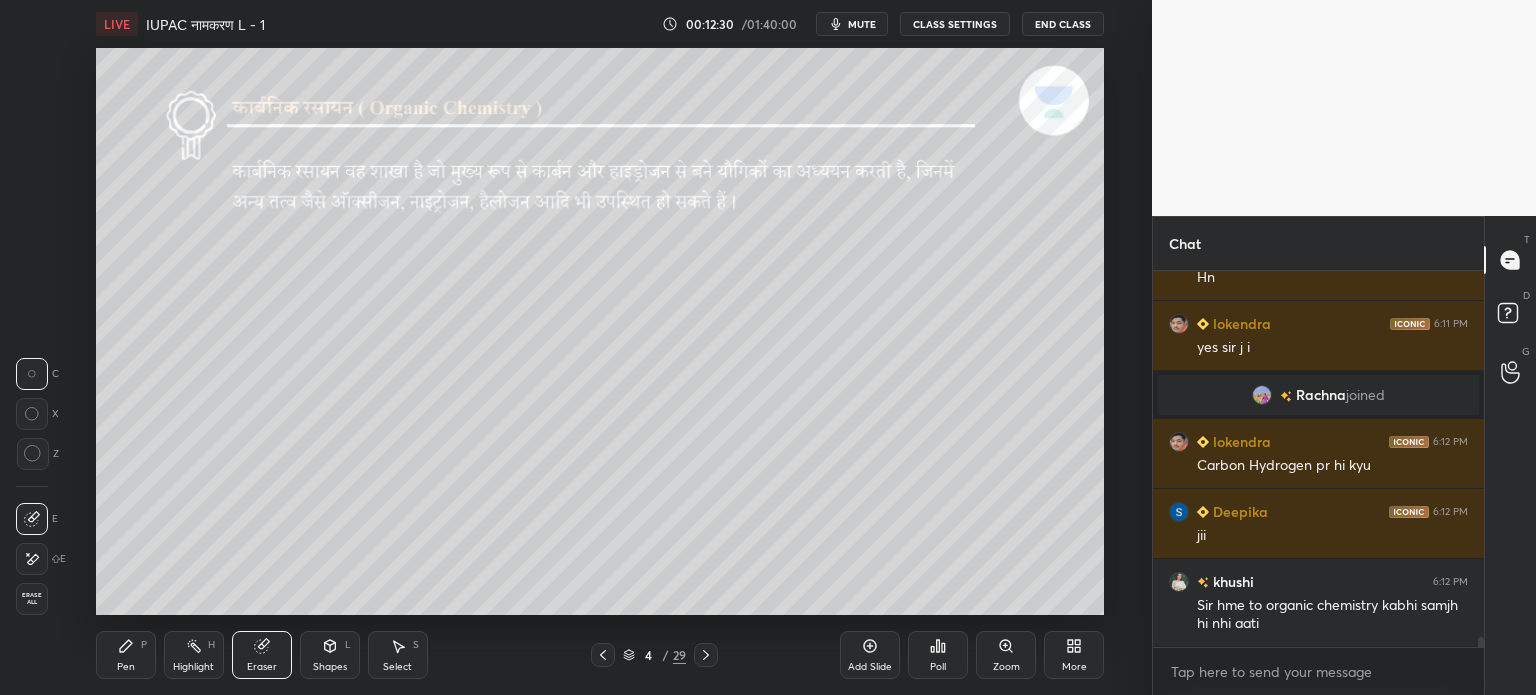 scroll, scrollTop: 13768, scrollLeft: 0, axis: vertical 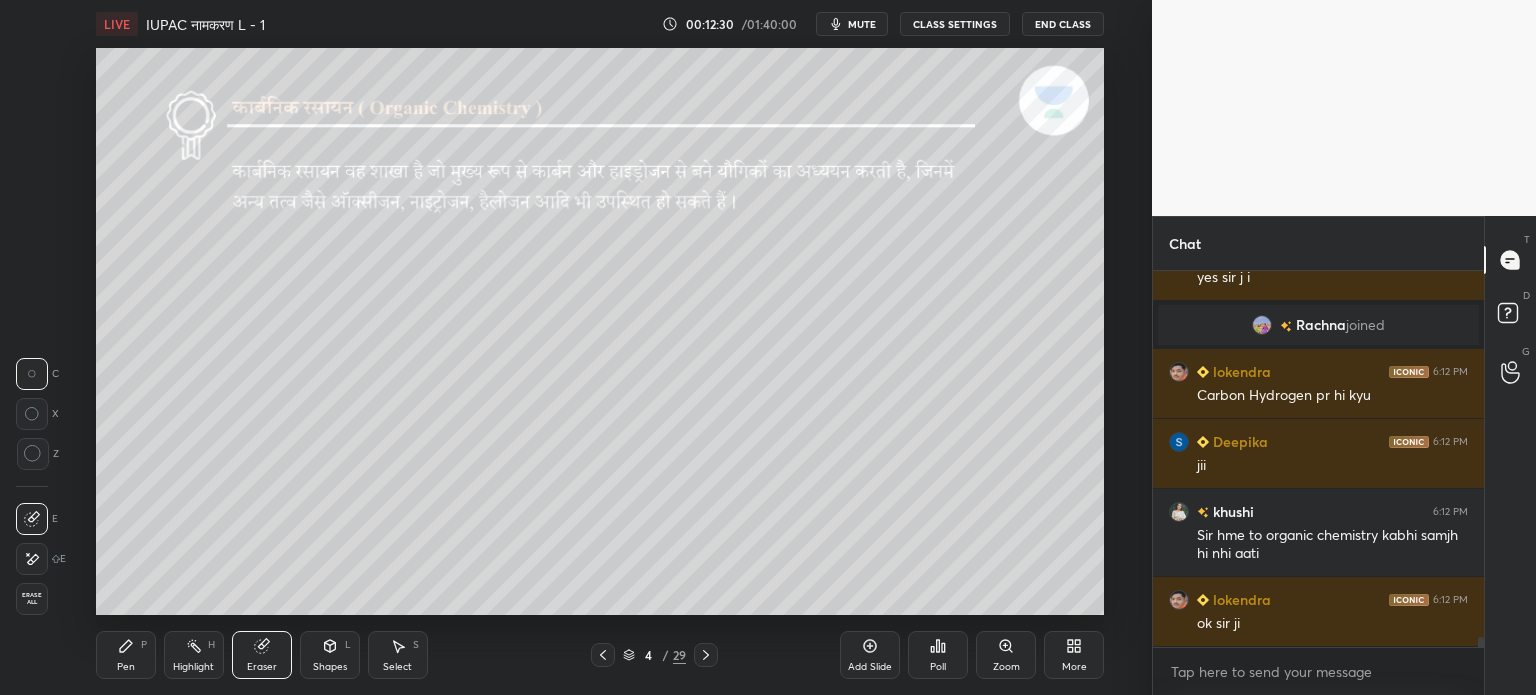 click on "Select" at bounding box center [397, 667] 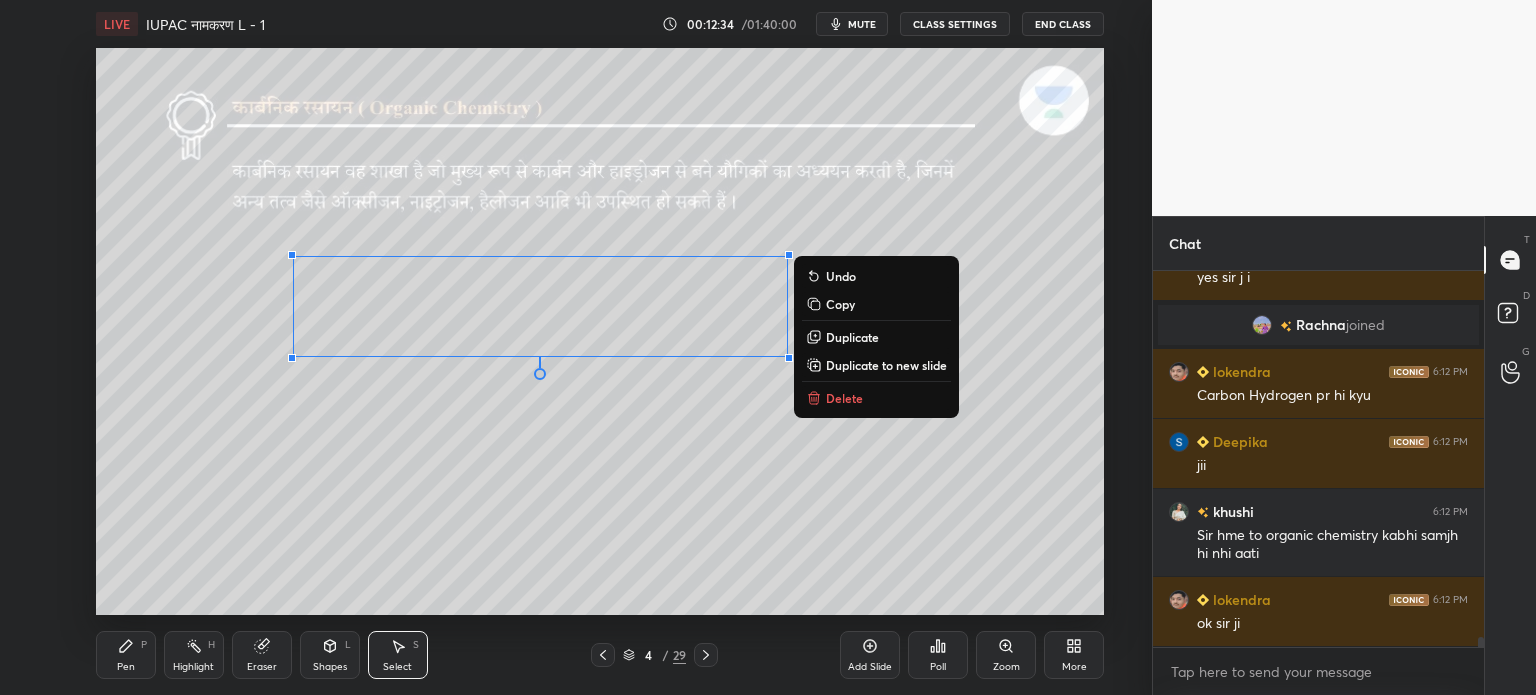 click on "Delete" at bounding box center (844, 398) 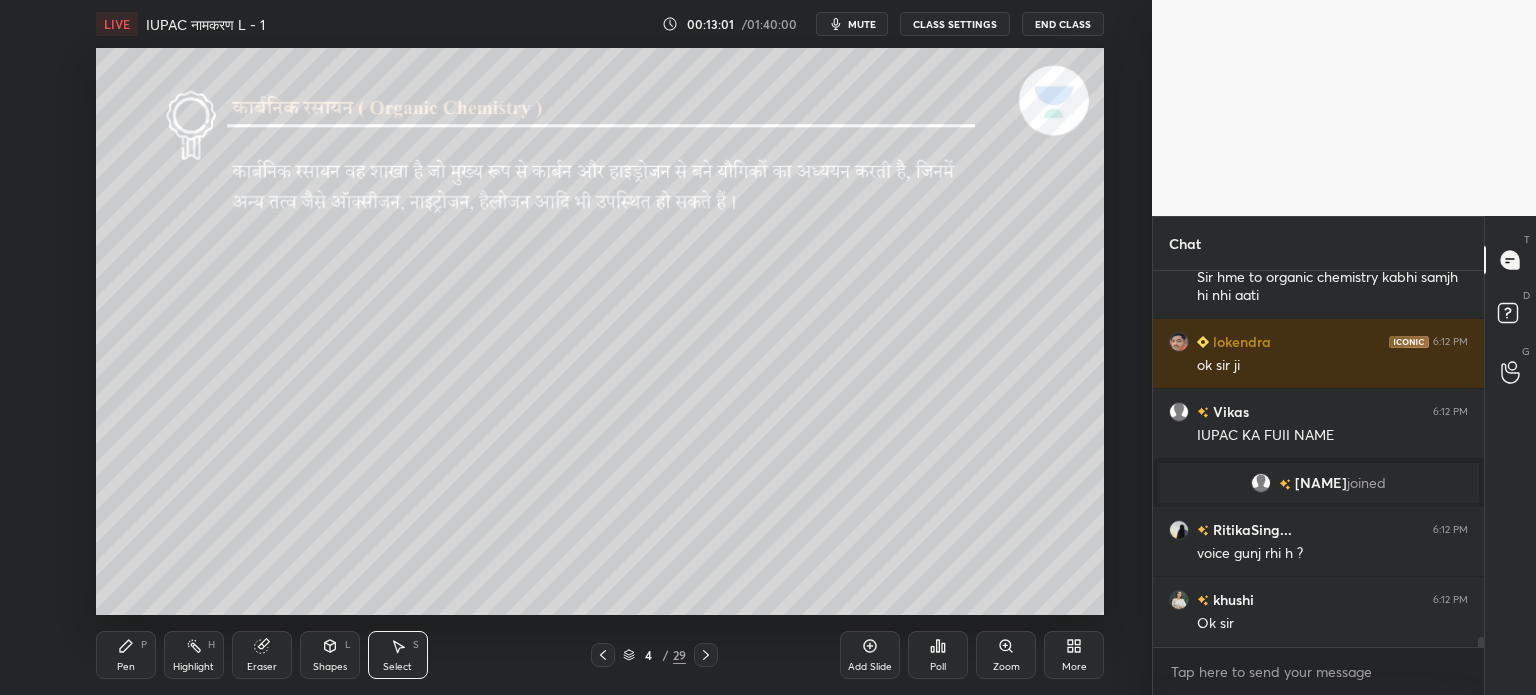 scroll, scrollTop: 13976, scrollLeft: 0, axis: vertical 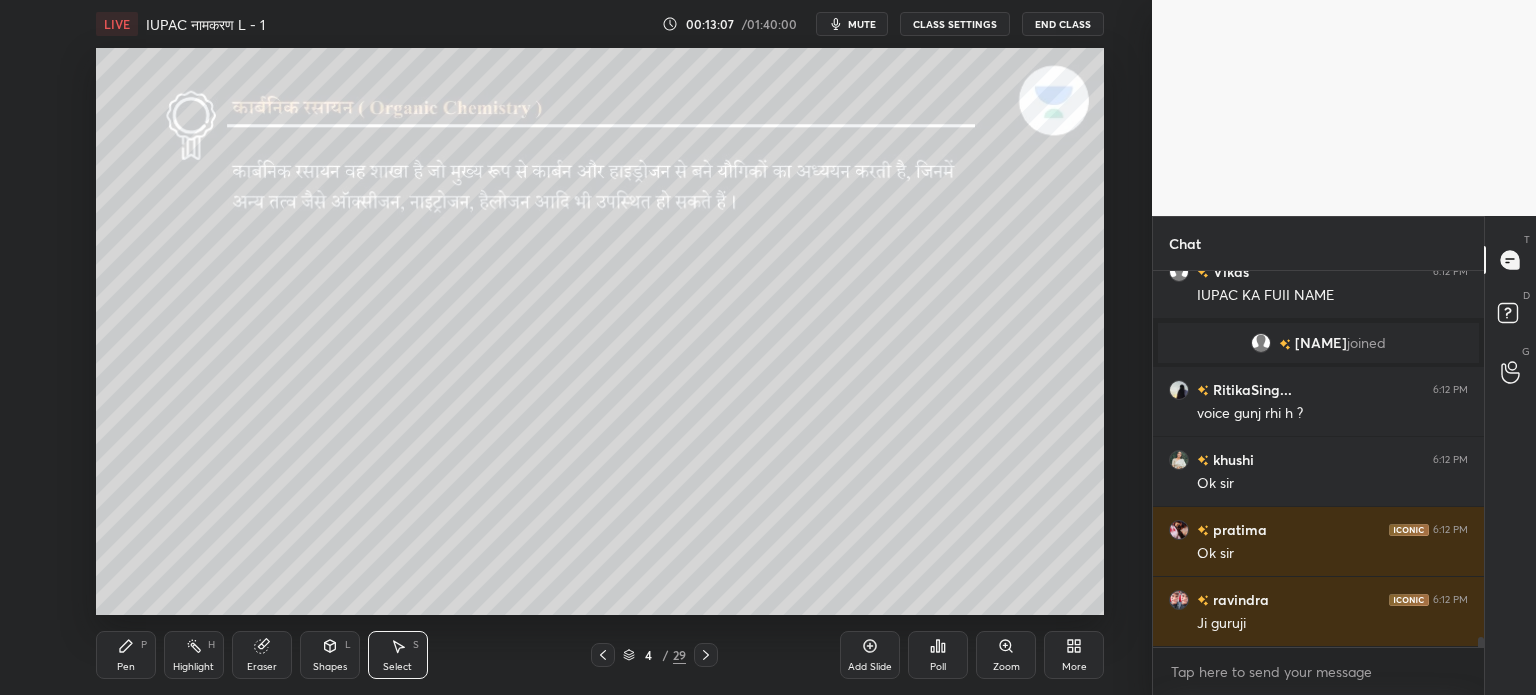 click on "Pen P" at bounding box center [126, 655] 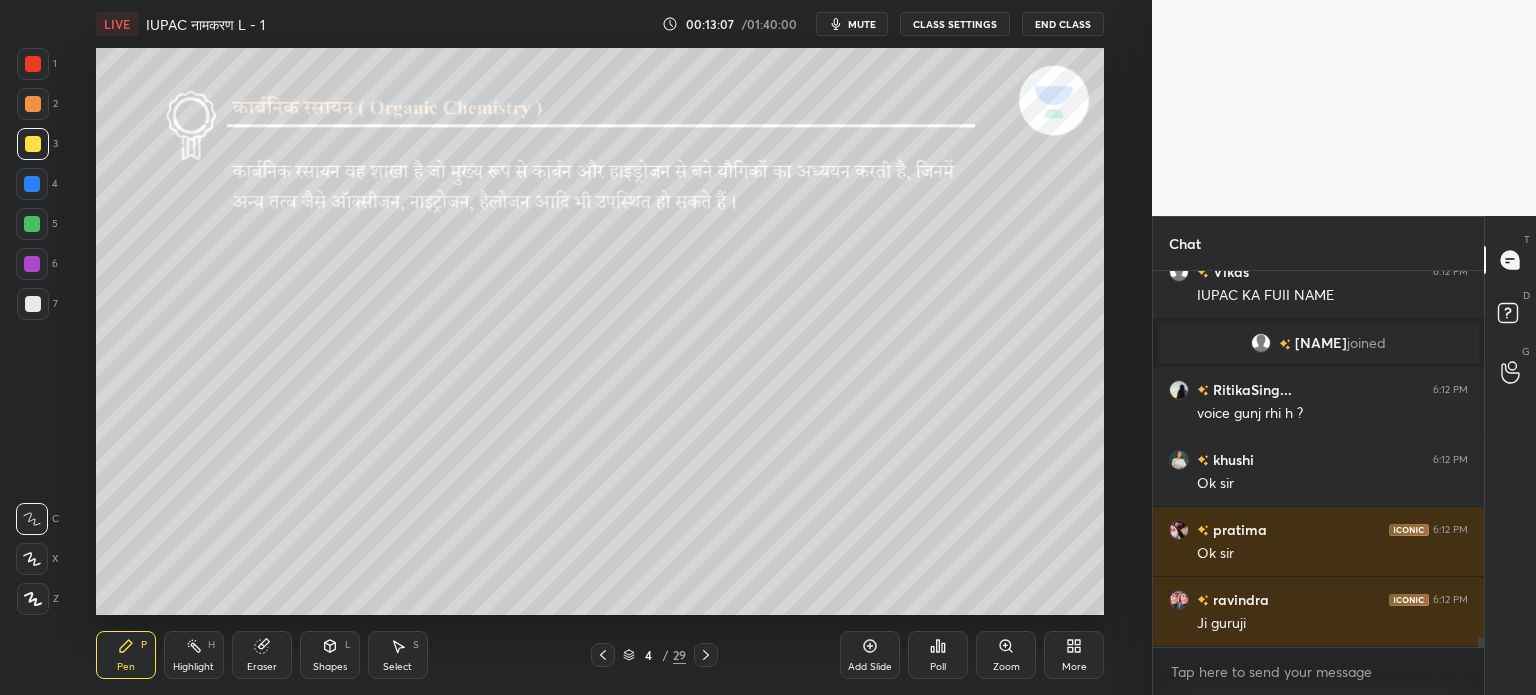 click on "Highlight H" at bounding box center [194, 655] 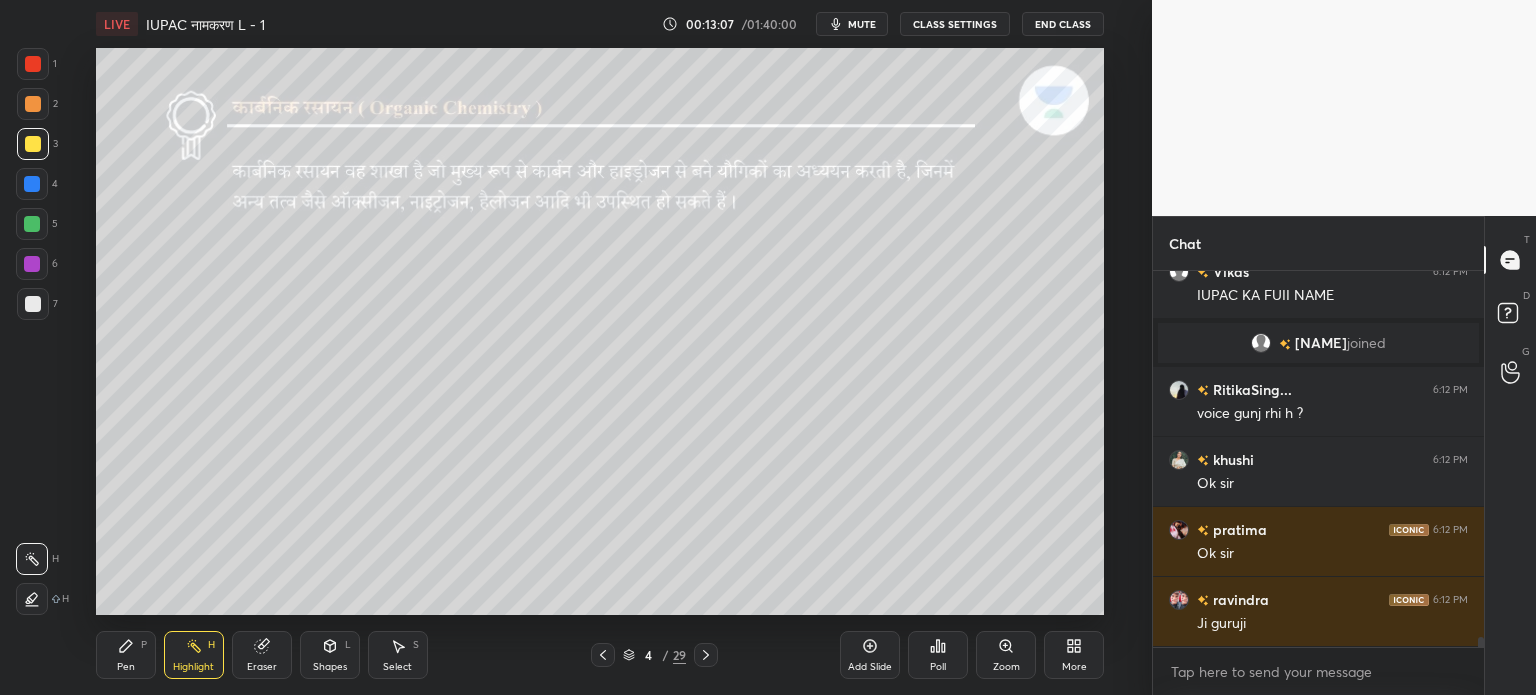 scroll, scrollTop: 14094, scrollLeft: 0, axis: vertical 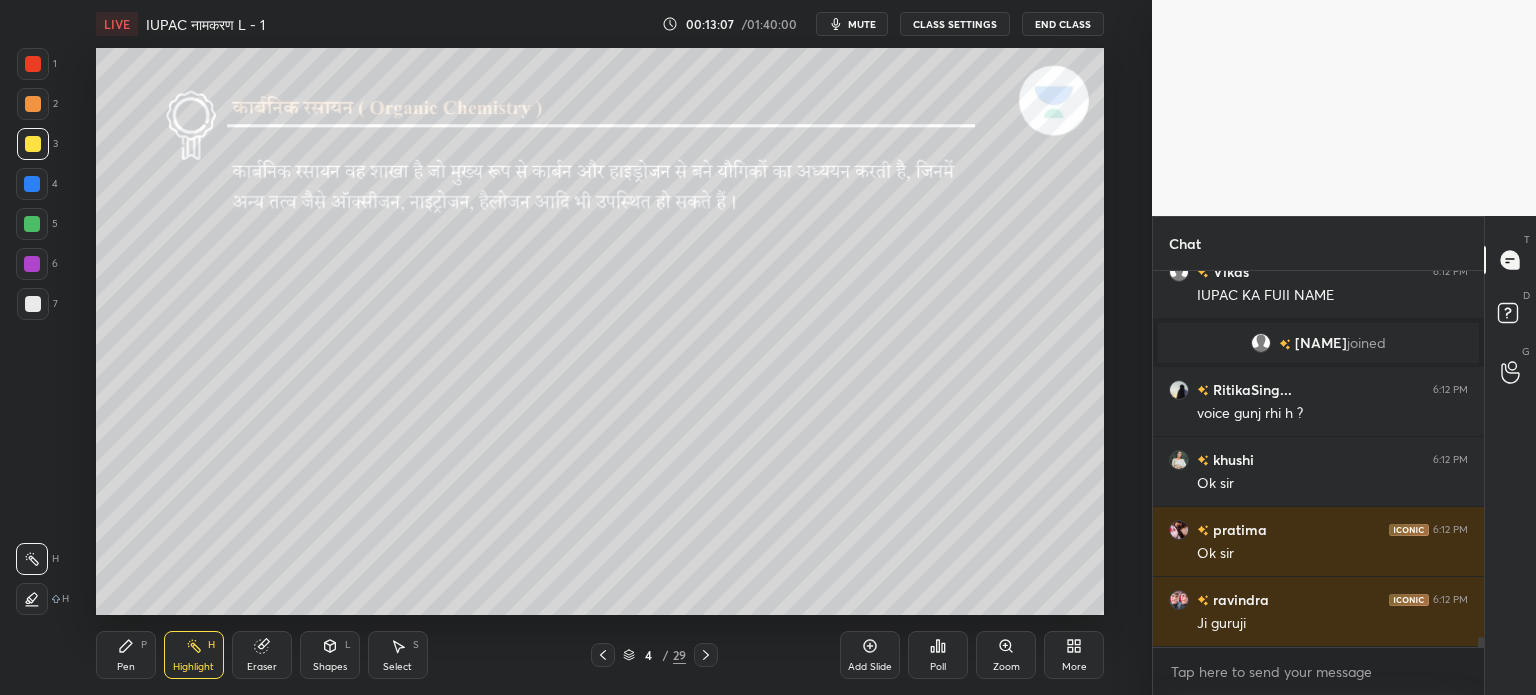 click 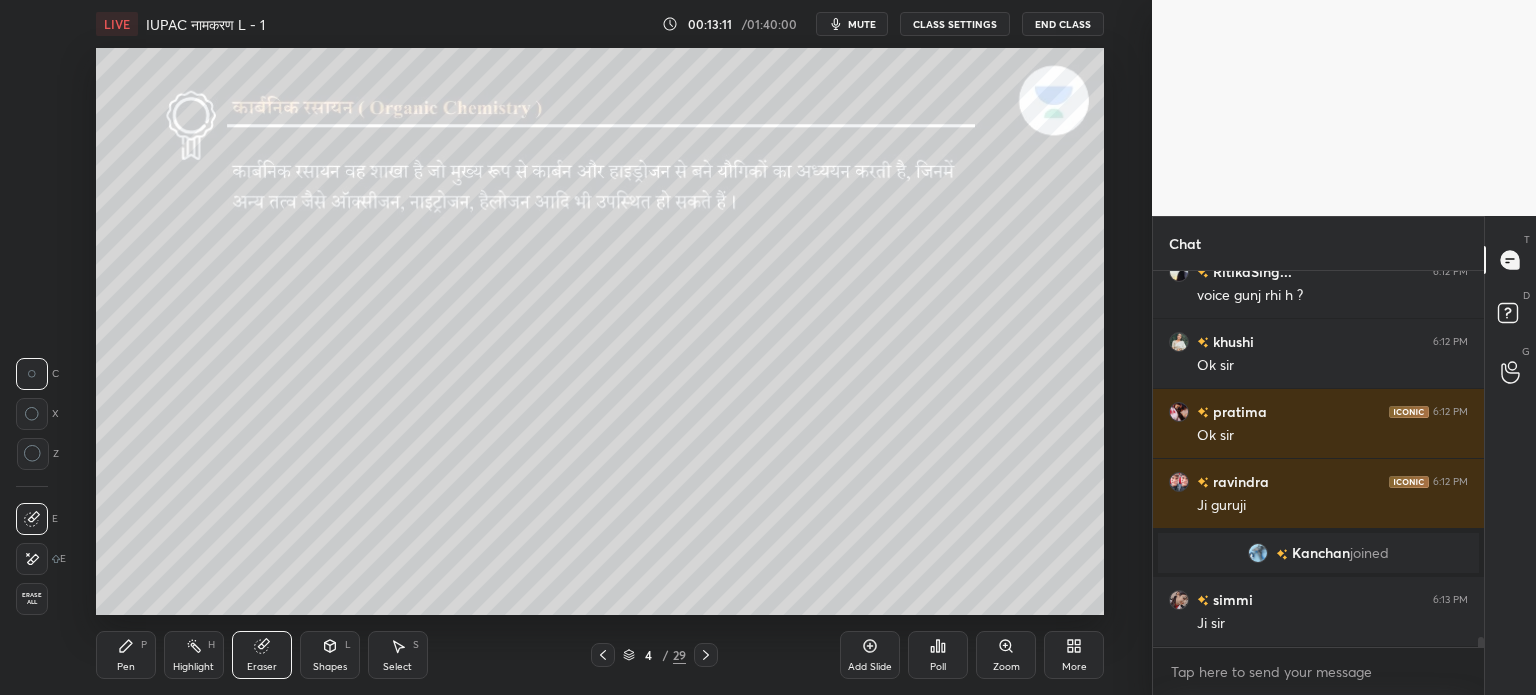 scroll, scrollTop: 14176, scrollLeft: 0, axis: vertical 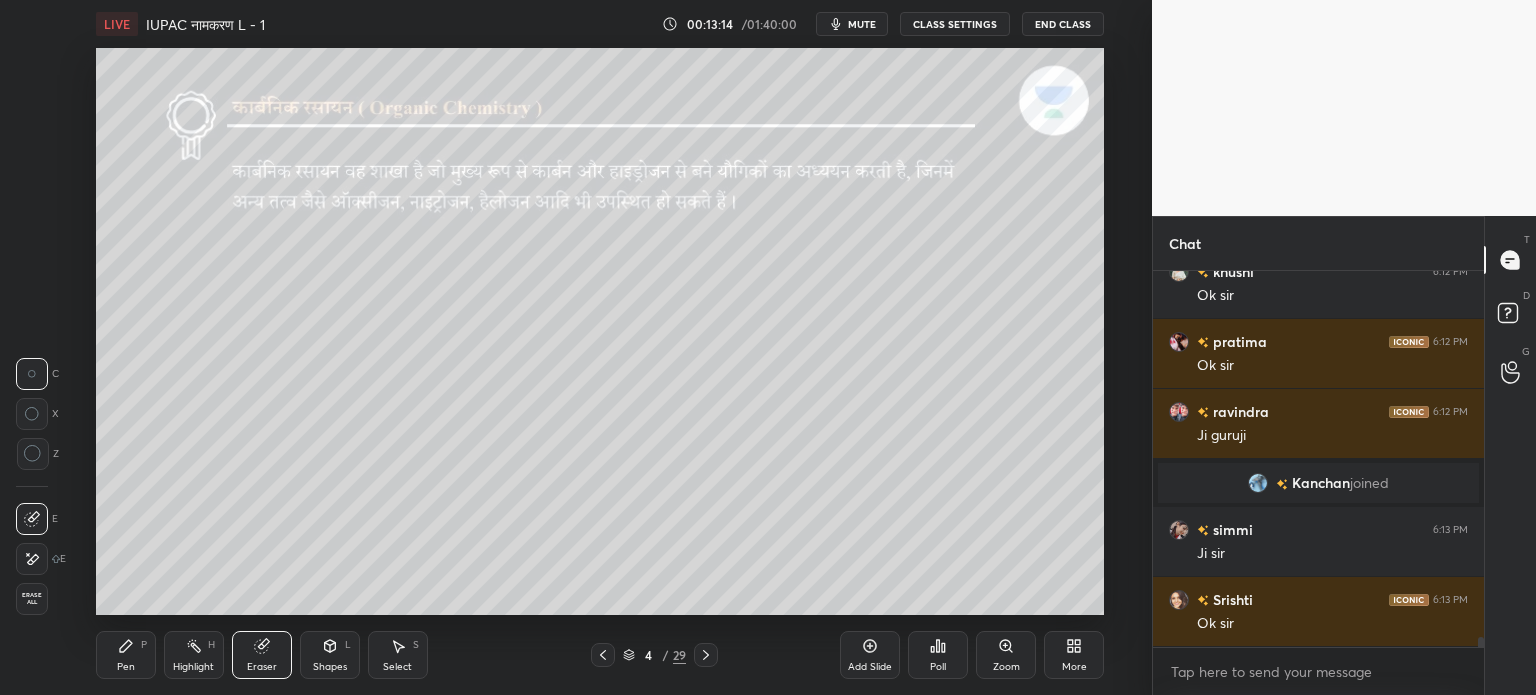 click on "Pen P" at bounding box center (126, 655) 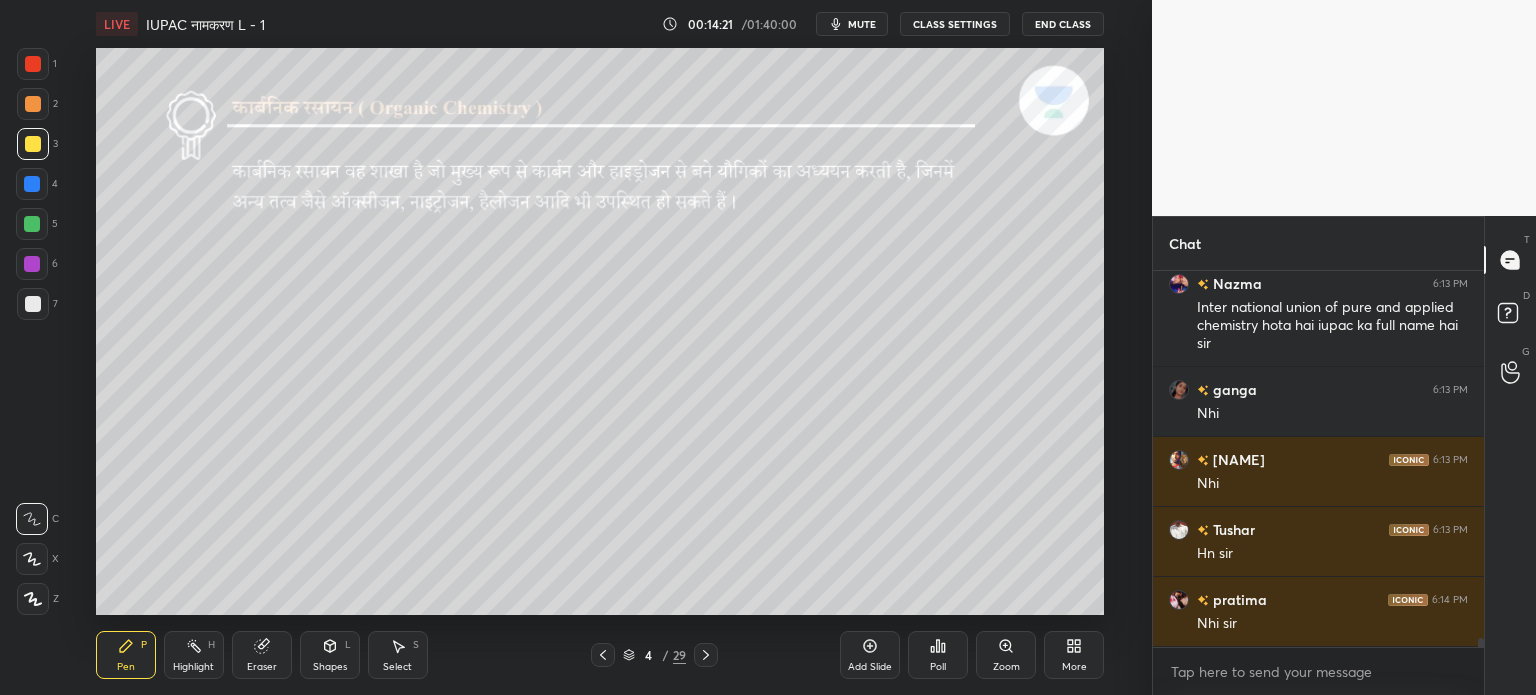 scroll, scrollTop: 14880, scrollLeft: 0, axis: vertical 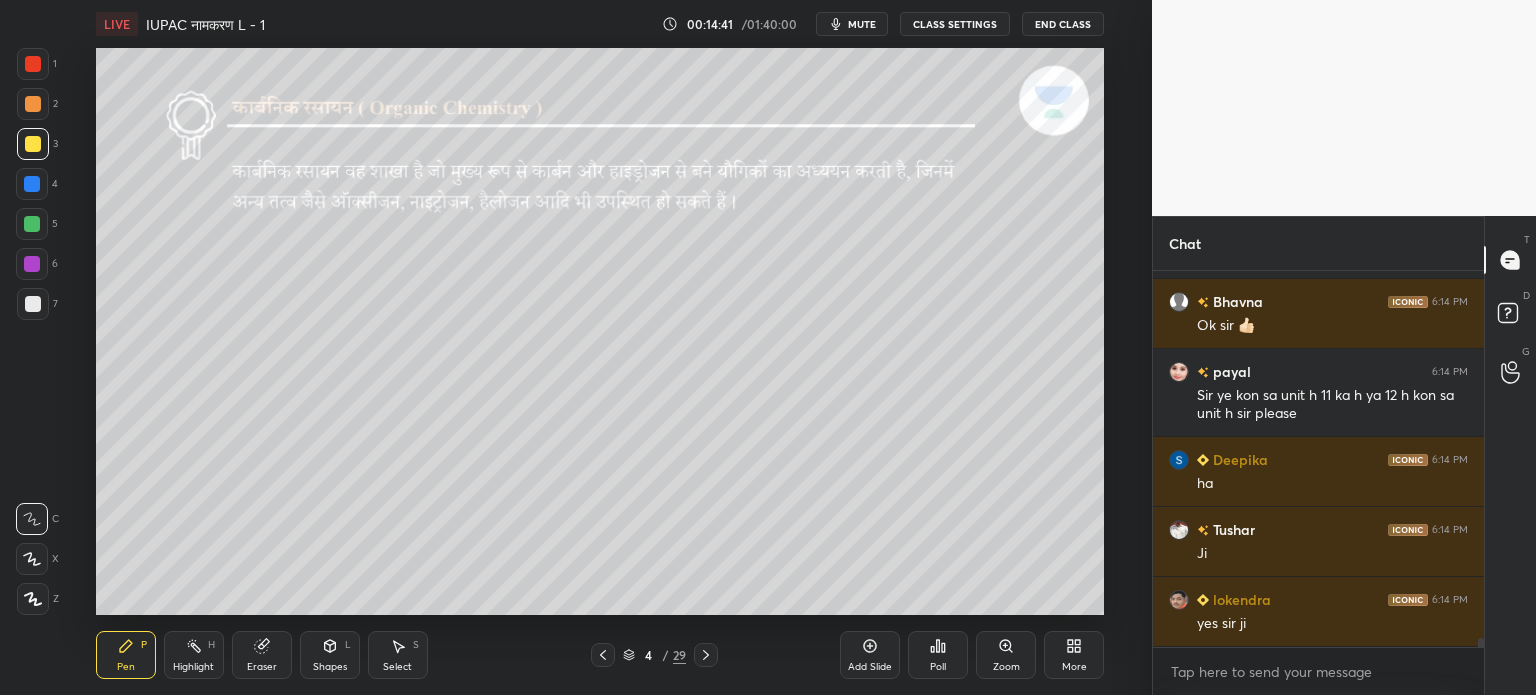 click on "Select S" at bounding box center (398, 655) 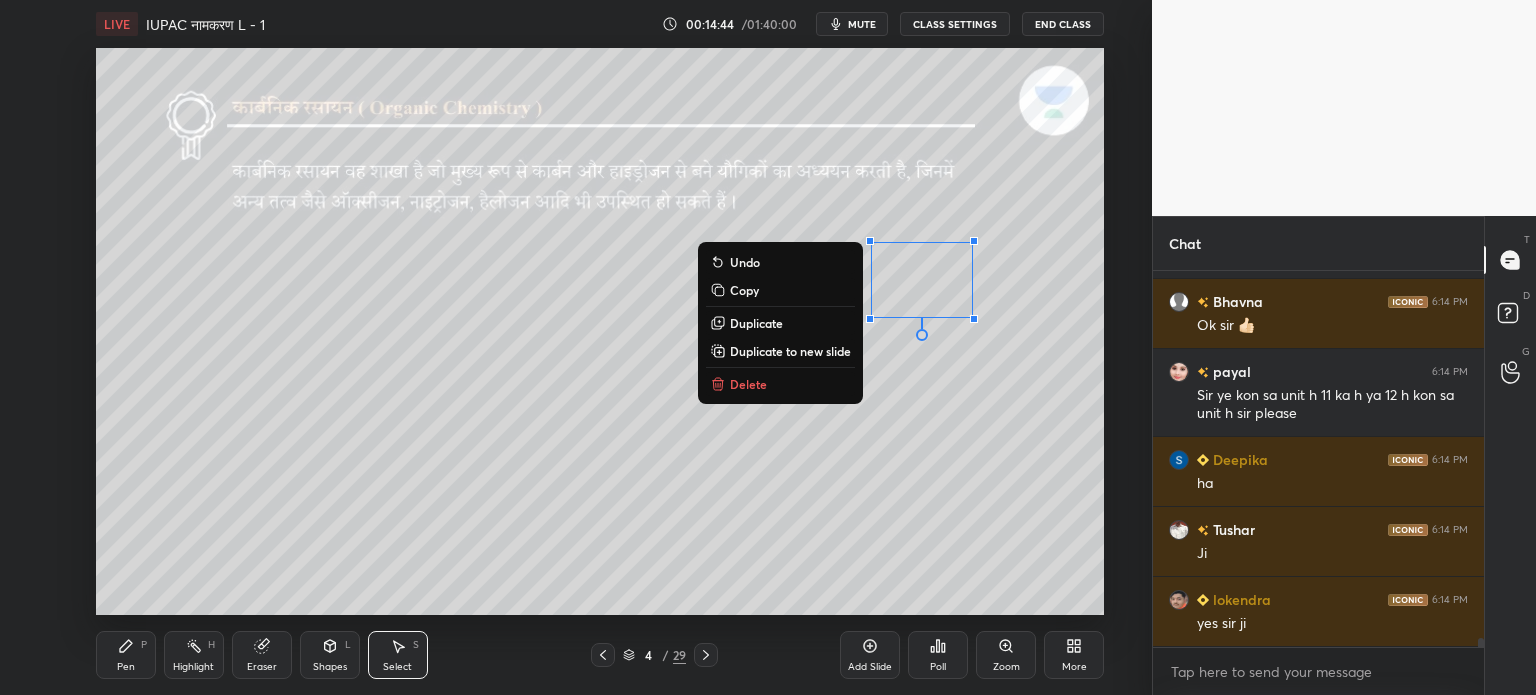click on "Delete" at bounding box center [780, 384] 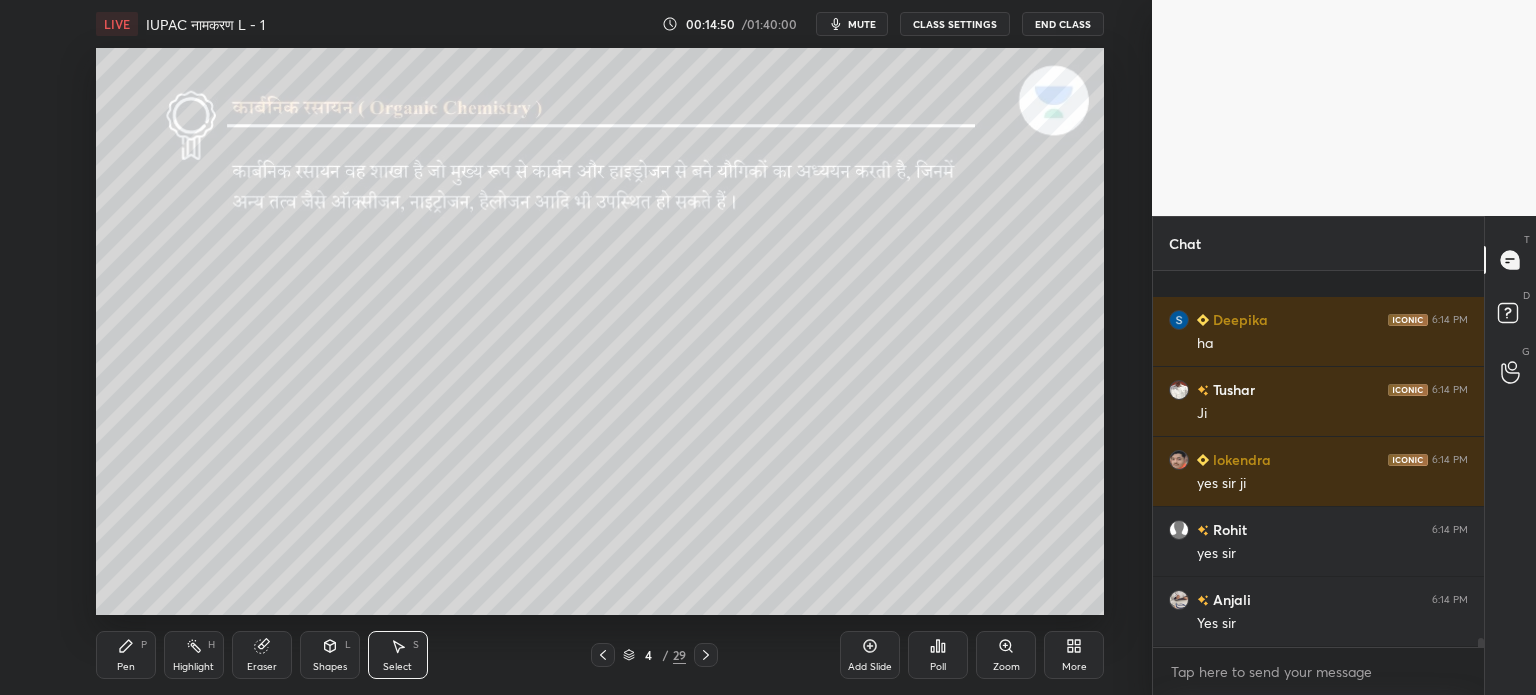 scroll, scrollTop: 15528, scrollLeft: 0, axis: vertical 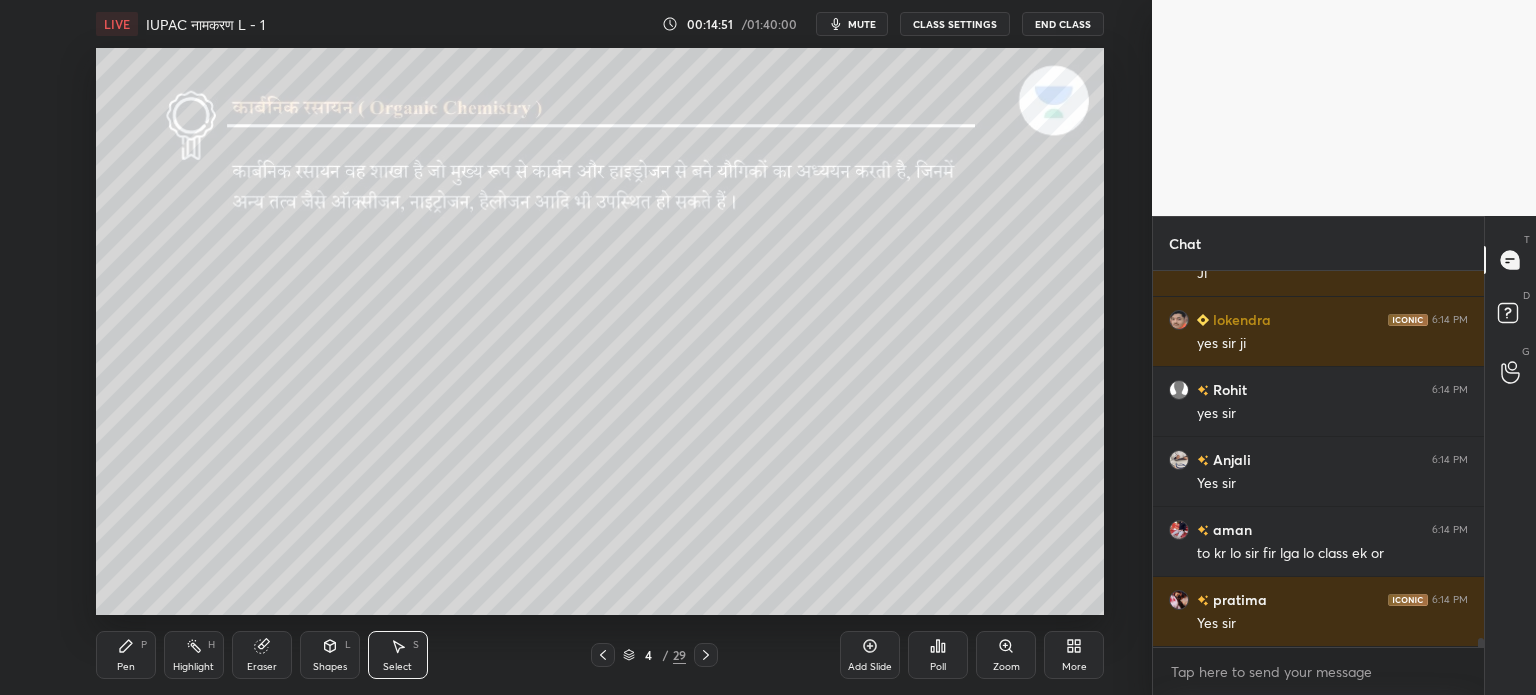 click on "Pen P" at bounding box center (126, 655) 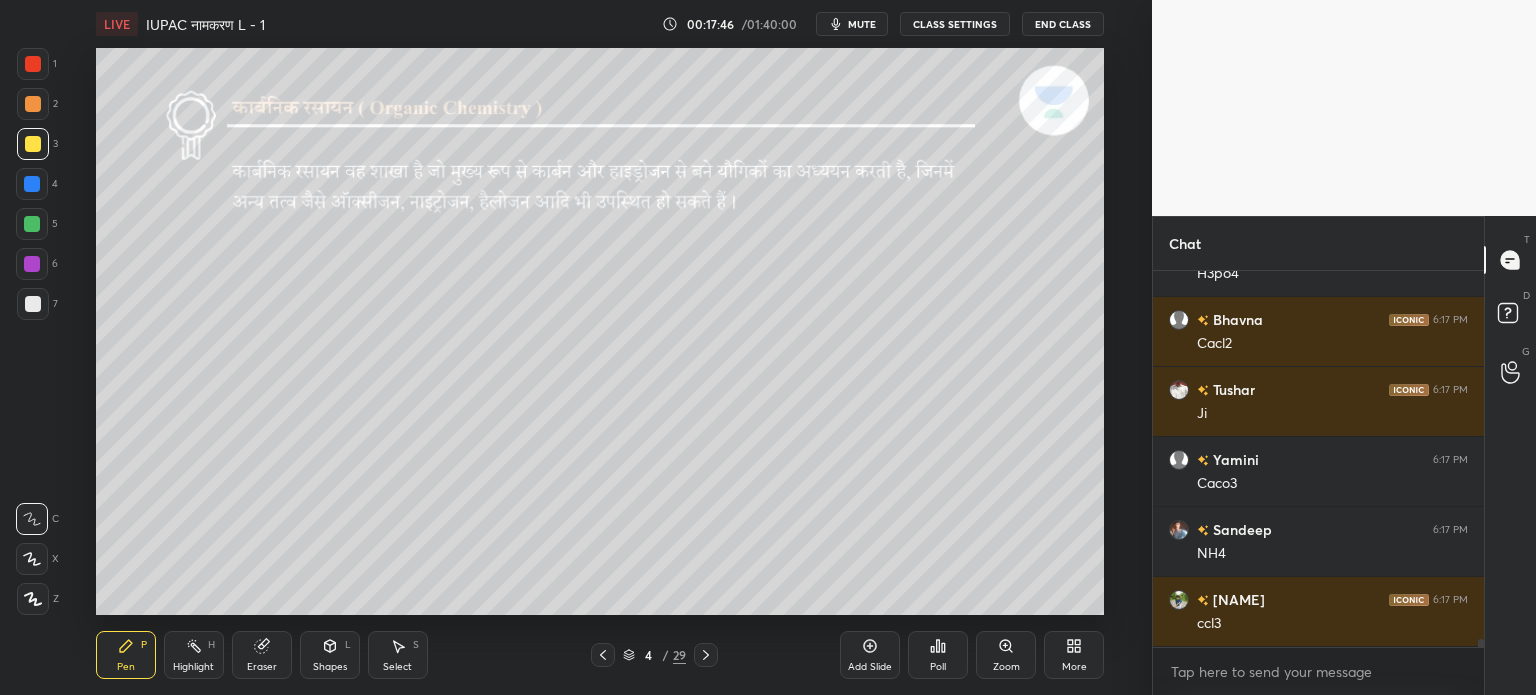 scroll, scrollTop: 18110, scrollLeft: 0, axis: vertical 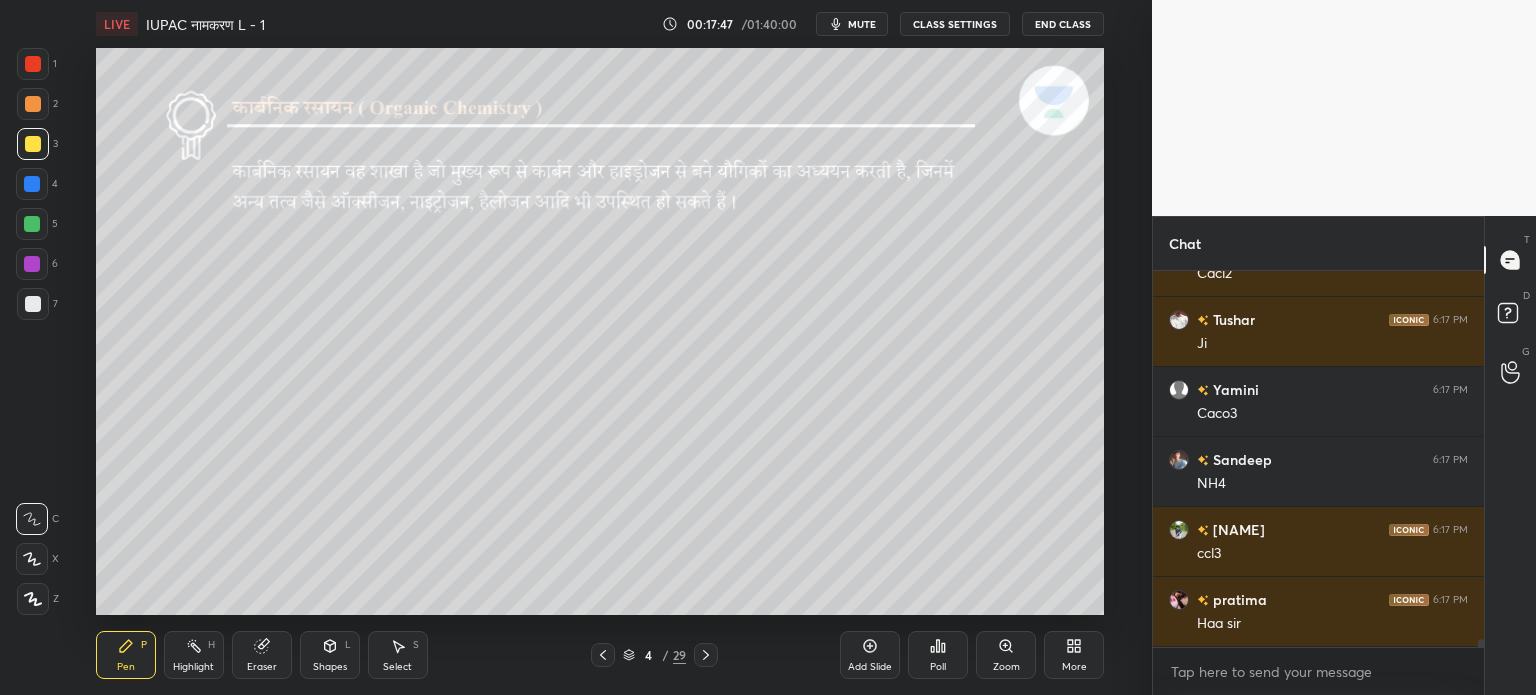 click 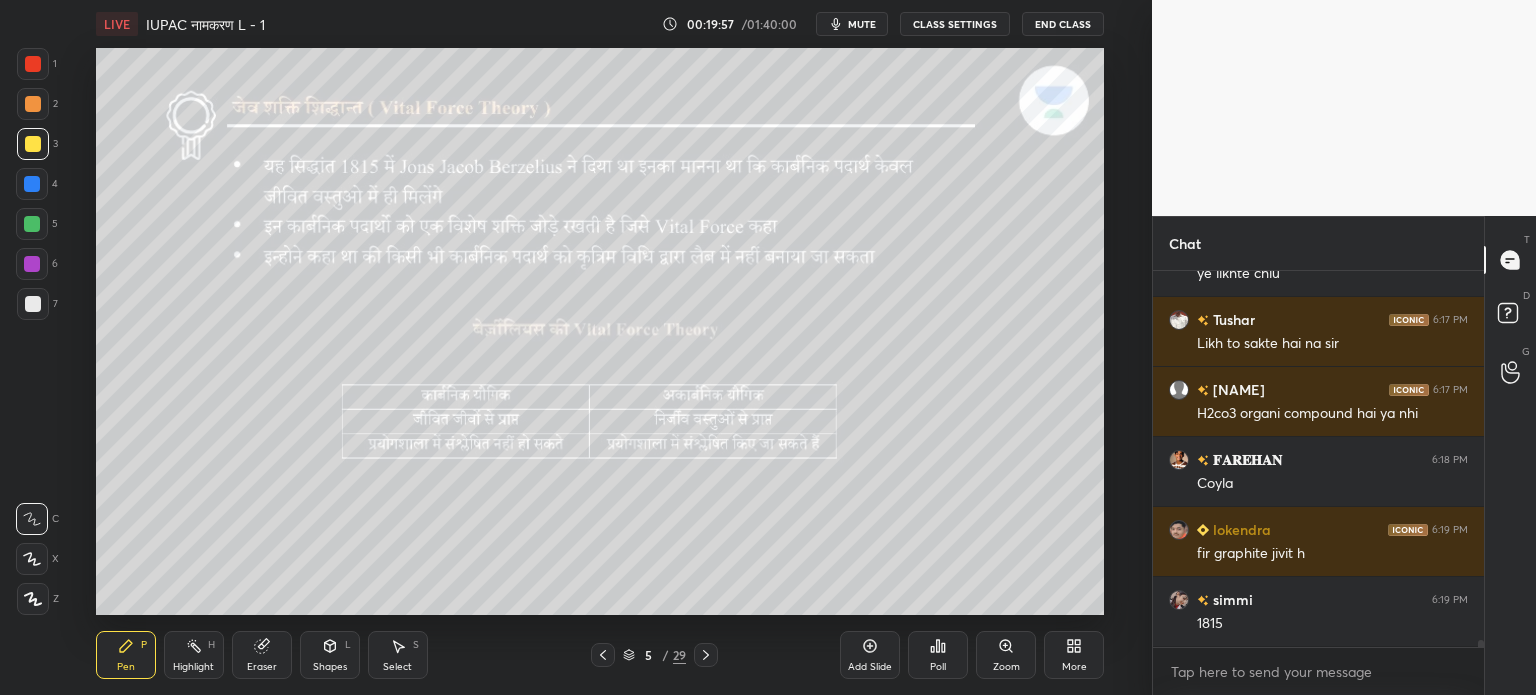 scroll, scrollTop: 18880, scrollLeft: 0, axis: vertical 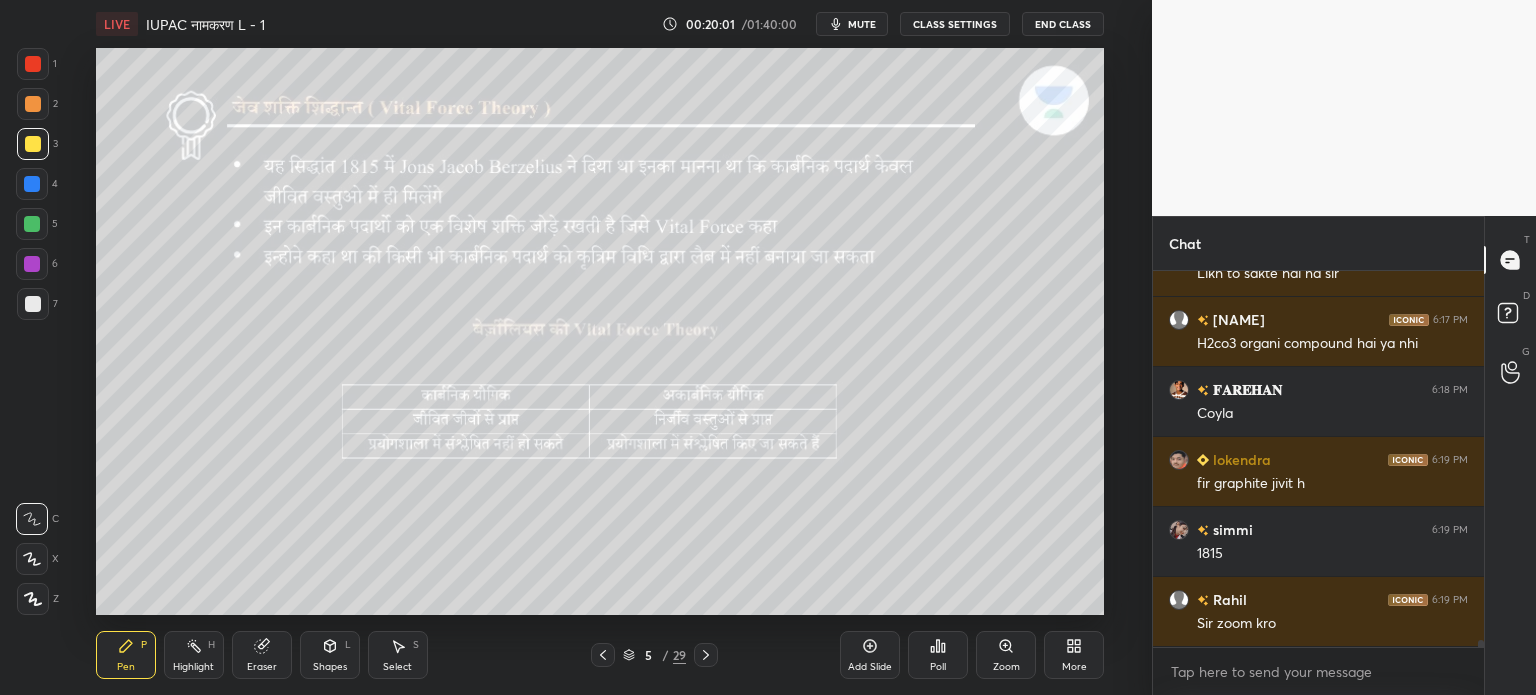 click on "Zoom" at bounding box center [1006, 655] 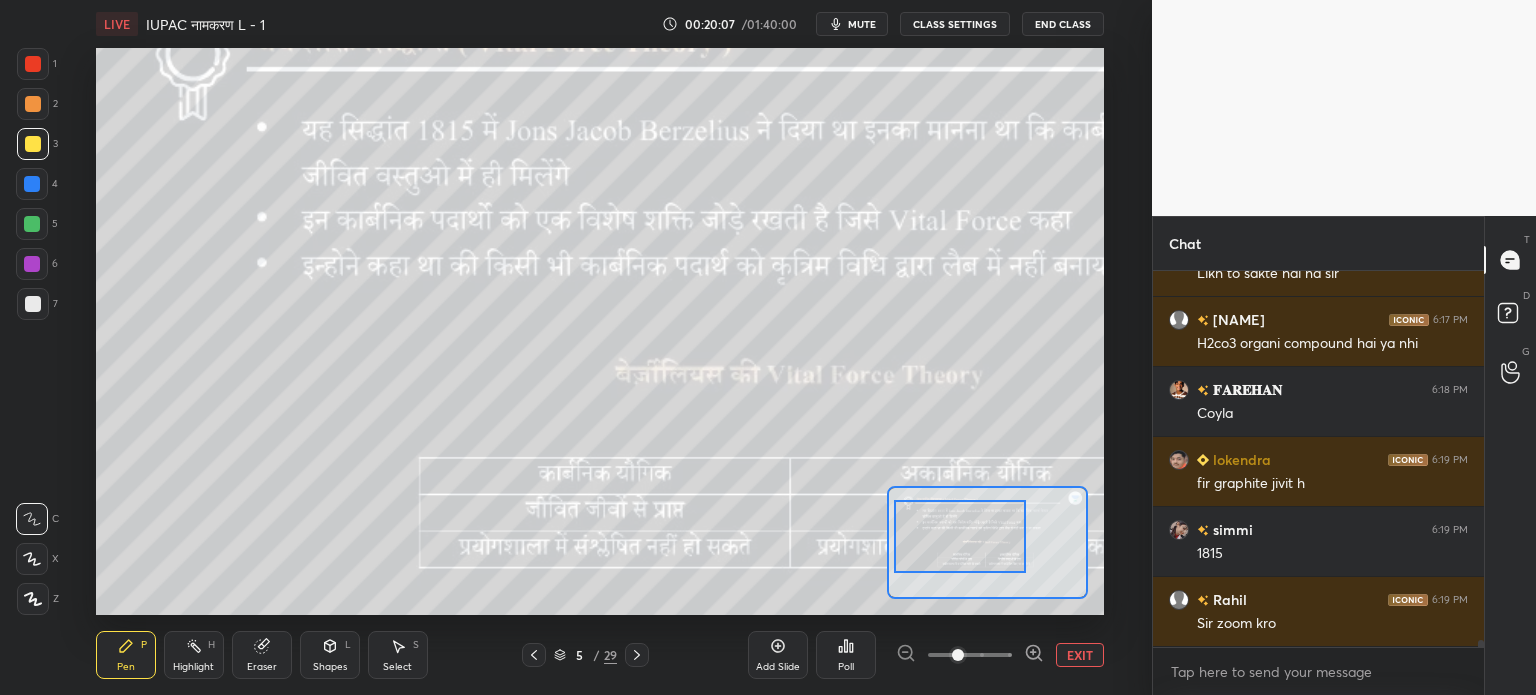 drag, startPoint x: 972, startPoint y: 557, endPoint x: 948, endPoint y: 551, distance: 24.738634 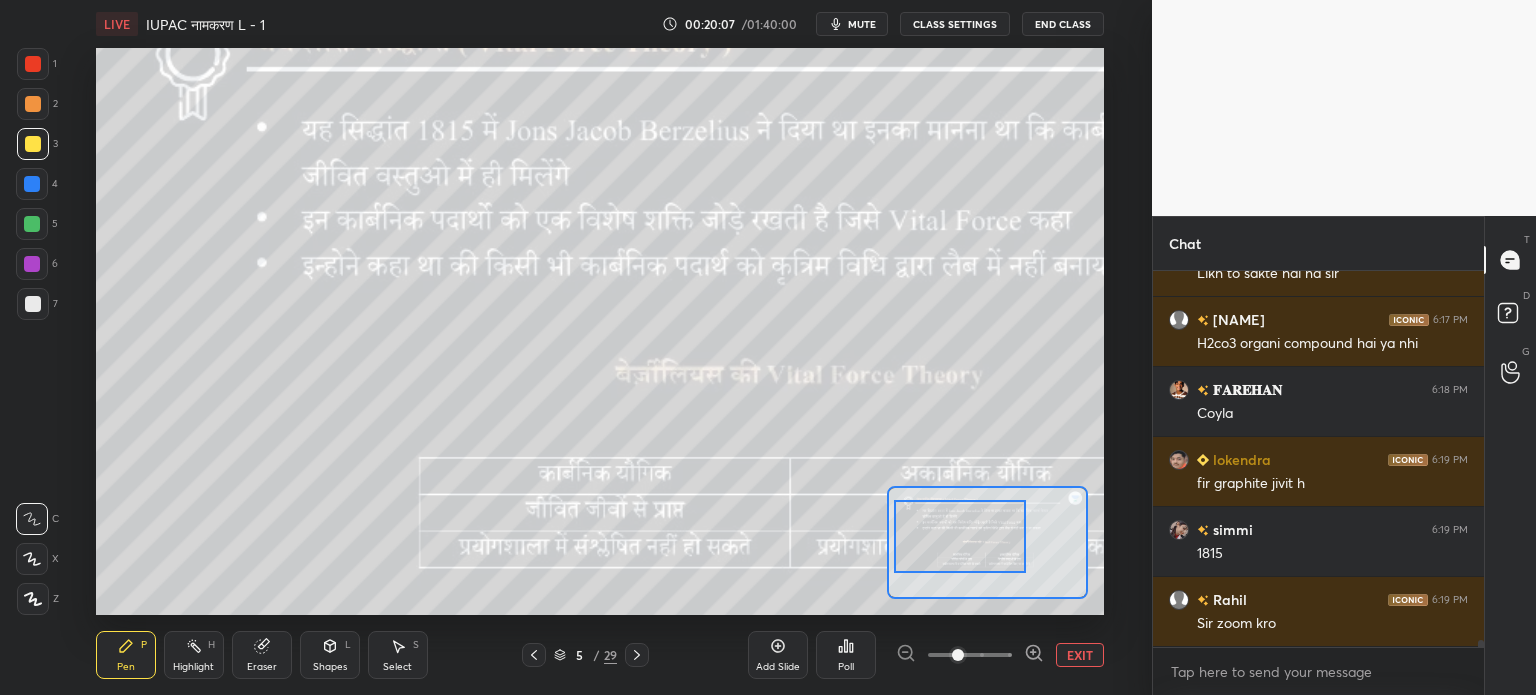 click at bounding box center (960, 536) 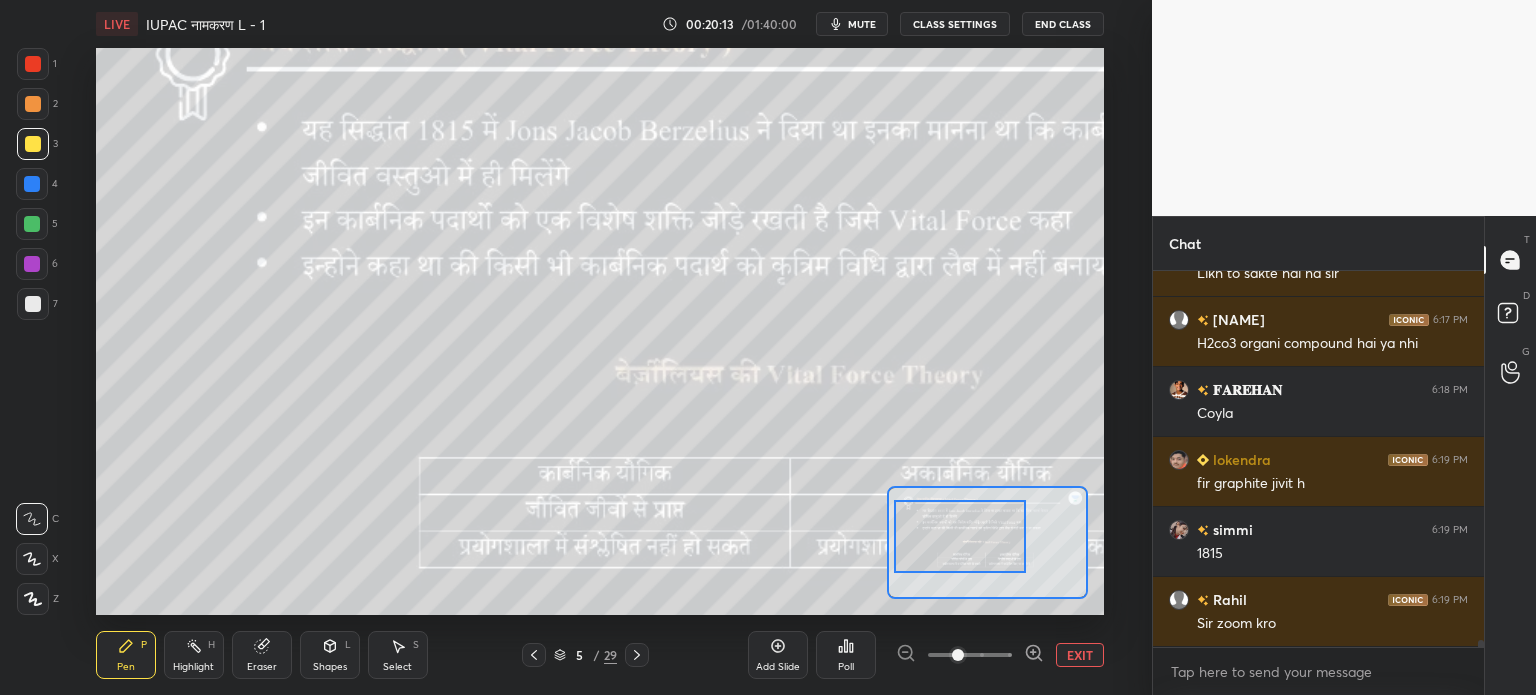 click on "EXIT" at bounding box center [1080, 655] 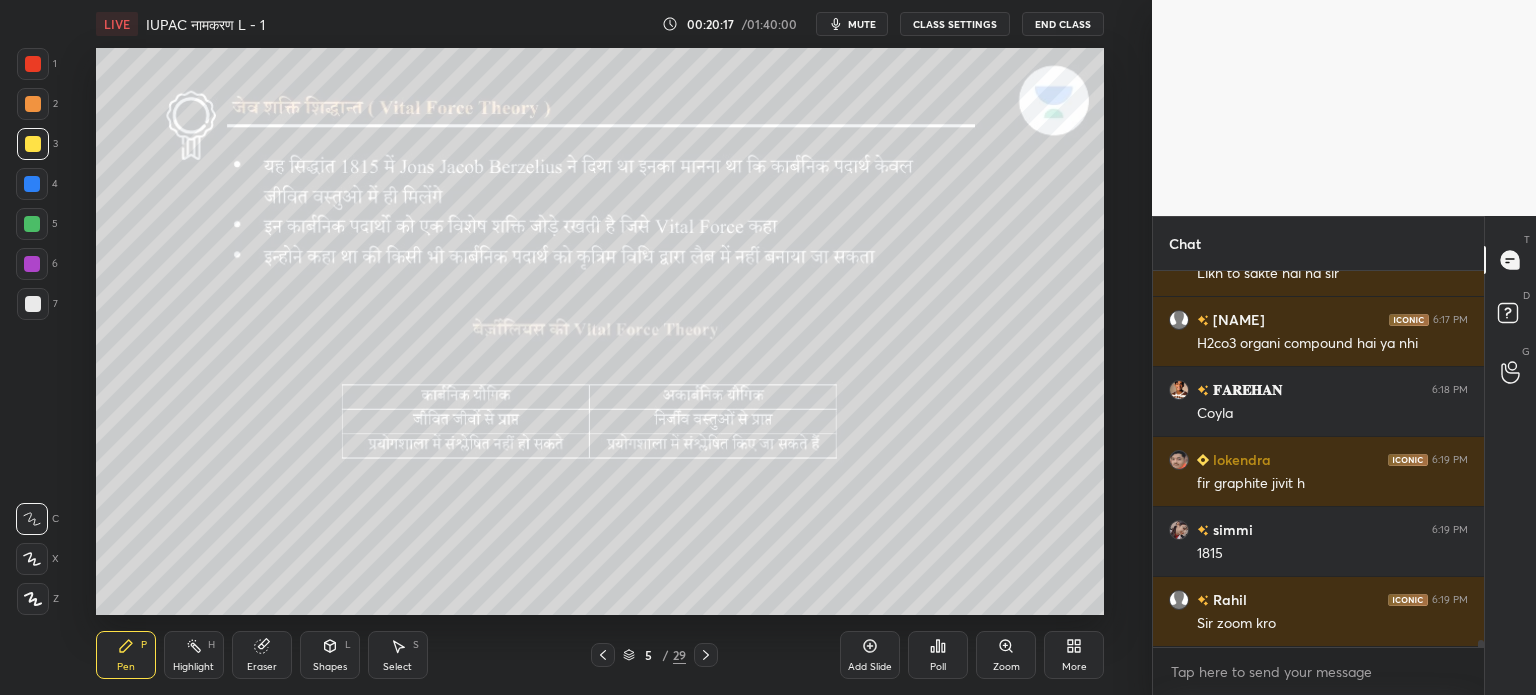 click at bounding box center [706, 655] 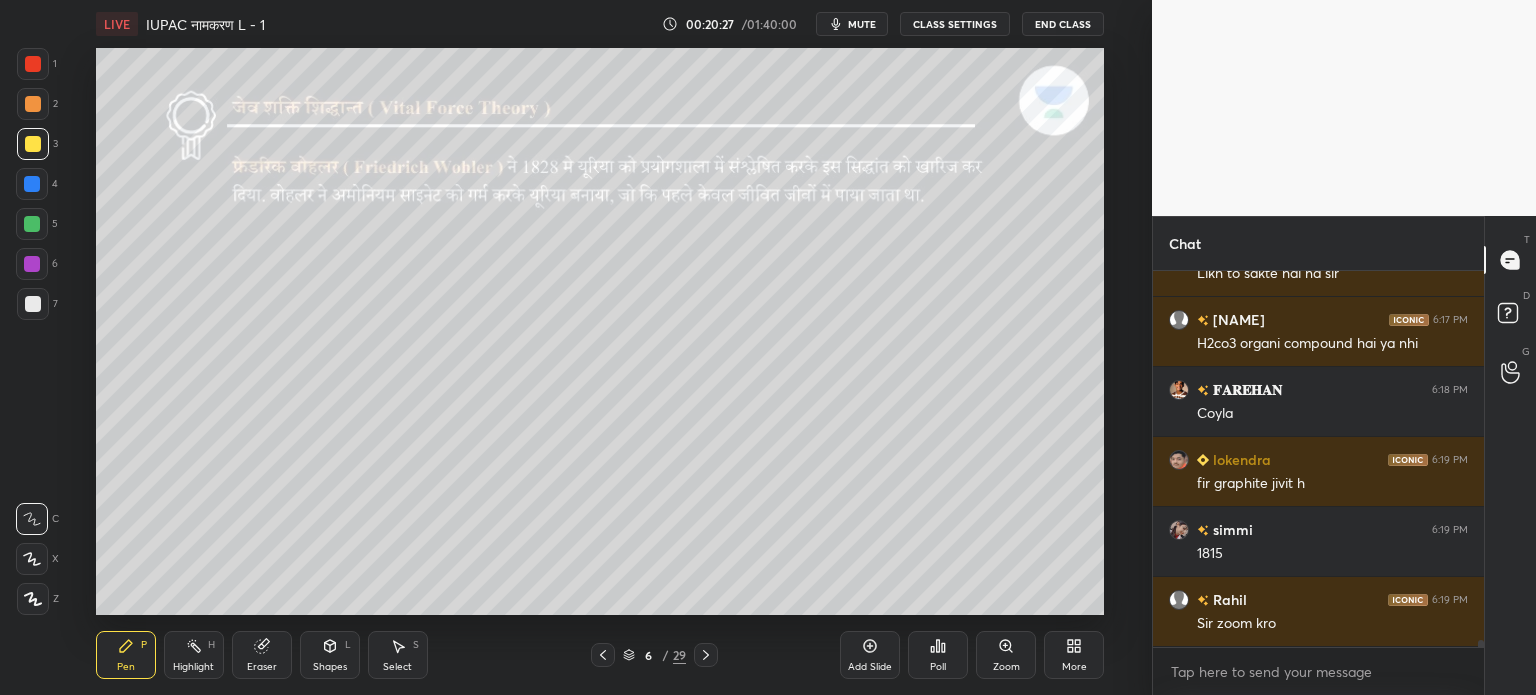 scroll, scrollTop: 18950, scrollLeft: 0, axis: vertical 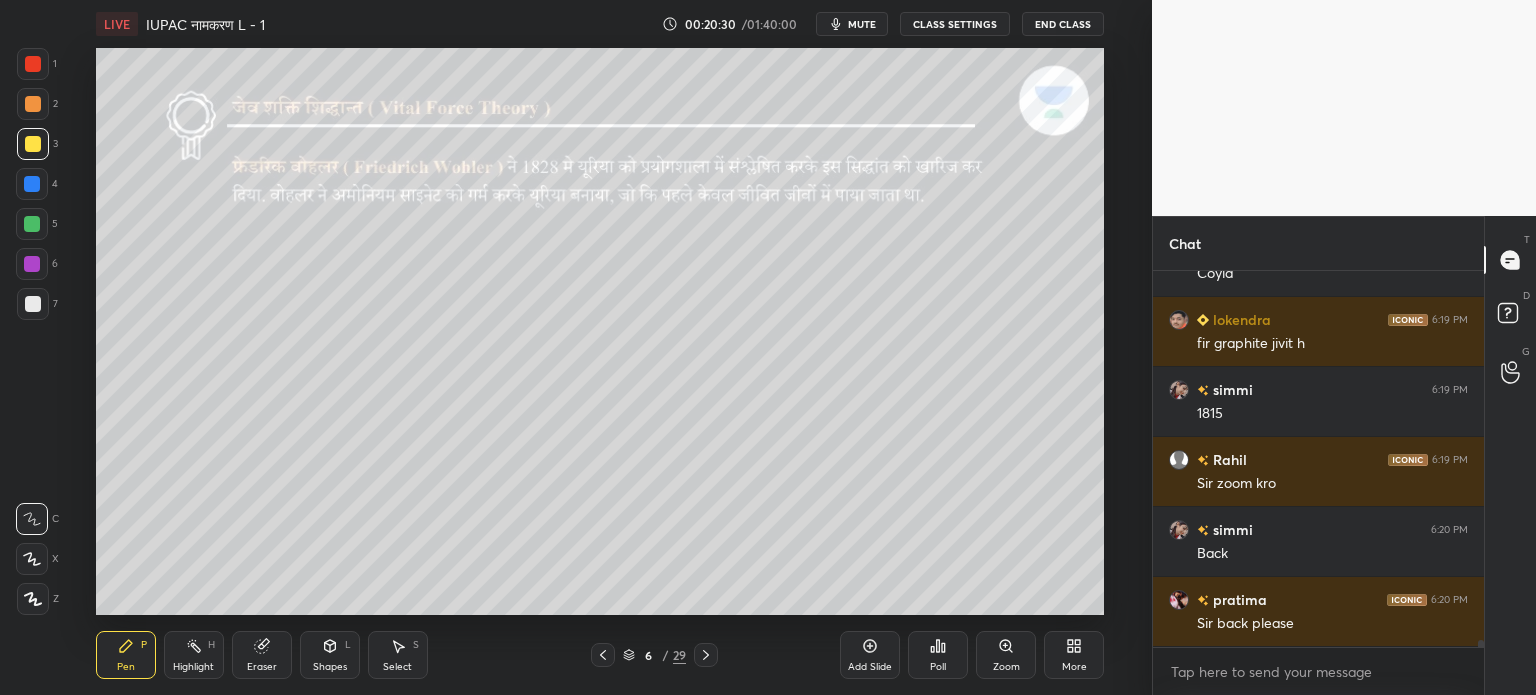 click 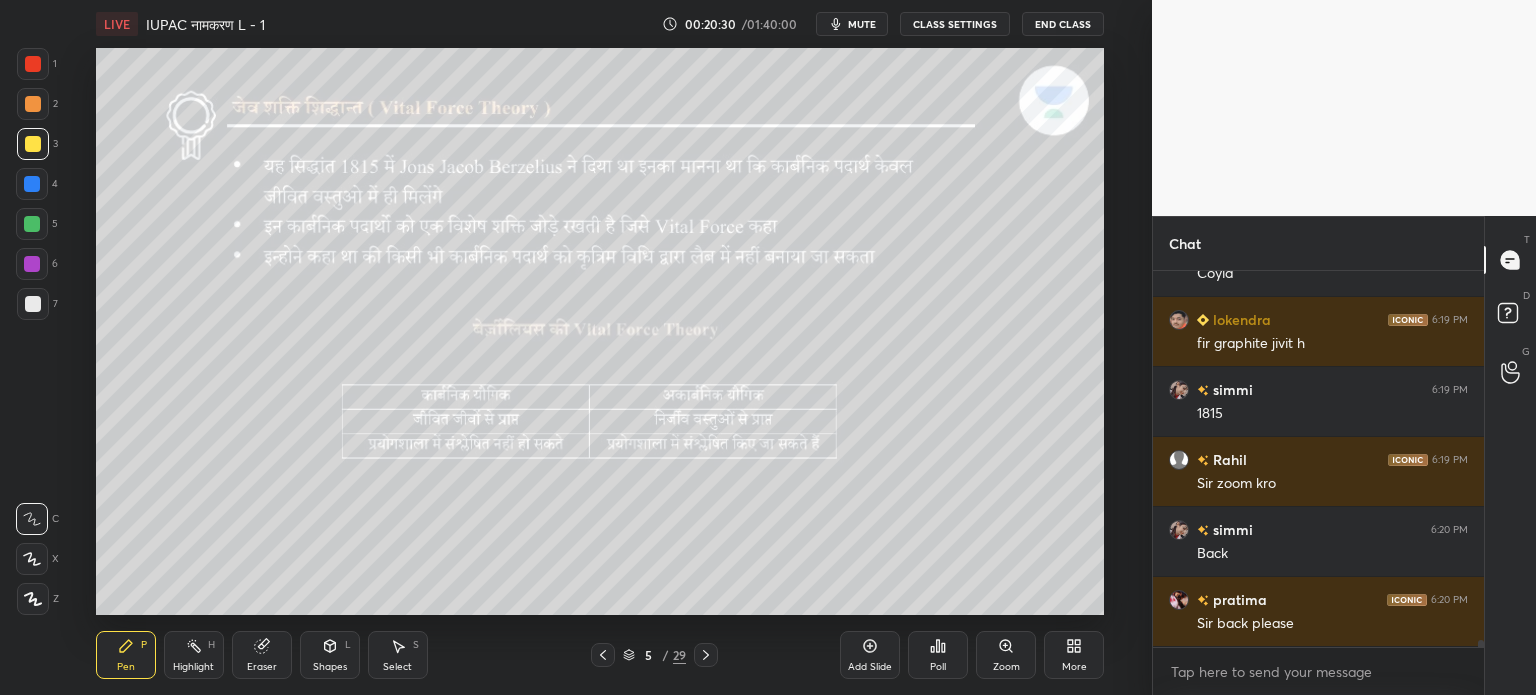 scroll, scrollTop: 19090, scrollLeft: 0, axis: vertical 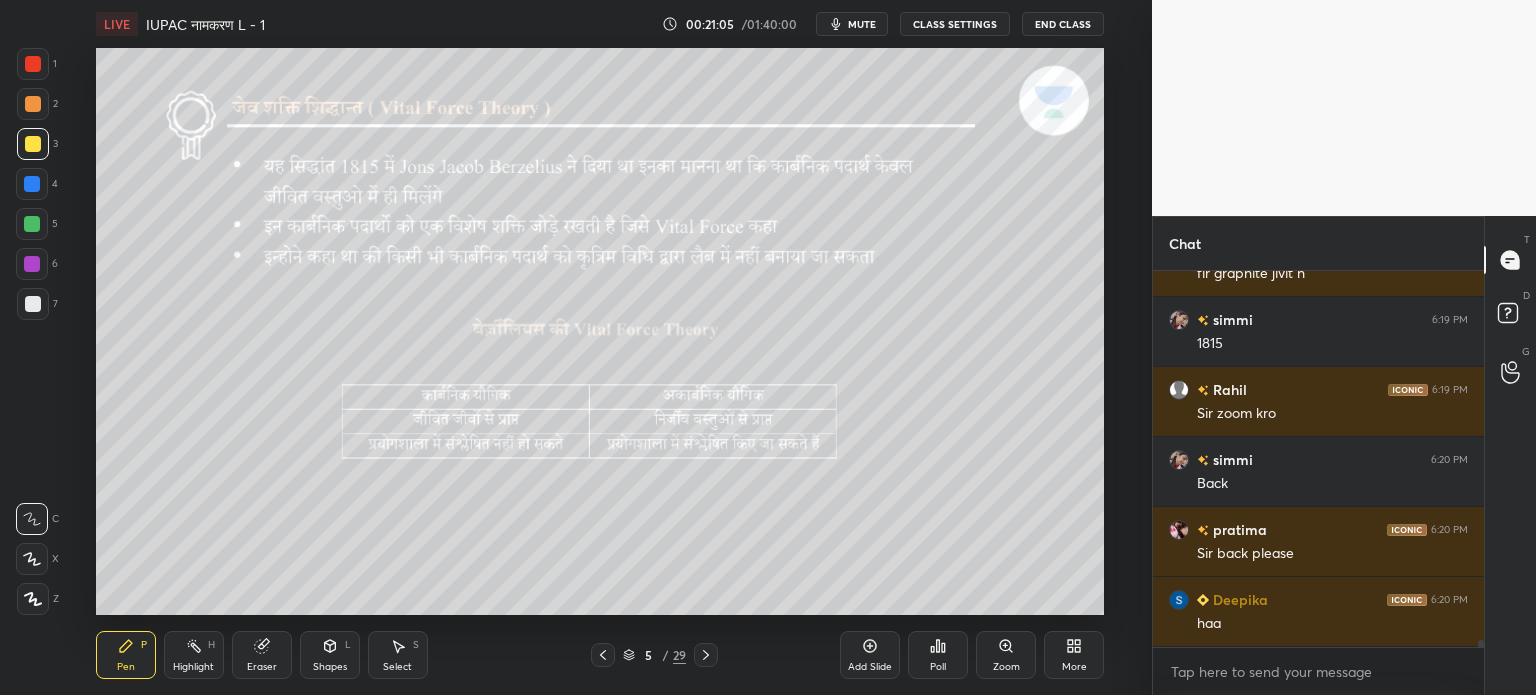 click 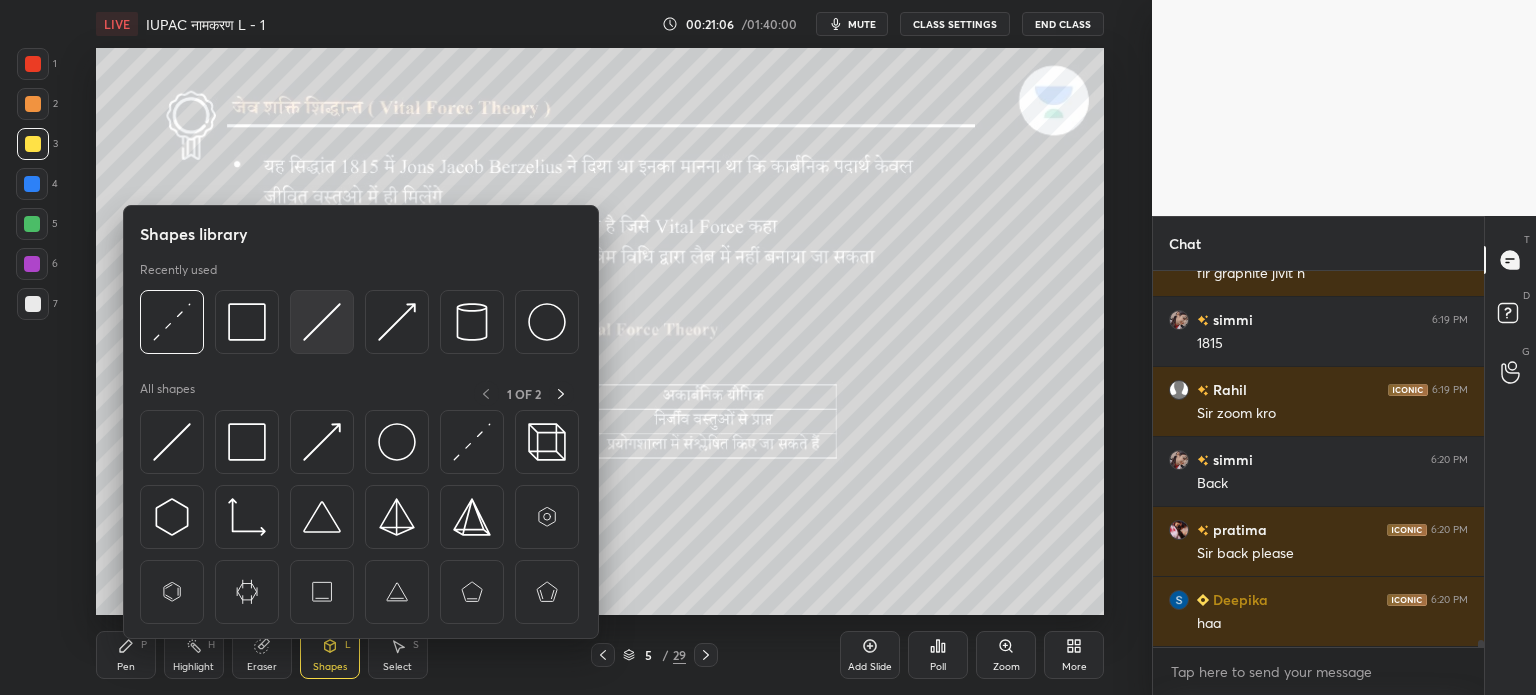 click at bounding box center (322, 322) 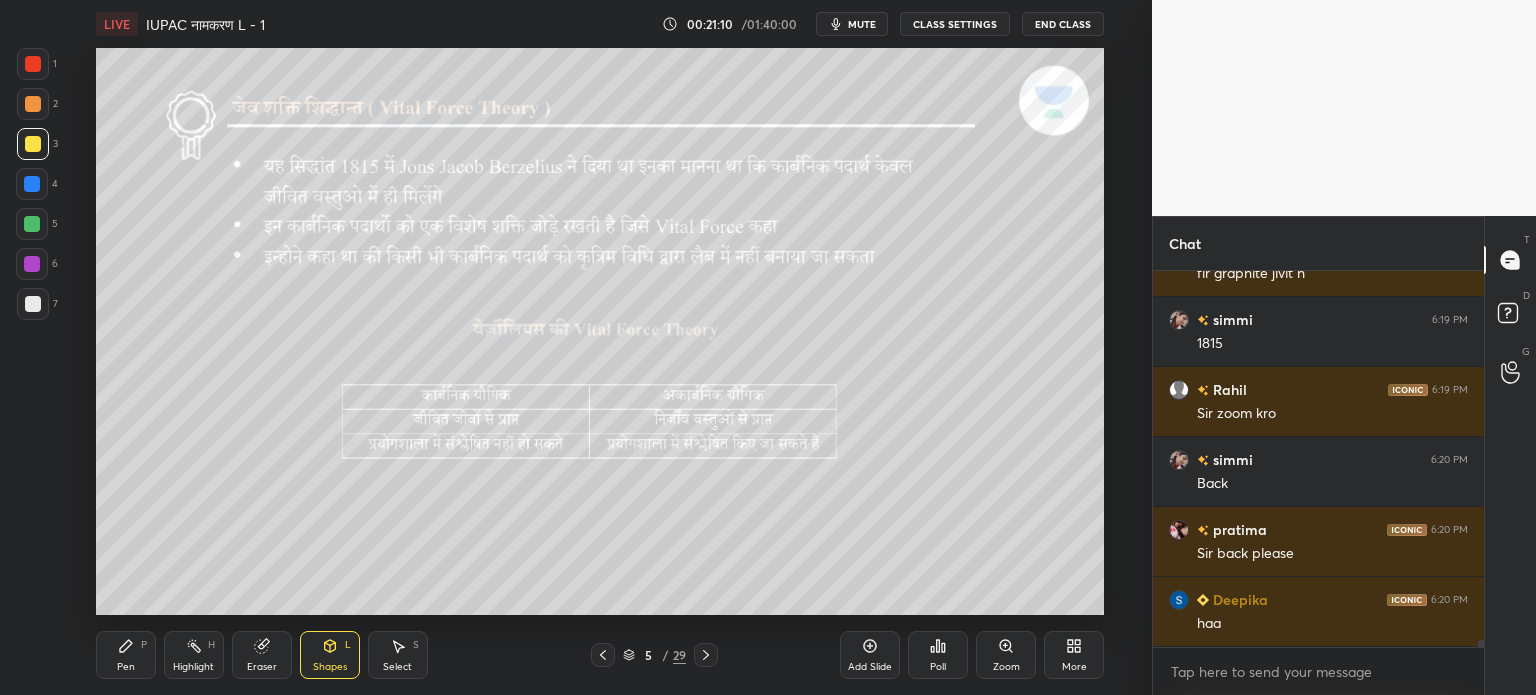 click on "Pen" at bounding box center [126, 667] 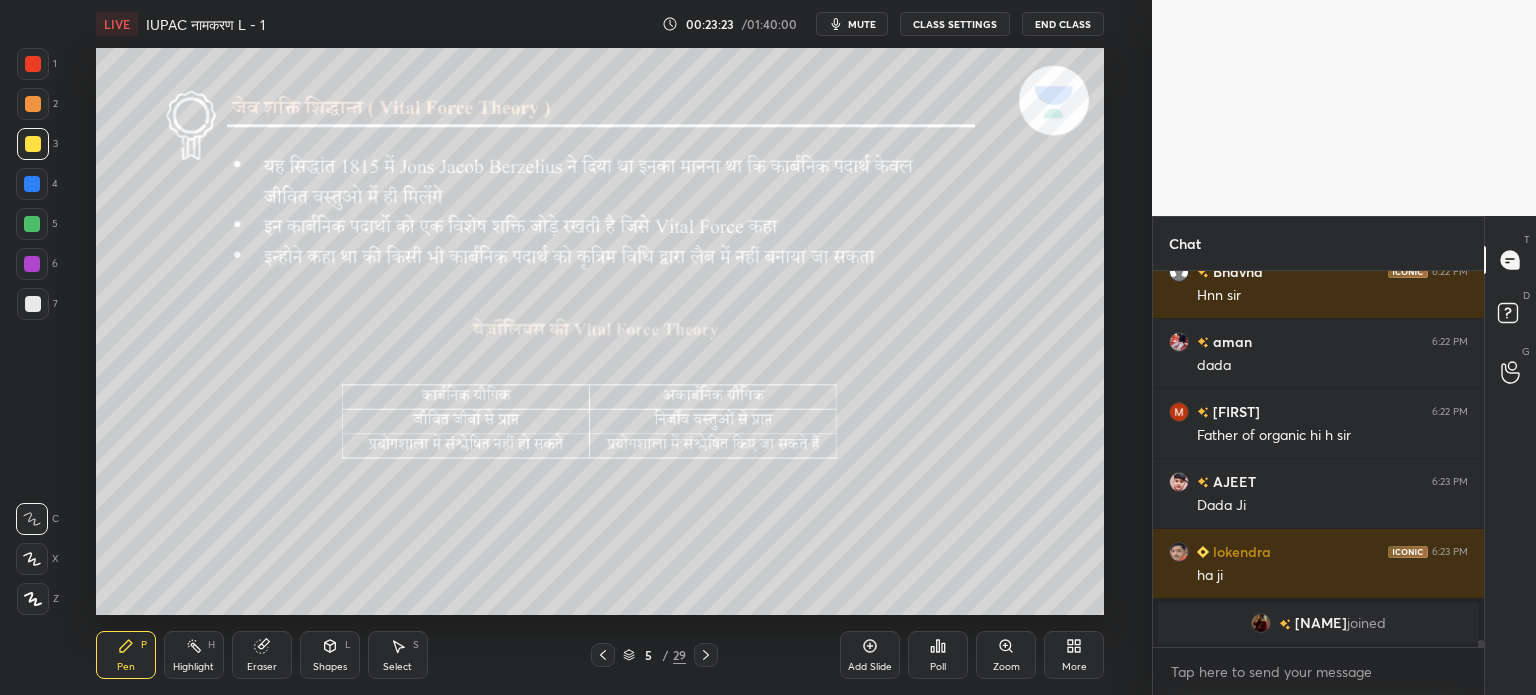 scroll, scrollTop: 19582, scrollLeft: 0, axis: vertical 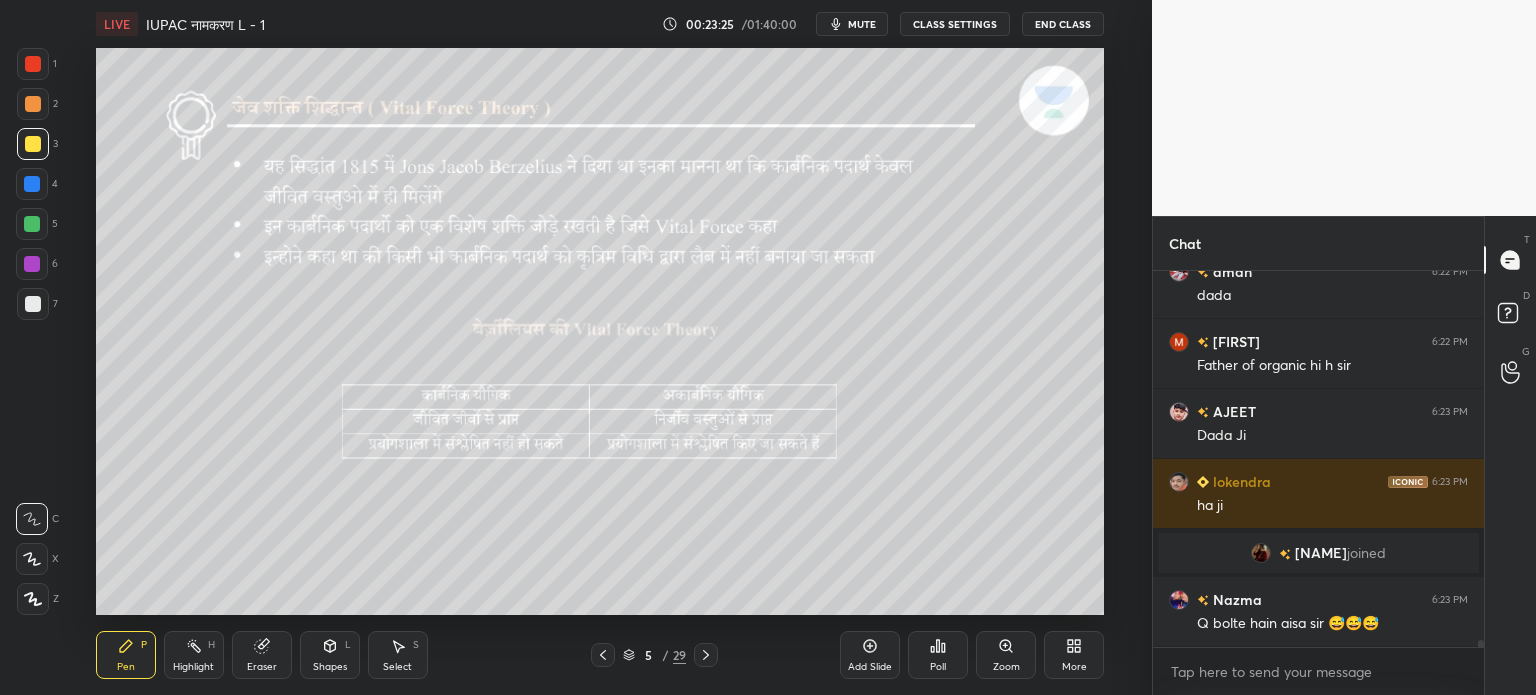 click 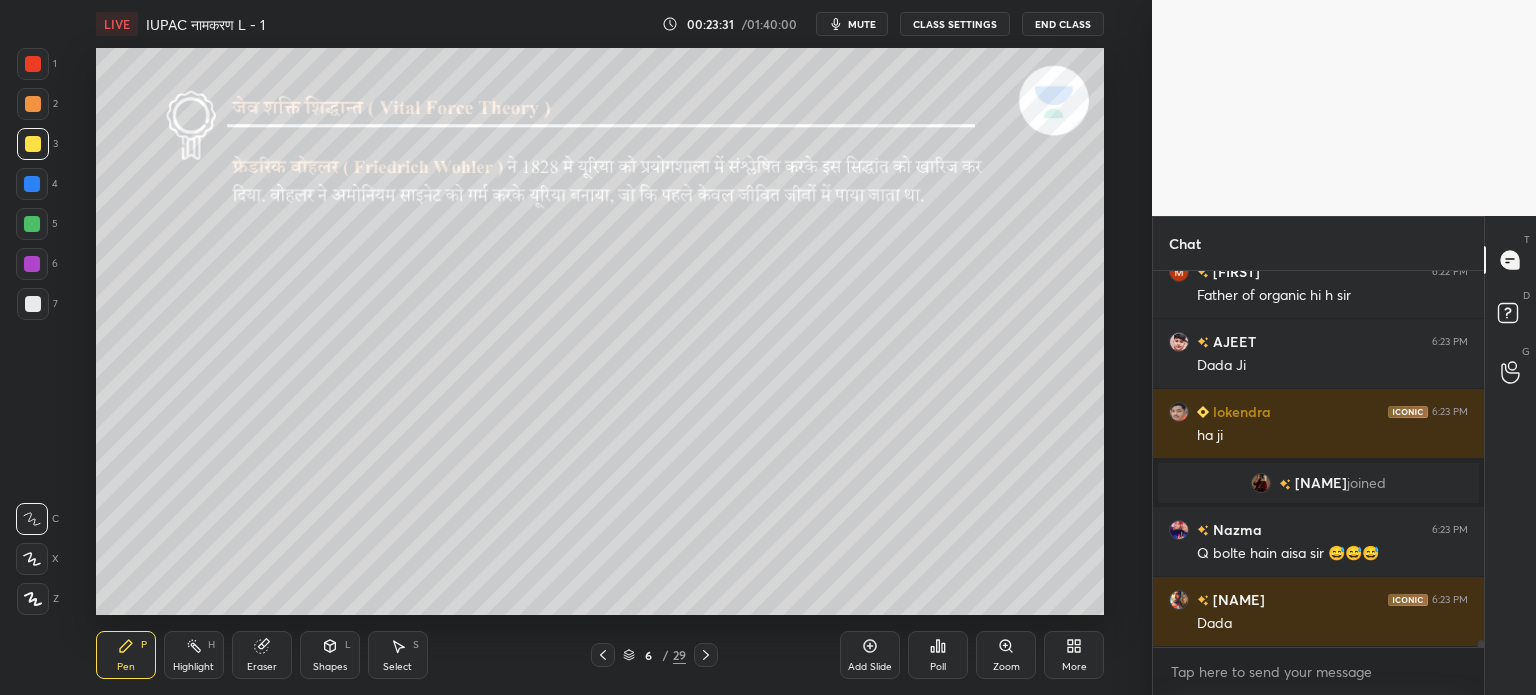 scroll, scrollTop: 19722, scrollLeft: 0, axis: vertical 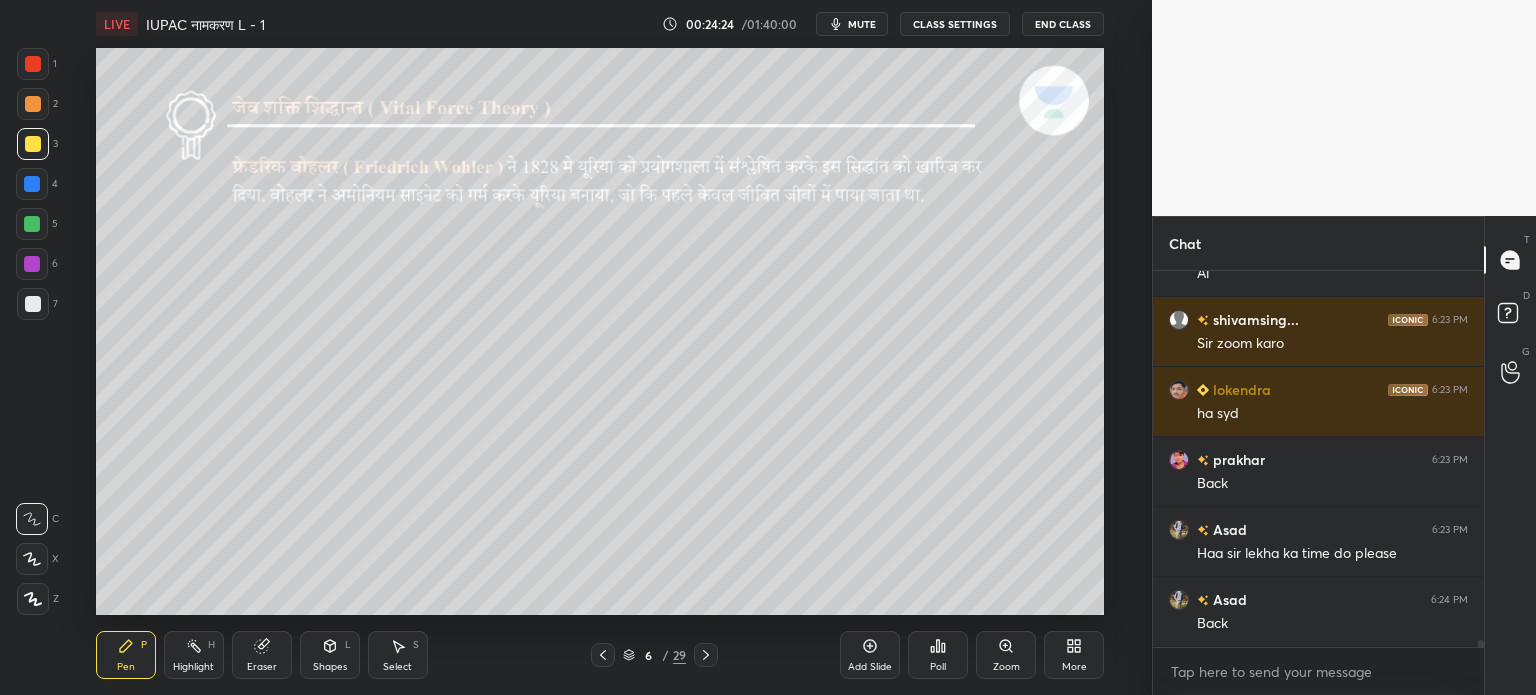 click 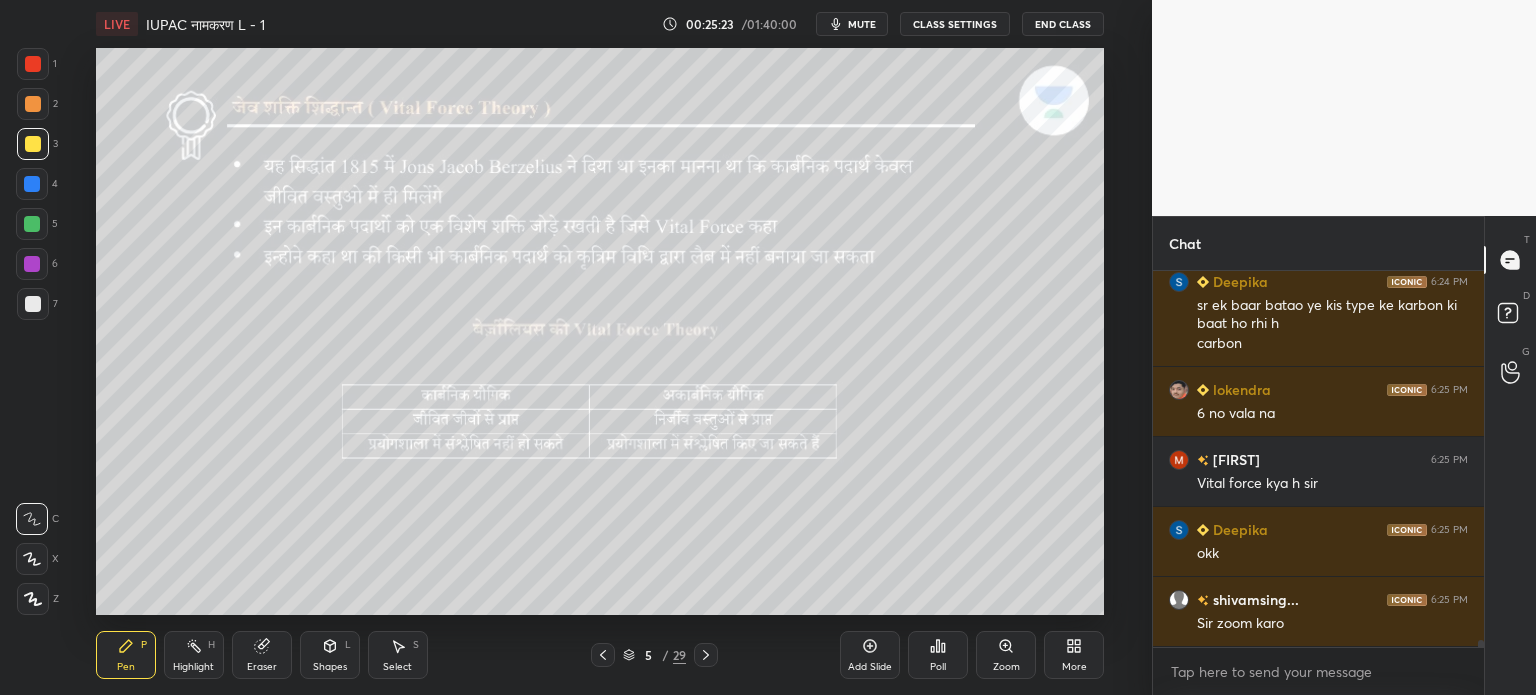 scroll, scrollTop: 21074, scrollLeft: 0, axis: vertical 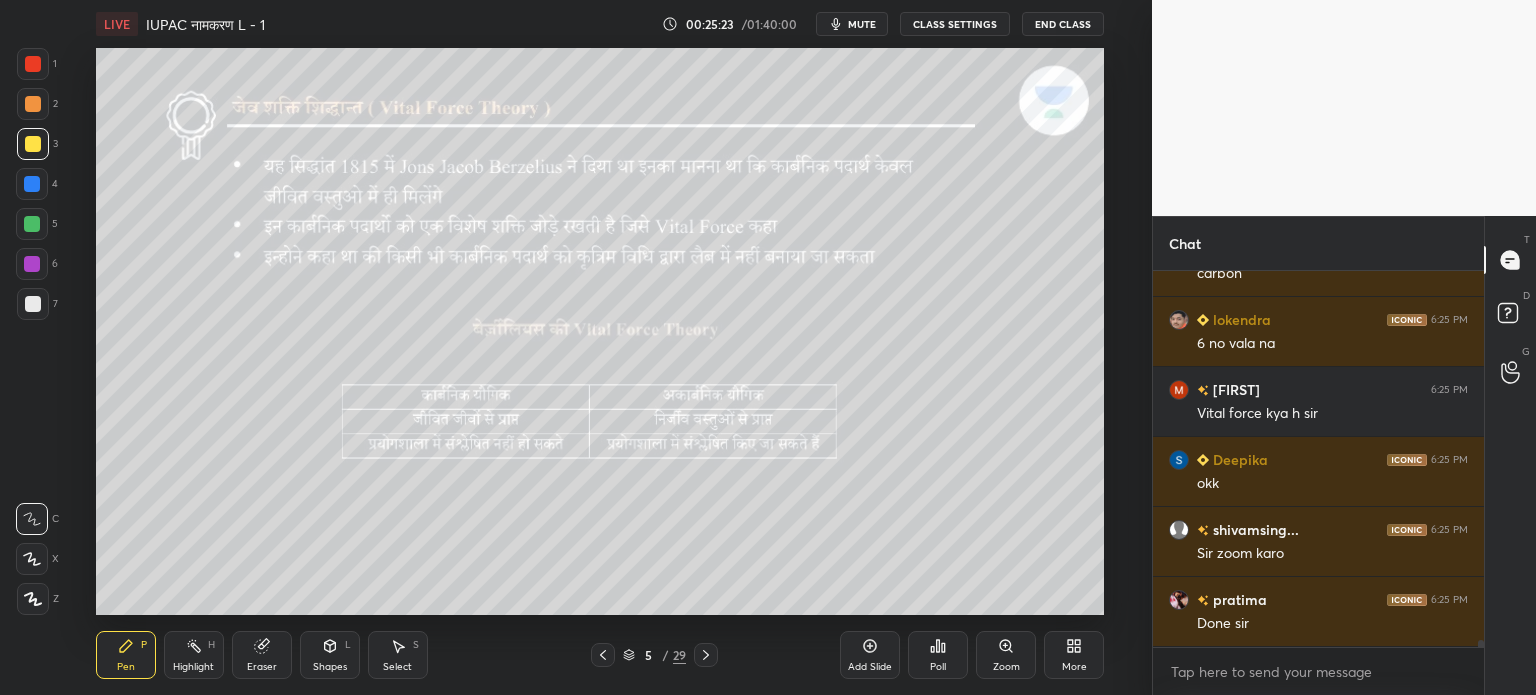 click on "Zoom" at bounding box center [1006, 655] 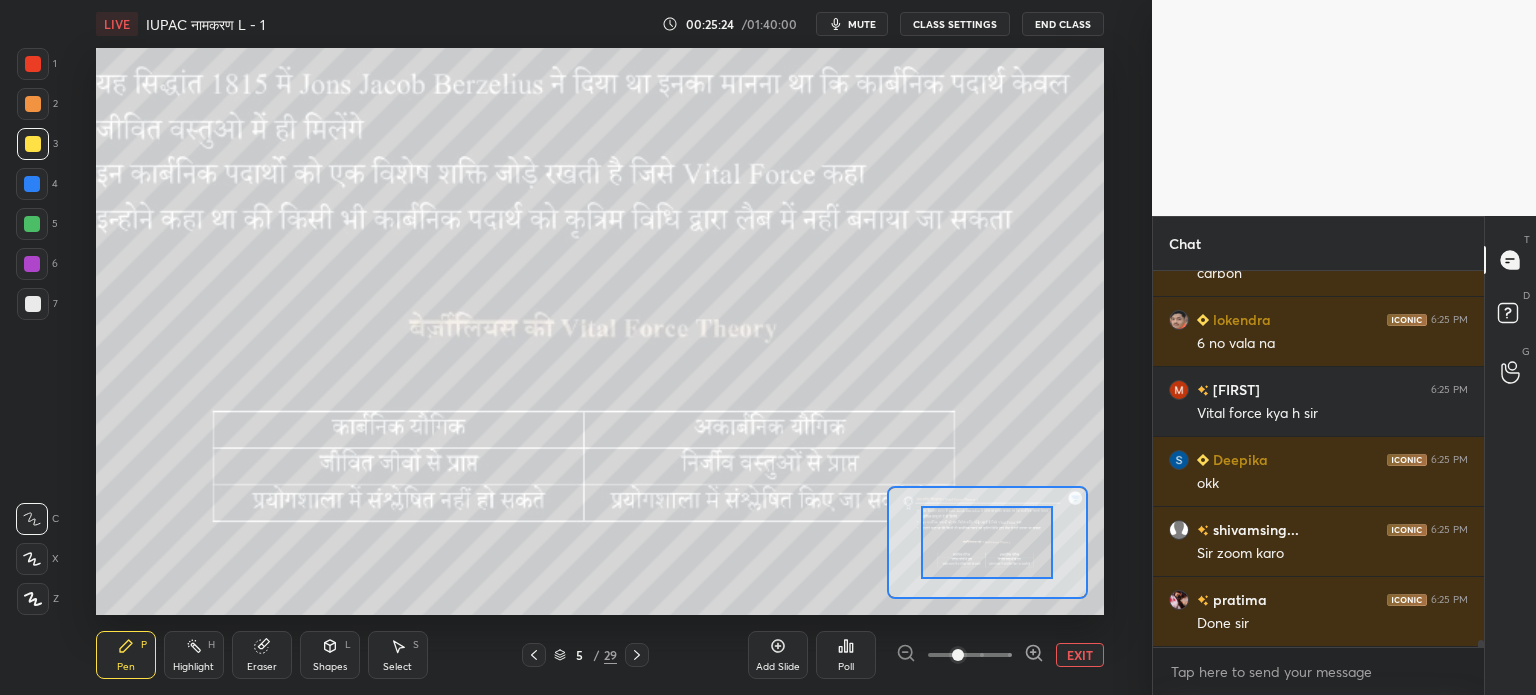 scroll, scrollTop: 21144, scrollLeft: 0, axis: vertical 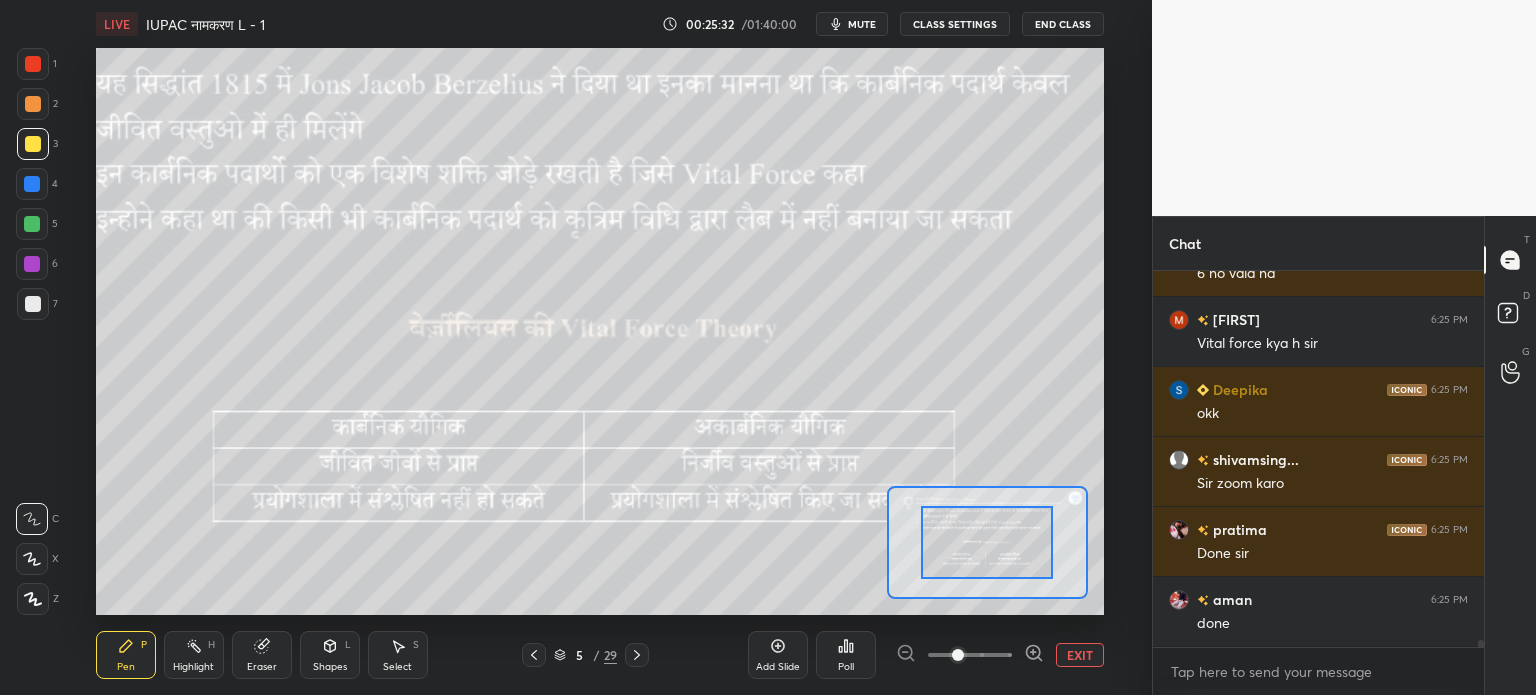 click at bounding box center (987, 542) 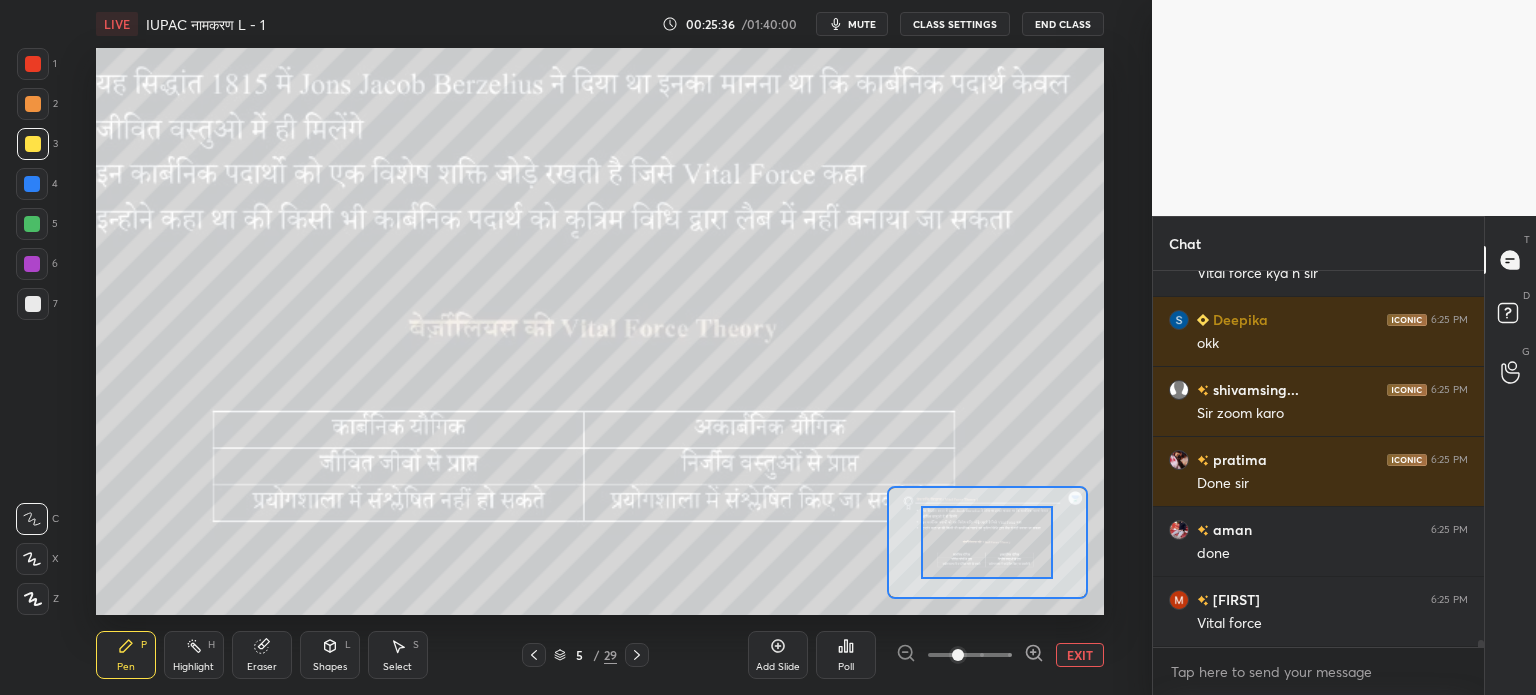scroll, scrollTop: 21284, scrollLeft: 0, axis: vertical 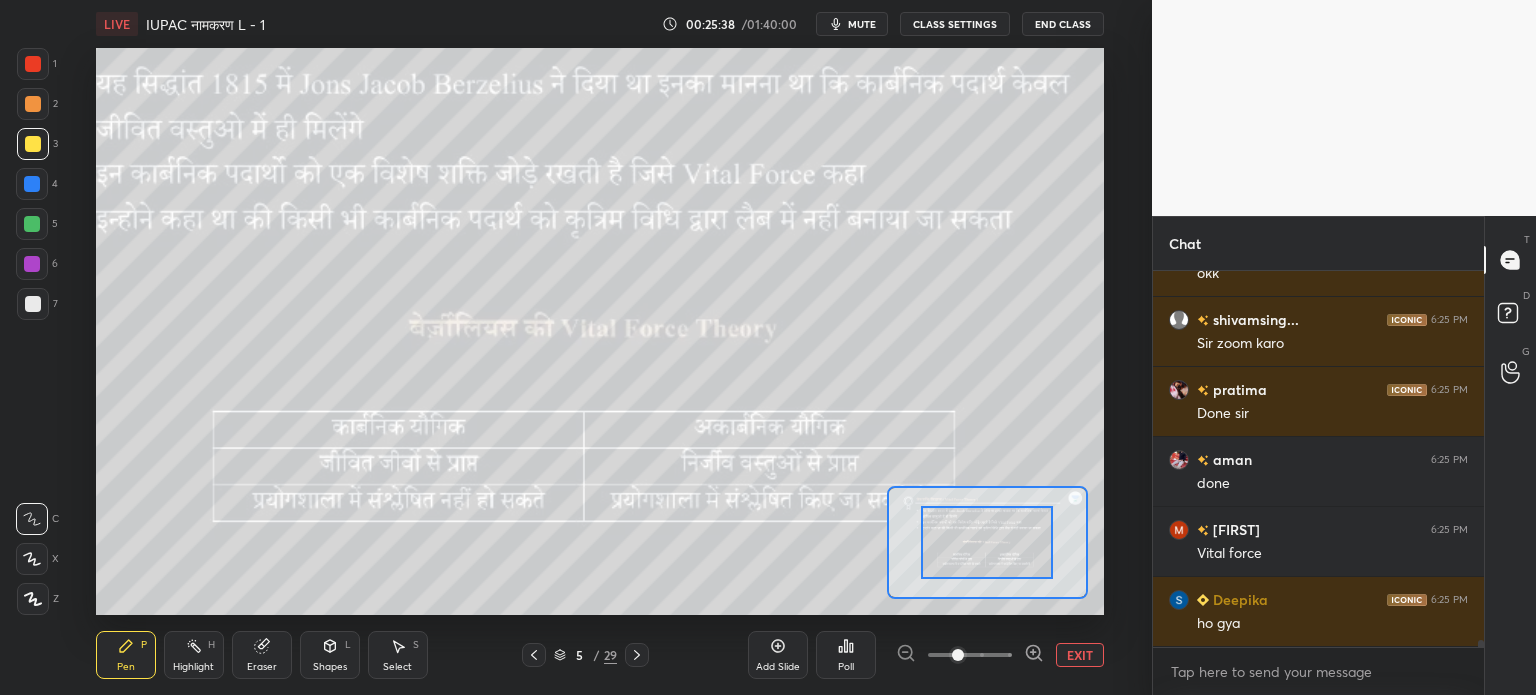 click at bounding box center (987, 542) 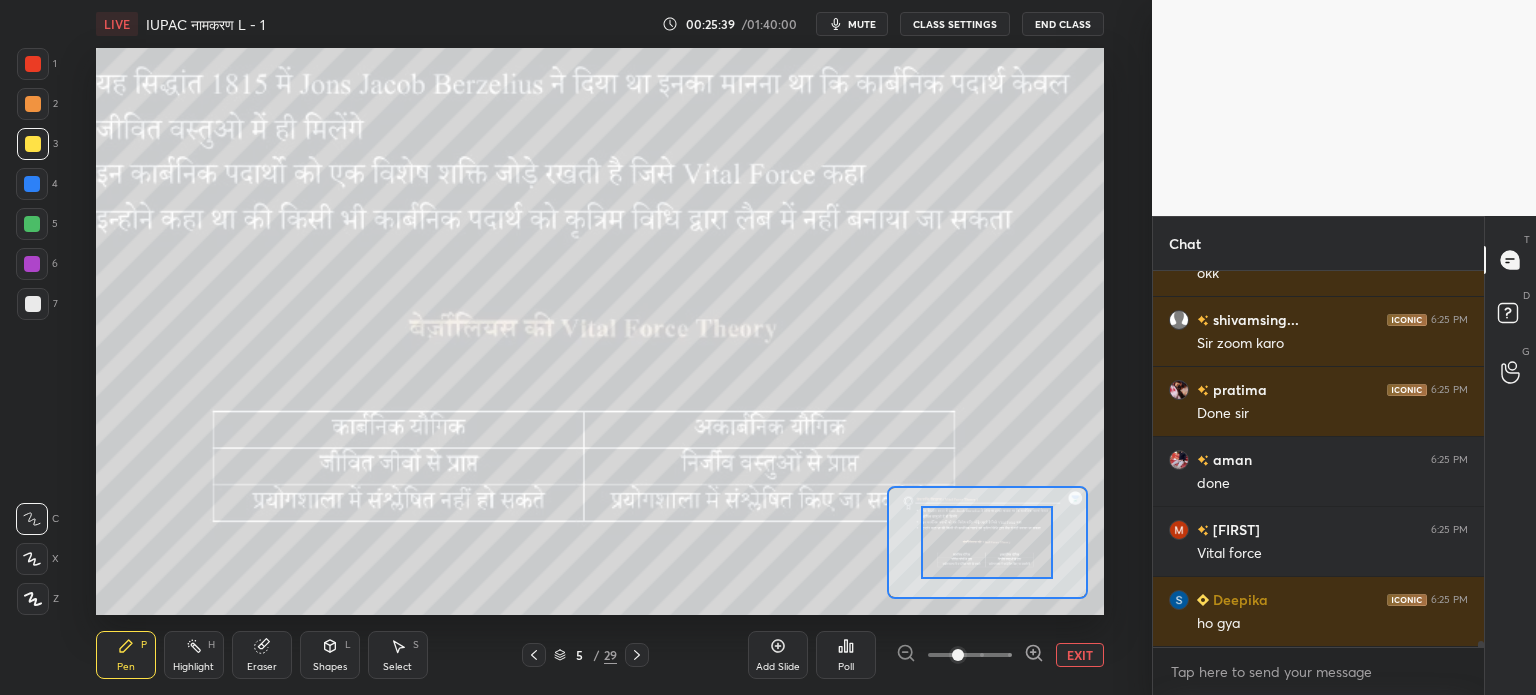scroll, scrollTop: 21354, scrollLeft: 0, axis: vertical 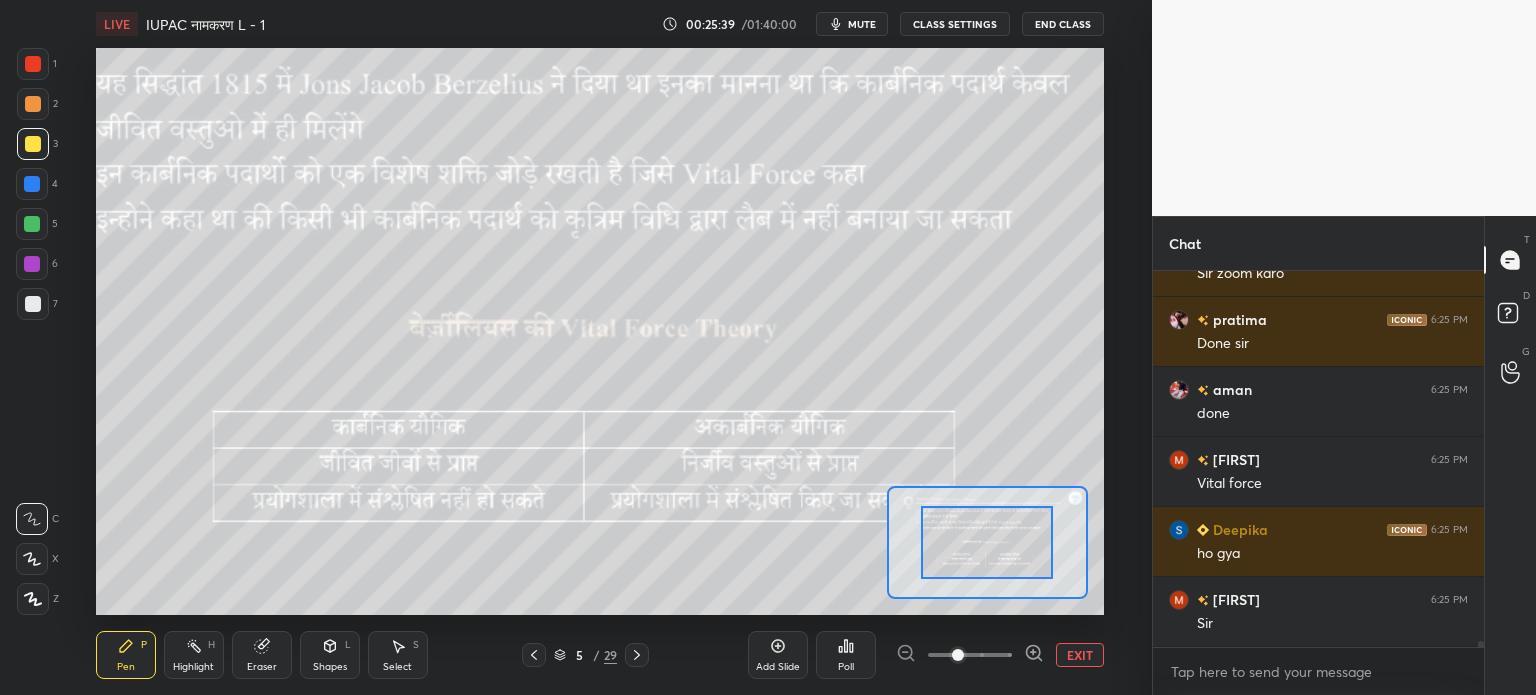 click at bounding box center (970, 655) 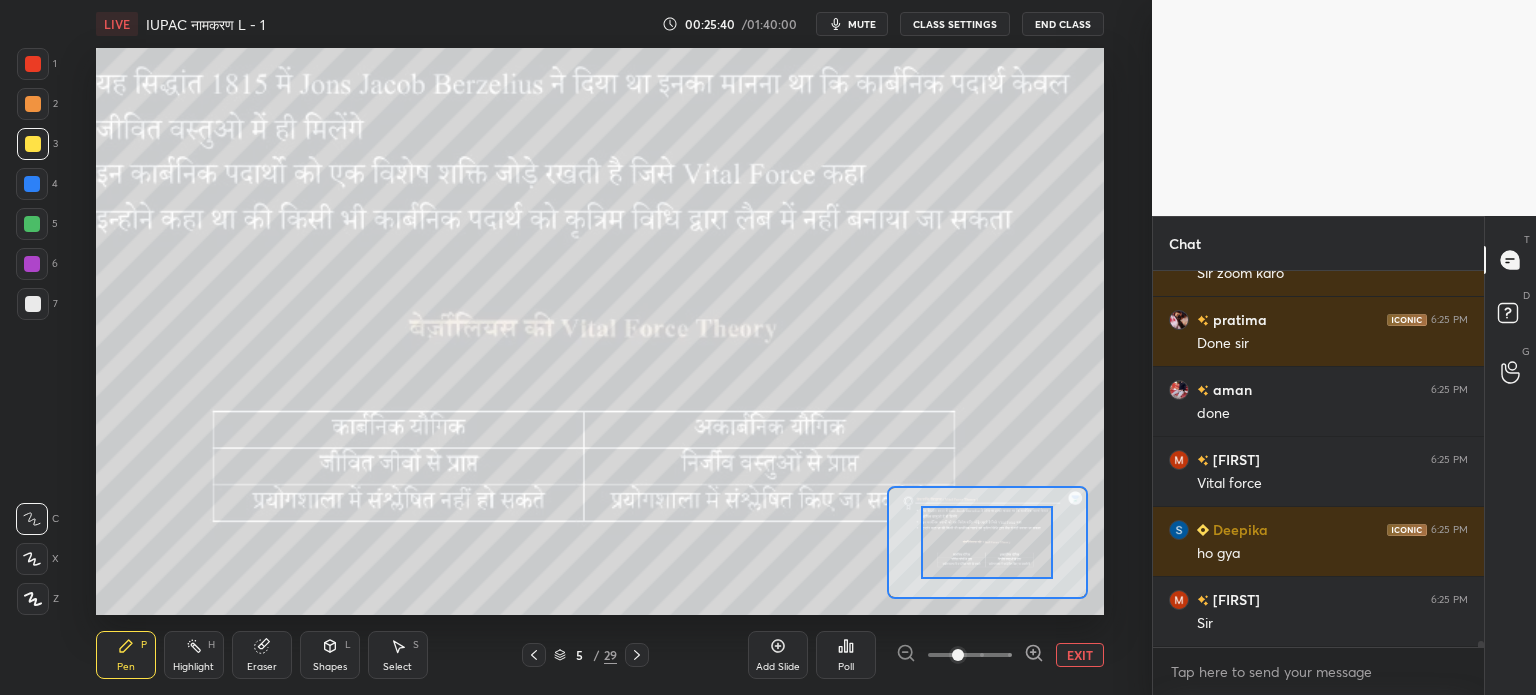click on "EXIT" at bounding box center [1080, 655] 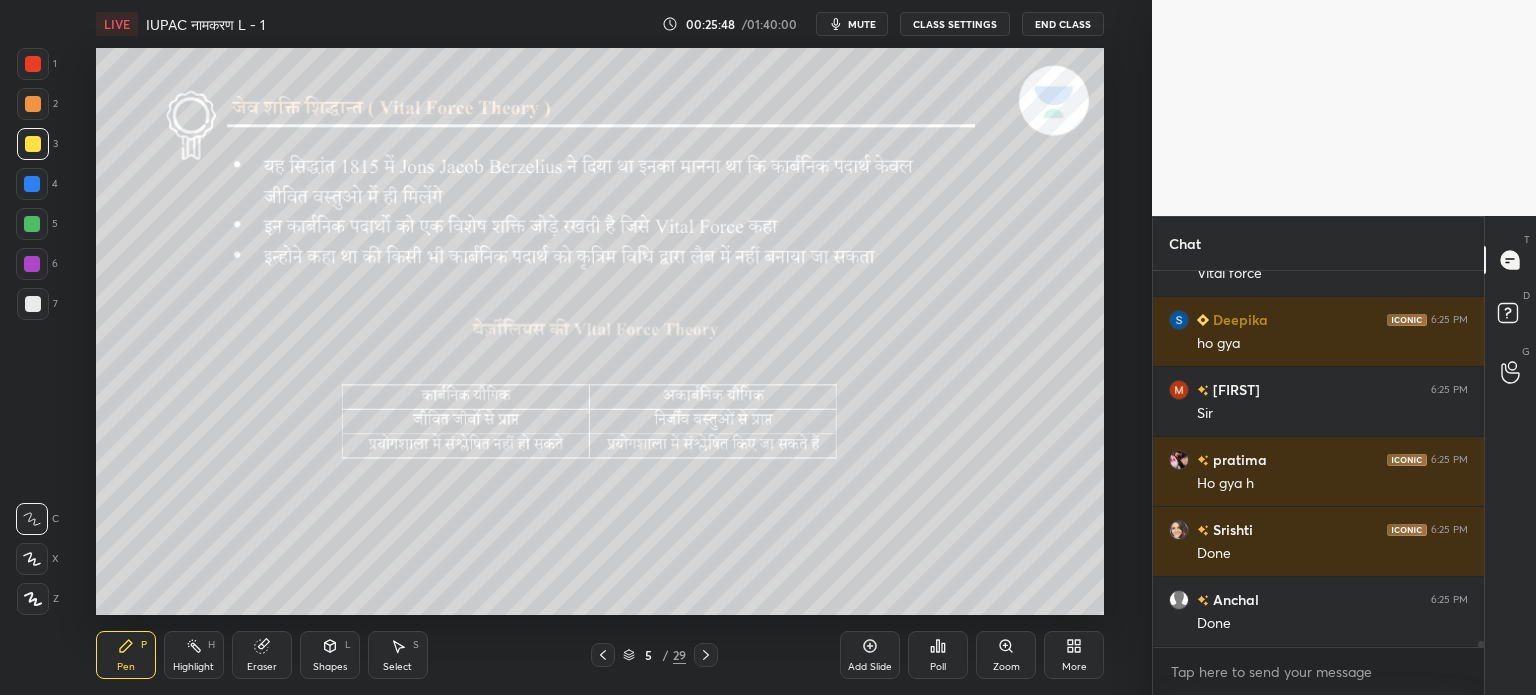 scroll, scrollTop: 21634, scrollLeft: 0, axis: vertical 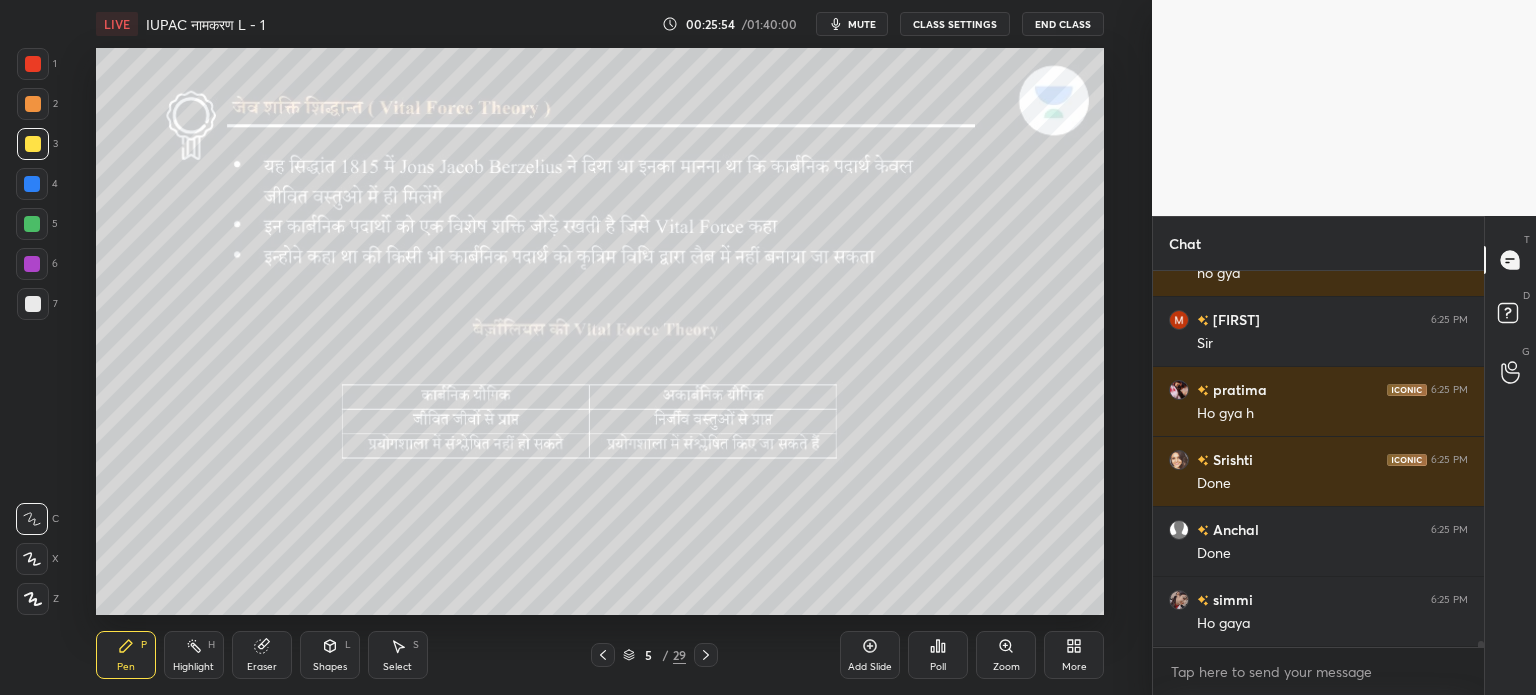 click 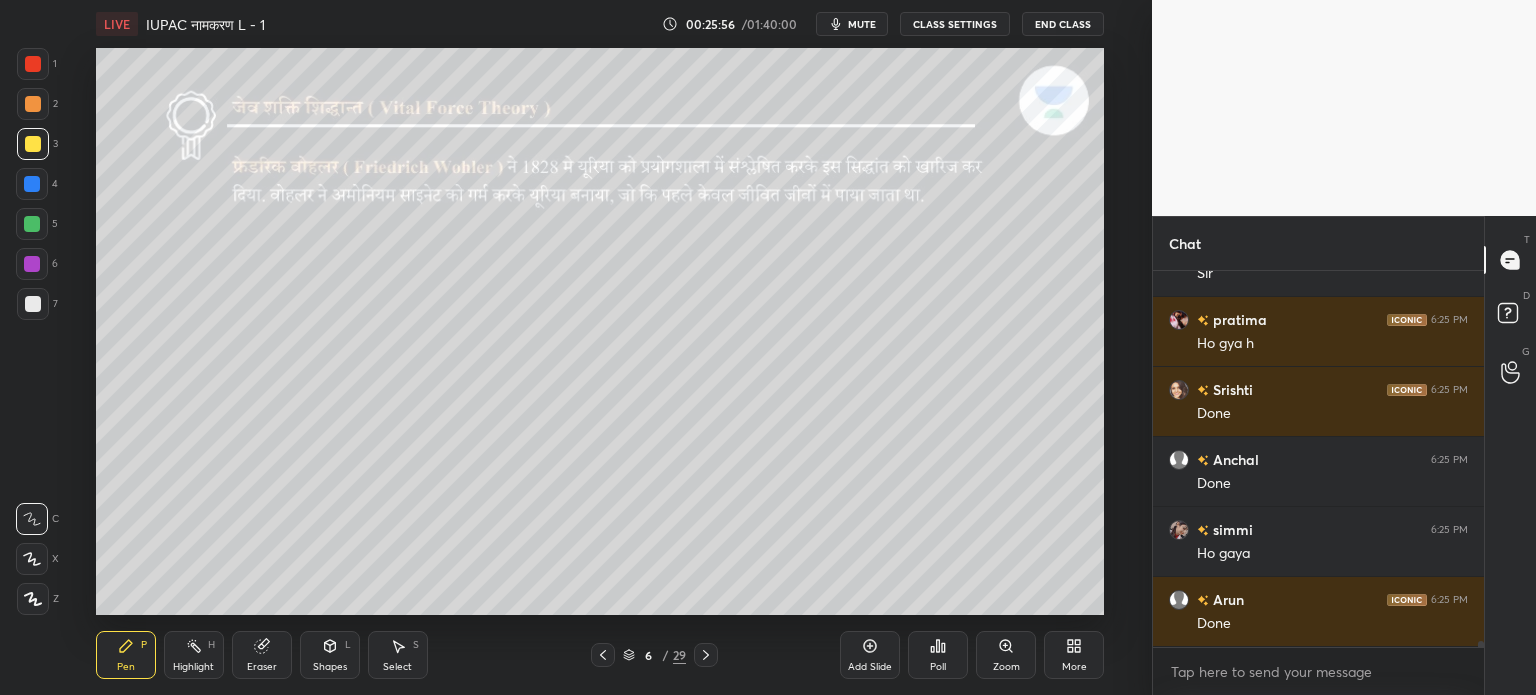 scroll, scrollTop: 21774, scrollLeft: 0, axis: vertical 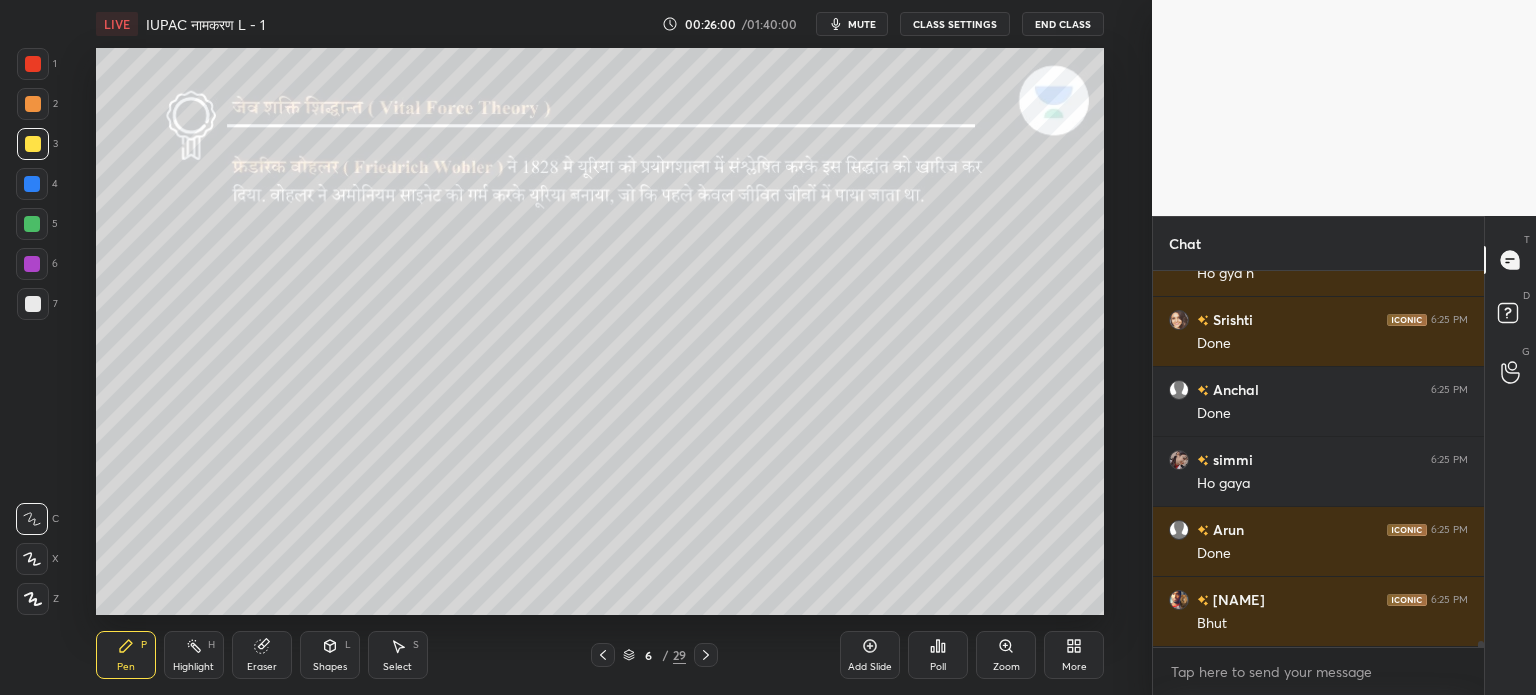 click at bounding box center (33, 104) 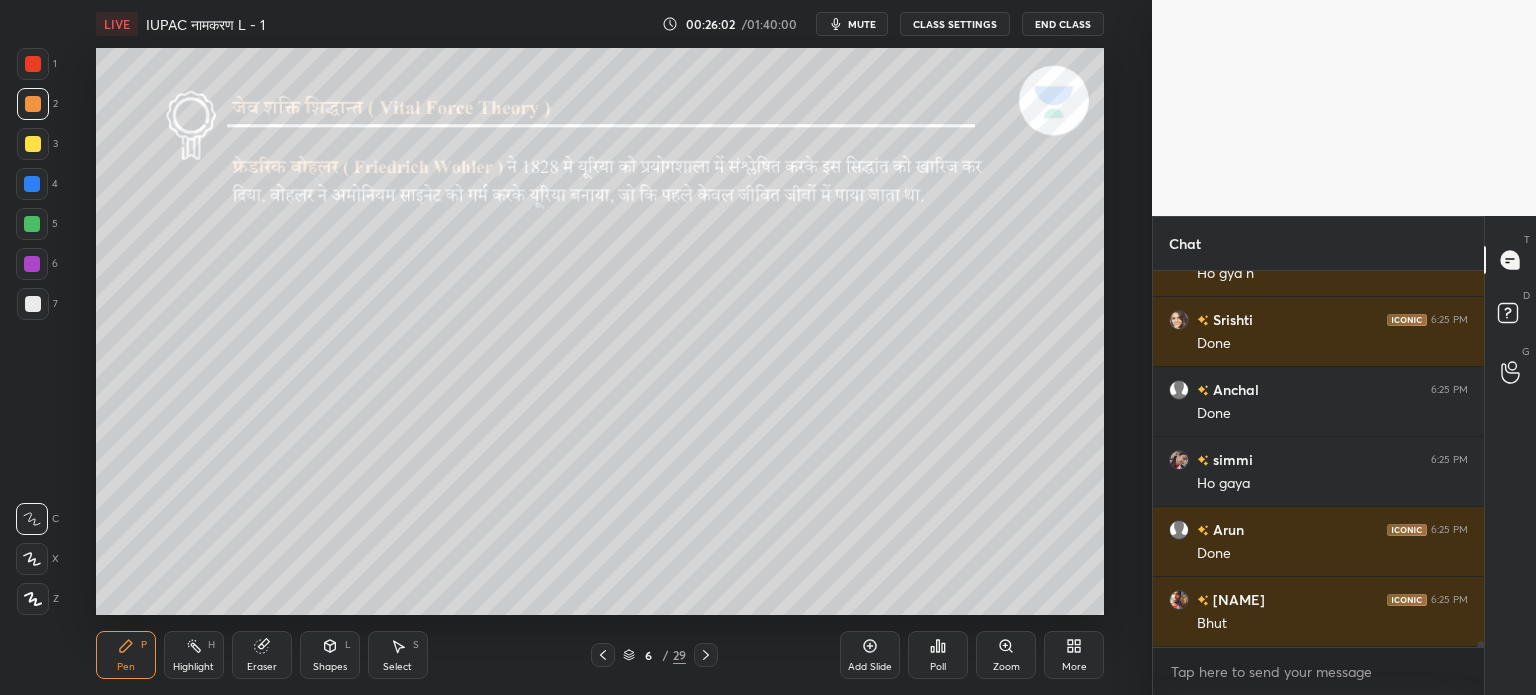 scroll, scrollTop: 21844, scrollLeft: 0, axis: vertical 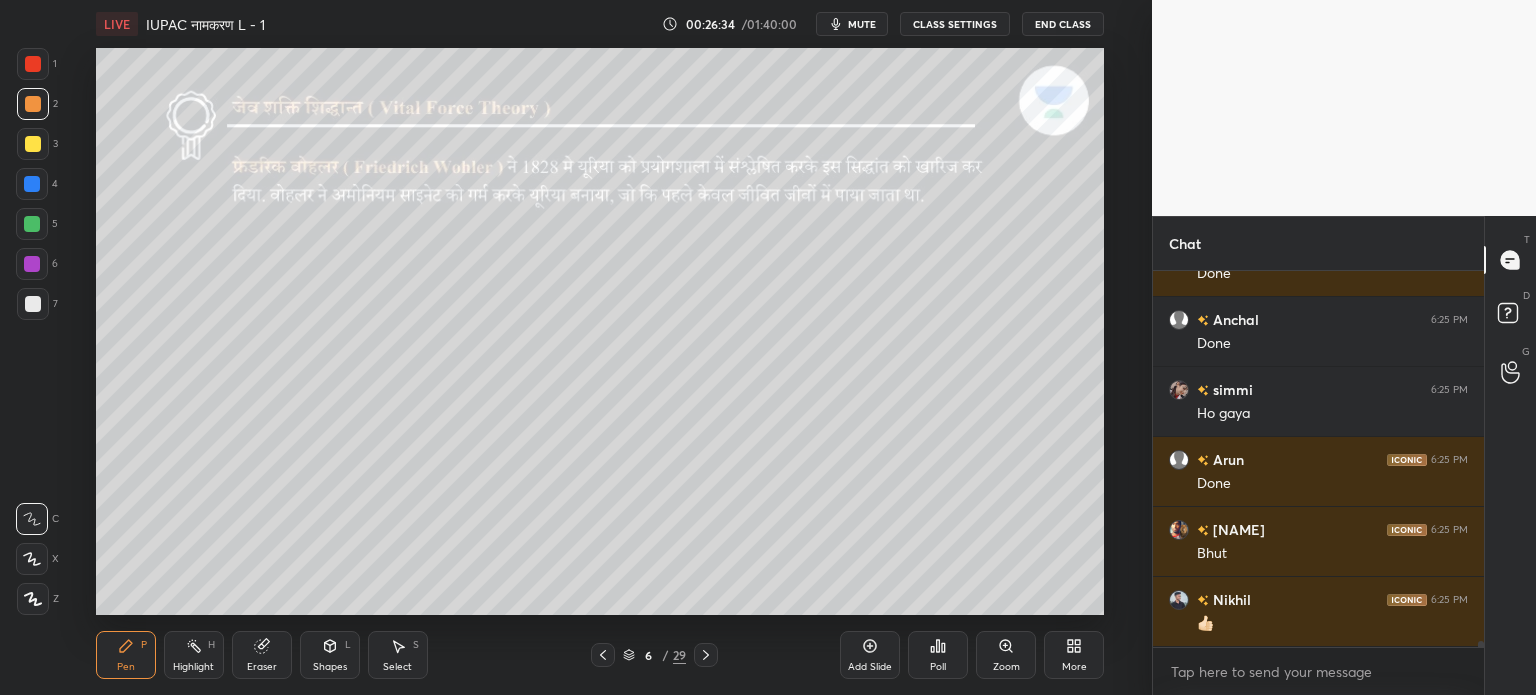 click on "Highlight H" at bounding box center (194, 655) 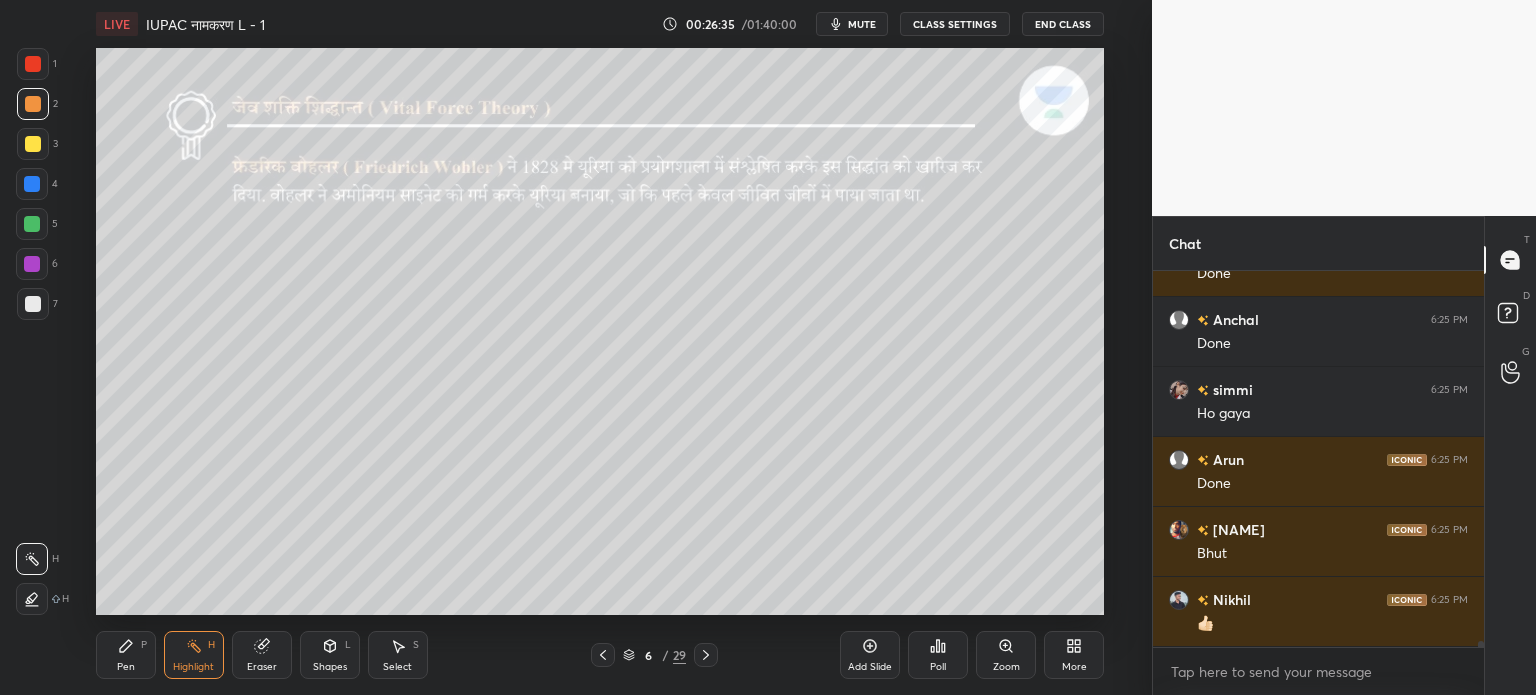click at bounding box center (32, 599) 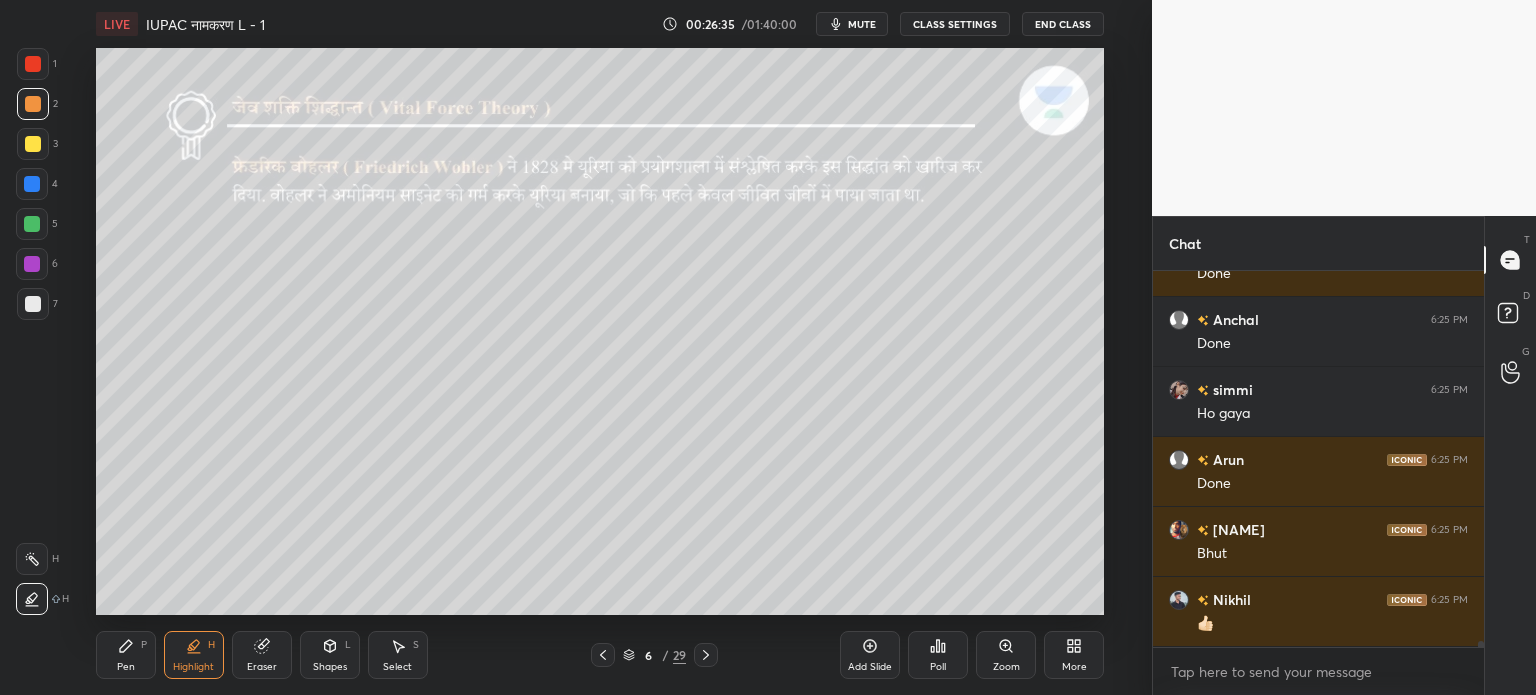 click at bounding box center (32, 599) 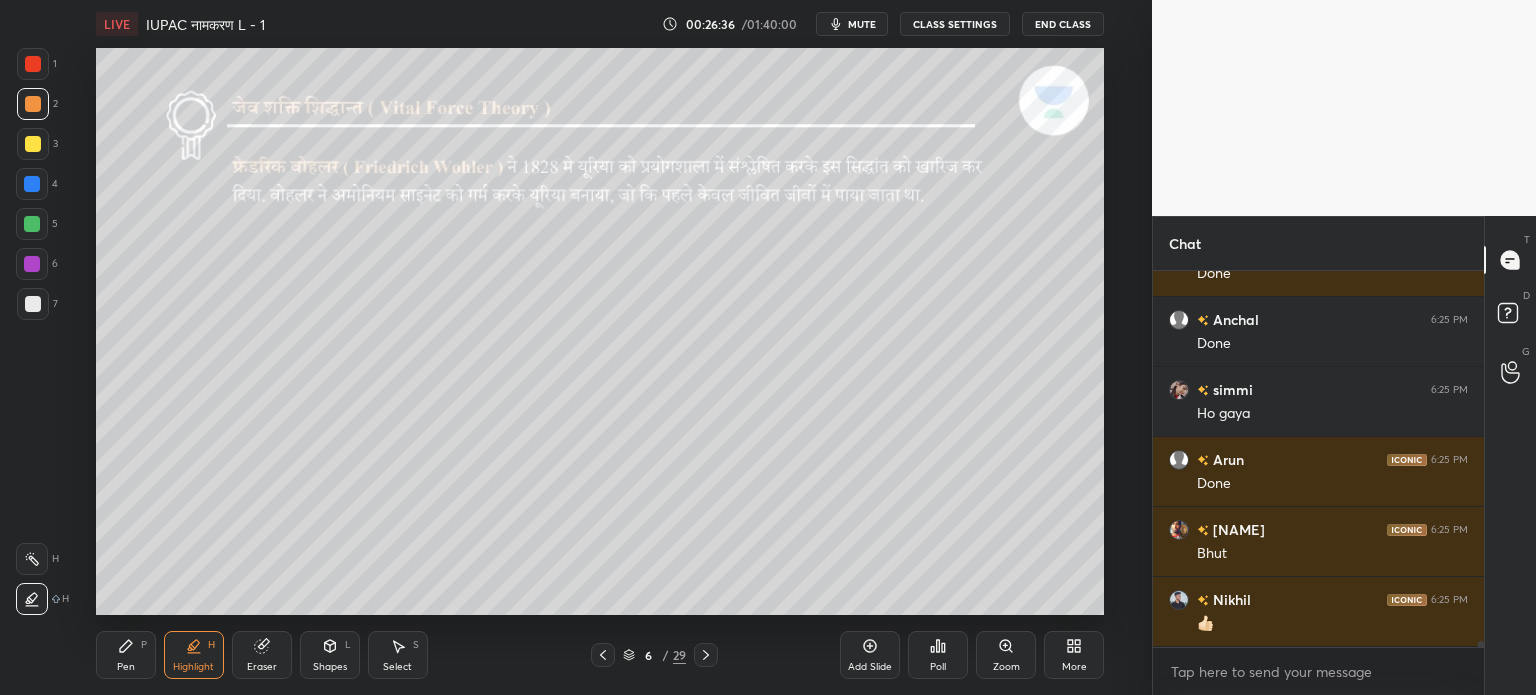 click at bounding box center [33, 144] 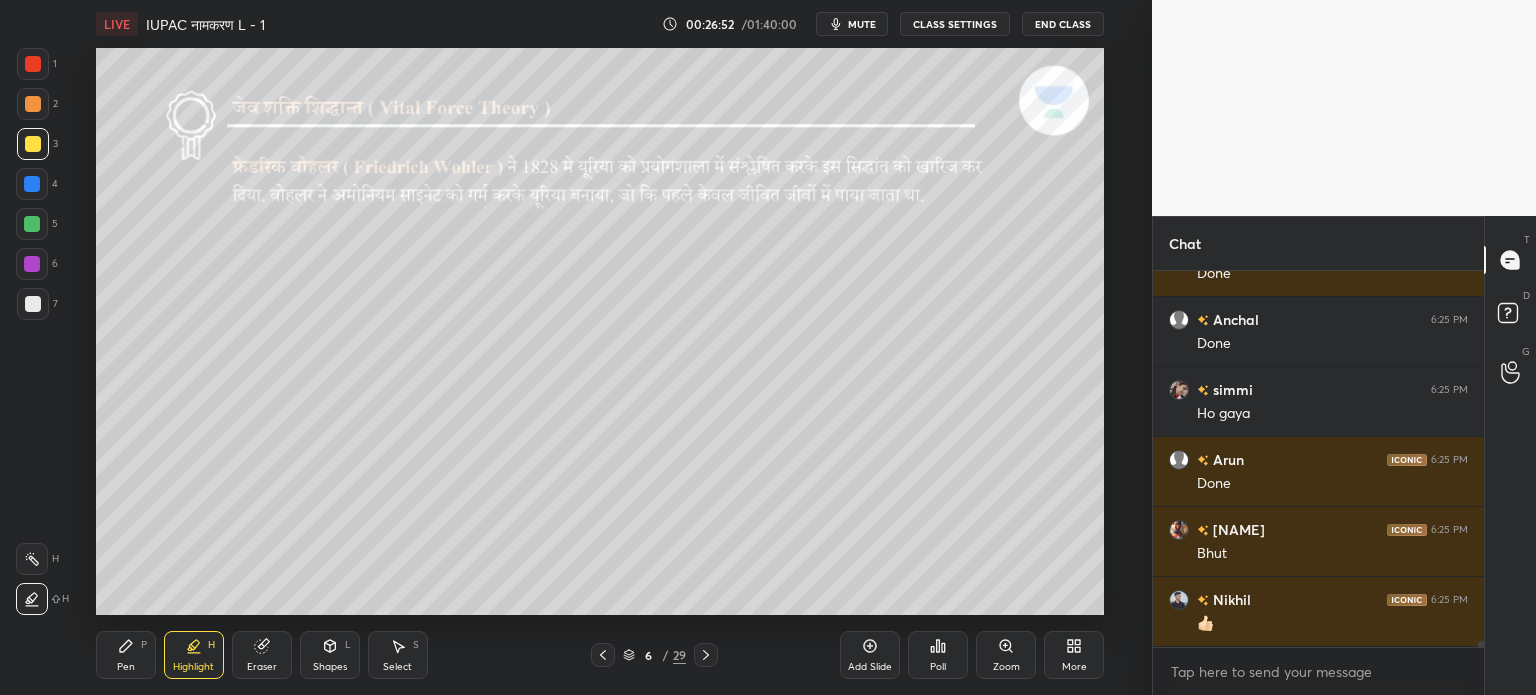 click on "Pen" at bounding box center (126, 667) 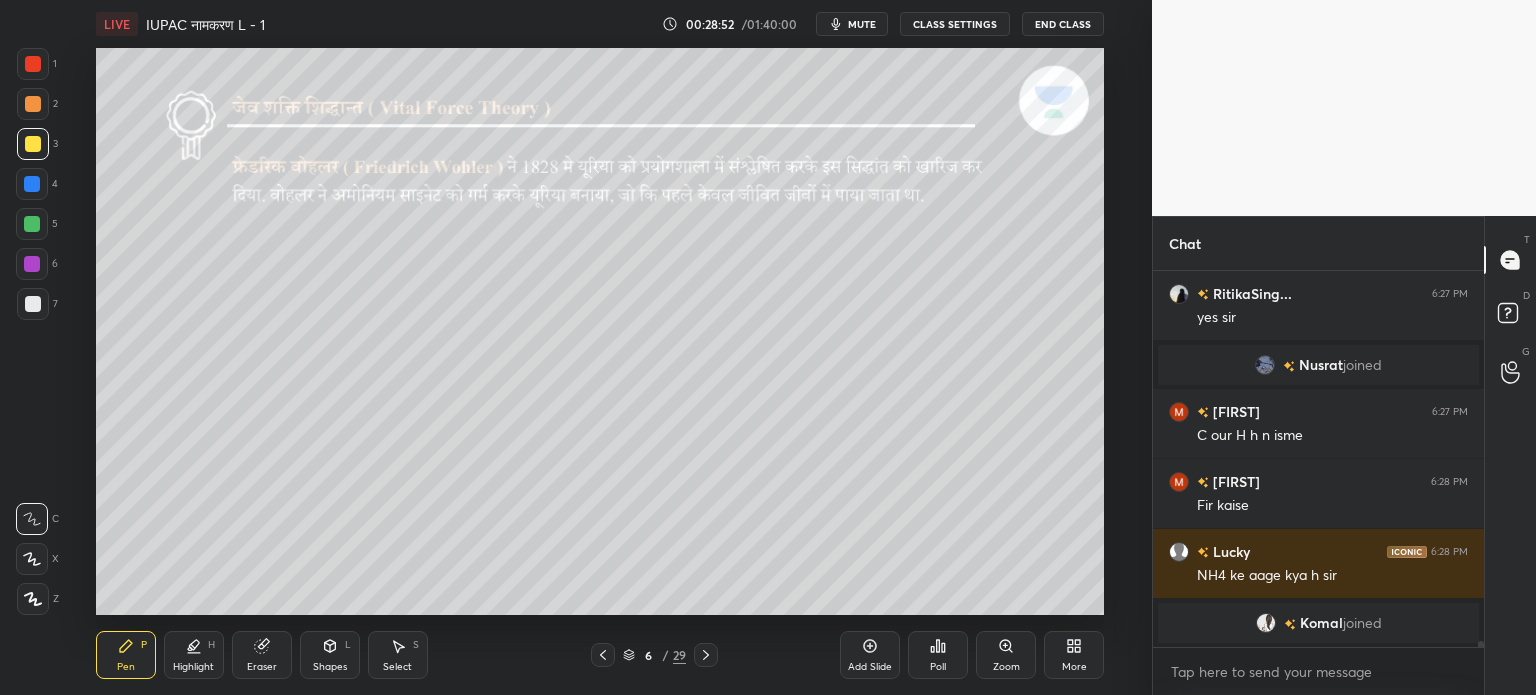 scroll, scrollTop: 21440, scrollLeft: 0, axis: vertical 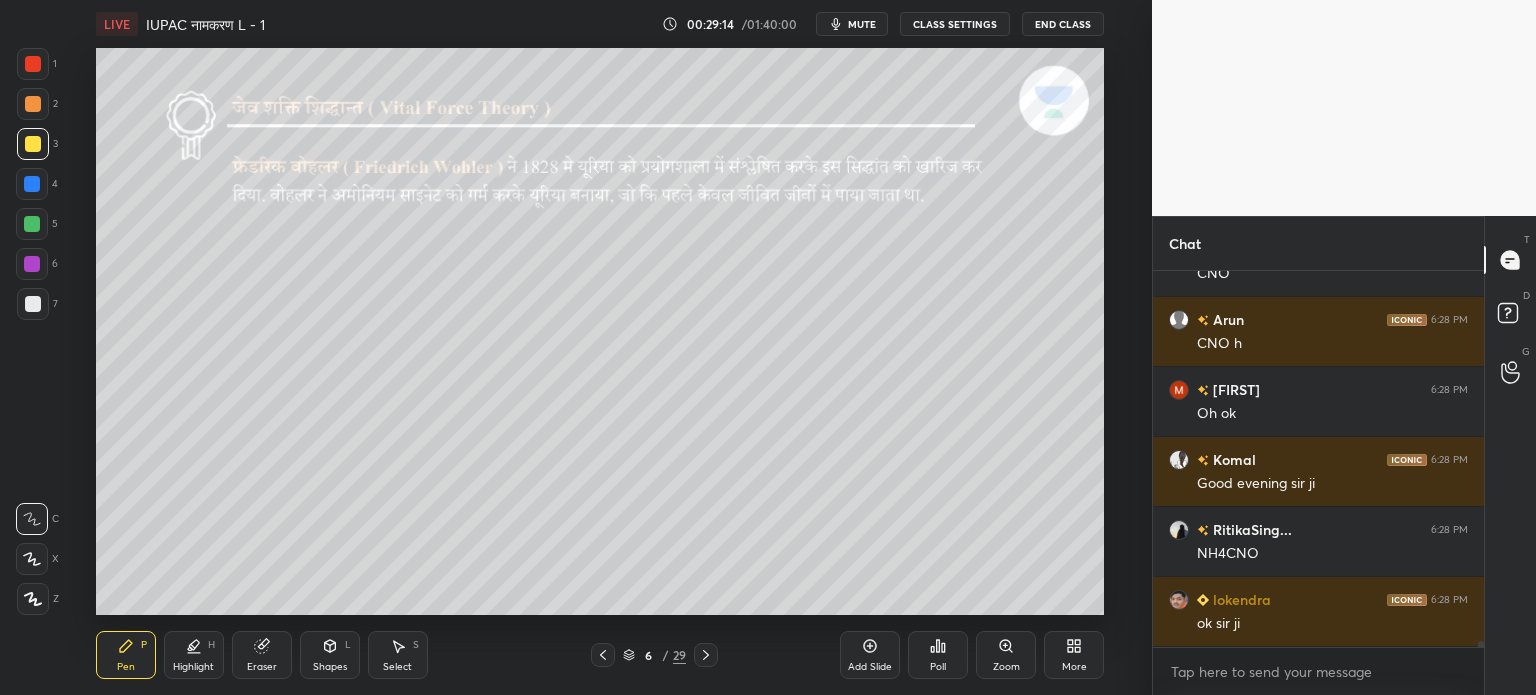 click on "Eraser" at bounding box center (262, 667) 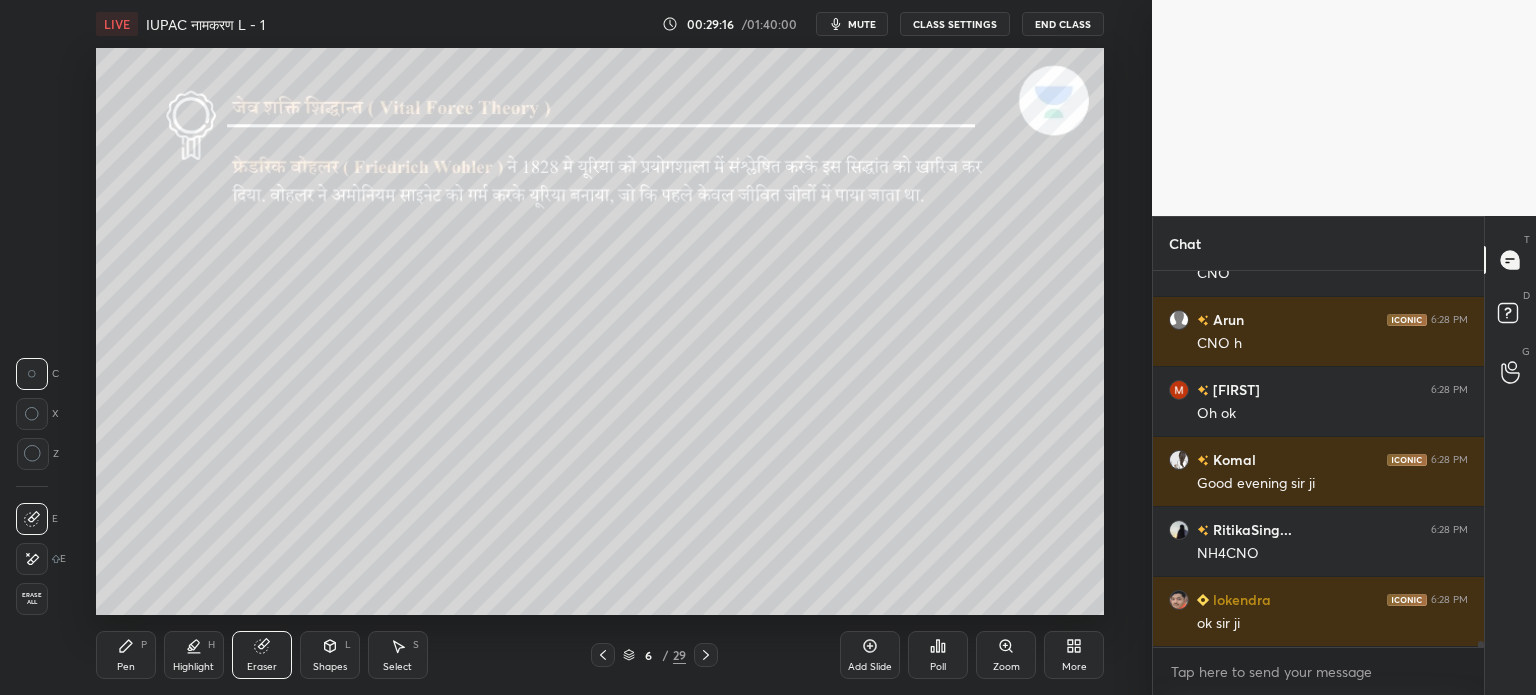 click 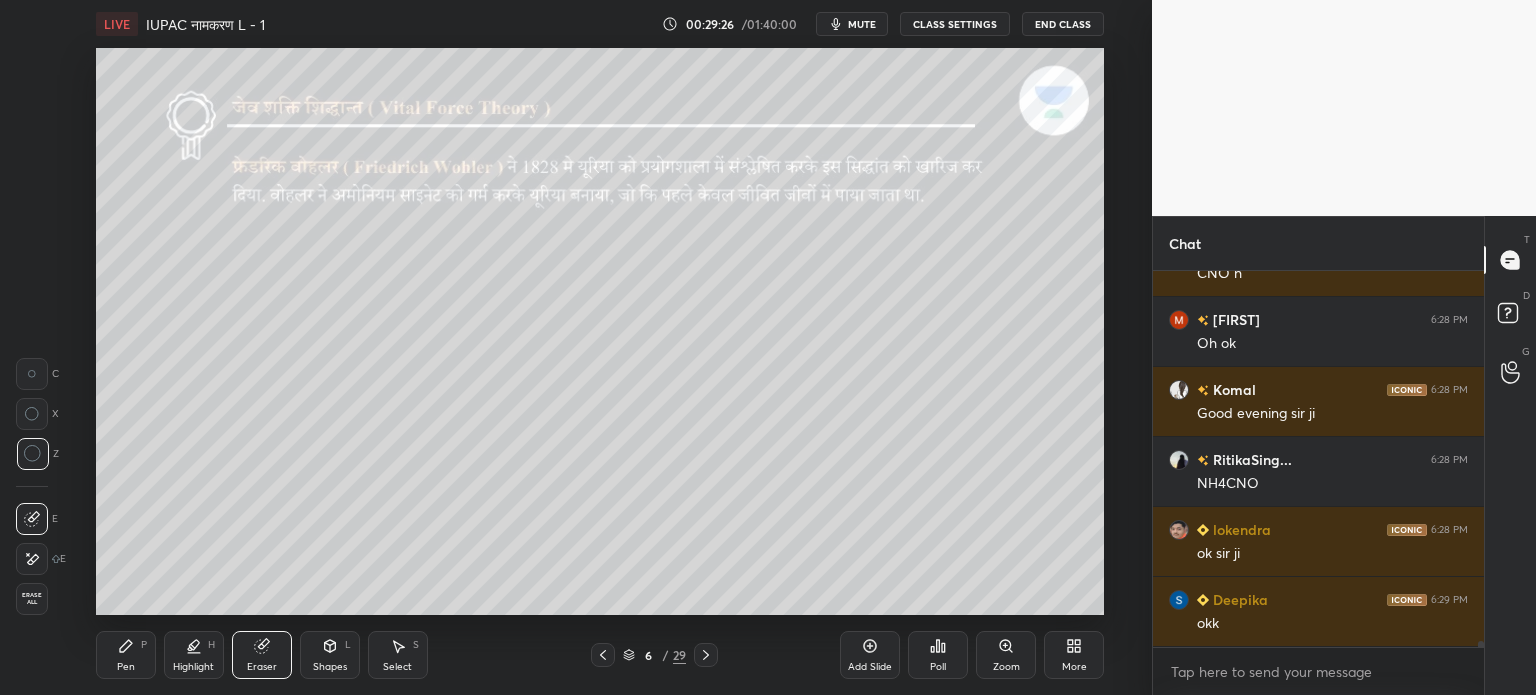 scroll, scrollTop: 21930, scrollLeft: 0, axis: vertical 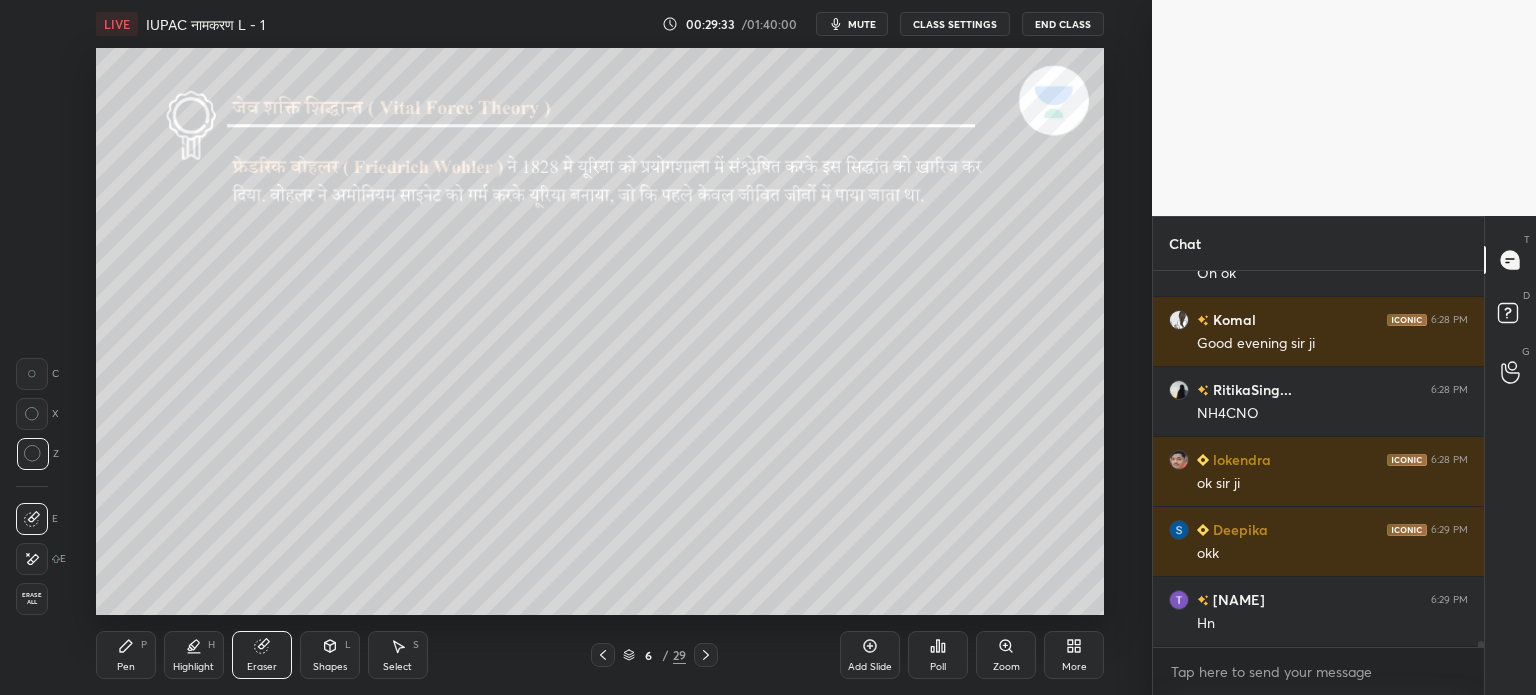 click on "Pen" at bounding box center [126, 667] 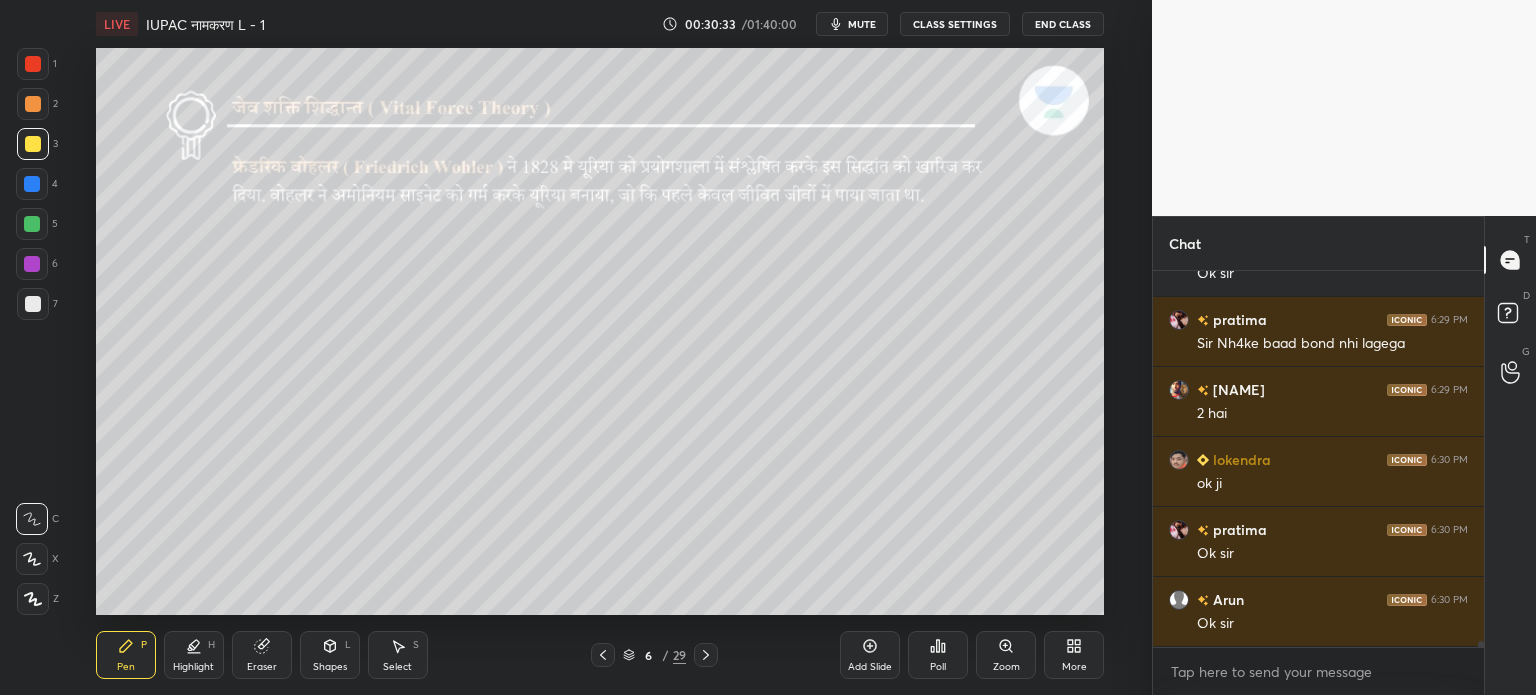 scroll, scrollTop: 22490, scrollLeft: 0, axis: vertical 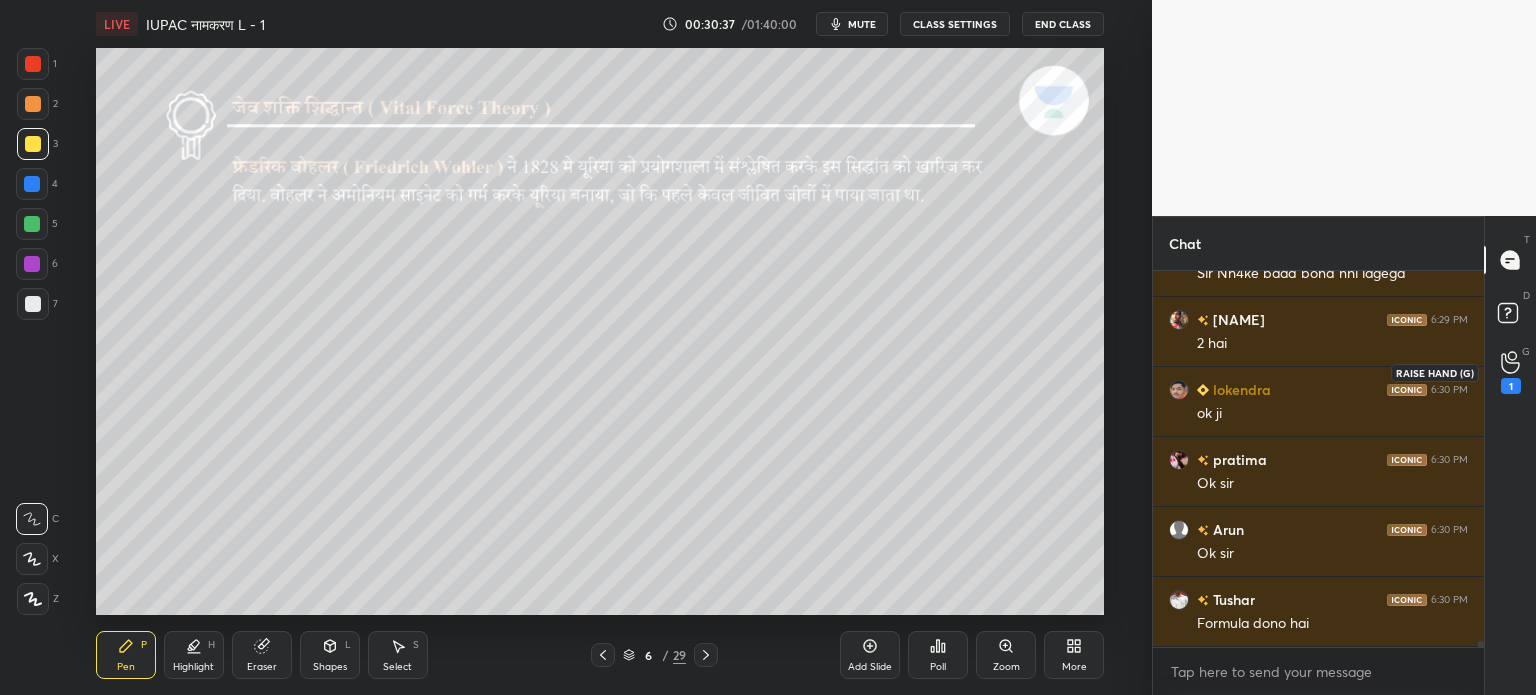click on "1" at bounding box center (1511, 372) 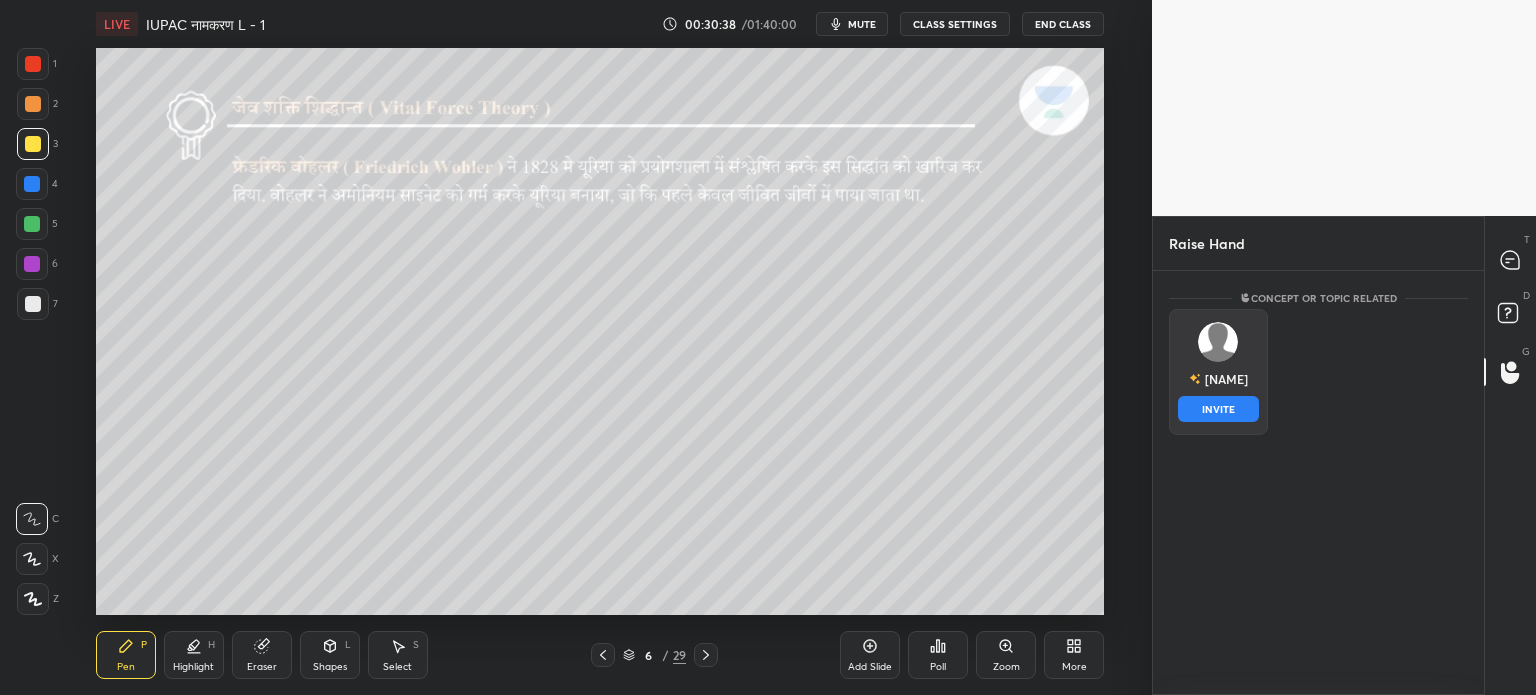 click on "[NAME] INVITE" at bounding box center [1218, 372] 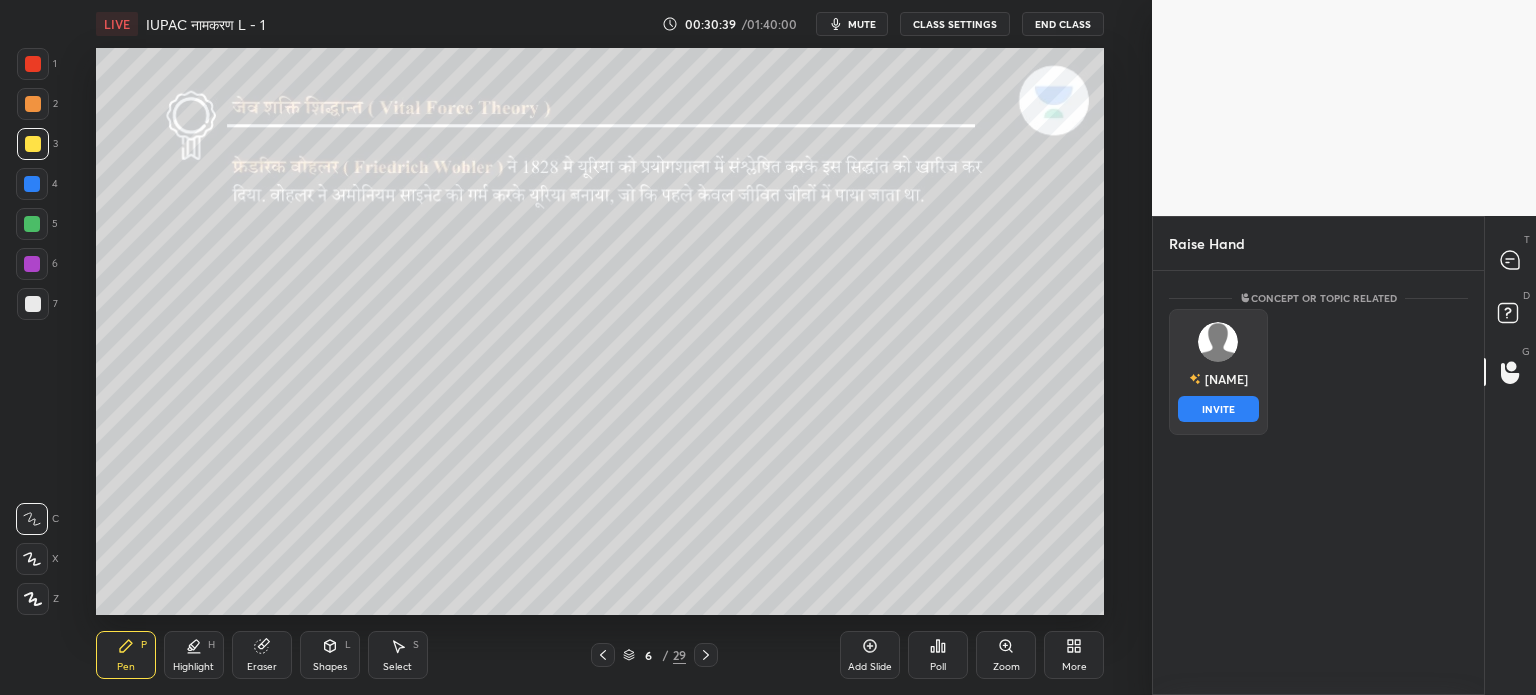 click on "INVITE" at bounding box center [1218, 409] 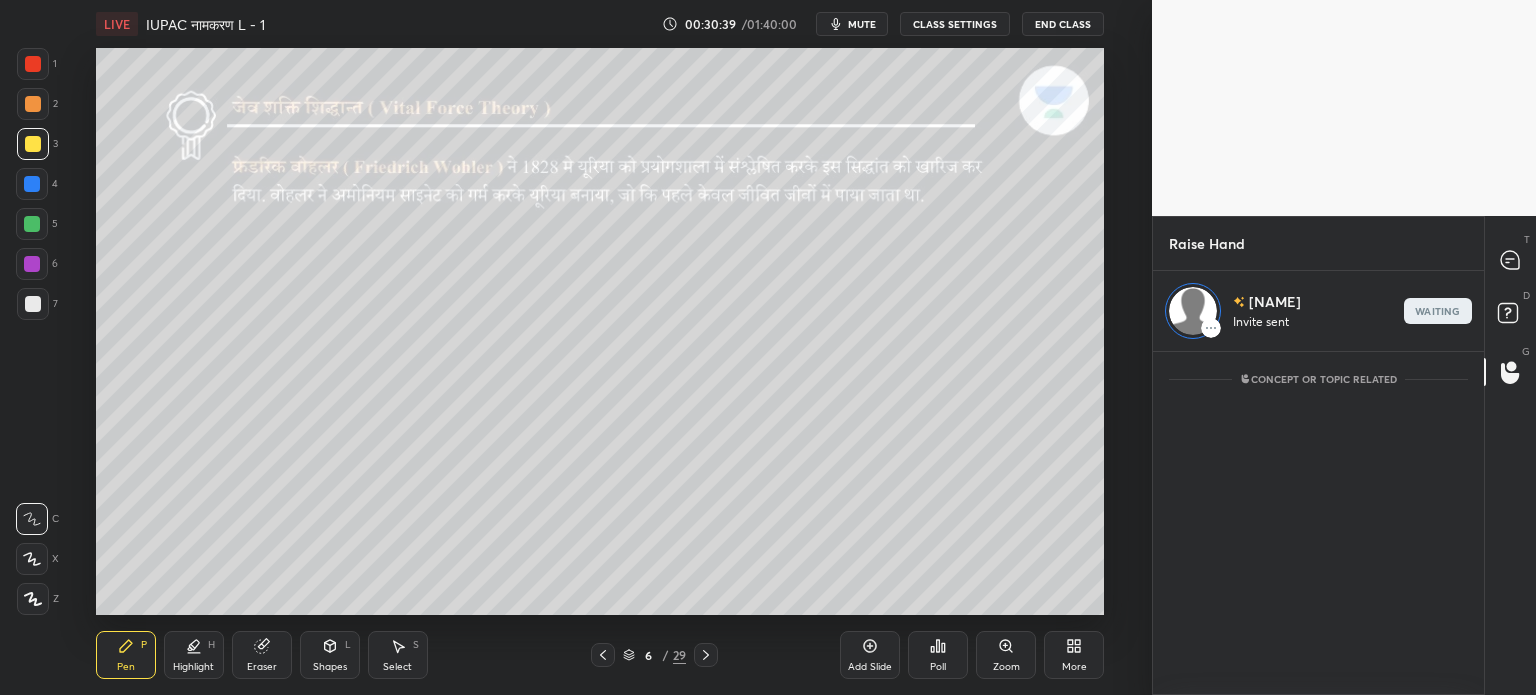 scroll, scrollTop: 338, scrollLeft: 325, axis: both 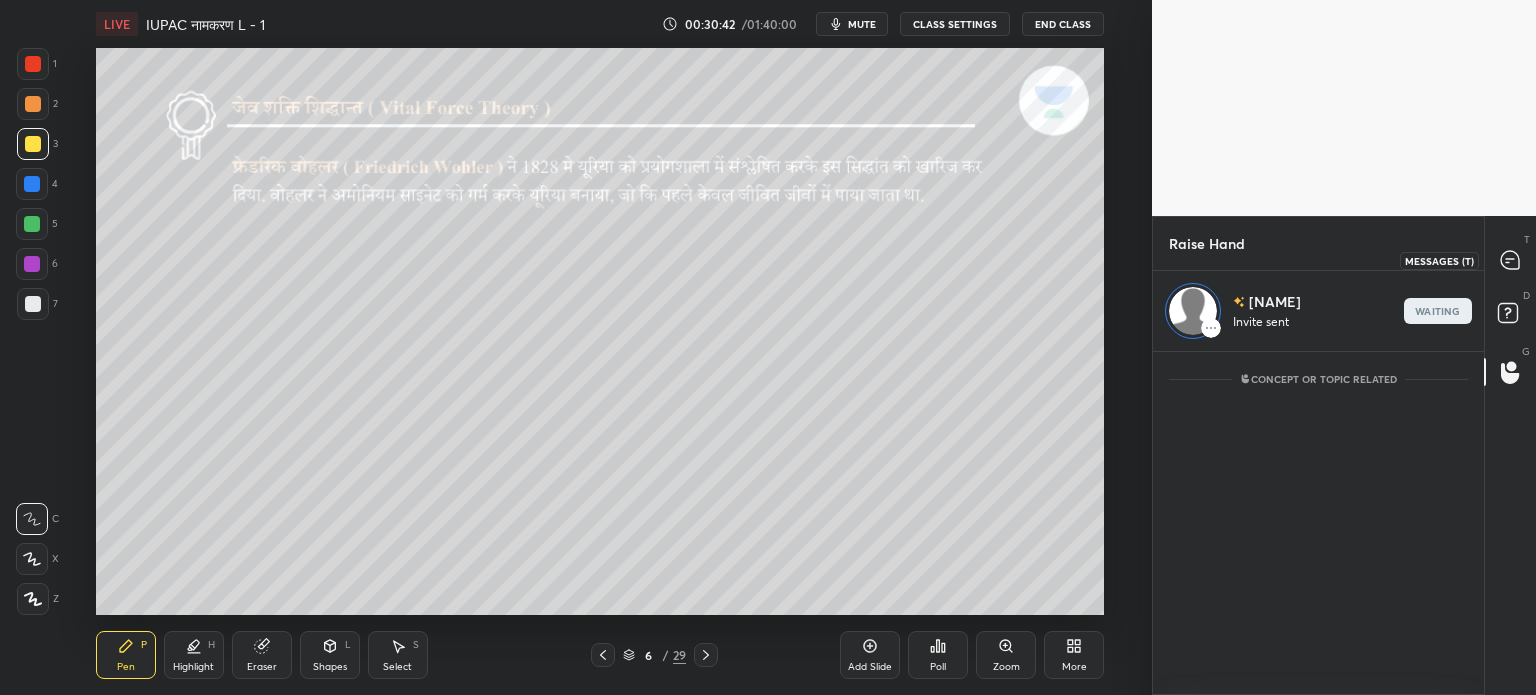 click 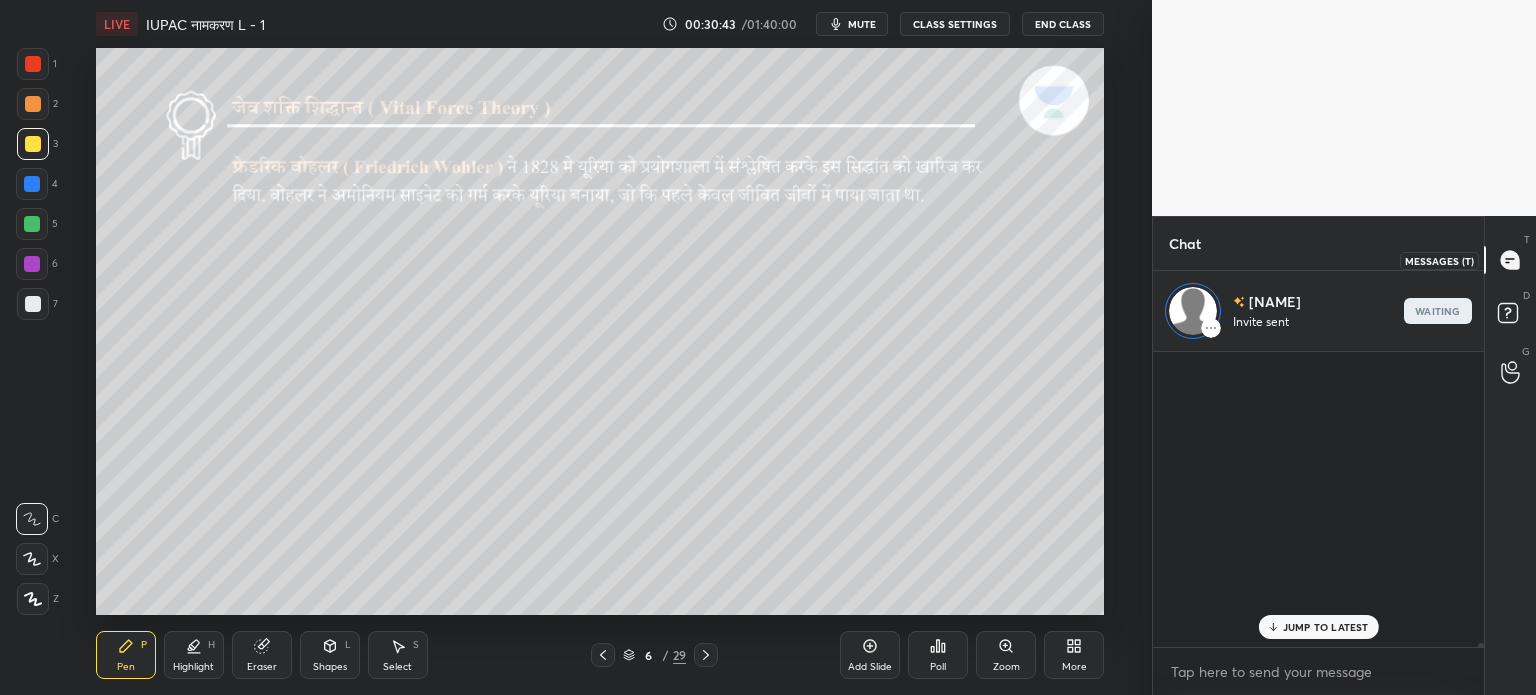 scroll, scrollTop: 337, scrollLeft: 325, axis: both 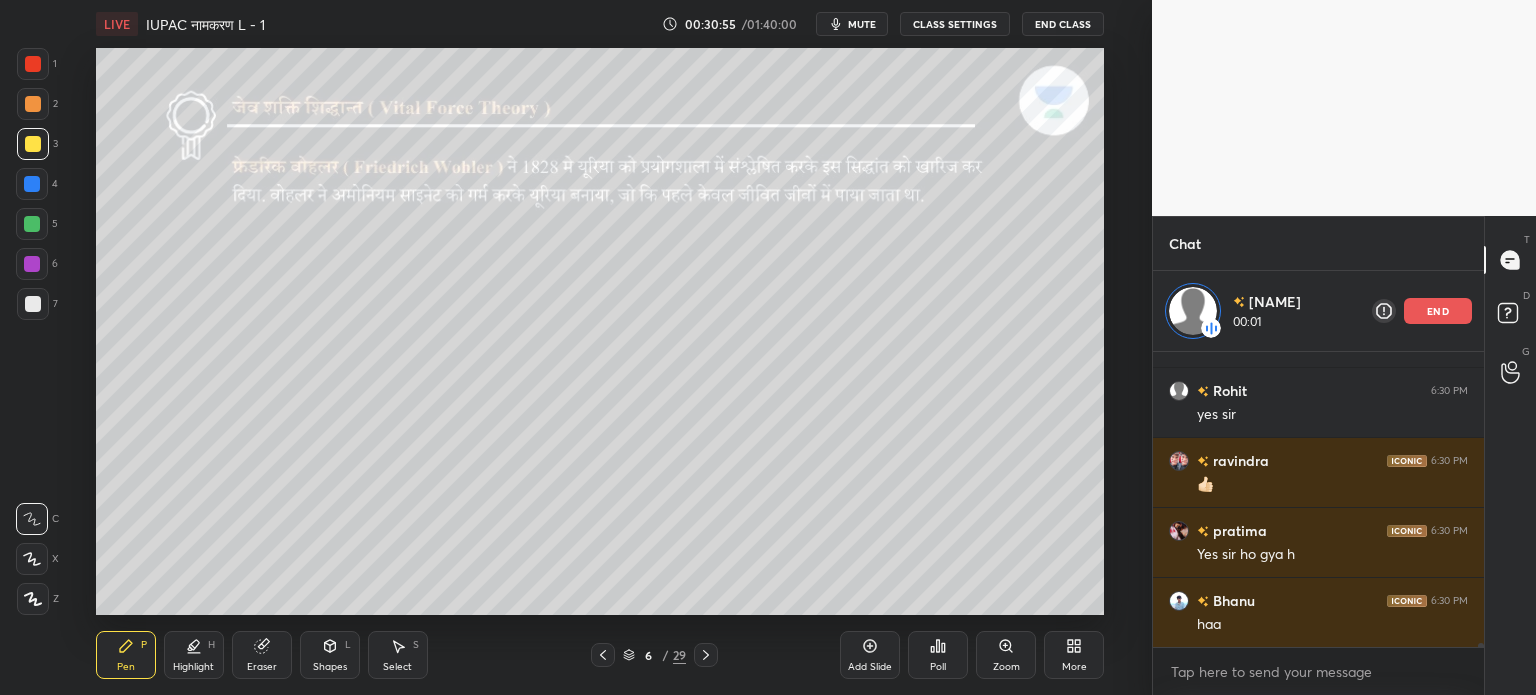 click on "Eraser" at bounding box center [262, 655] 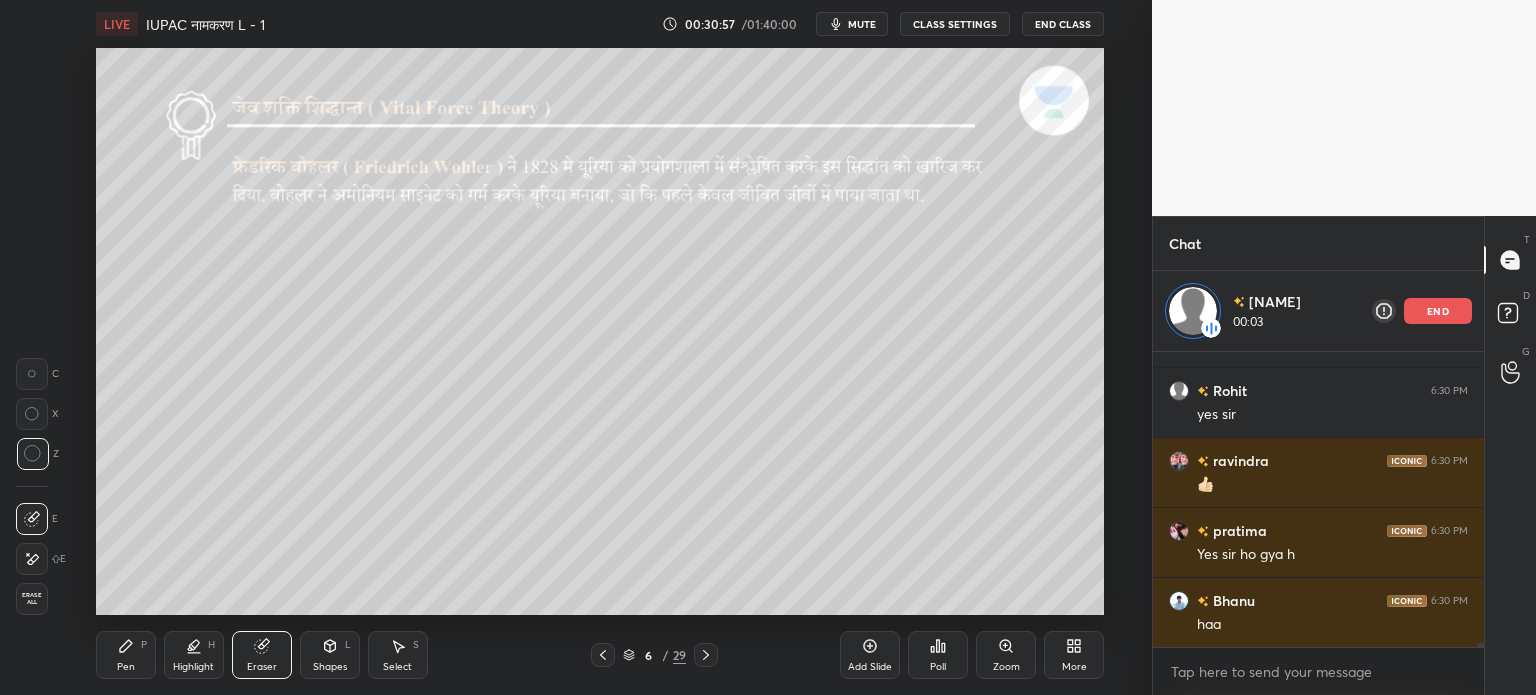 click on "Pen P" at bounding box center (126, 655) 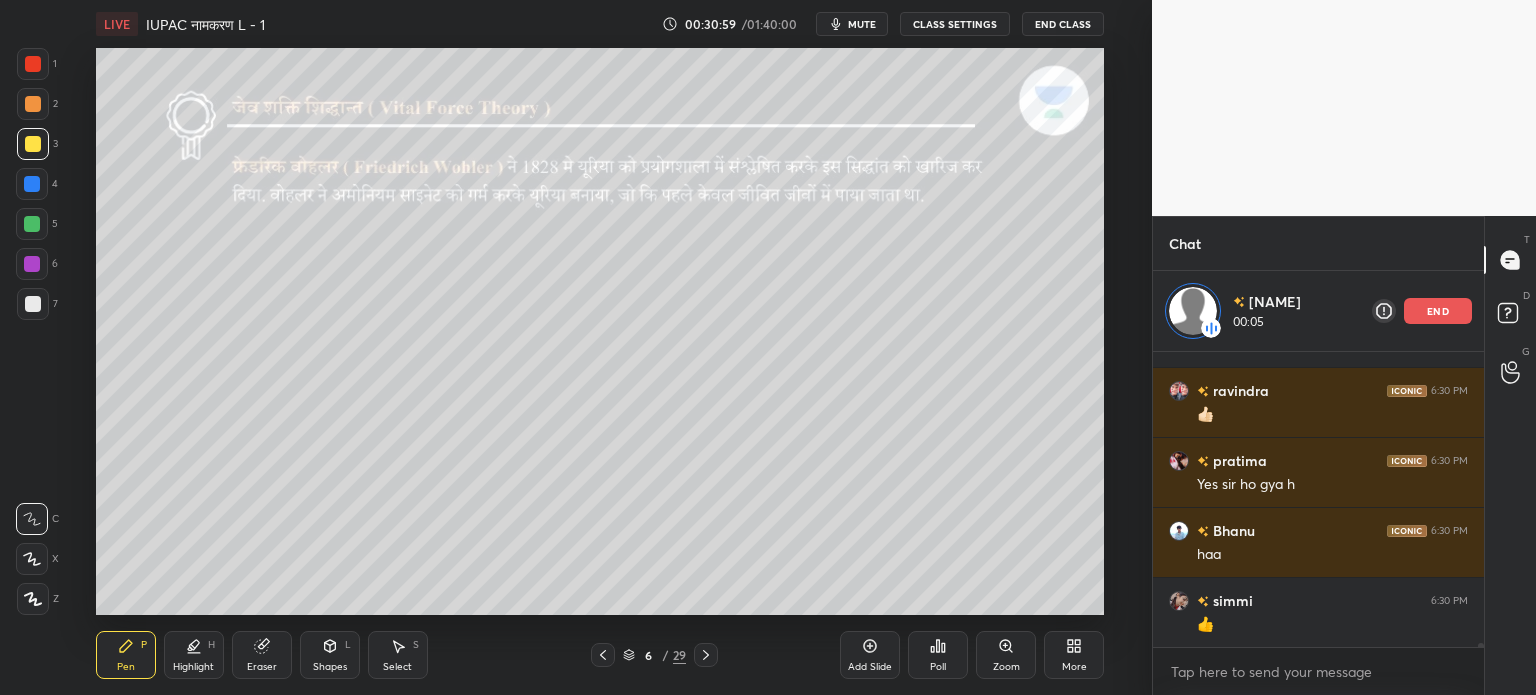 click on "Eraser" at bounding box center [262, 667] 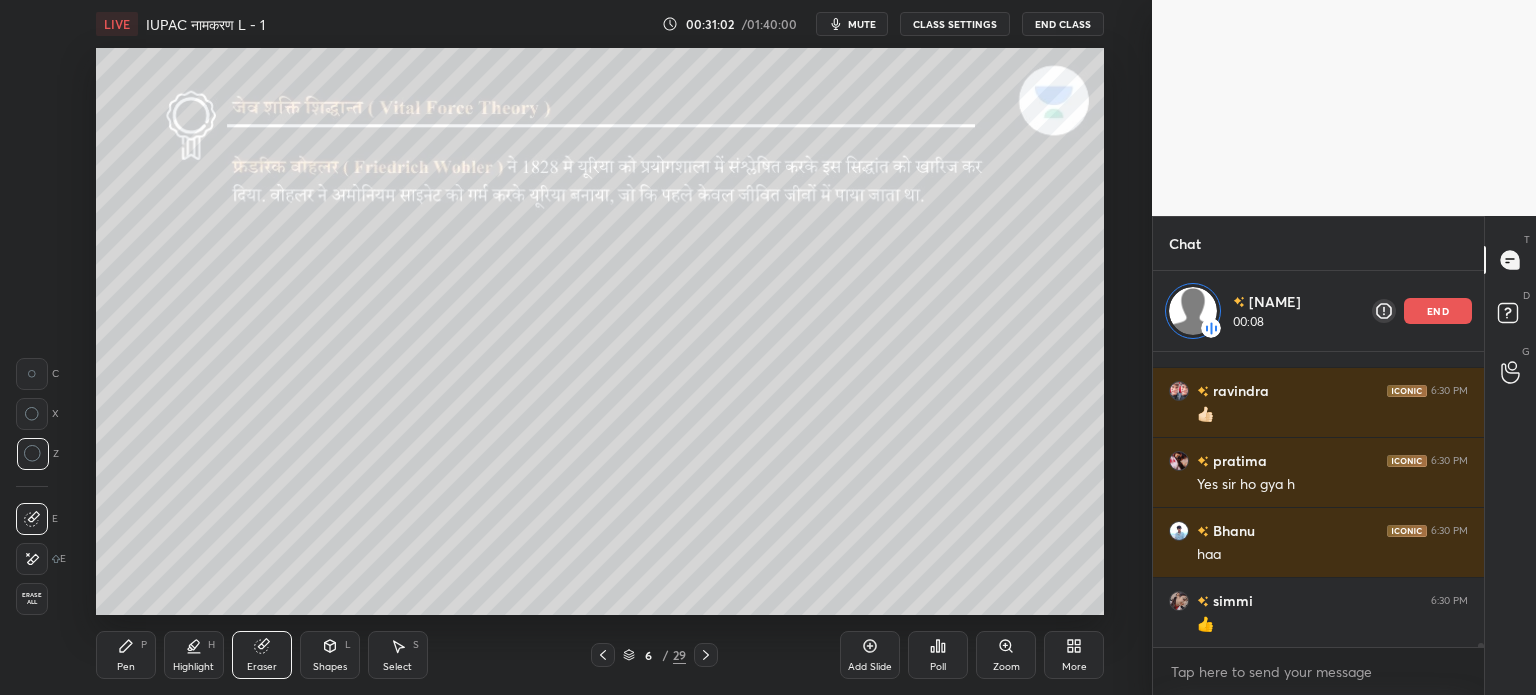click on "Pen" at bounding box center (126, 667) 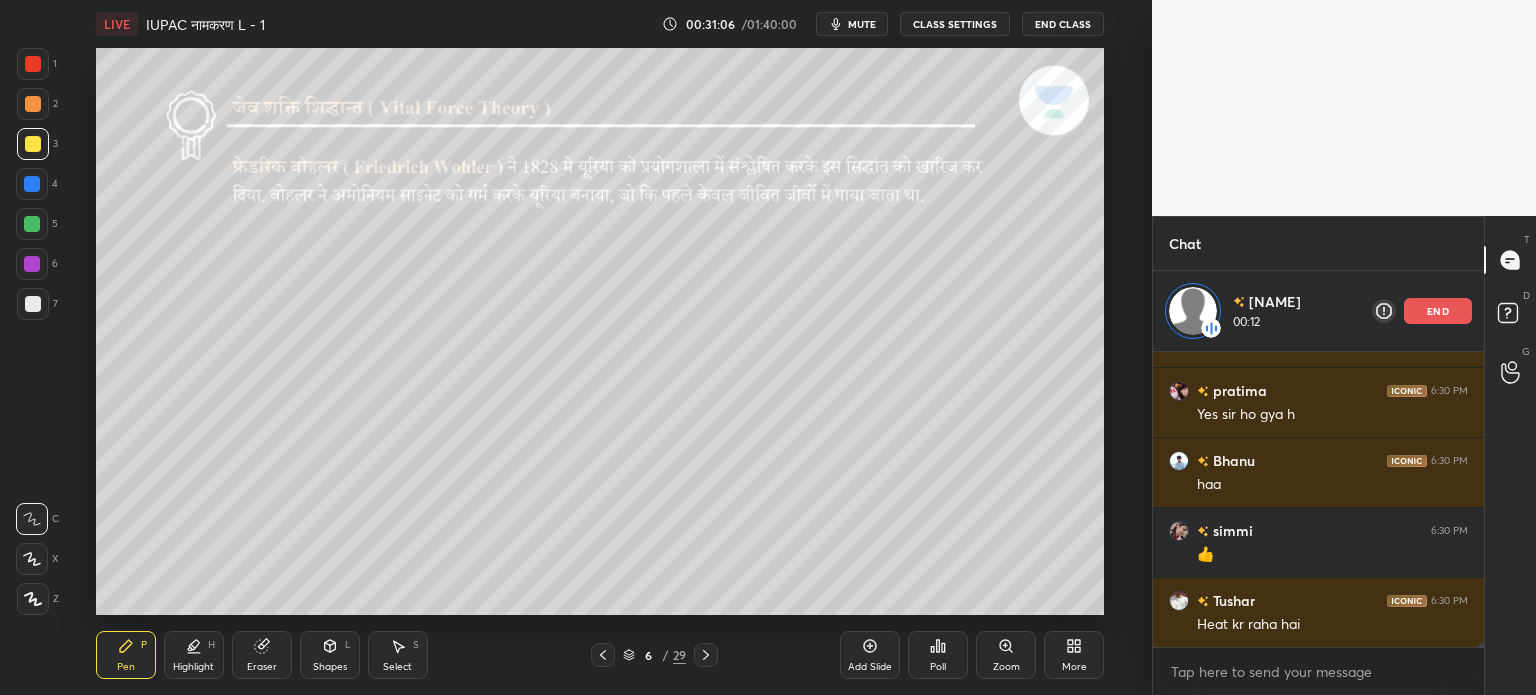 scroll, scrollTop: 23596, scrollLeft: 0, axis: vertical 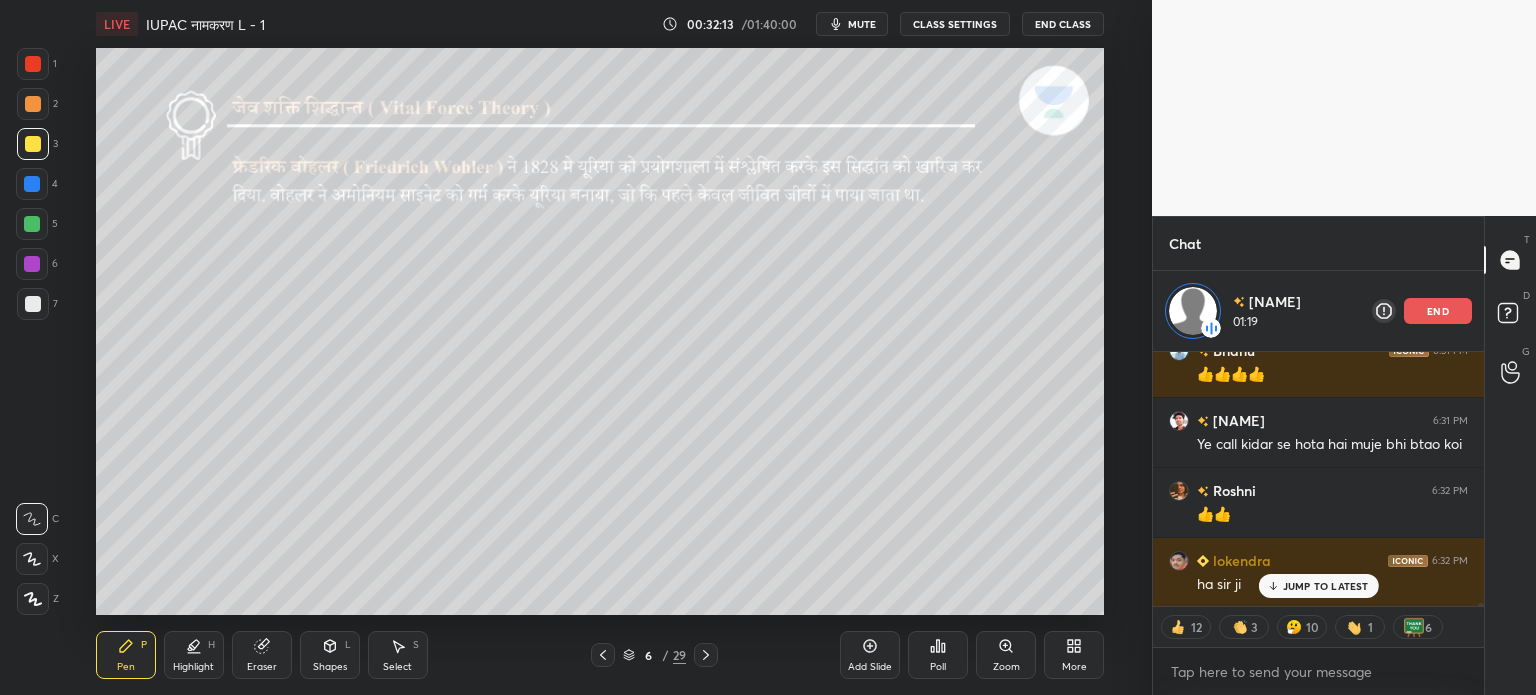 click on "JUMP TO LATEST" at bounding box center [1326, 586] 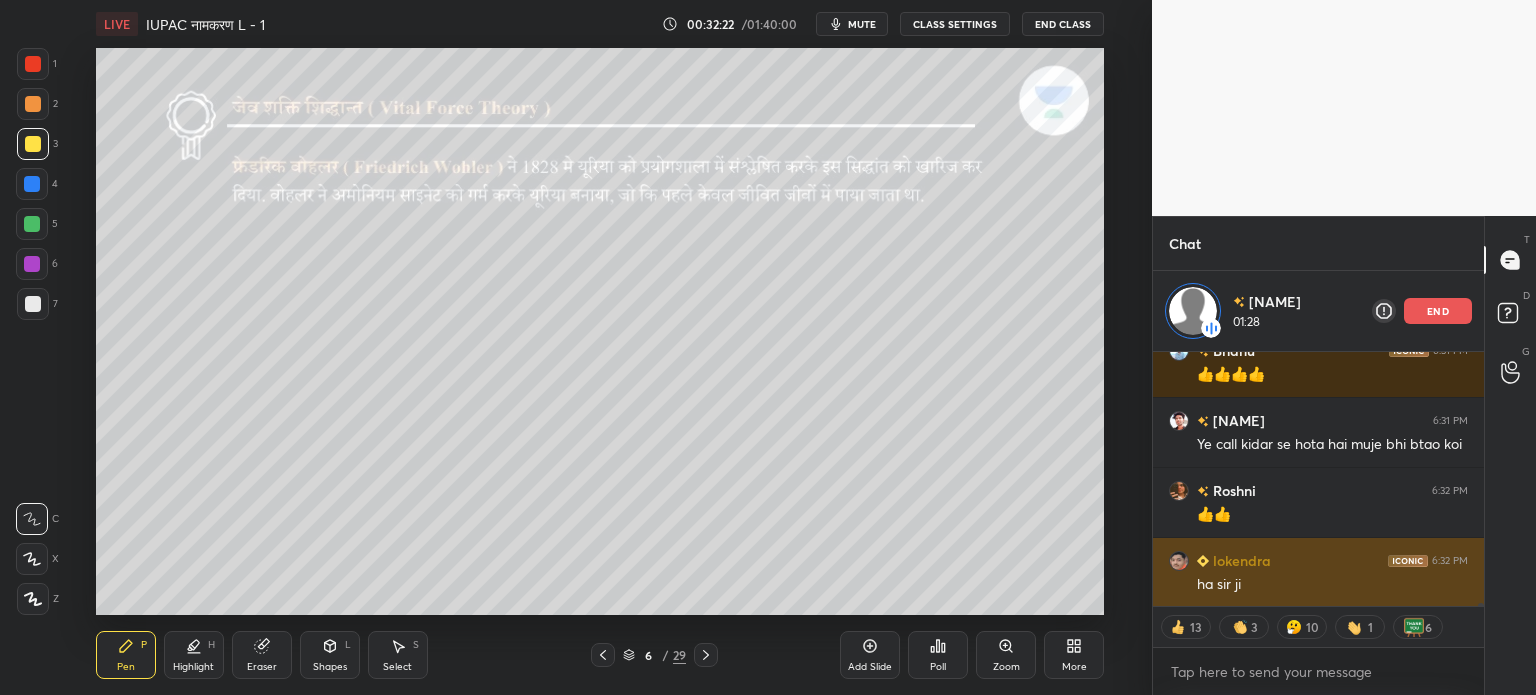 scroll, scrollTop: 23987, scrollLeft: 0, axis: vertical 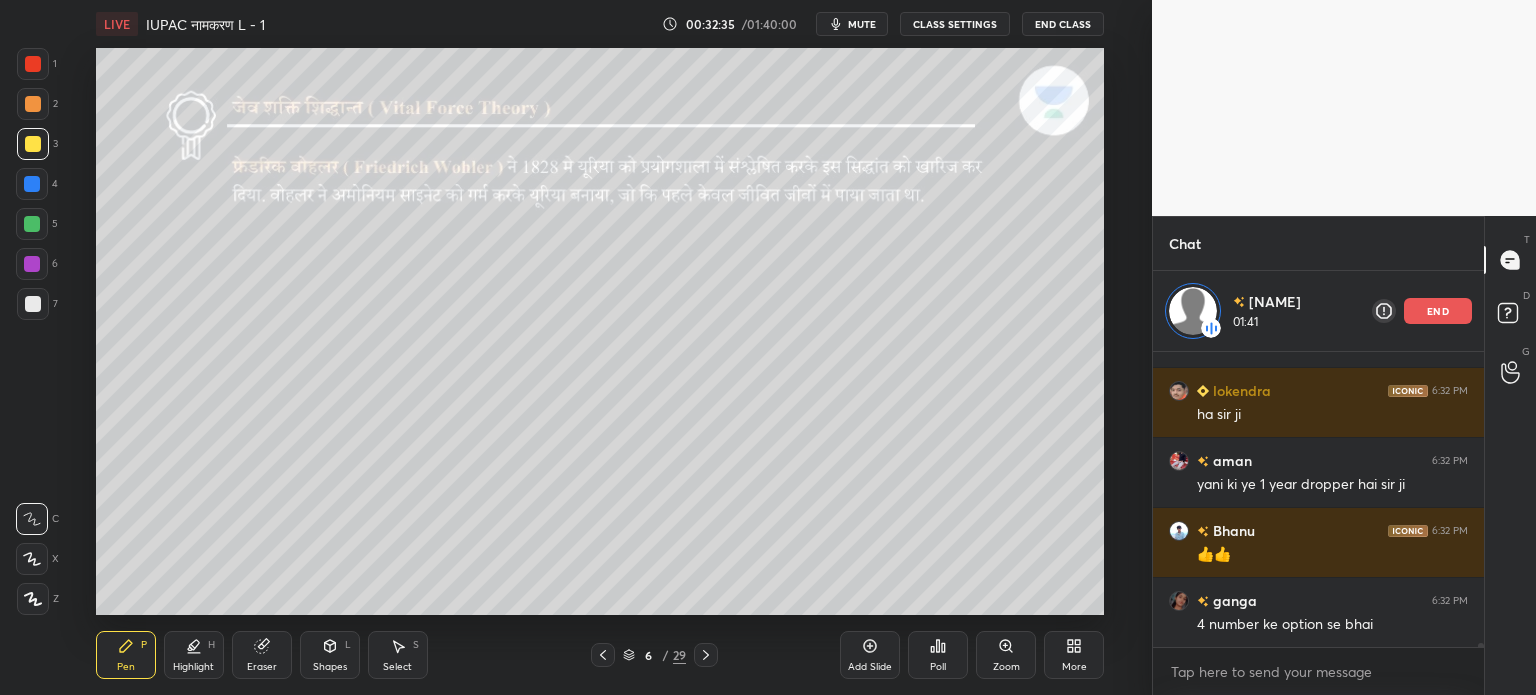 click on "end" at bounding box center (1438, 311) 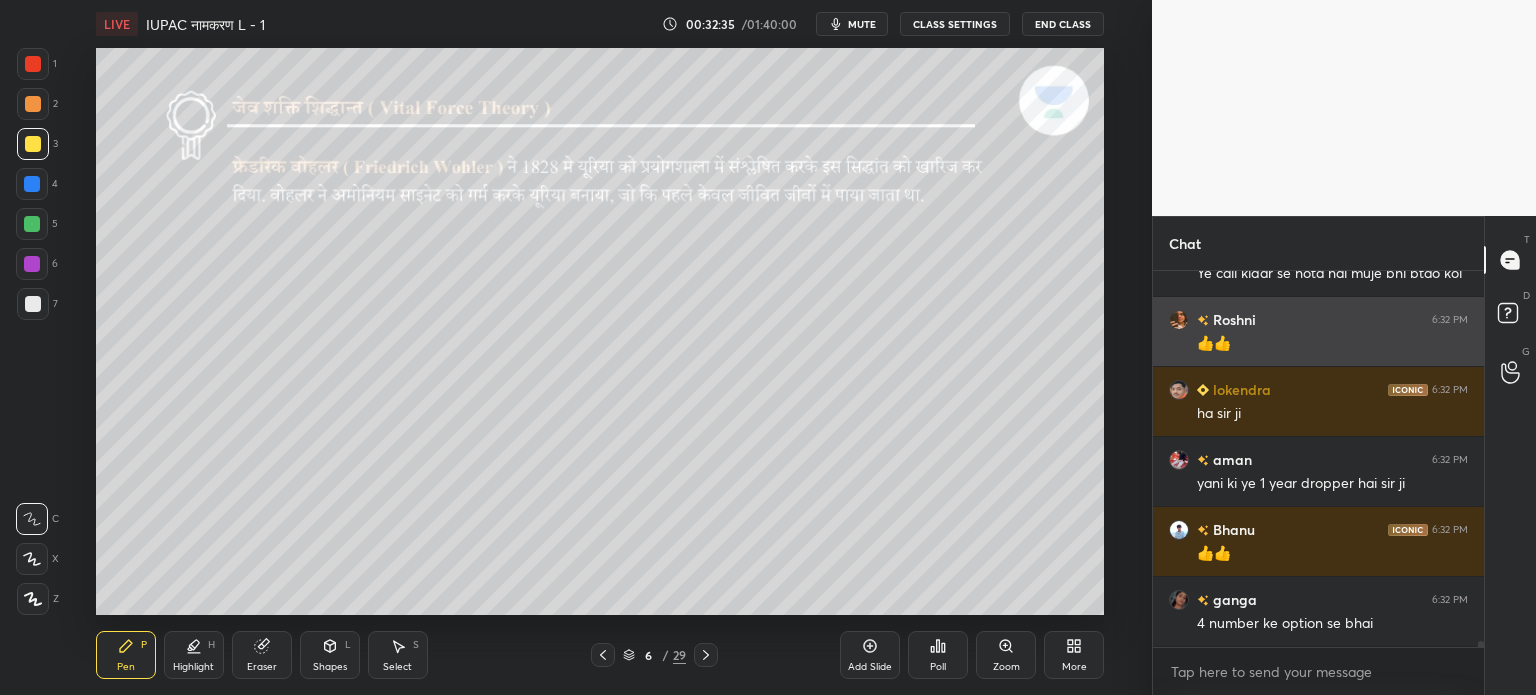 scroll, scrollTop: 5, scrollLeft: 6, axis: both 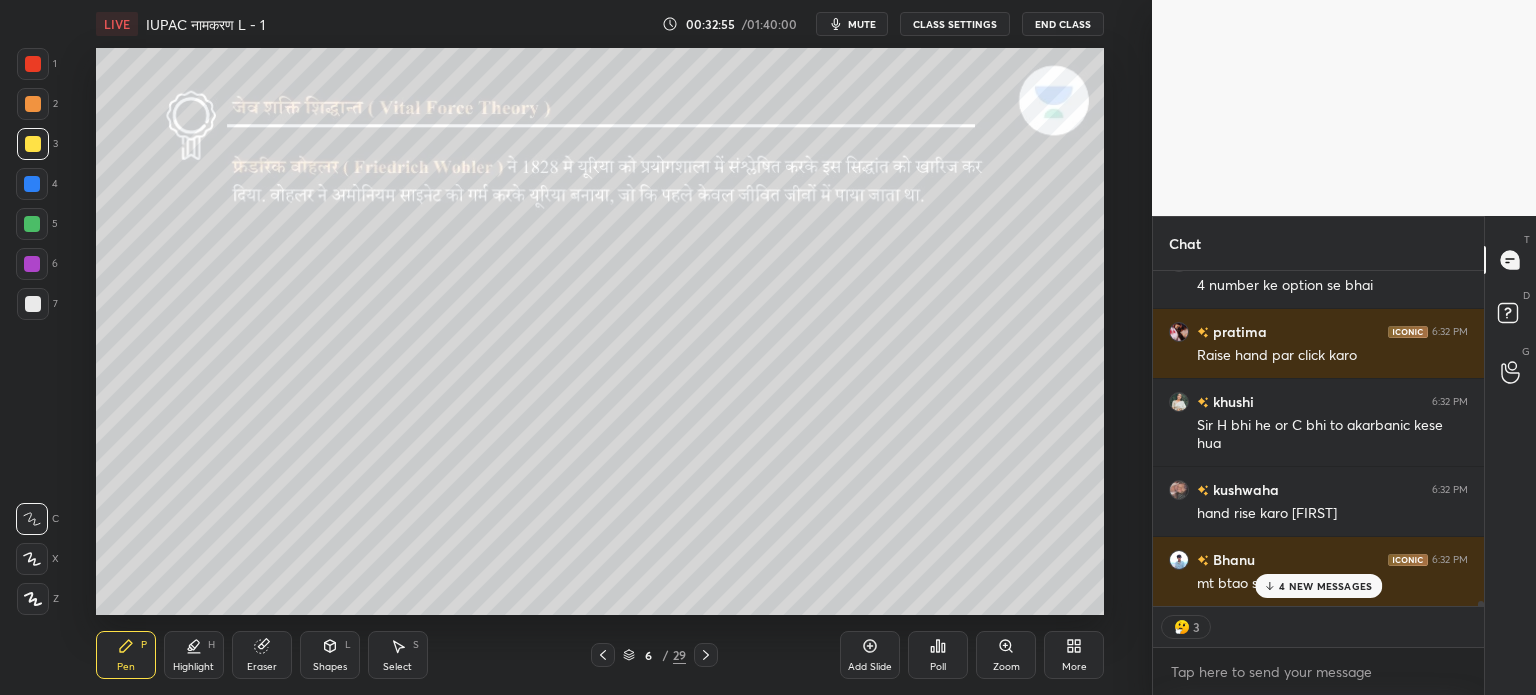 click on "4 NEW MESSAGES" at bounding box center [1325, 586] 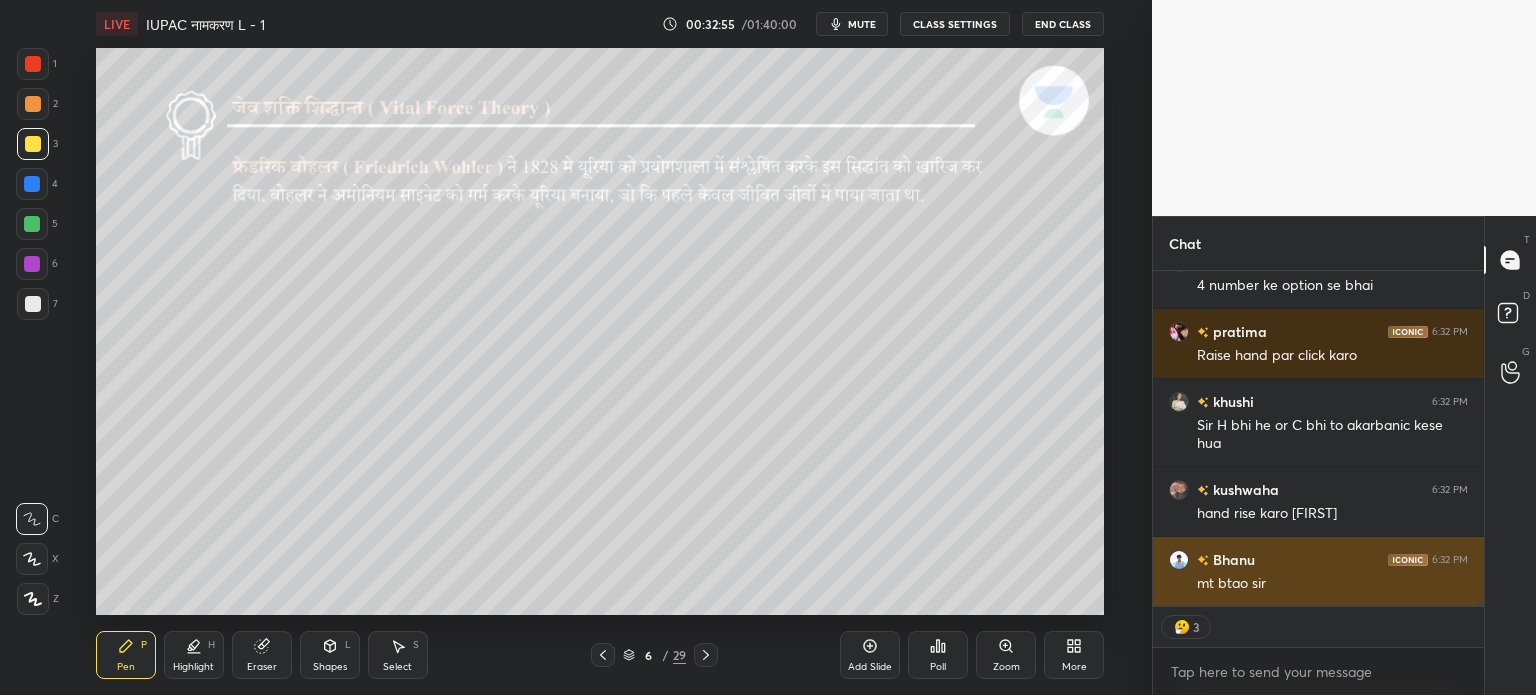 scroll, scrollTop: 6, scrollLeft: 6, axis: both 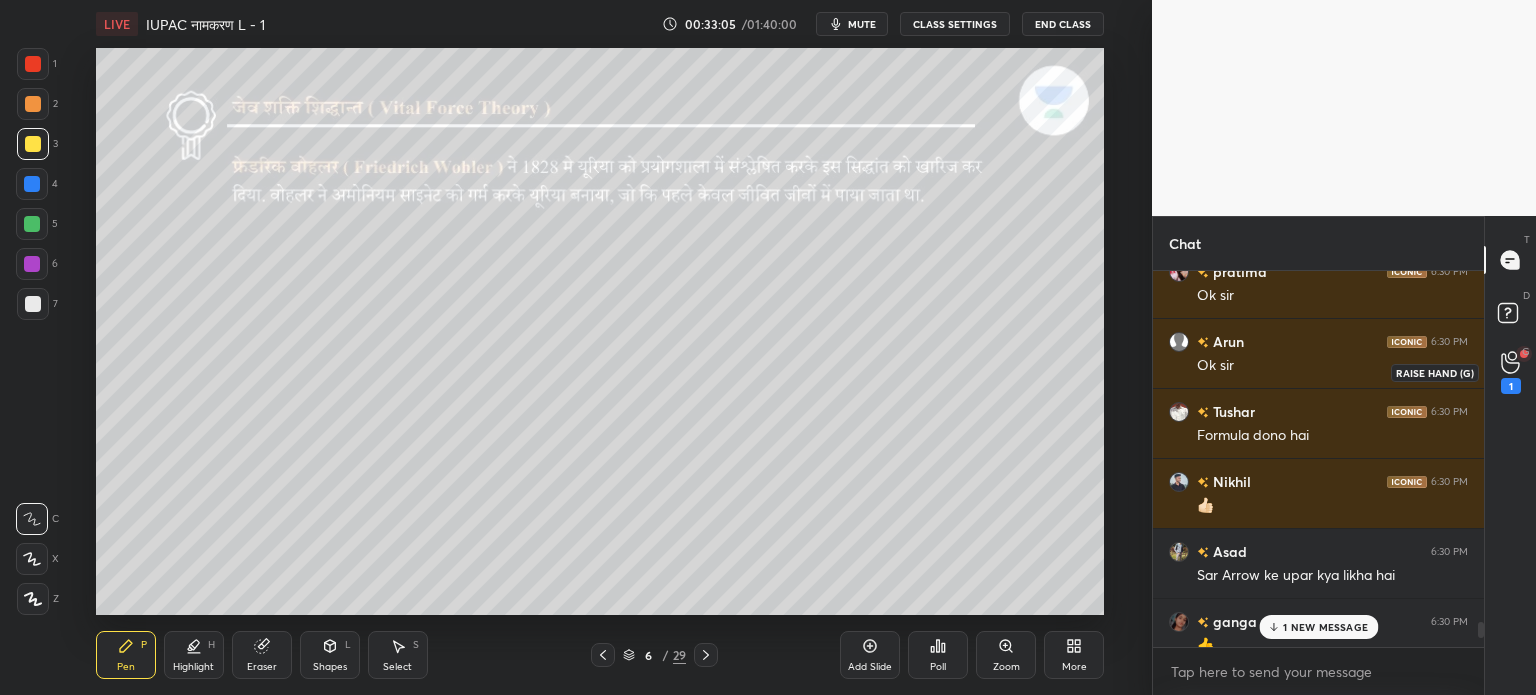 click 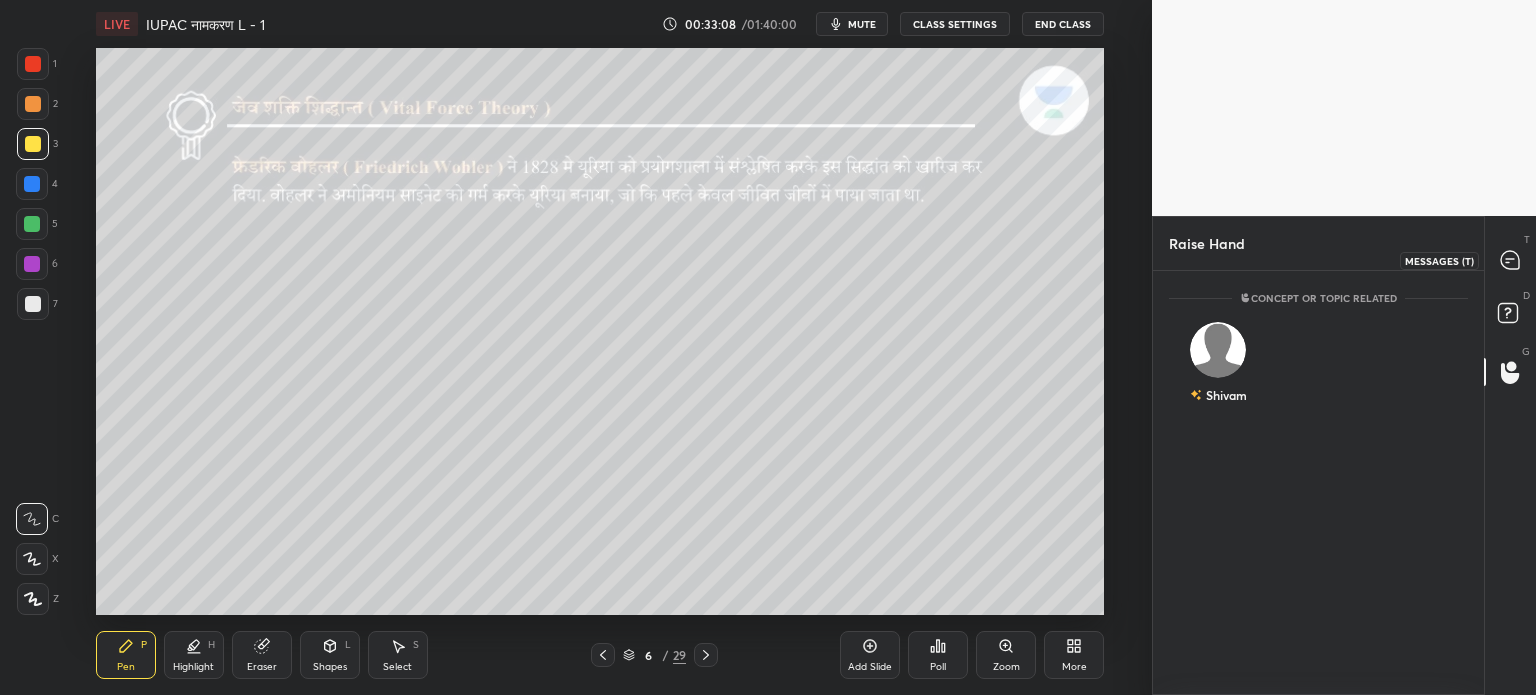 click 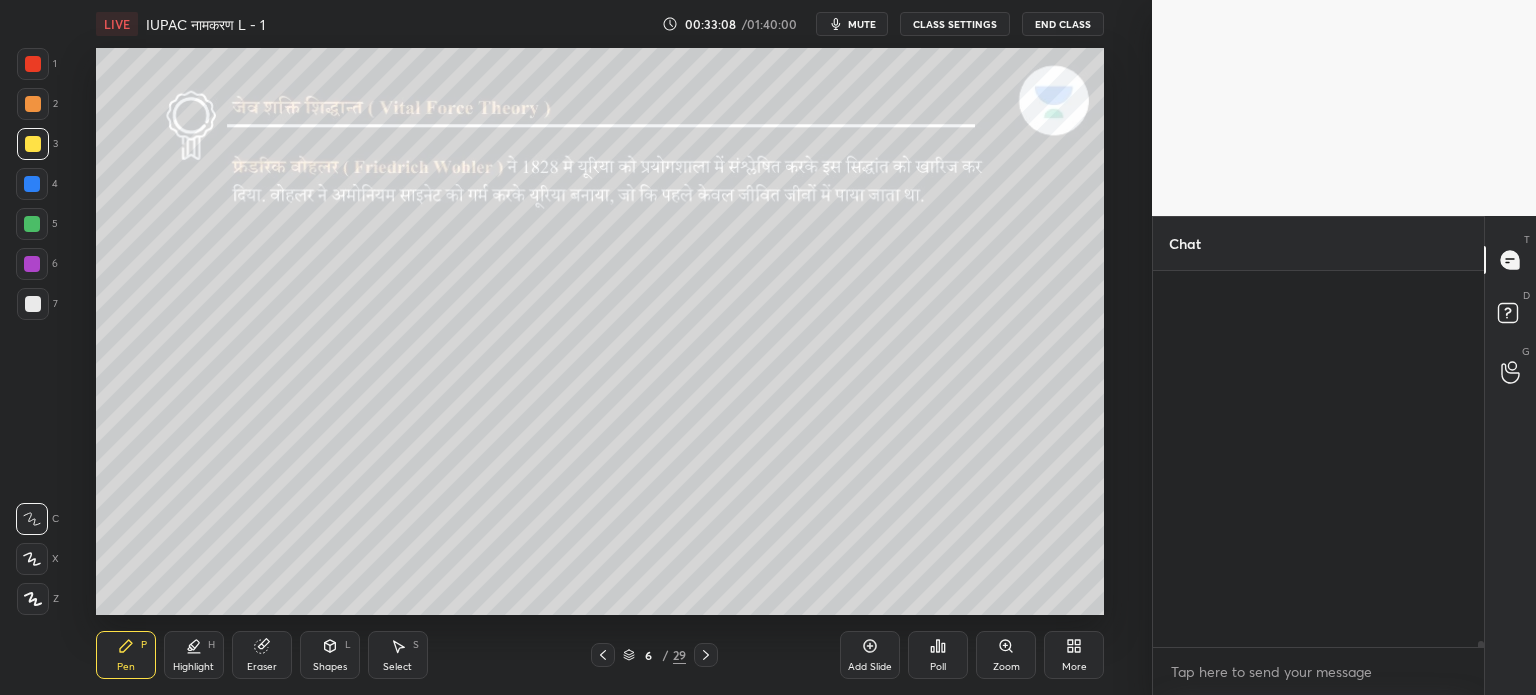 scroll, scrollTop: 24404, scrollLeft: 0, axis: vertical 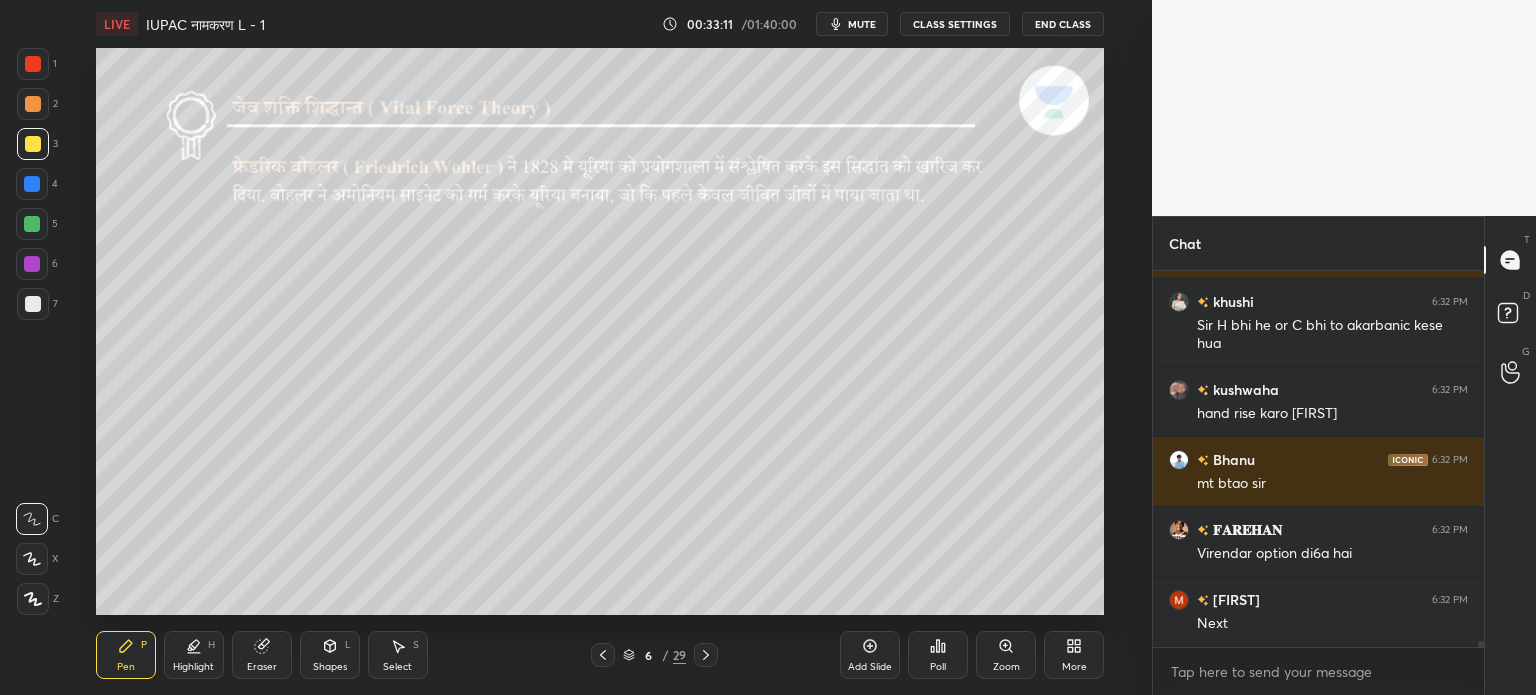 click 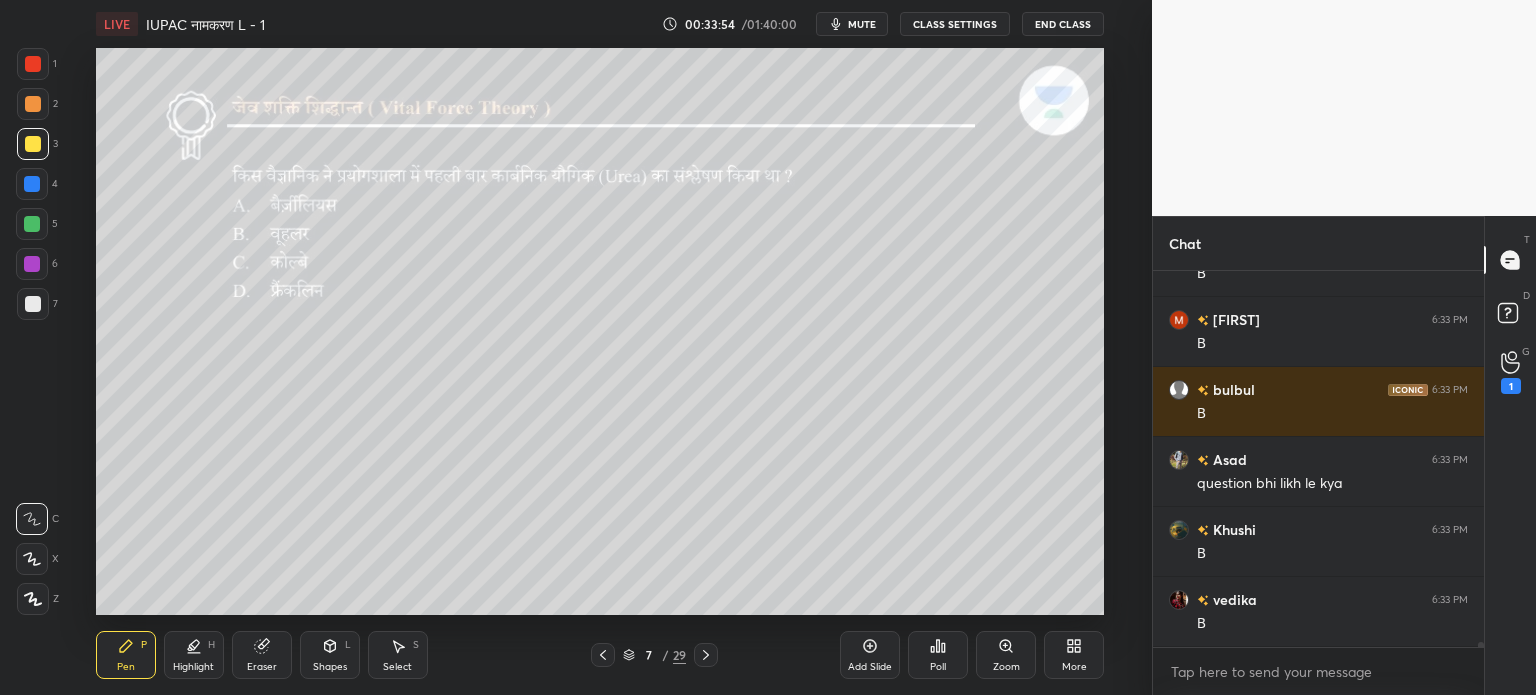 click at bounding box center (32, 224) 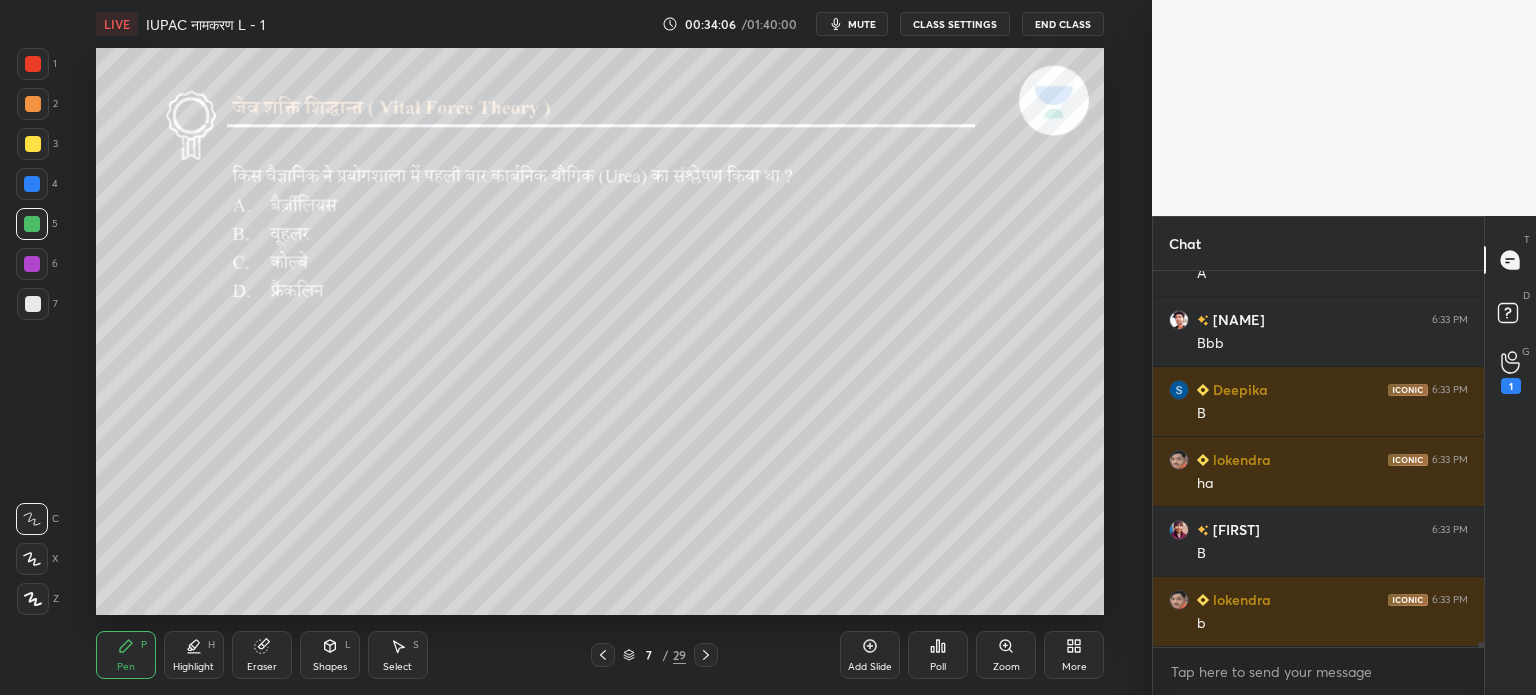 click at bounding box center [706, 655] 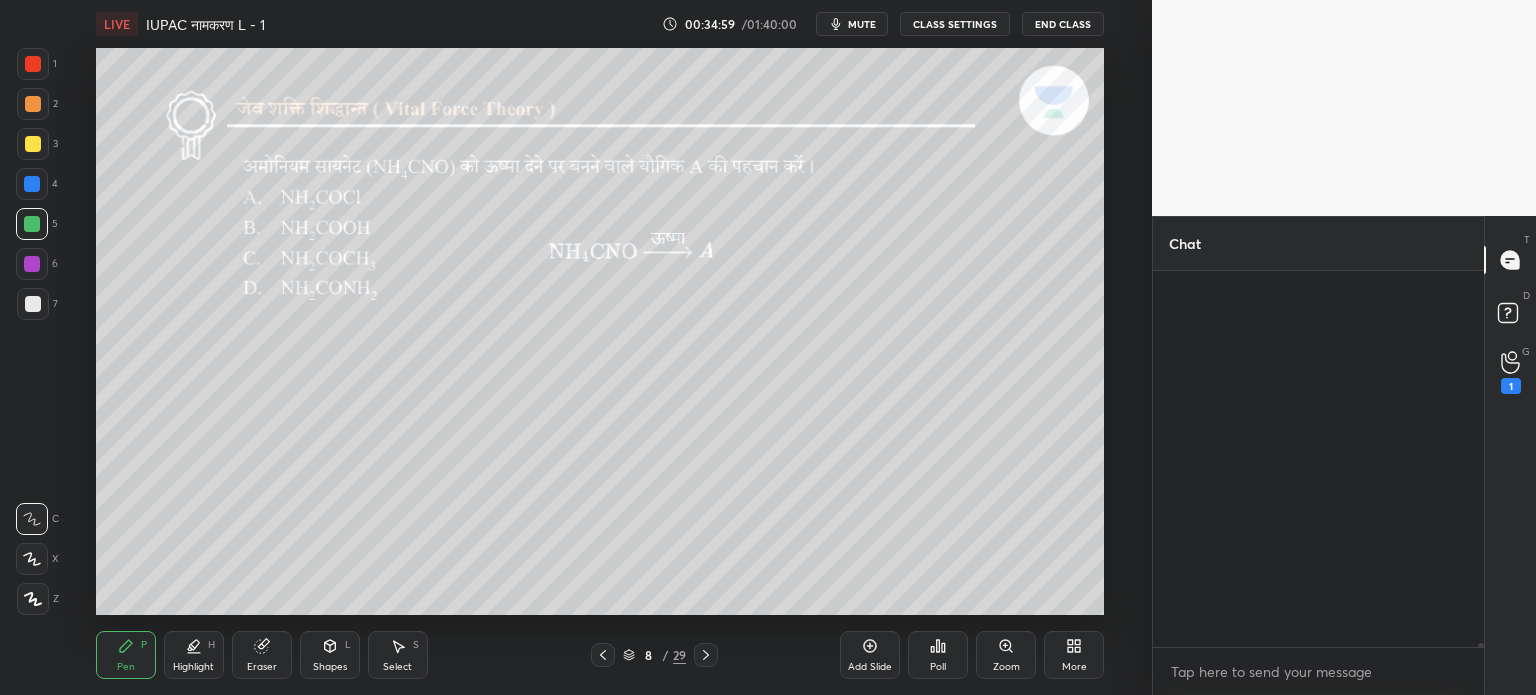 scroll, scrollTop: 34562, scrollLeft: 0, axis: vertical 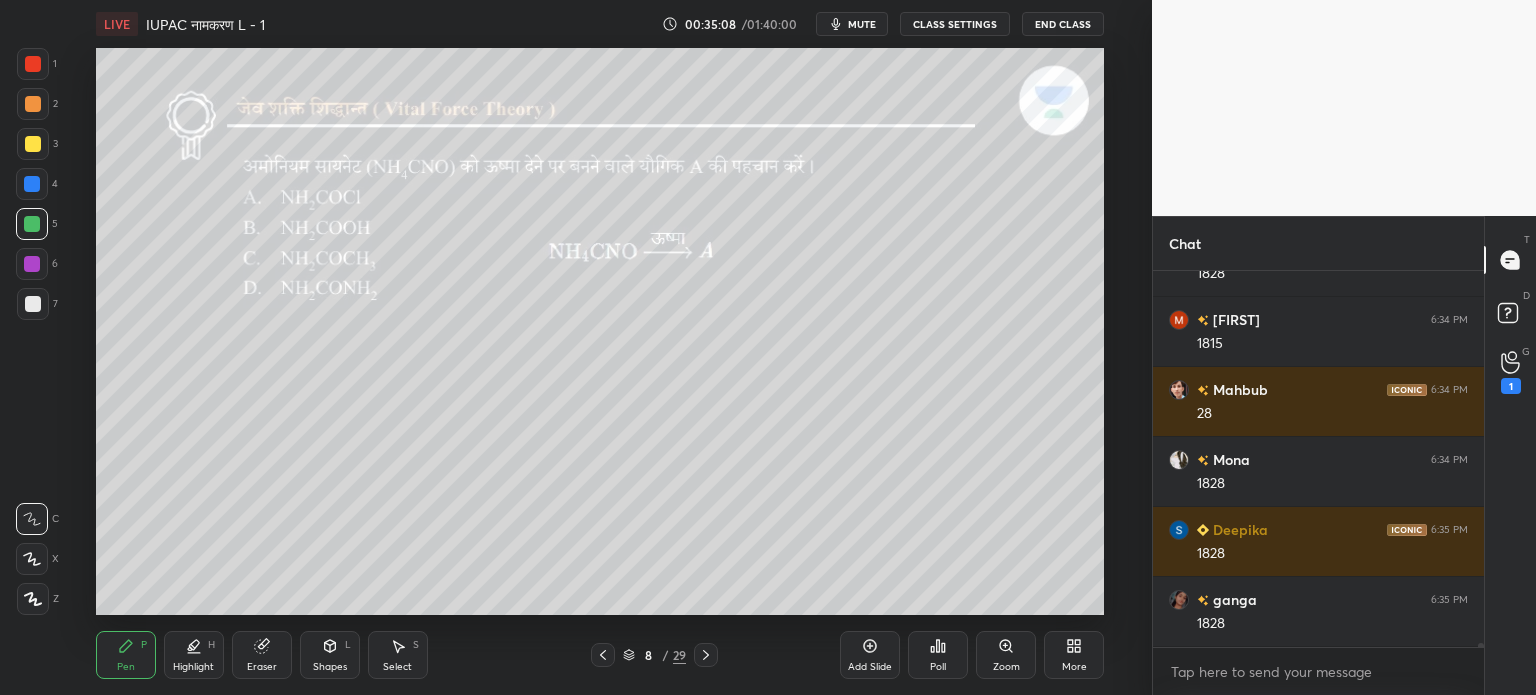 click 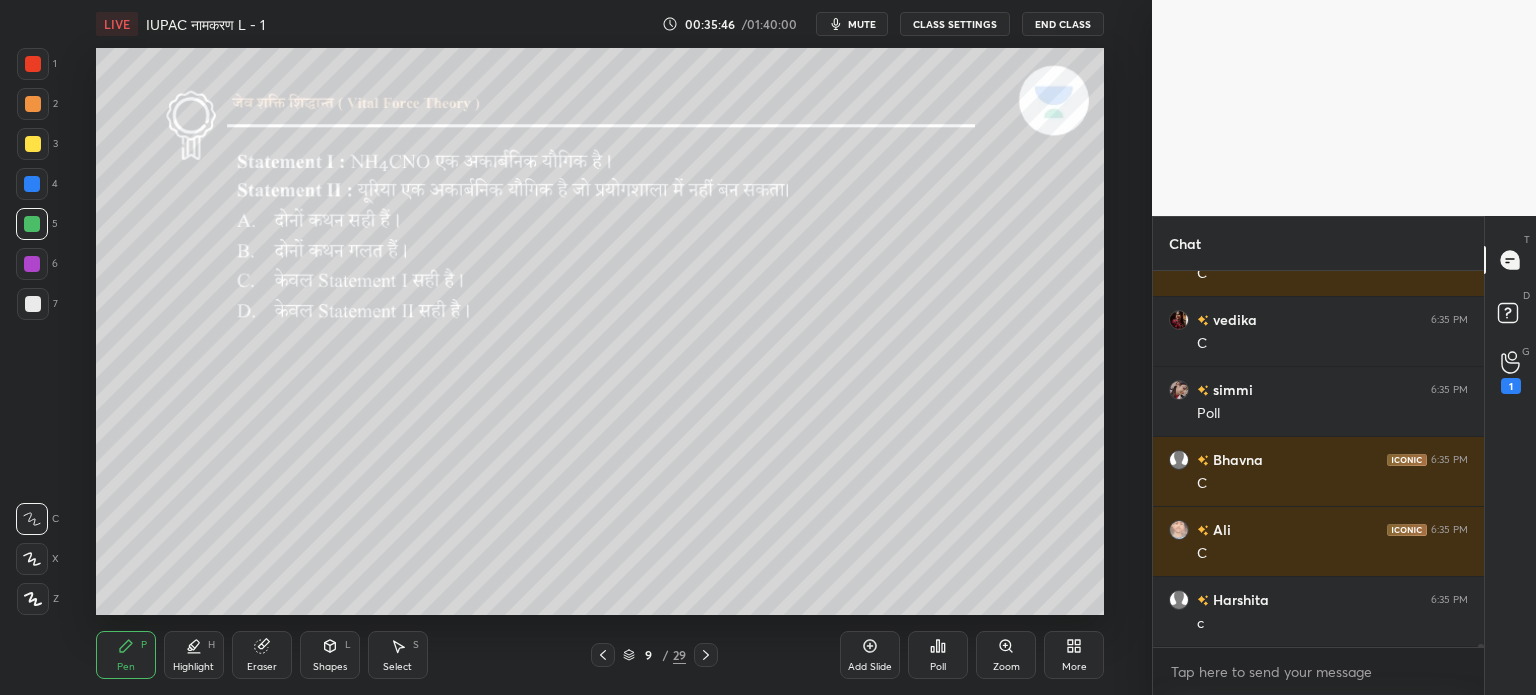 click 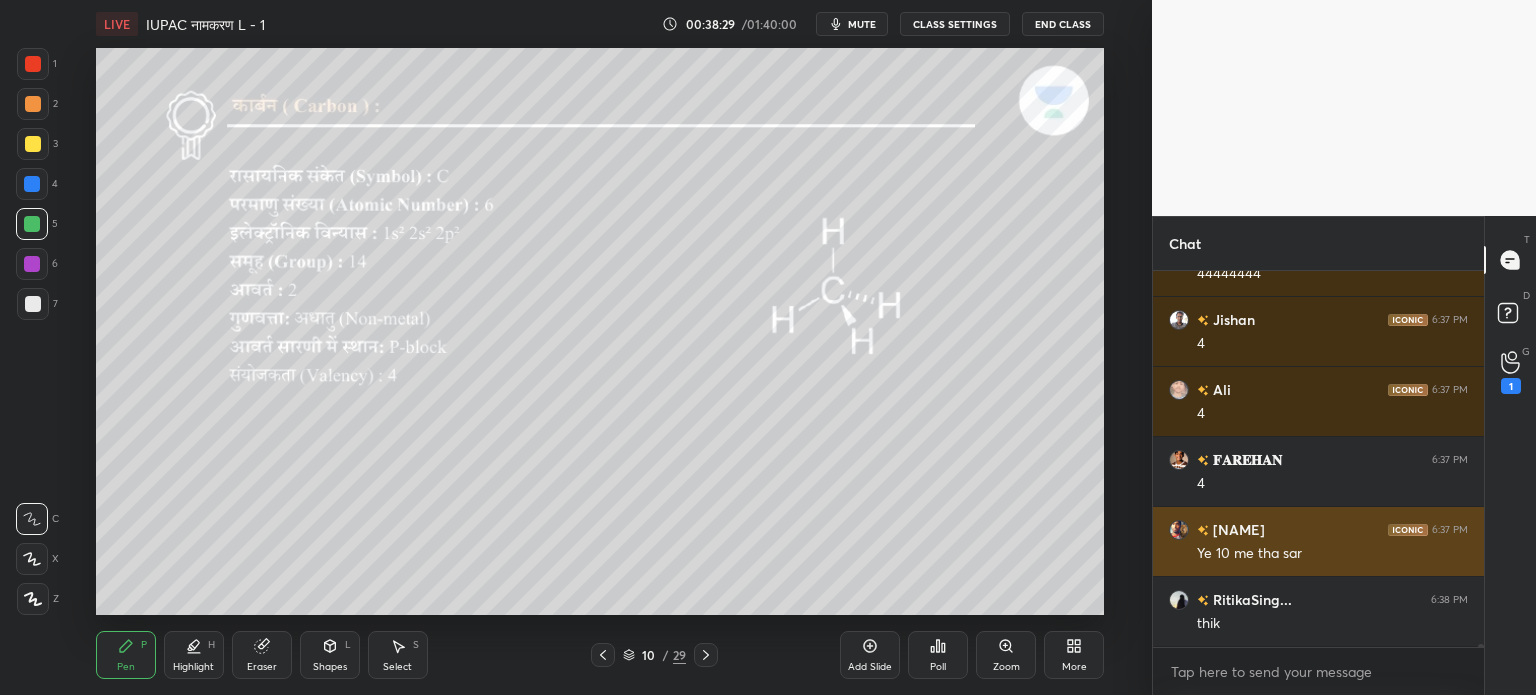 scroll, scrollTop: 45794, scrollLeft: 0, axis: vertical 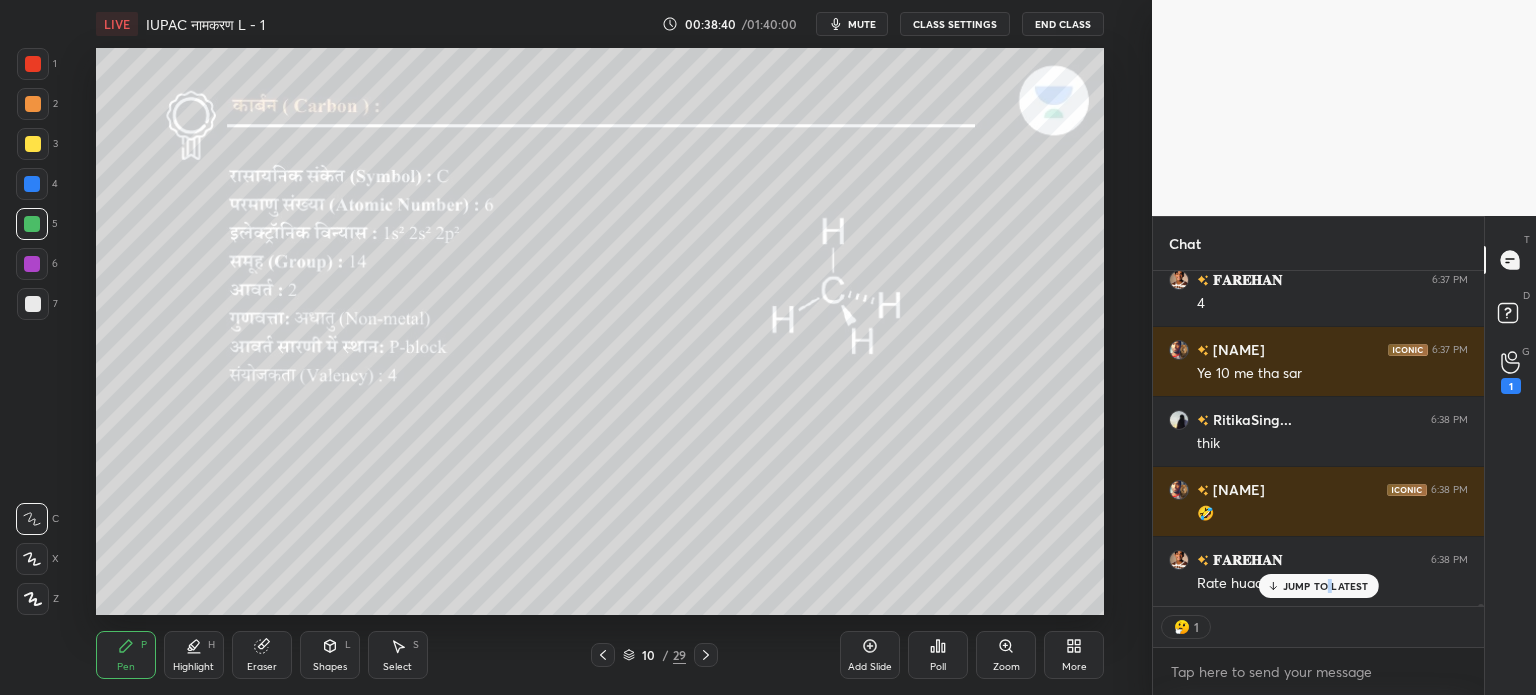 click on "JUMP TO LATEST" at bounding box center (1318, 586) 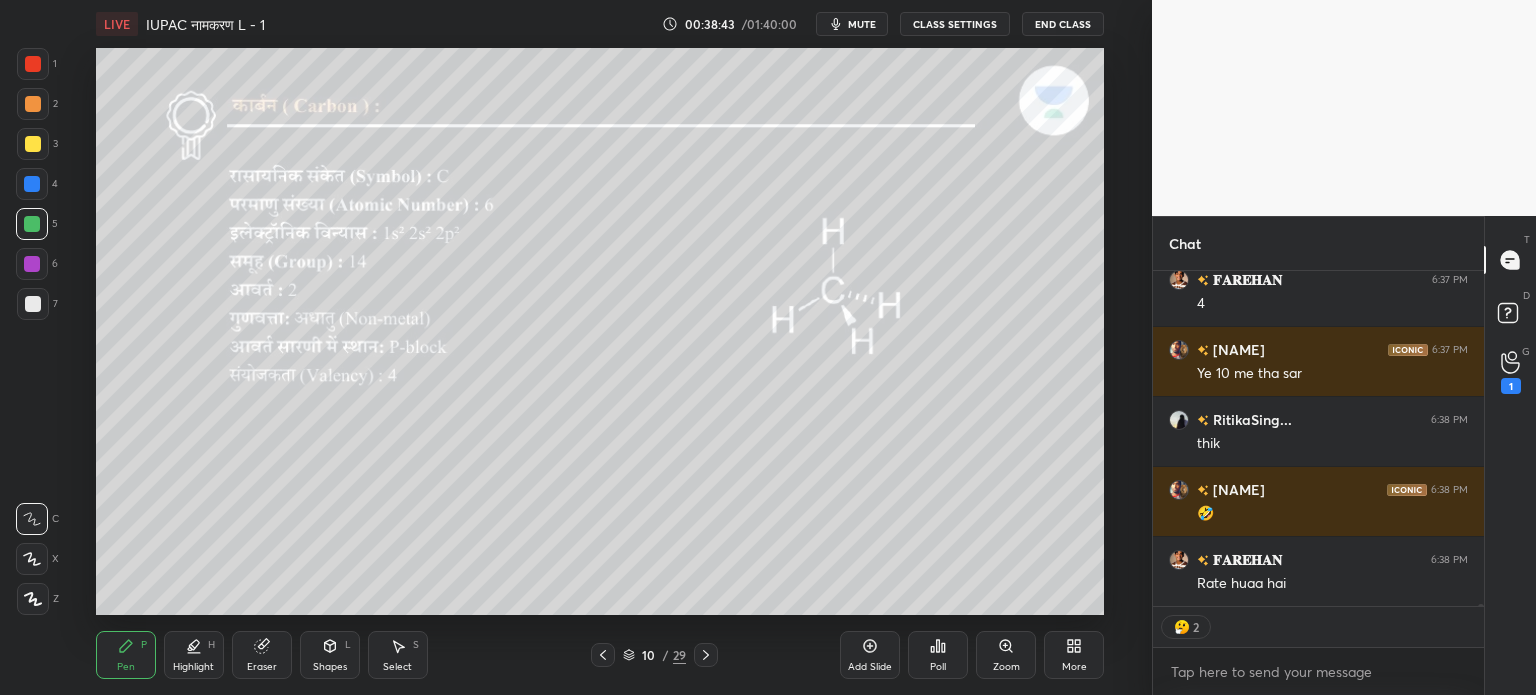 scroll, scrollTop: 45975, scrollLeft: 0, axis: vertical 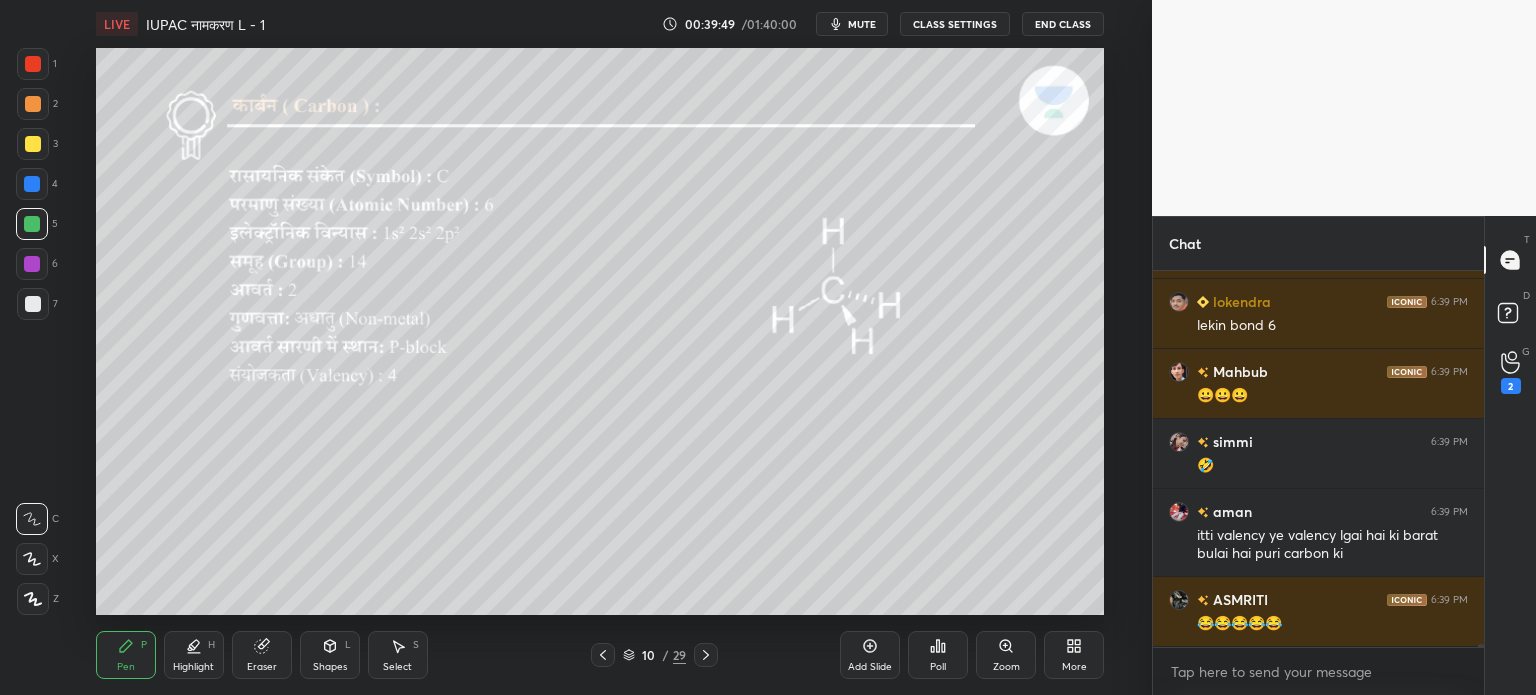 click 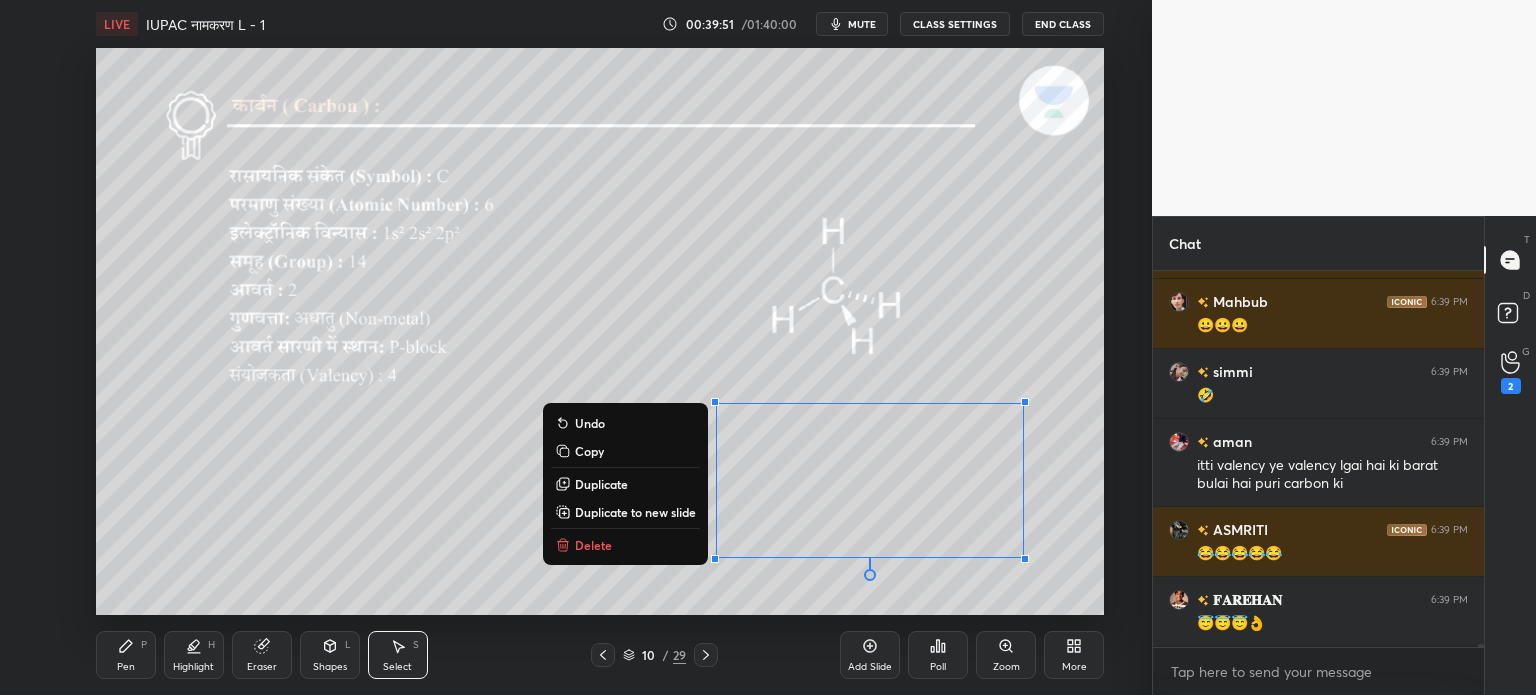 click on "Delete" at bounding box center [593, 545] 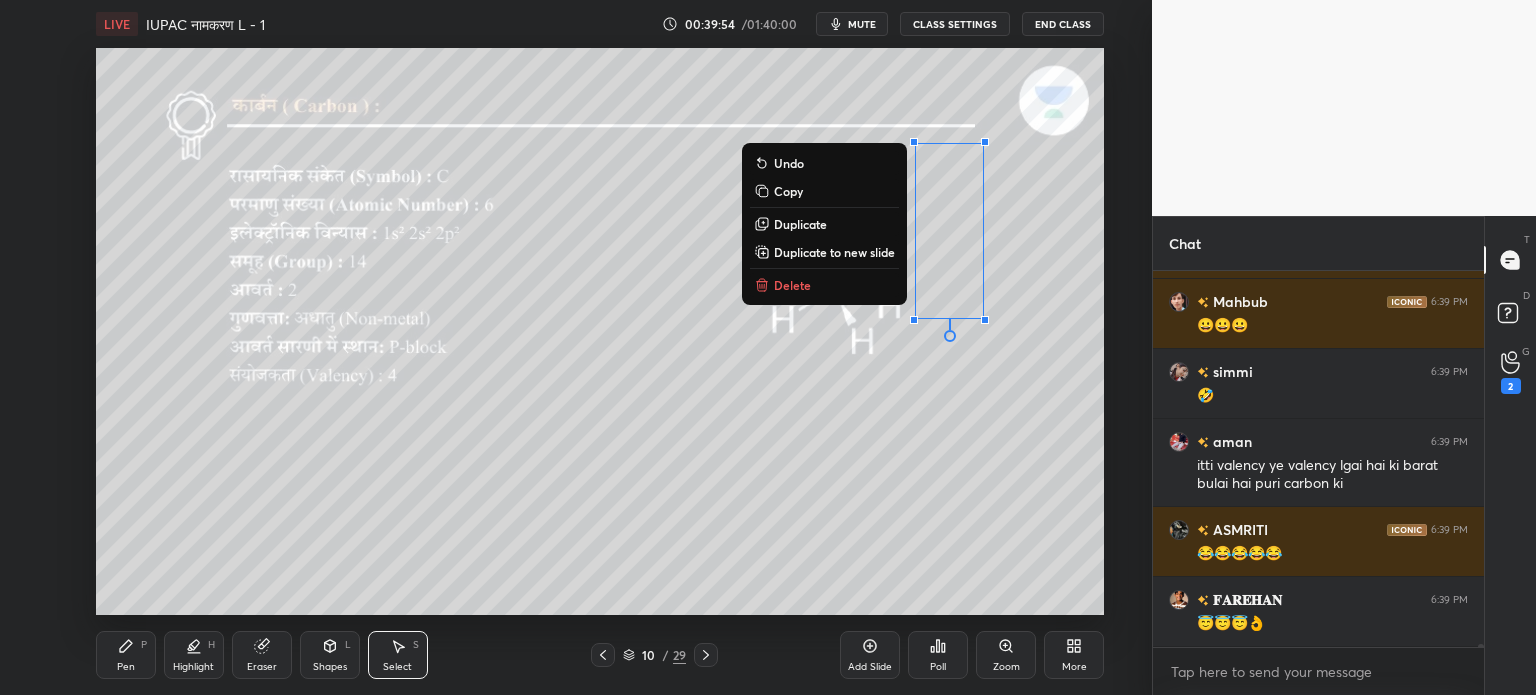 click 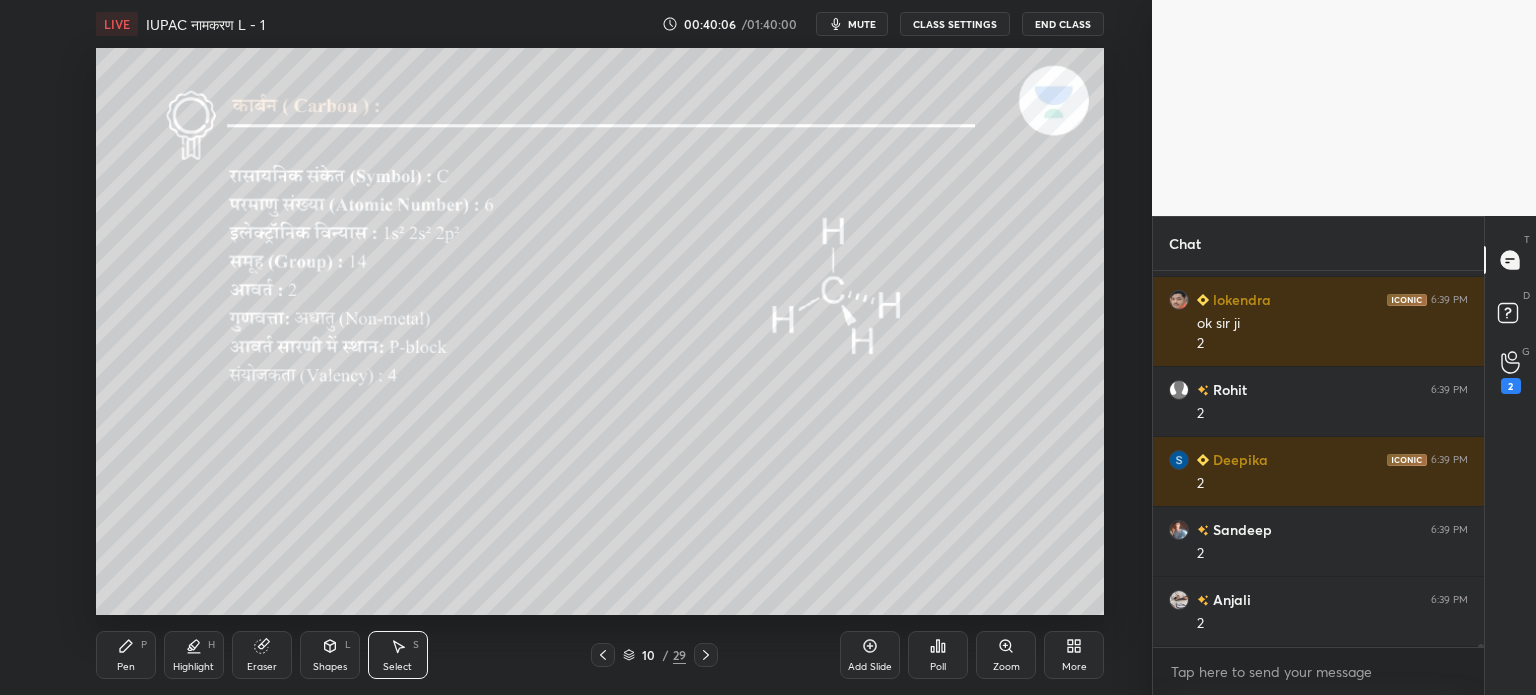 scroll, scrollTop: 48792, scrollLeft: 0, axis: vertical 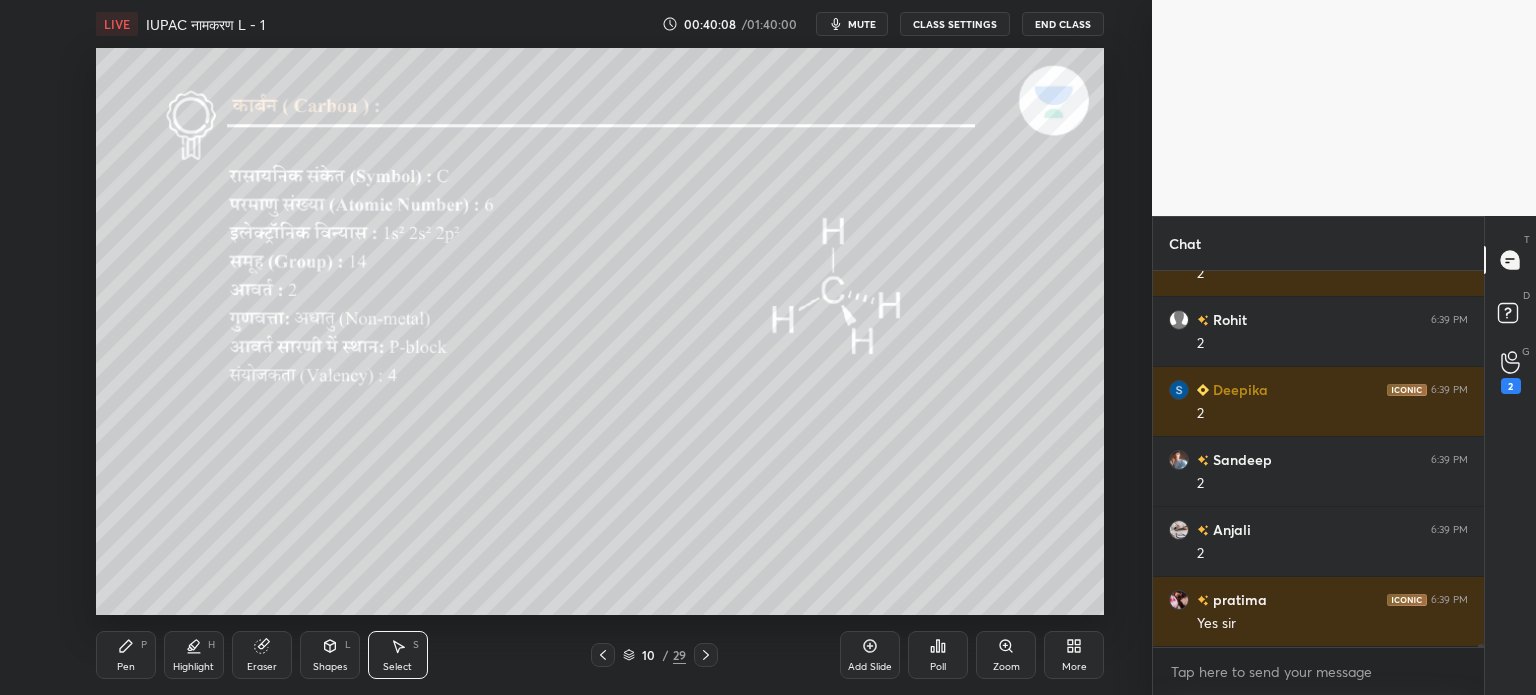 click on "Pen P" at bounding box center [126, 655] 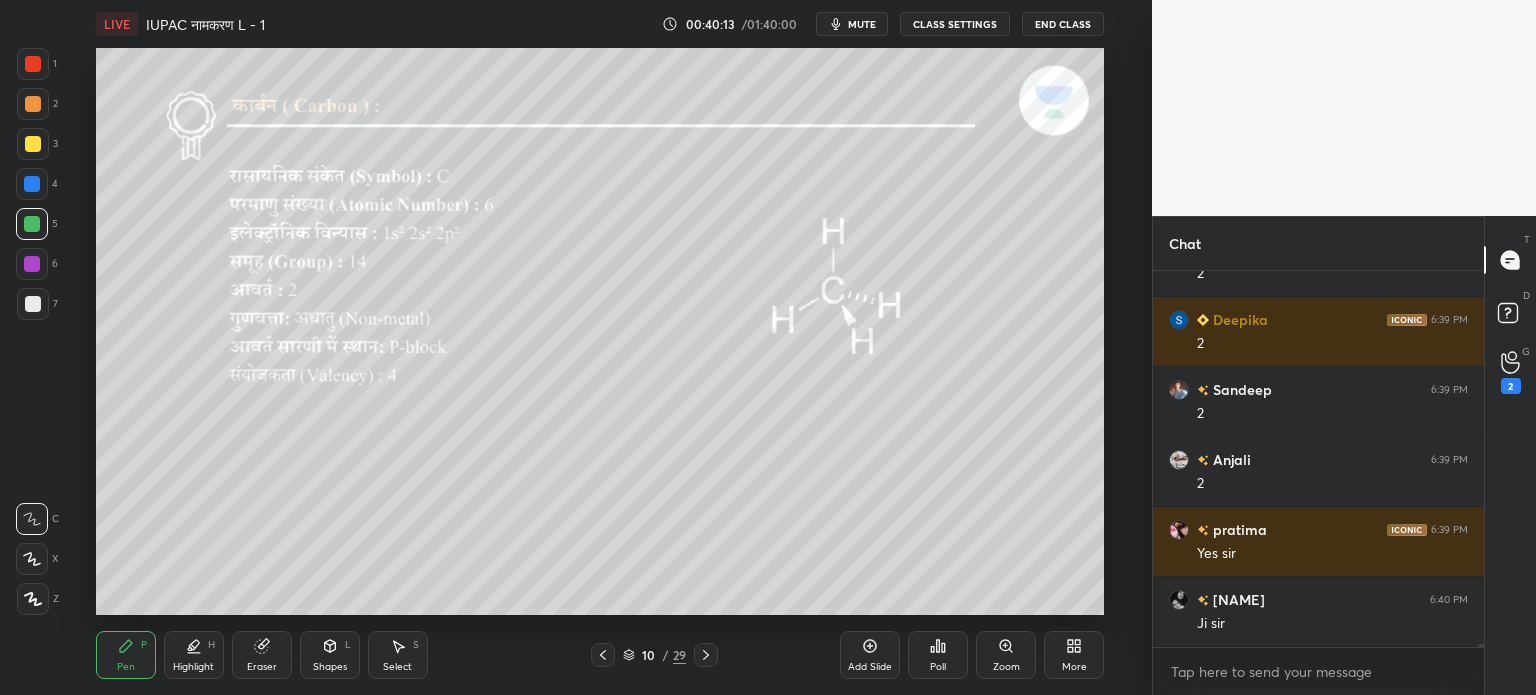 scroll, scrollTop: 48932, scrollLeft: 0, axis: vertical 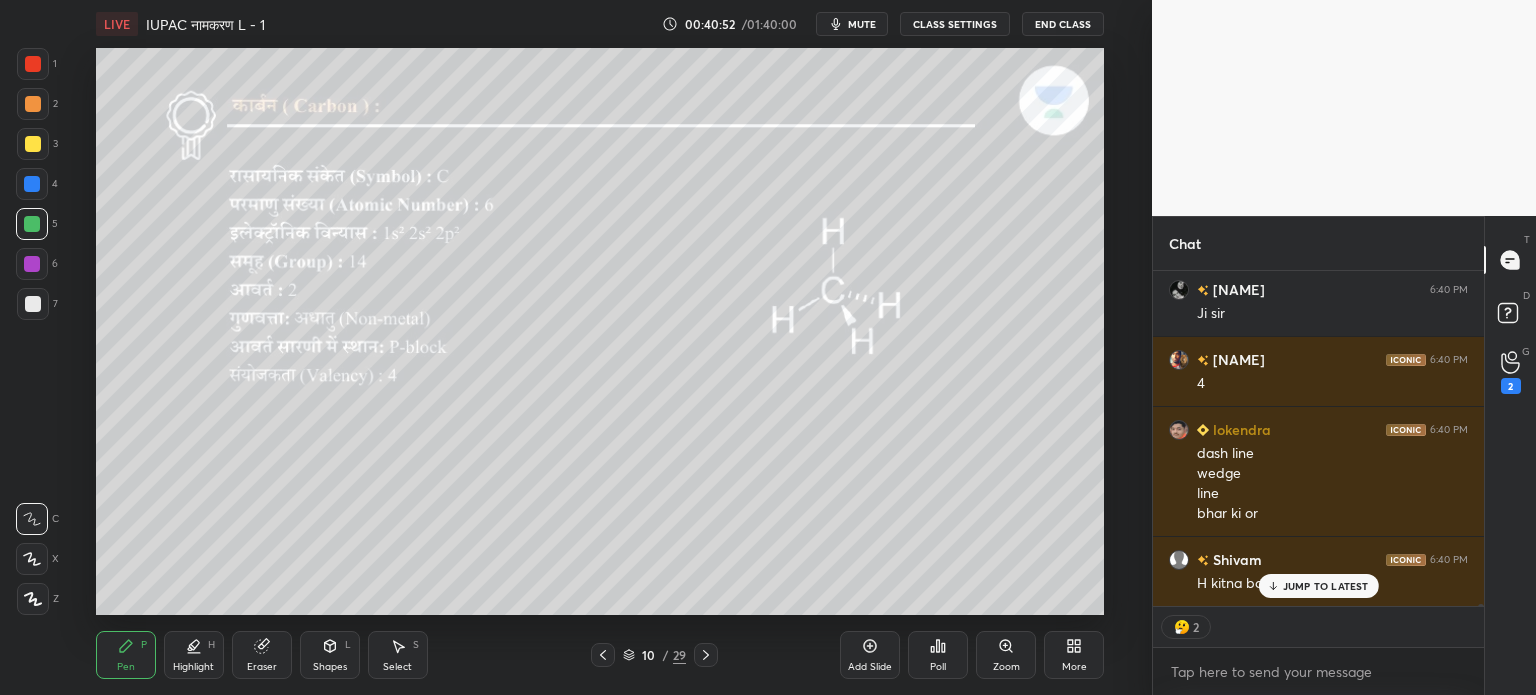 click on "JUMP TO LATEST" at bounding box center [1326, 586] 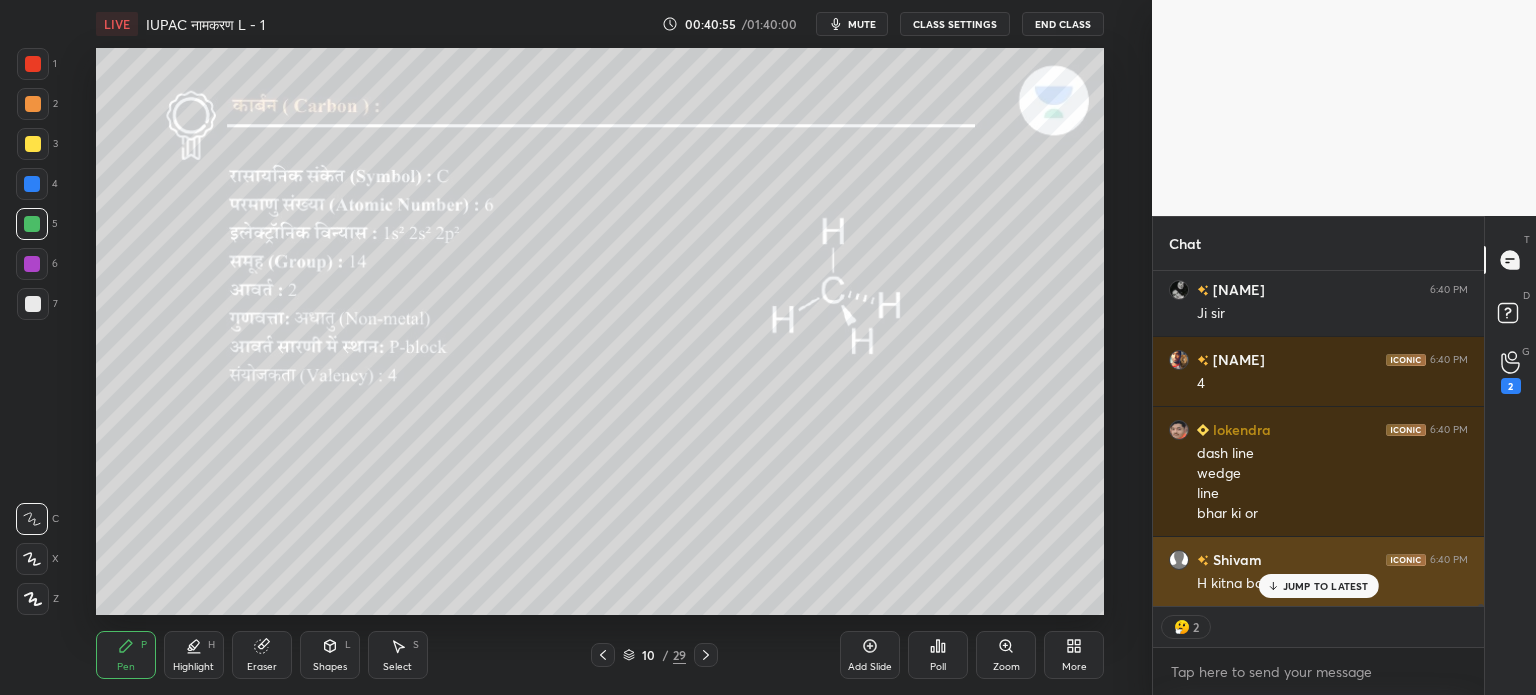 scroll, scrollTop: 49220, scrollLeft: 0, axis: vertical 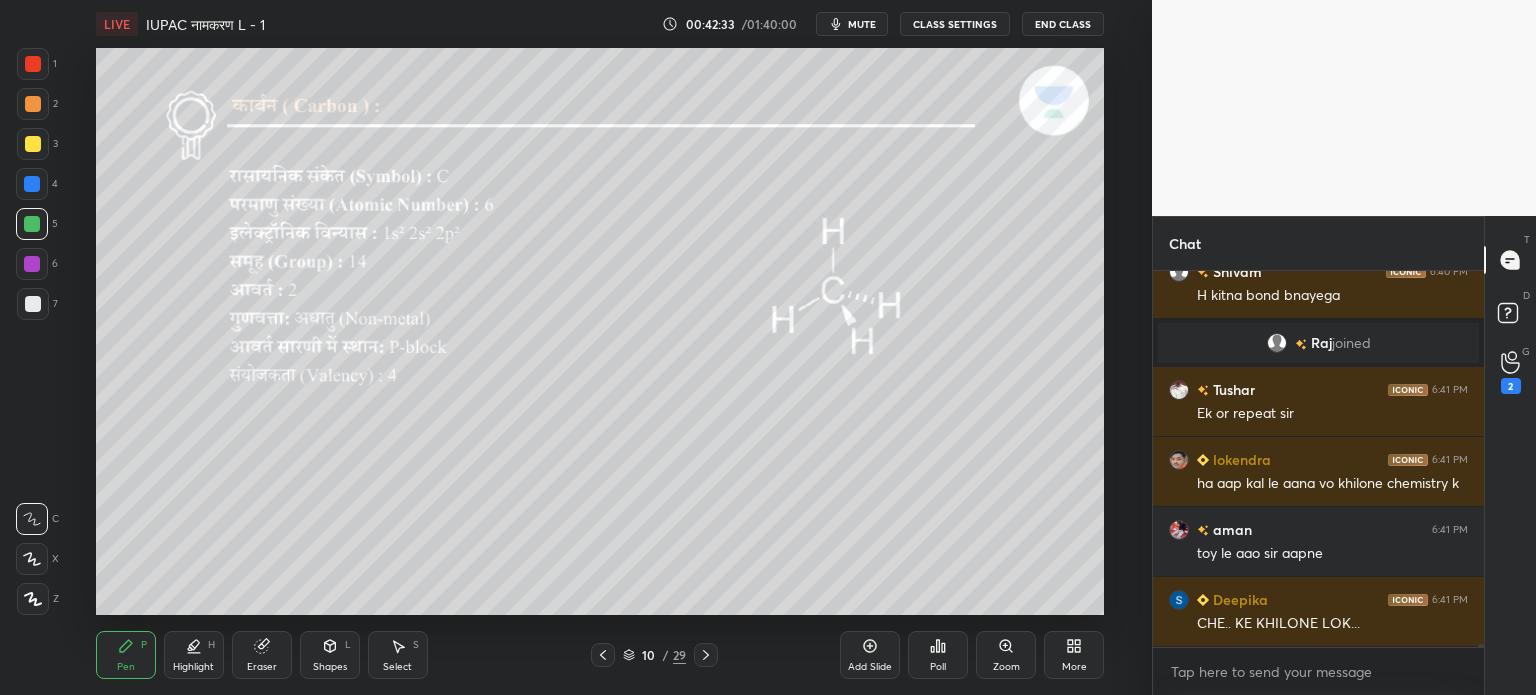 click on "mute" at bounding box center [862, 24] 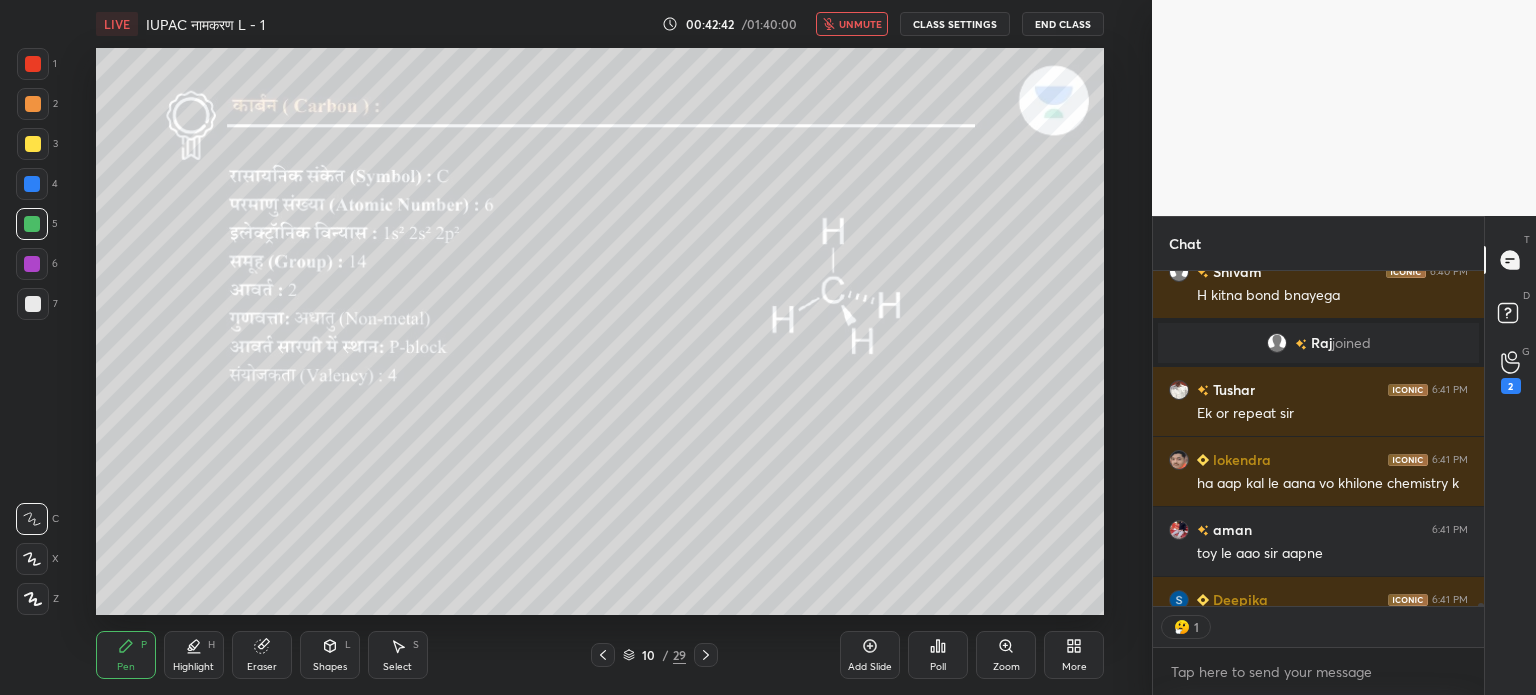 scroll, scrollTop: 7, scrollLeft: 6, axis: both 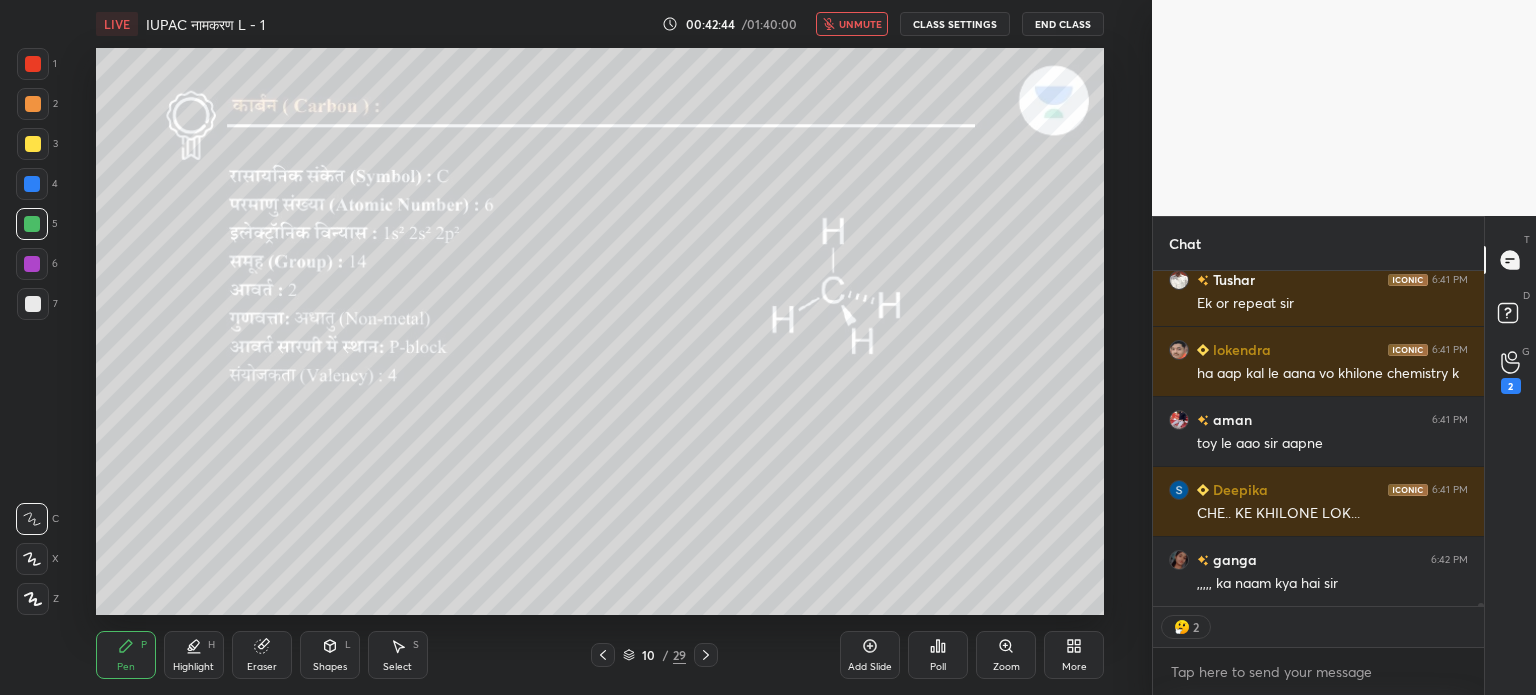 click on "unmute" at bounding box center (860, 24) 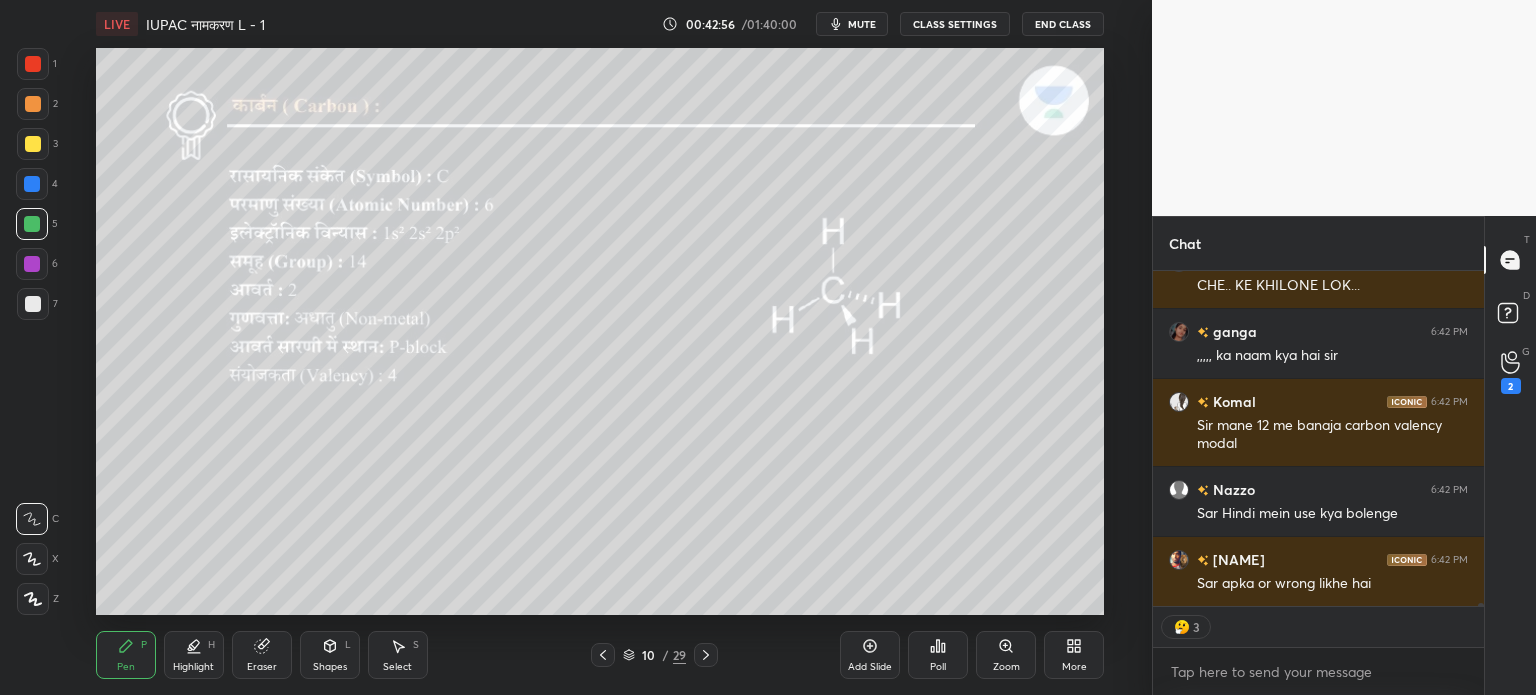 scroll, scrollTop: 41538, scrollLeft: 0, axis: vertical 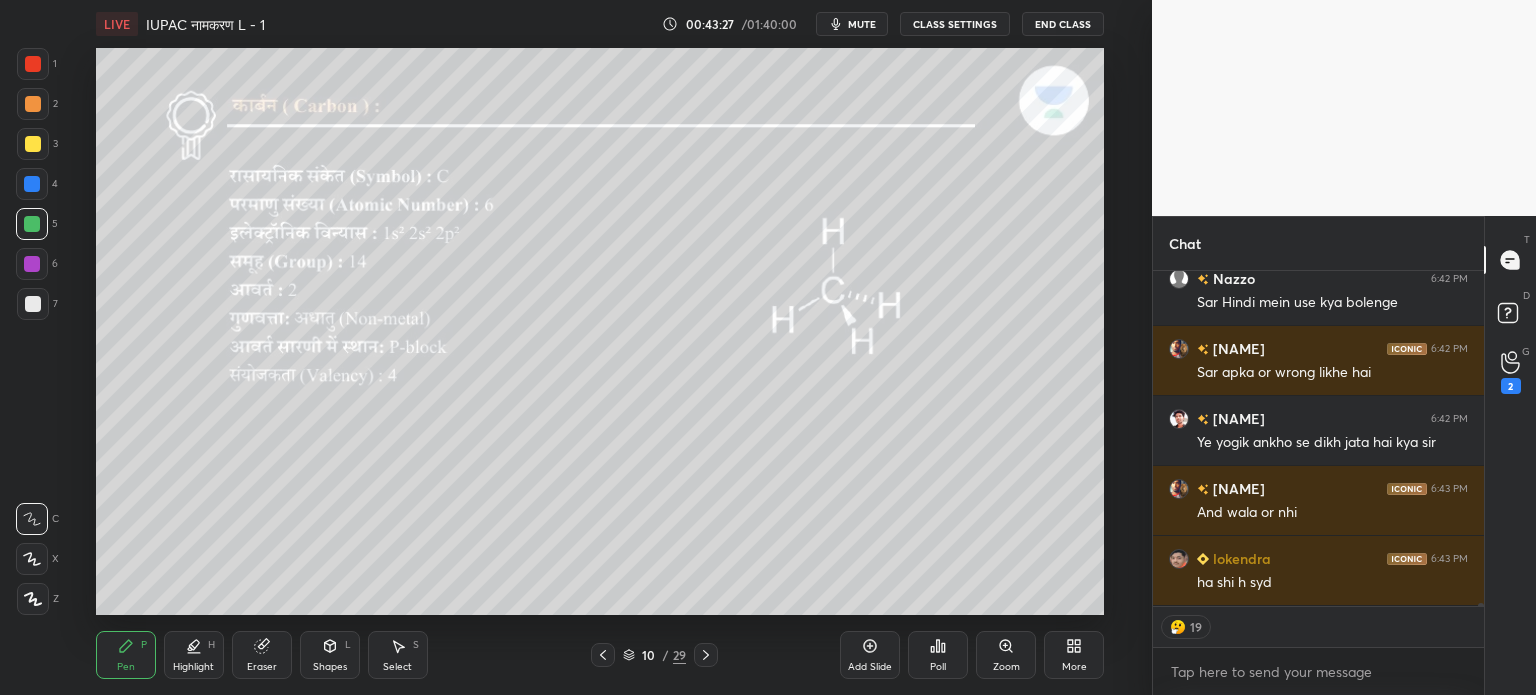 type on "x" 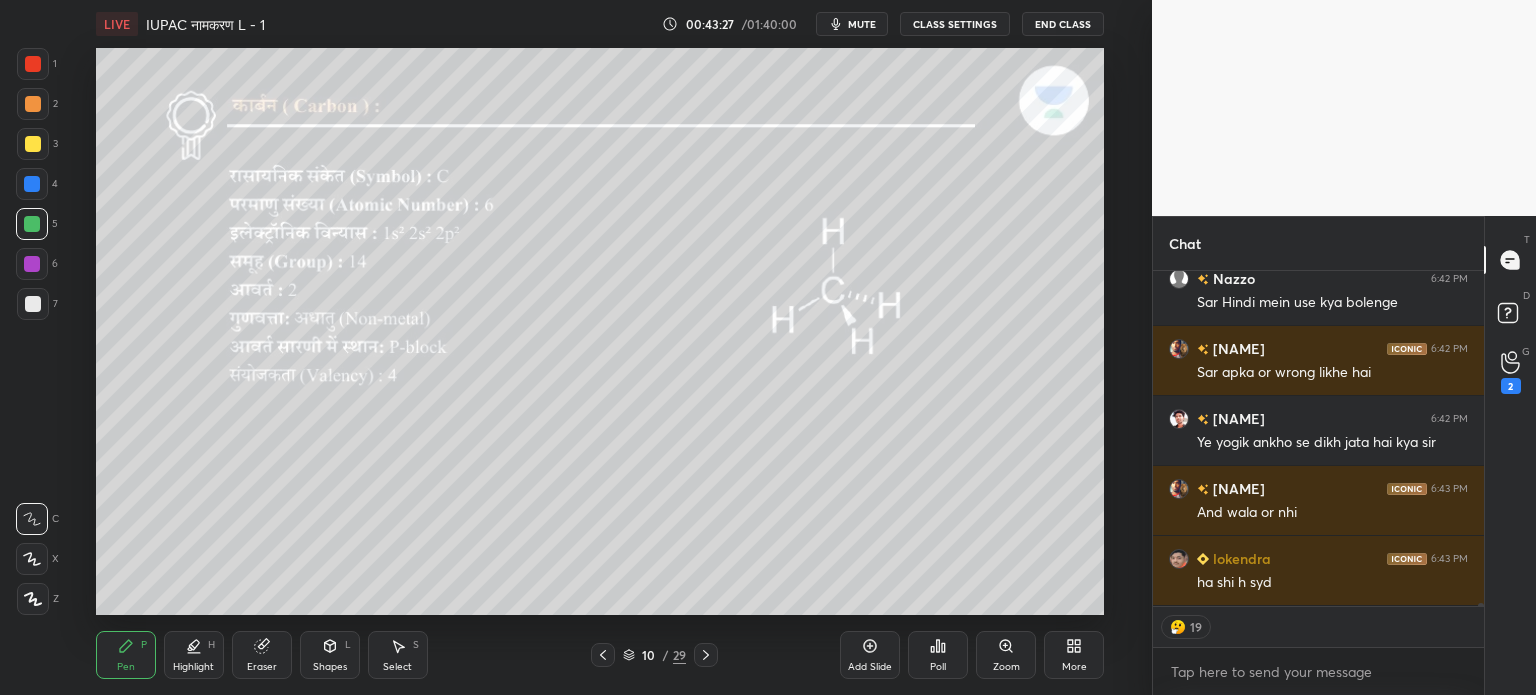 type 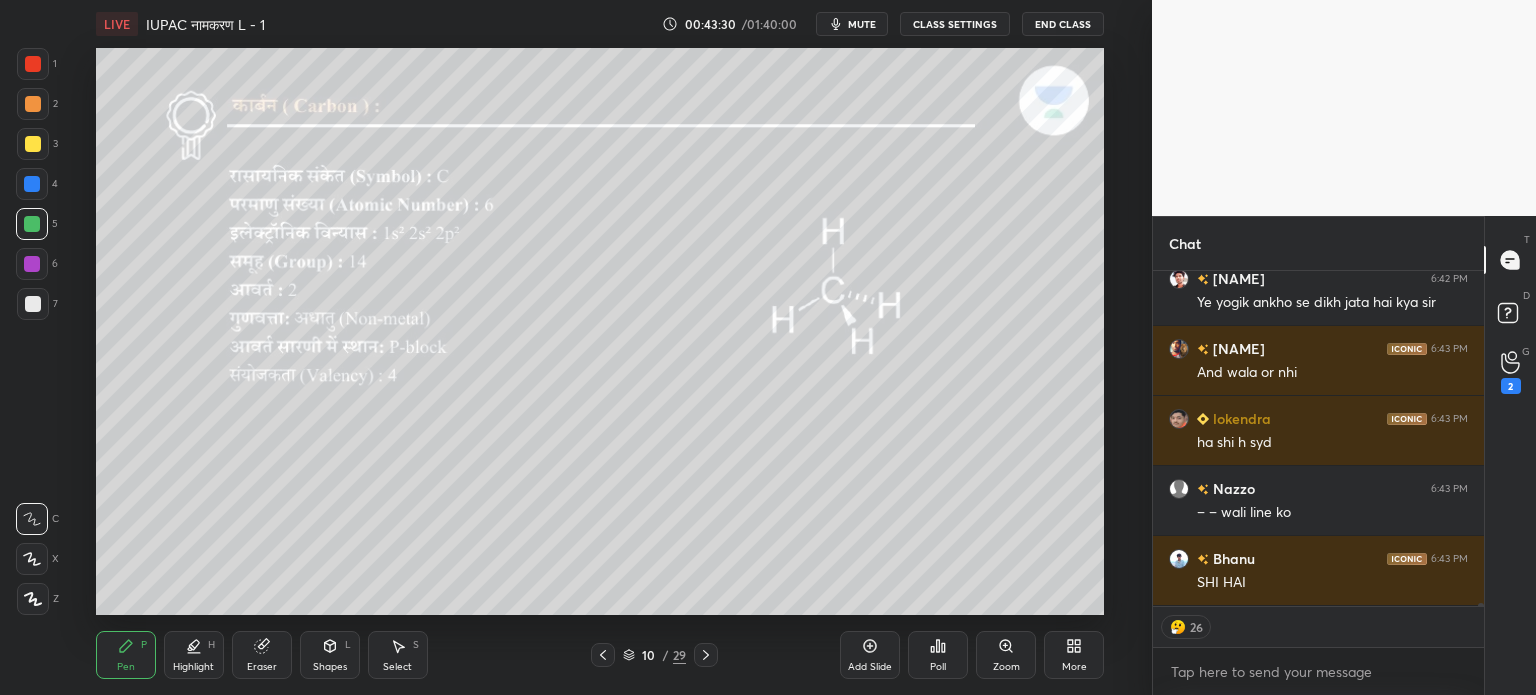 scroll, scrollTop: 41888, scrollLeft: 0, axis: vertical 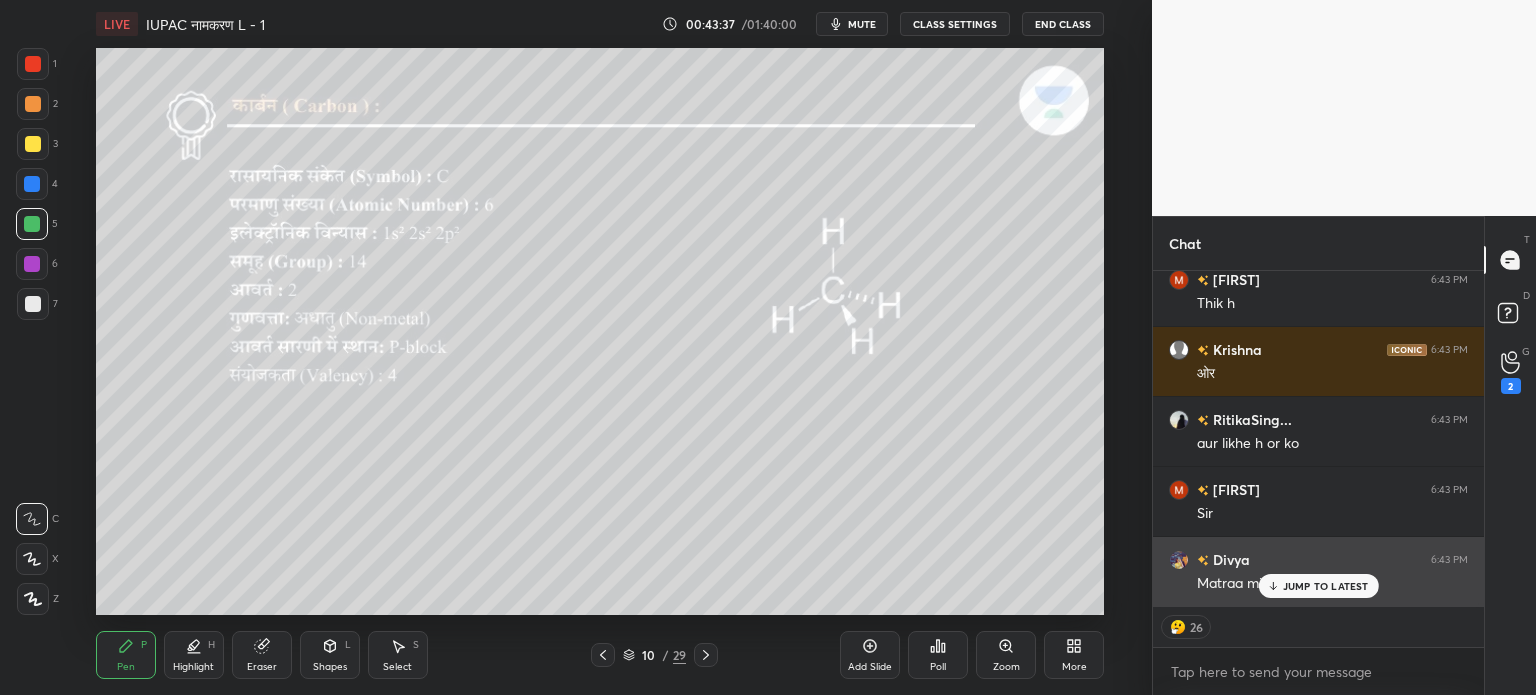 click on "JUMP TO LATEST" at bounding box center [1326, 586] 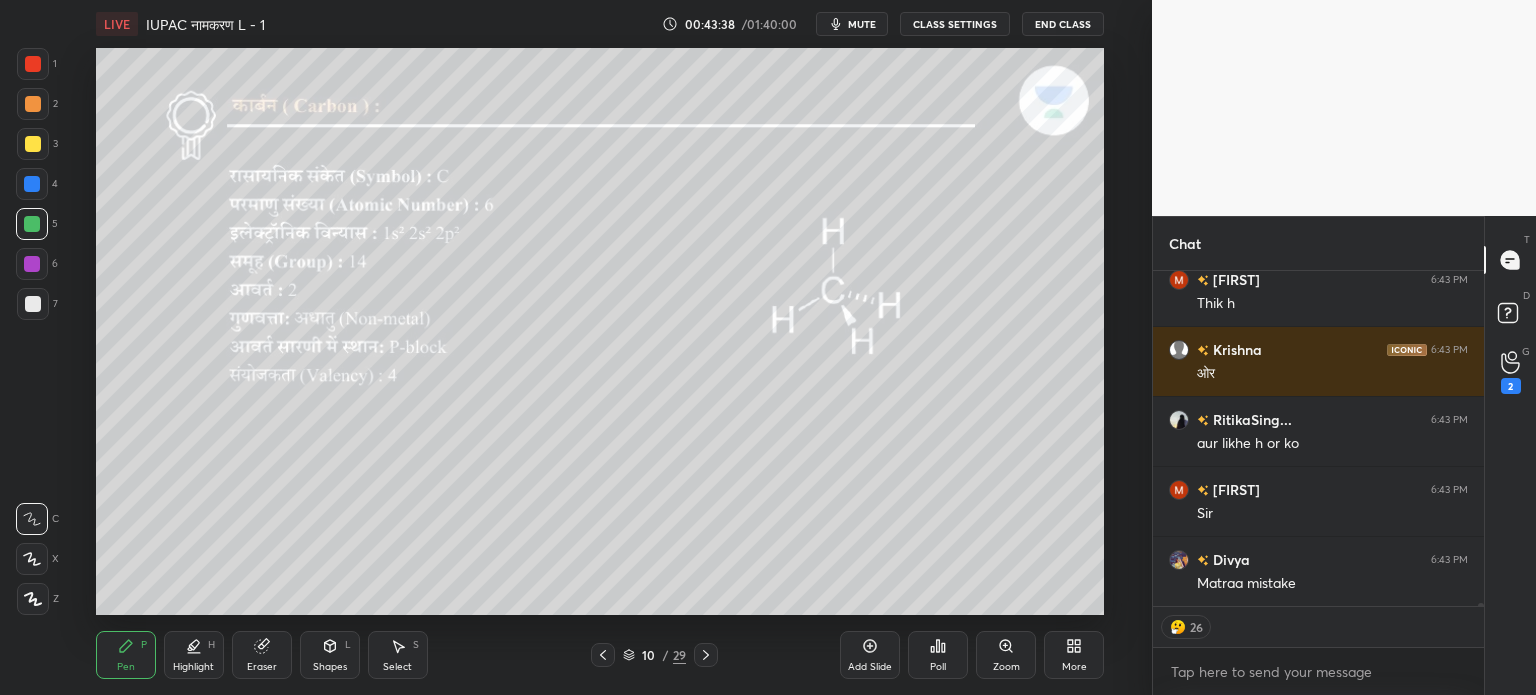 scroll, scrollTop: 7, scrollLeft: 6, axis: both 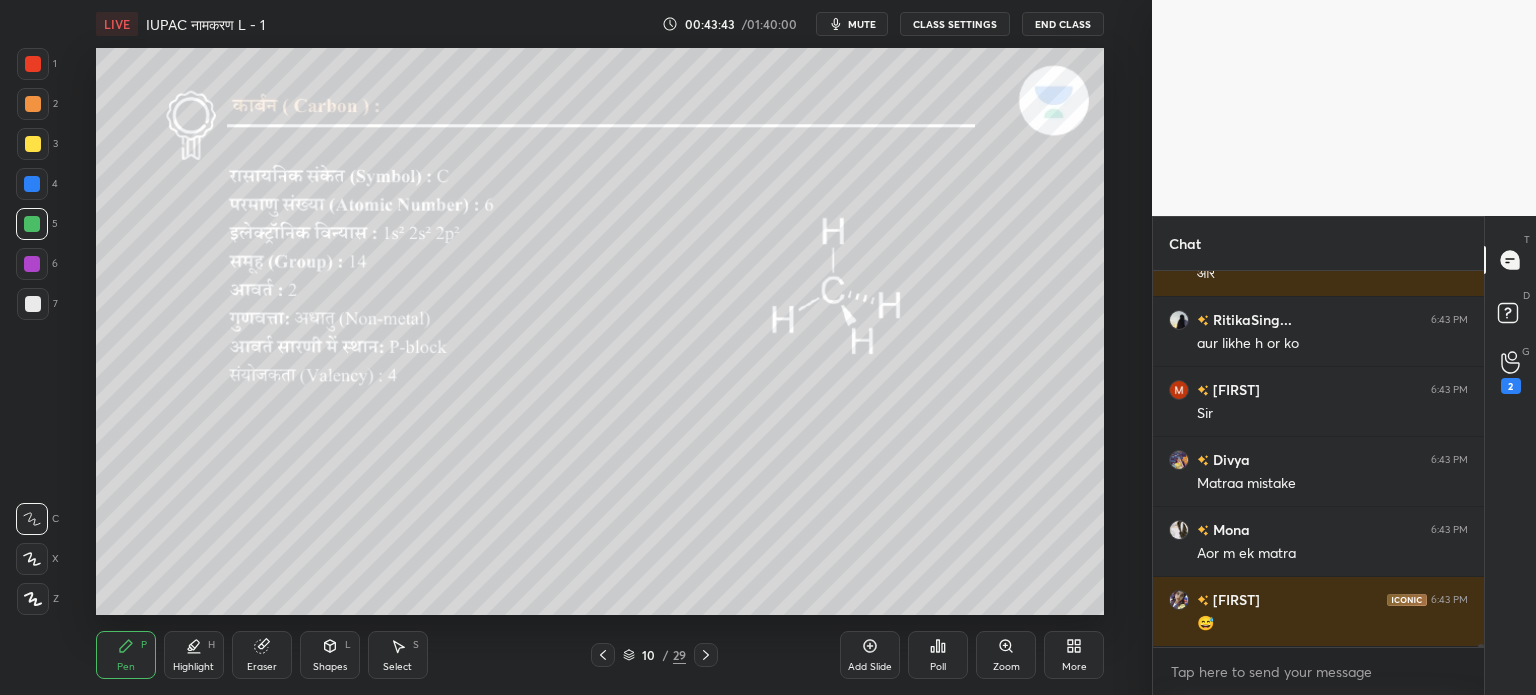 click on "Eraser" at bounding box center (262, 655) 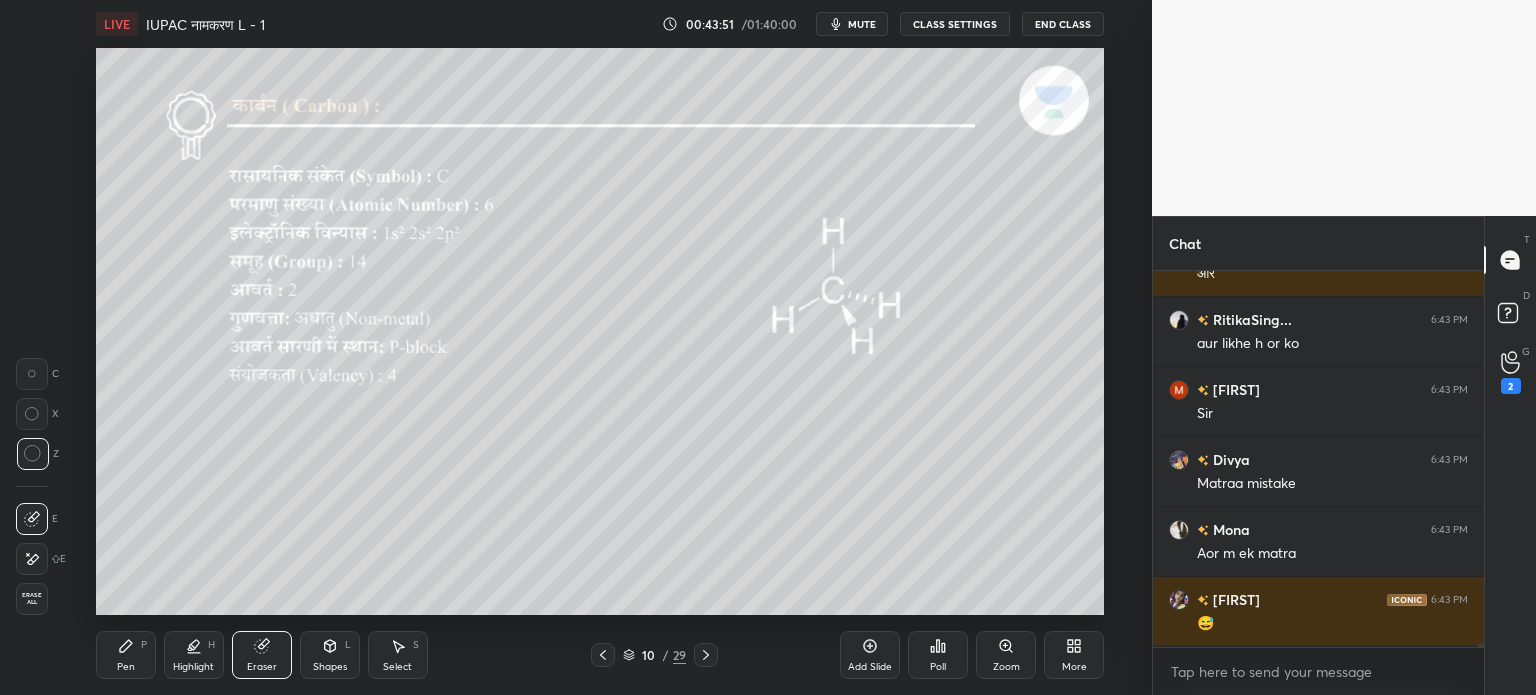 click on "Pen P" at bounding box center [126, 655] 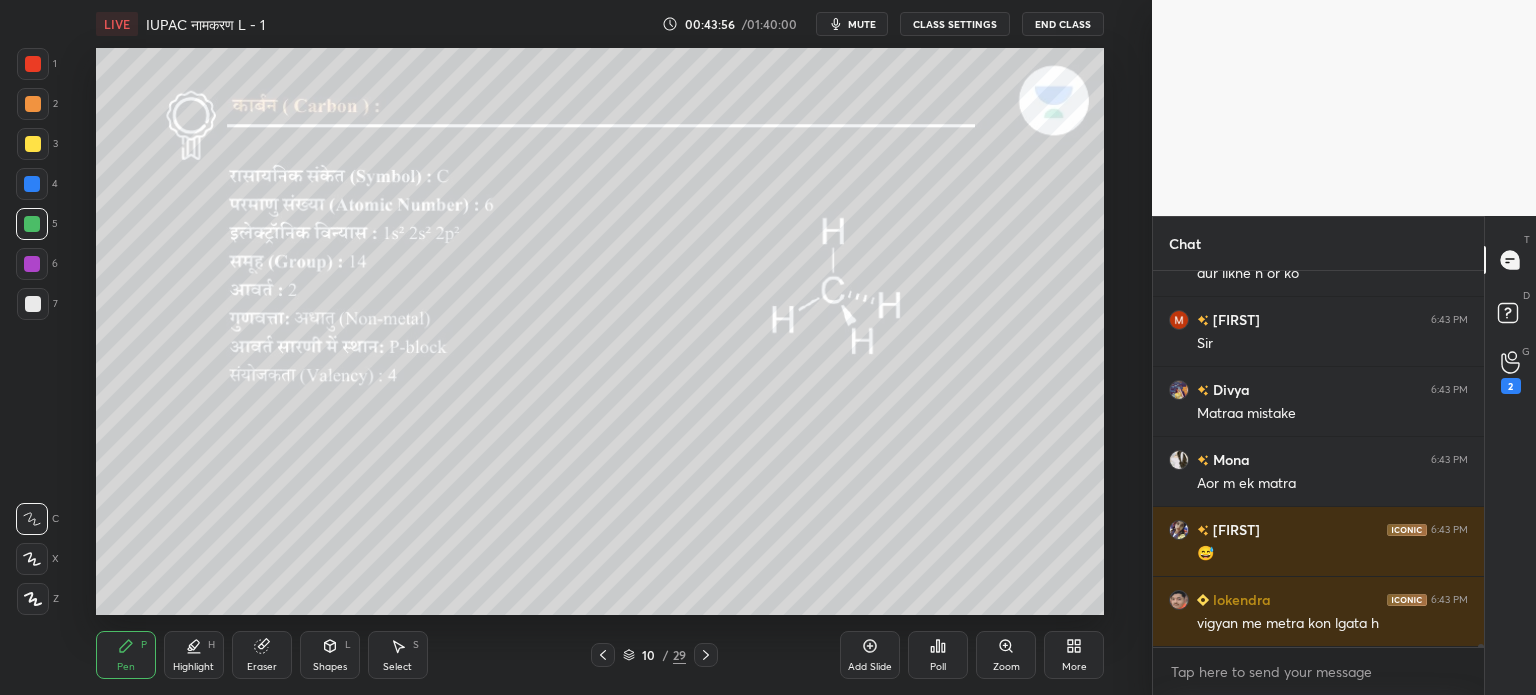 scroll, scrollTop: 42408, scrollLeft: 0, axis: vertical 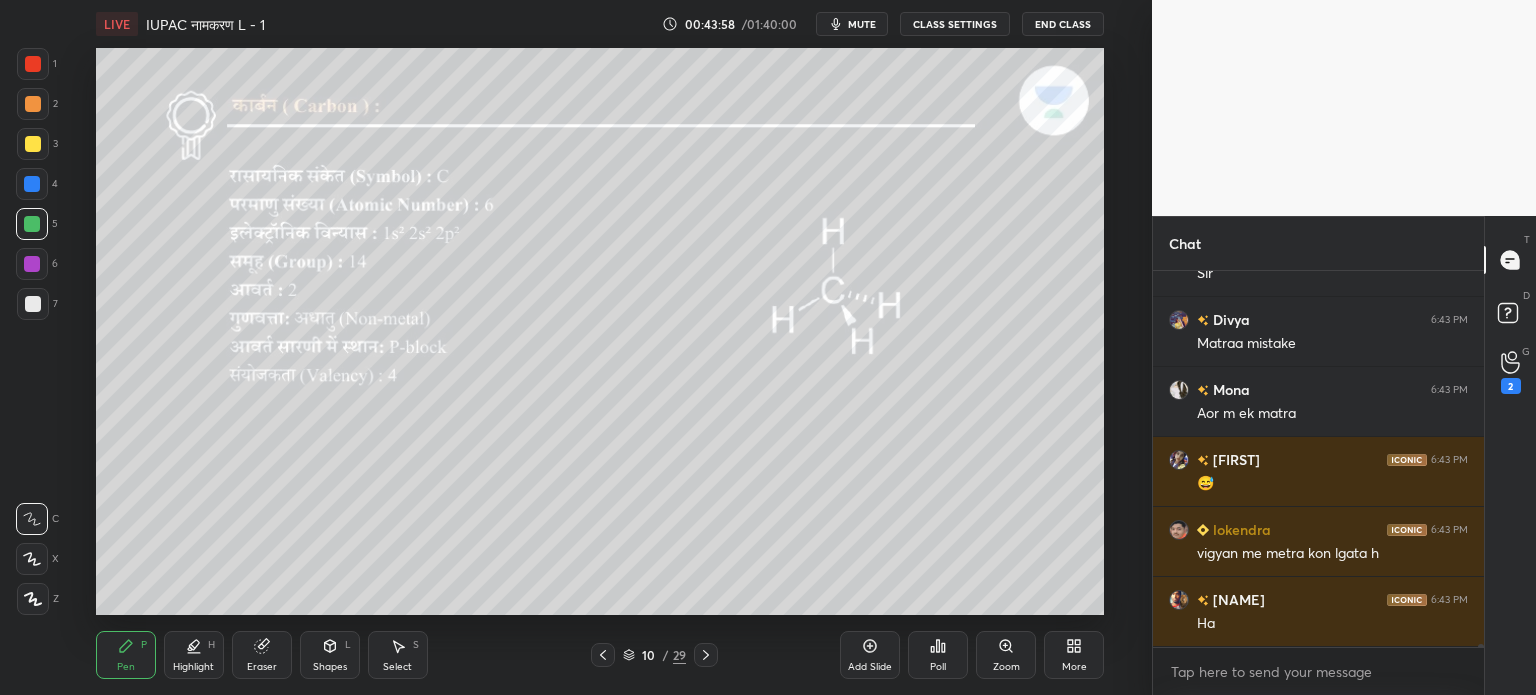 click 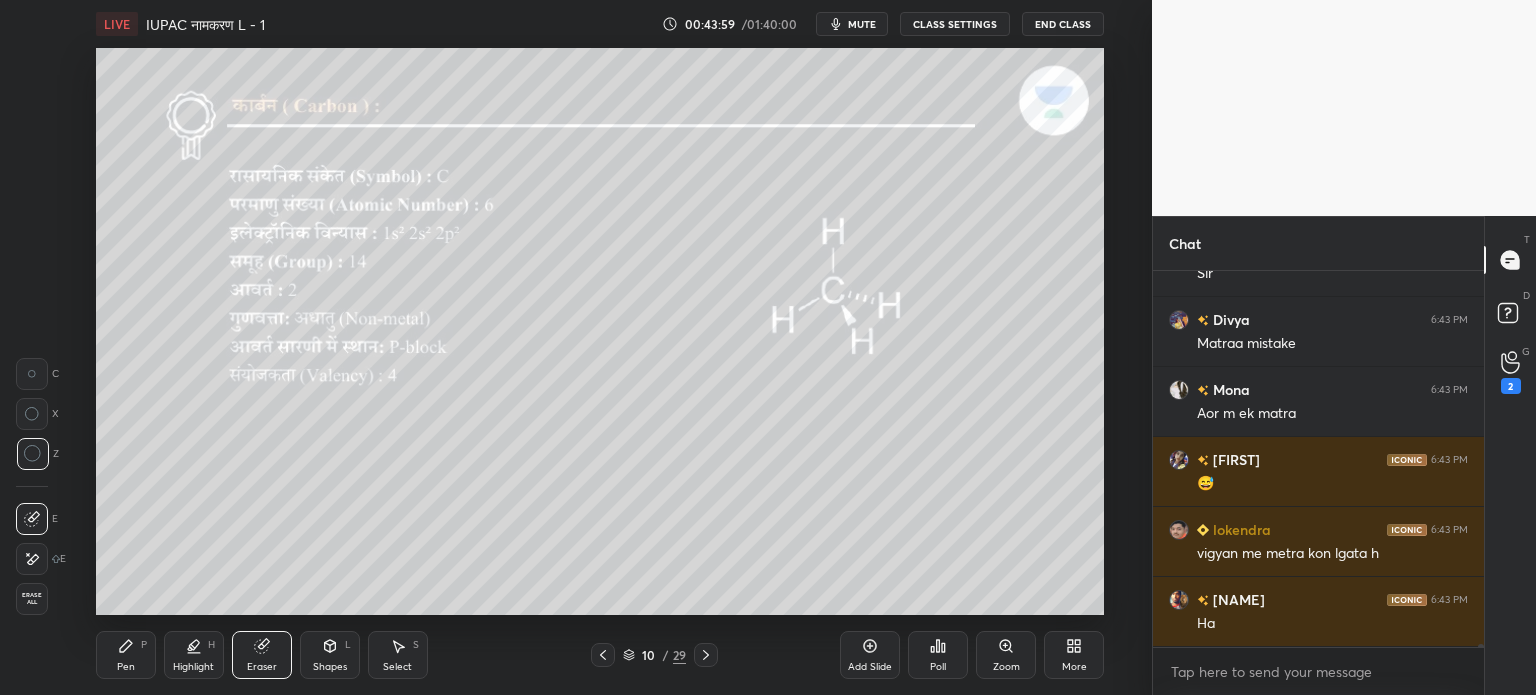 scroll, scrollTop: 42478, scrollLeft: 0, axis: vertical 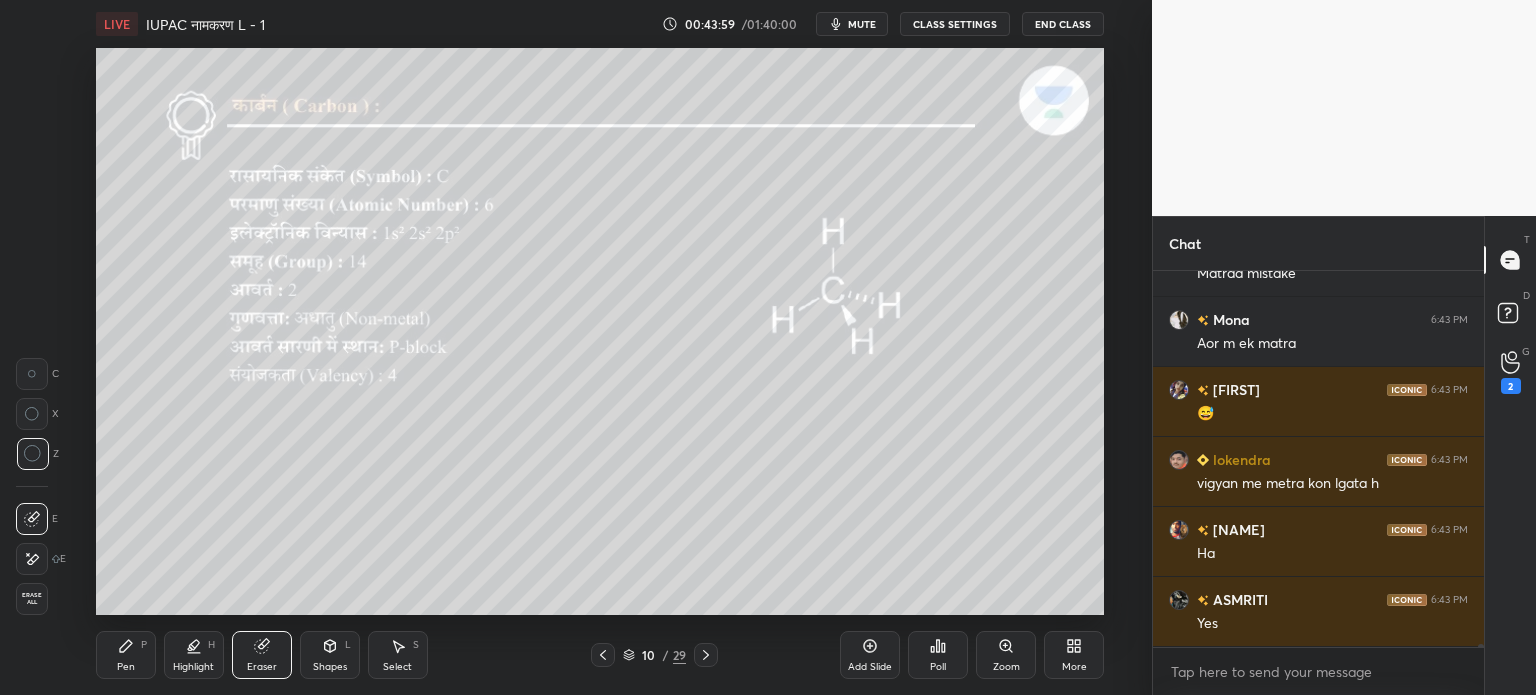click at bounding box center (32, 374) 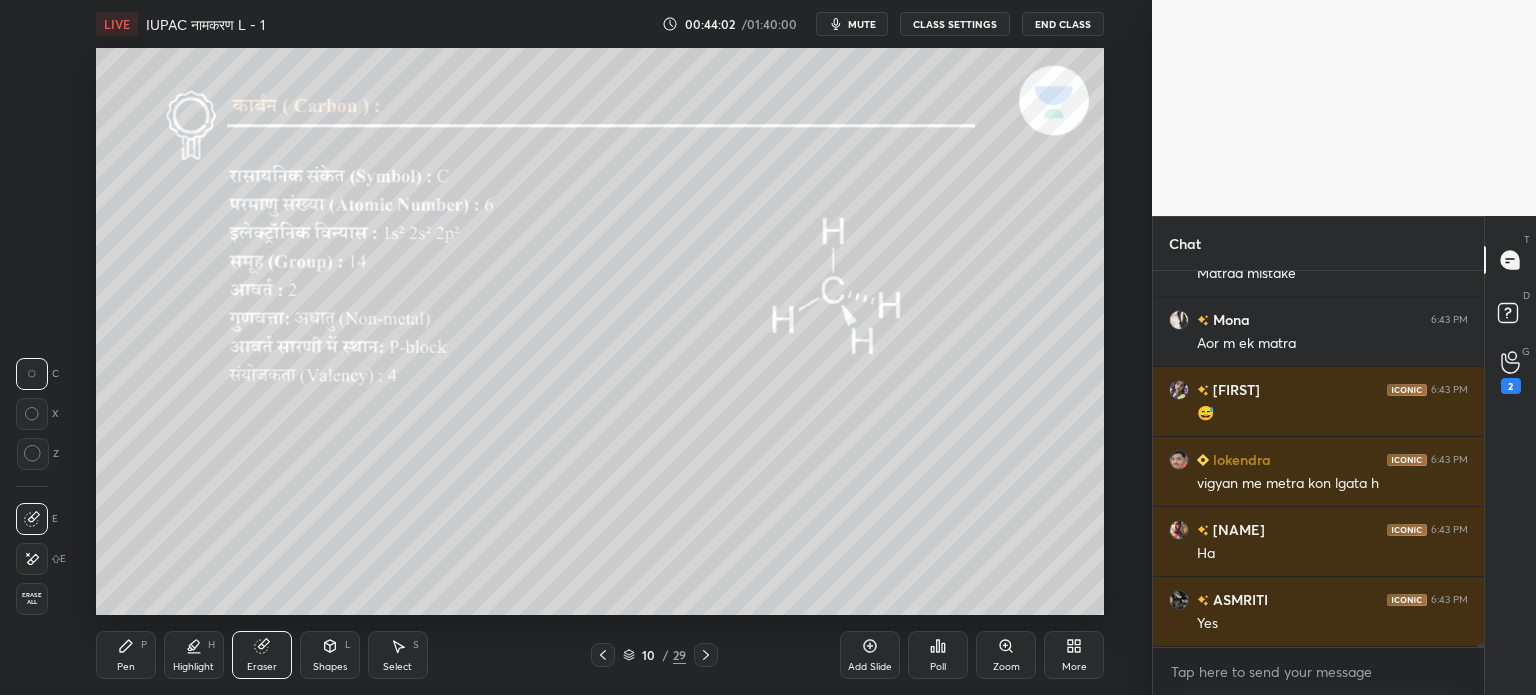 click 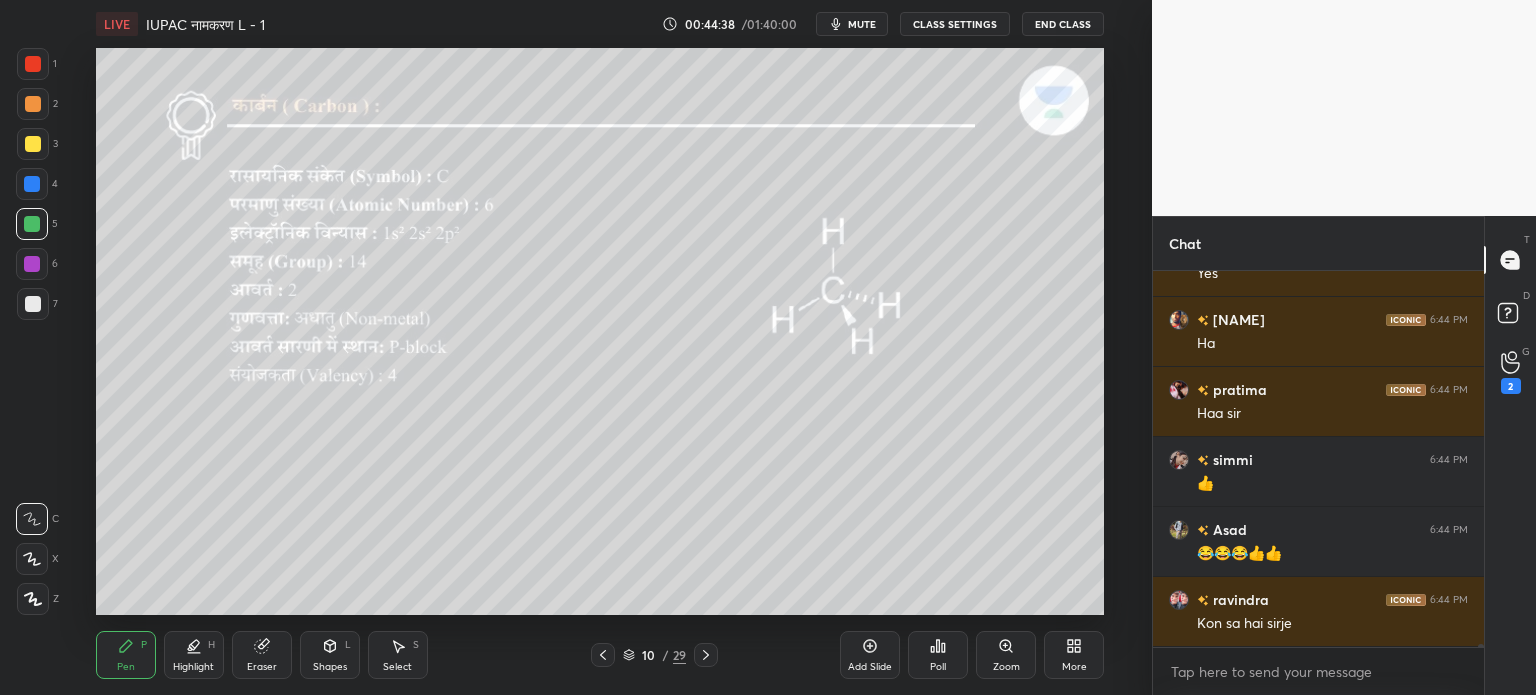 scroll, scrollTop: 43108, scrollLeft: 0, axis: vertical 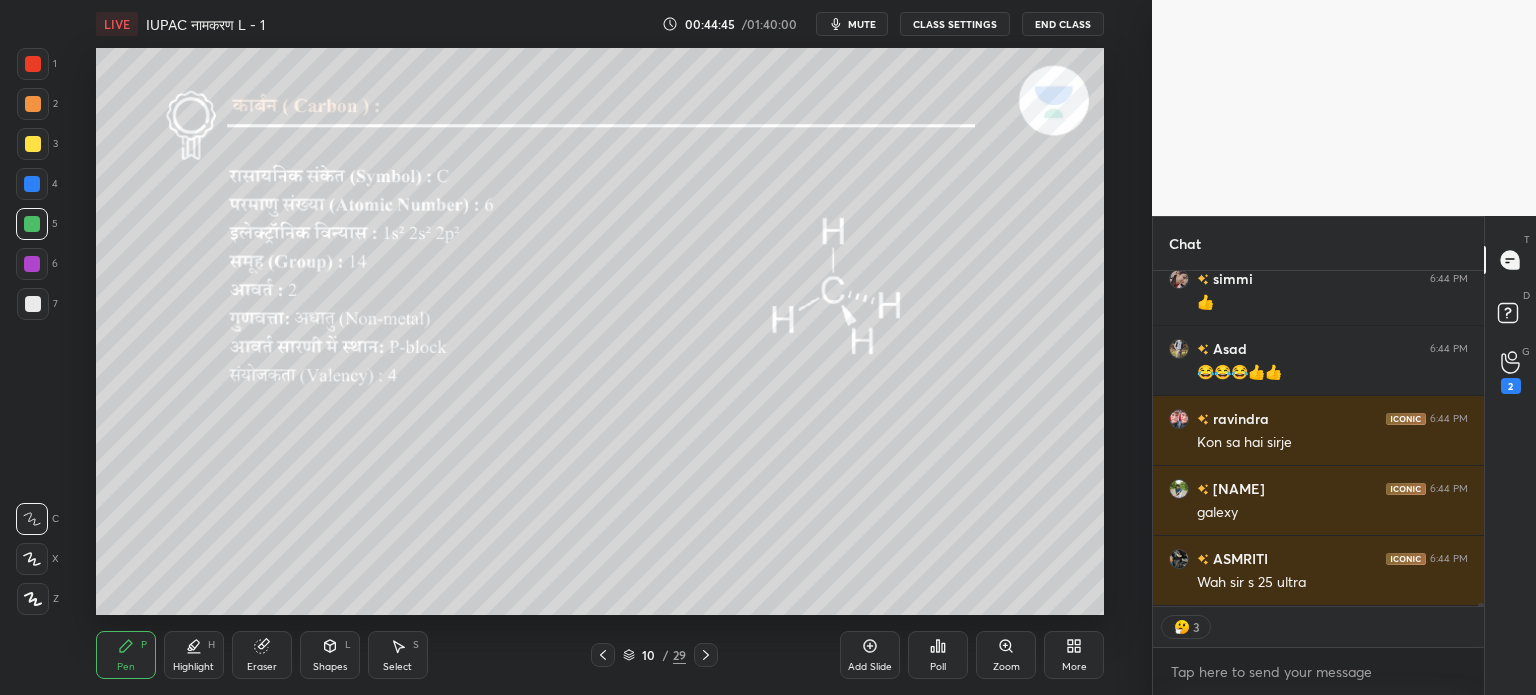 click 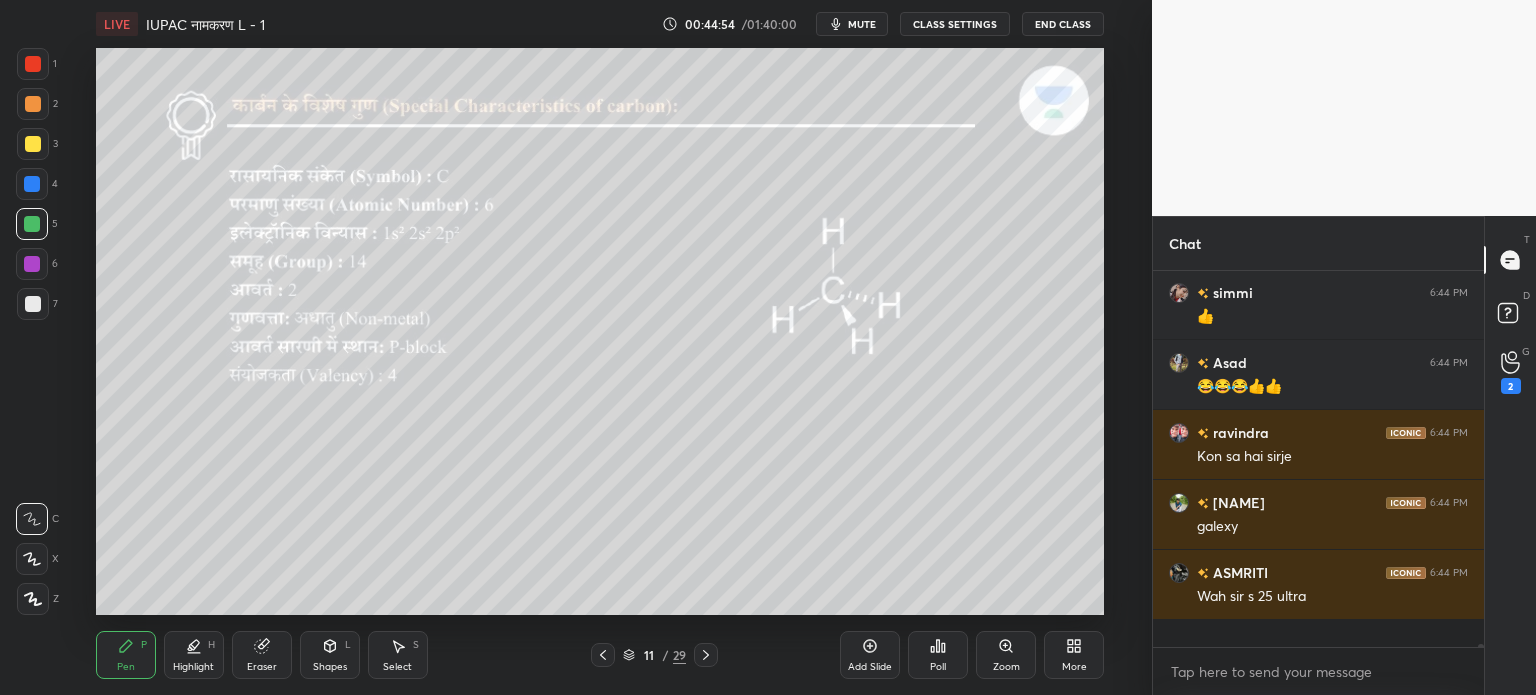 scroll, scrollTop: 5, scrollLeft: 6, axis: both 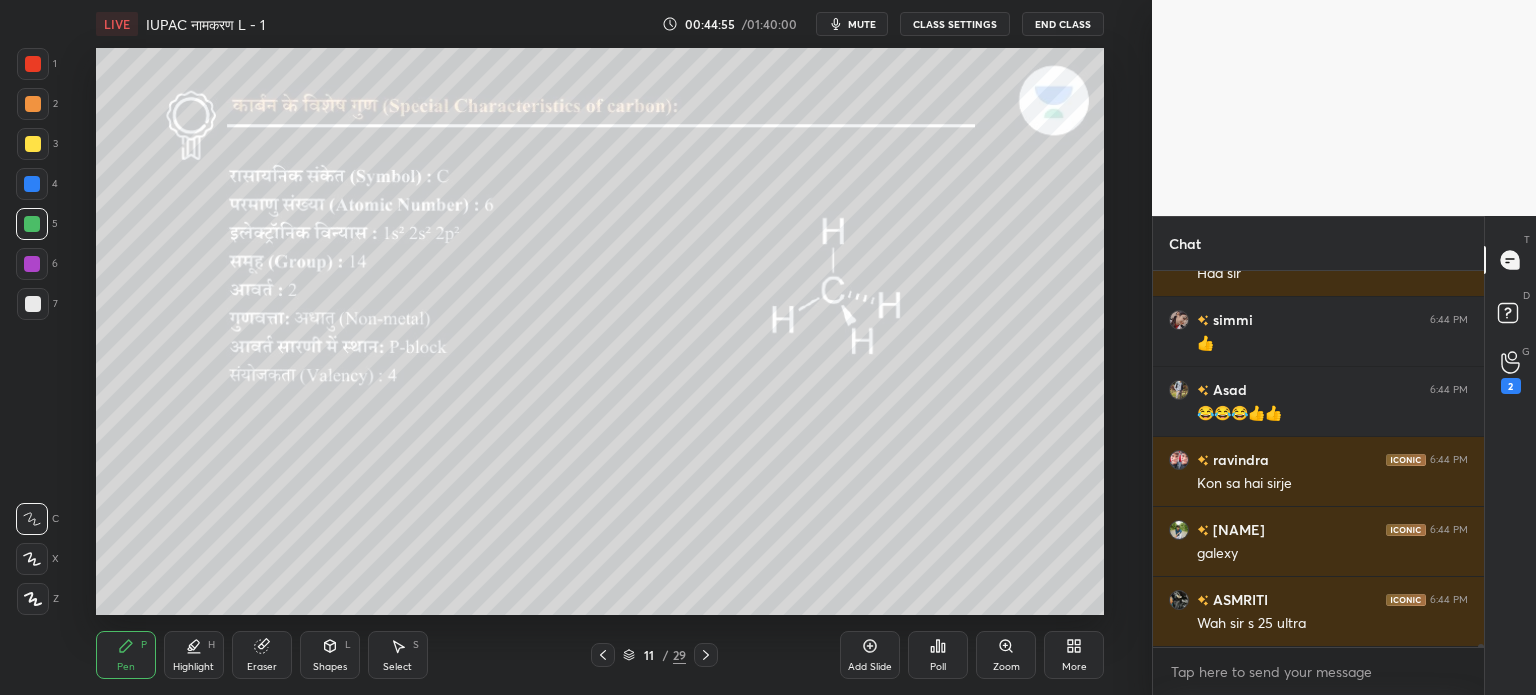 click 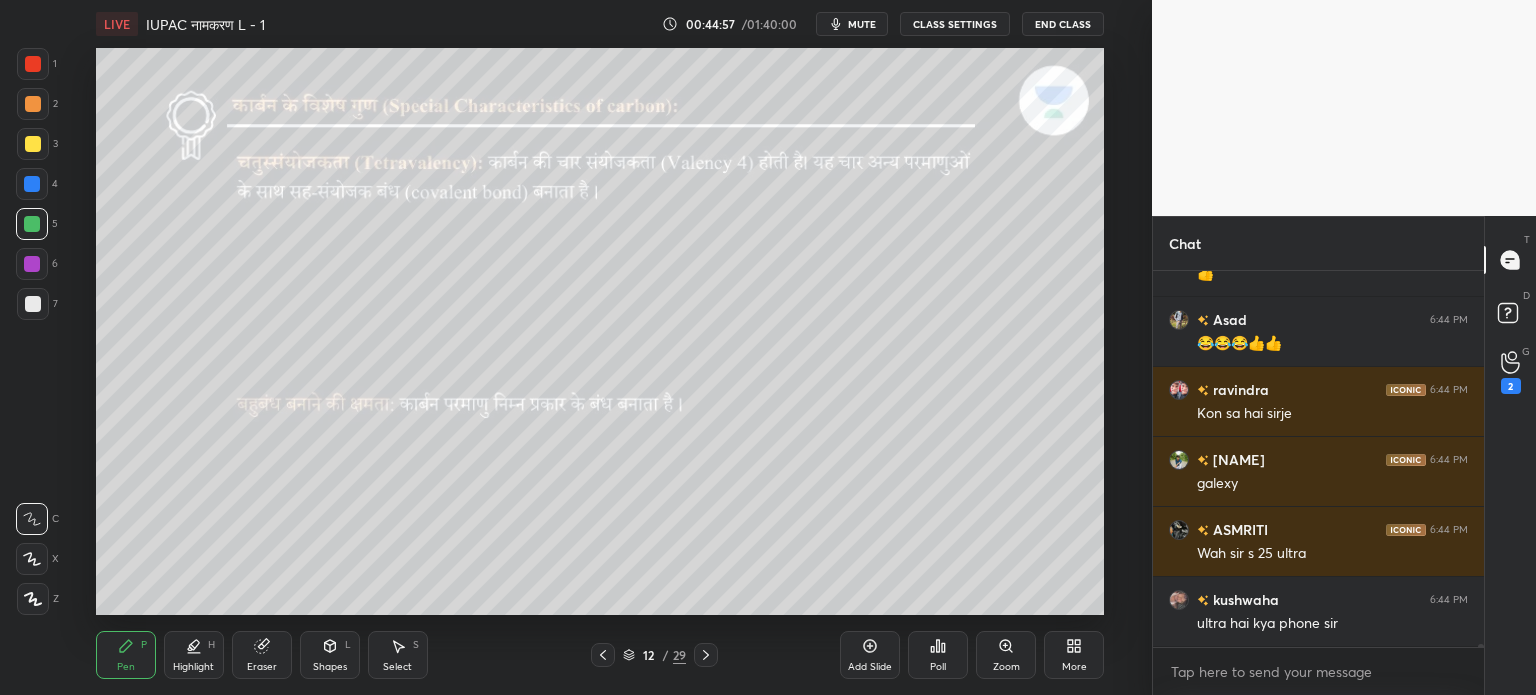 scroll, scrollTop: 43336, scrollLeft: 0, axis: vertical 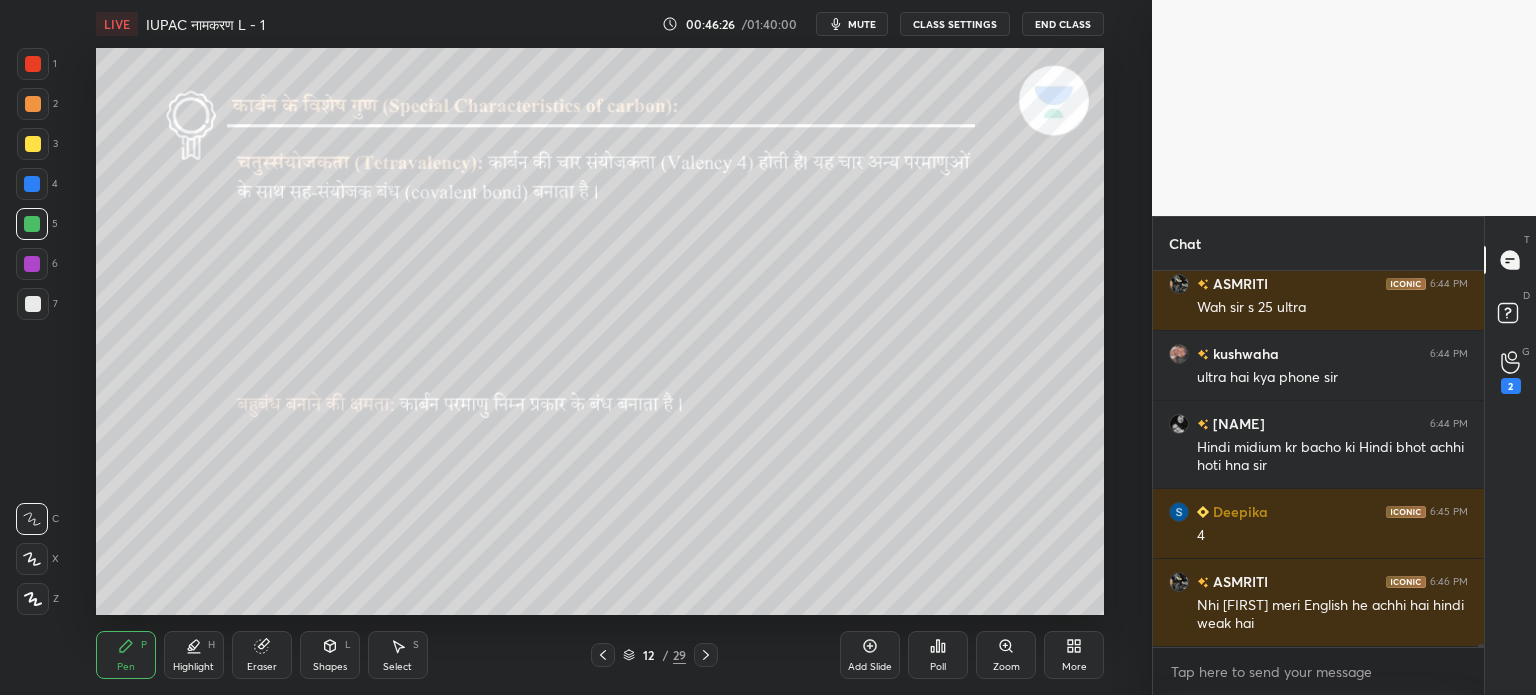 click on "Eraser" at bounding box center [262, 655] 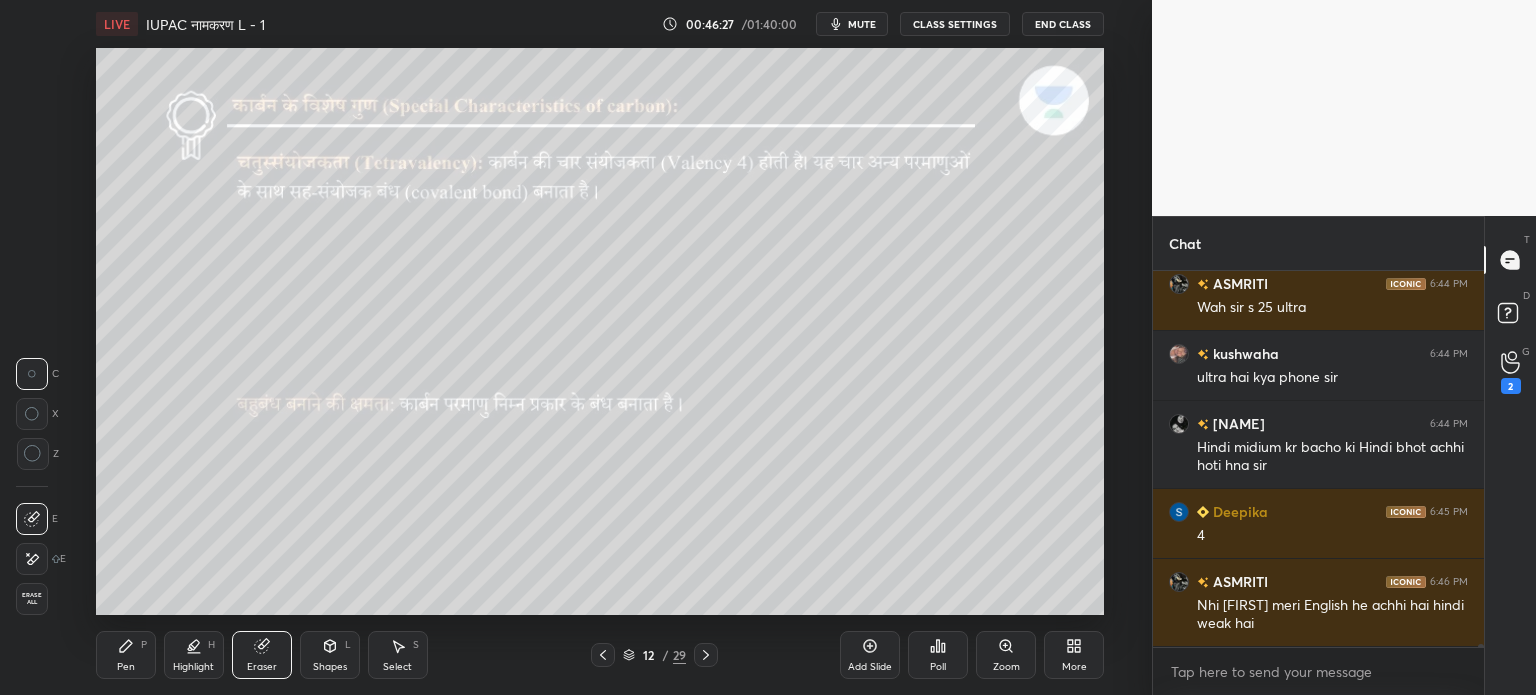 click on "Highlight H" at bounding box center [194, 655] 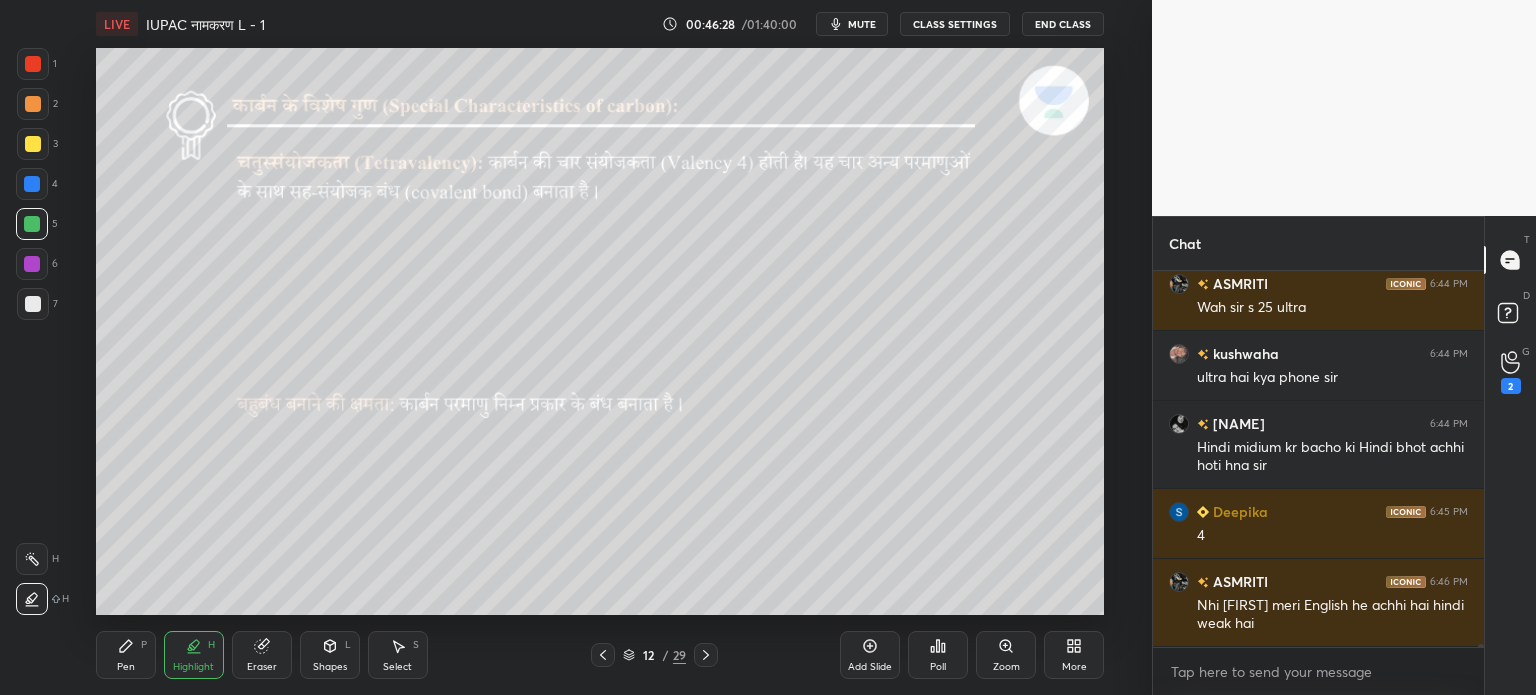 click on "Eraser" at bounding box center (262, 667) 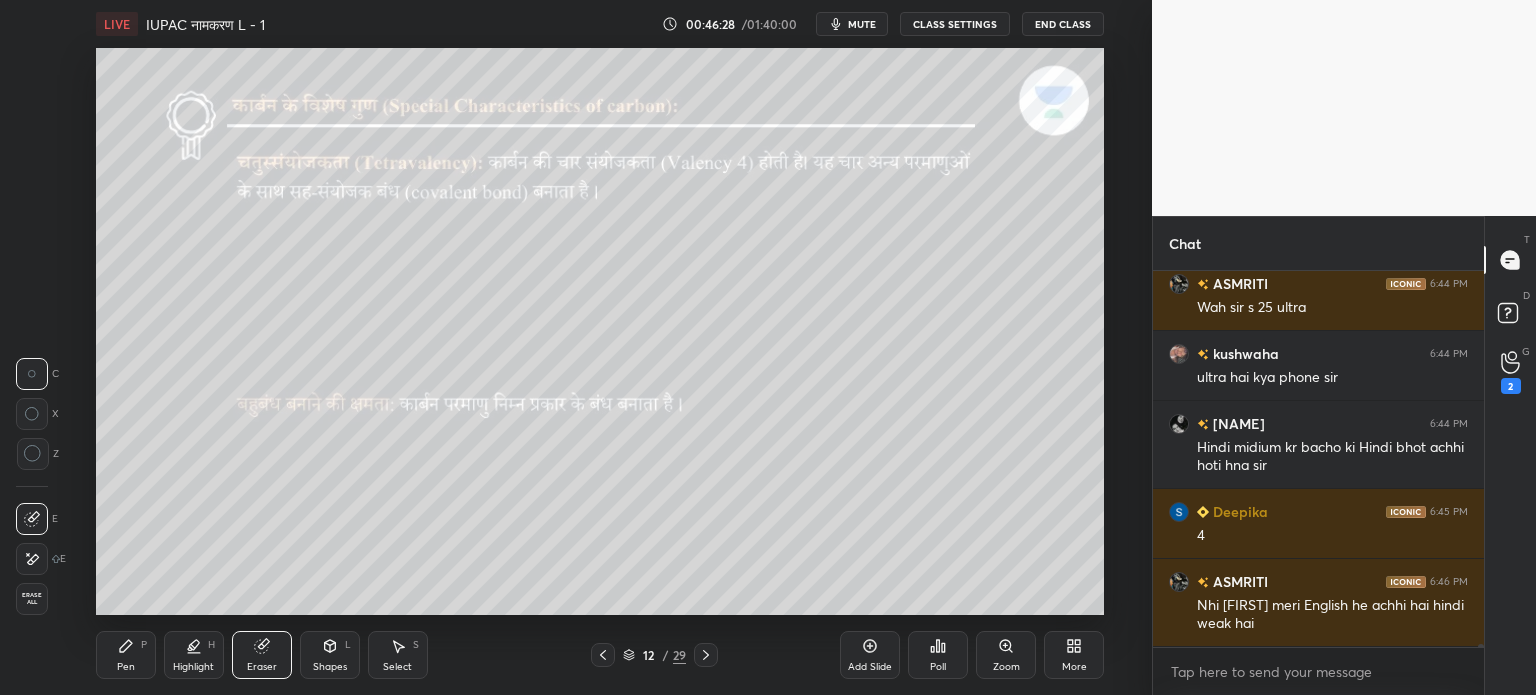 click on "Shapes L" at bounding box center [330, 655] 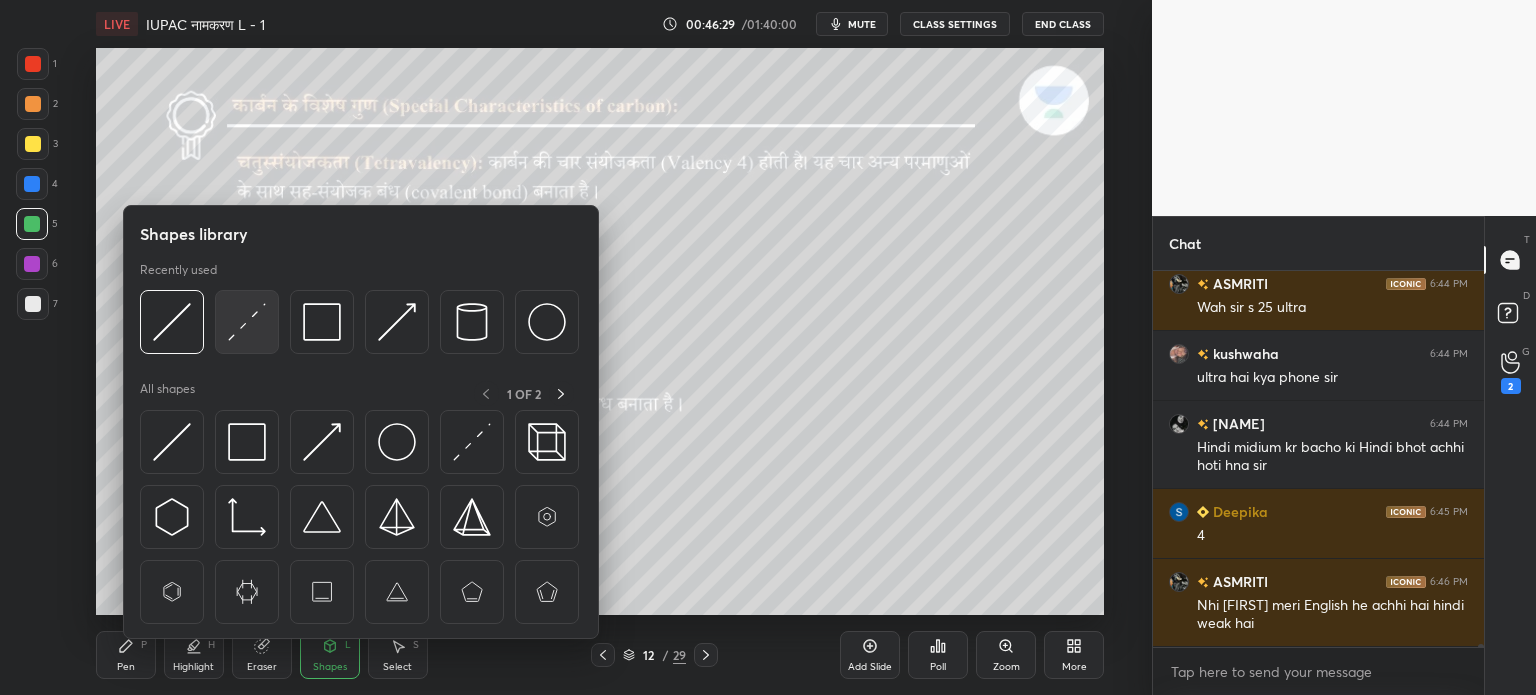 click at bounding box center (247, 322) 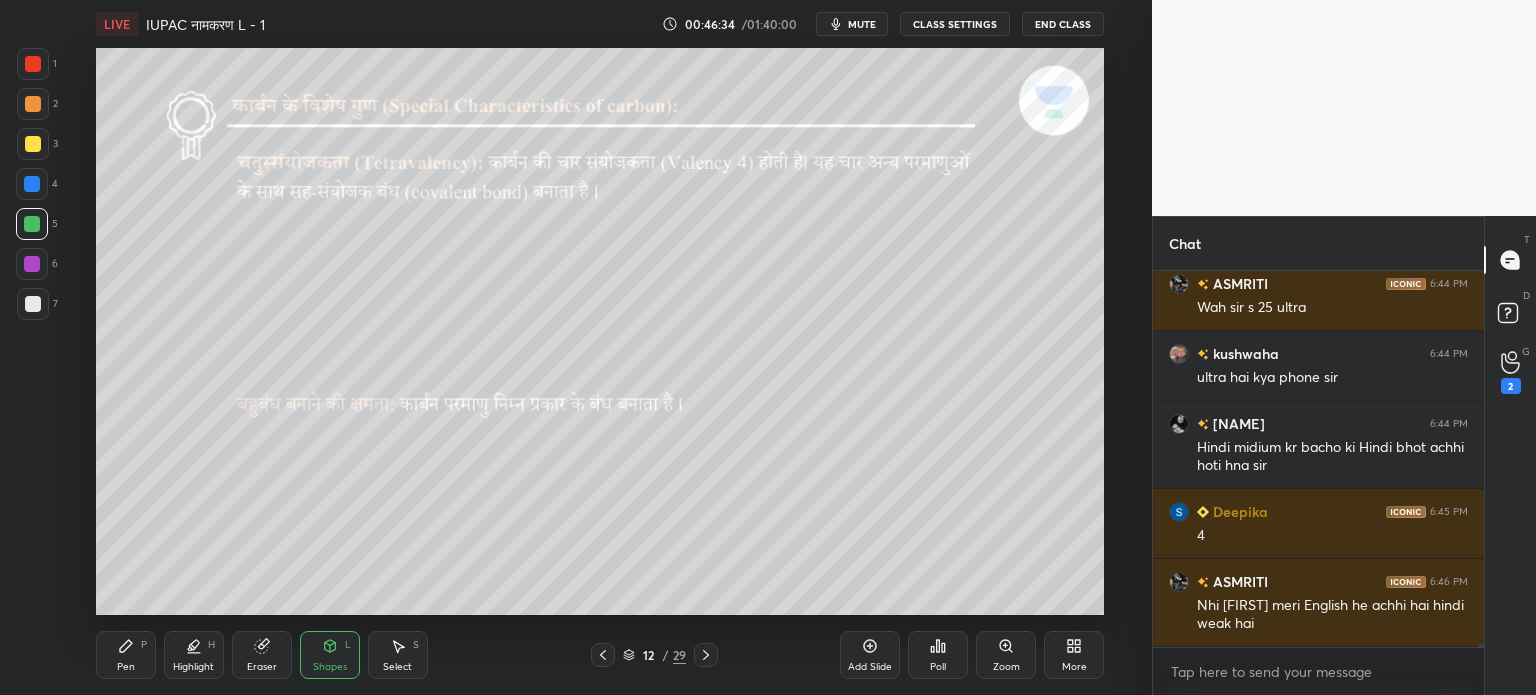 click on "Pen P" at bounding box center (126, 655) 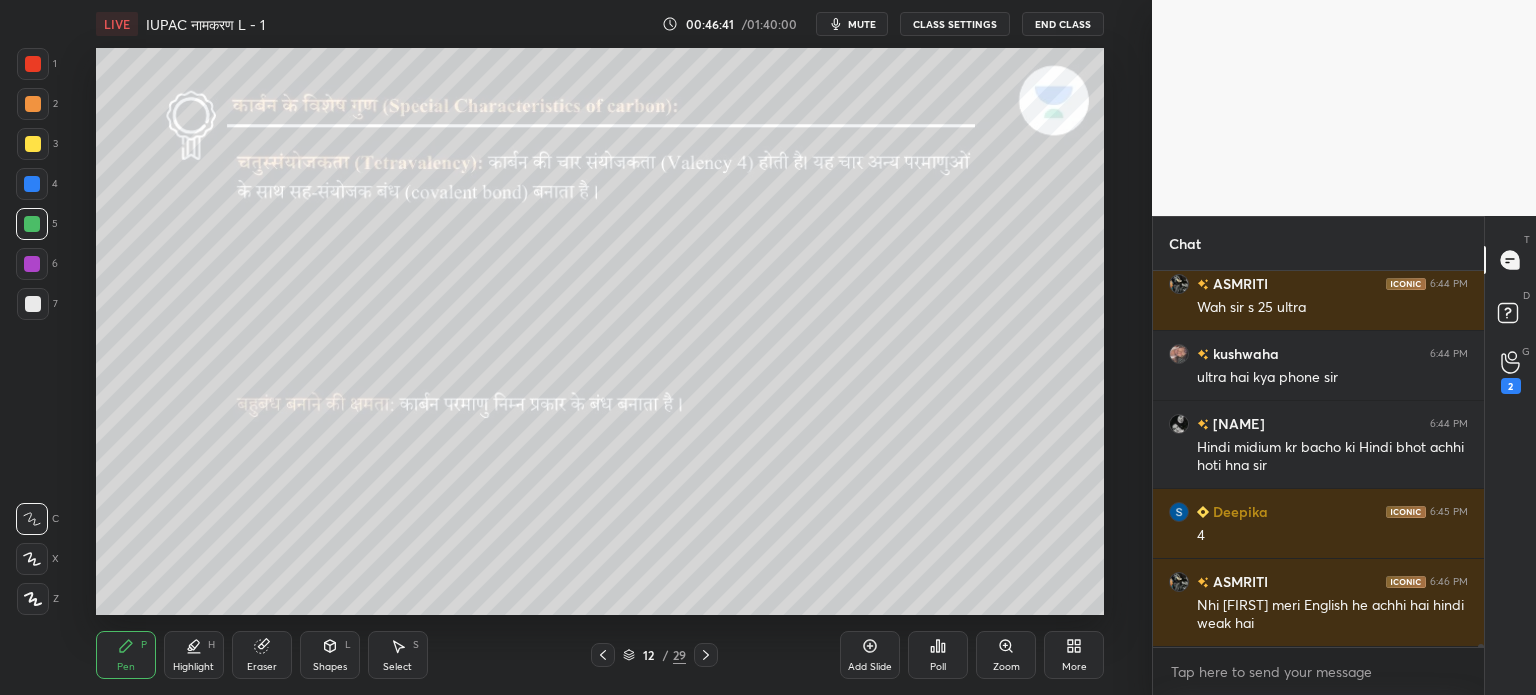 scroll, scrollTop: 43564, scrollLeft: 0, axis: vertical 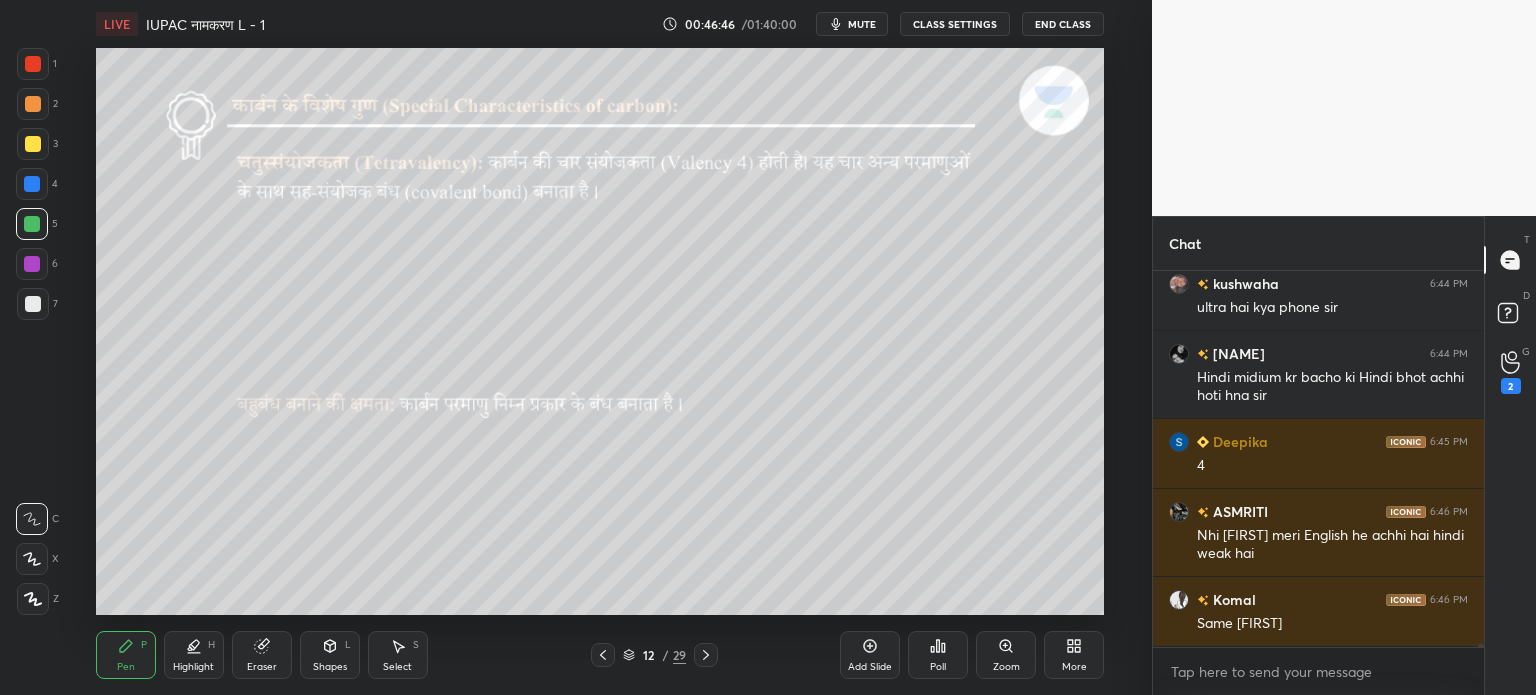 click on "Eraser" at bounding box center (262, 655) 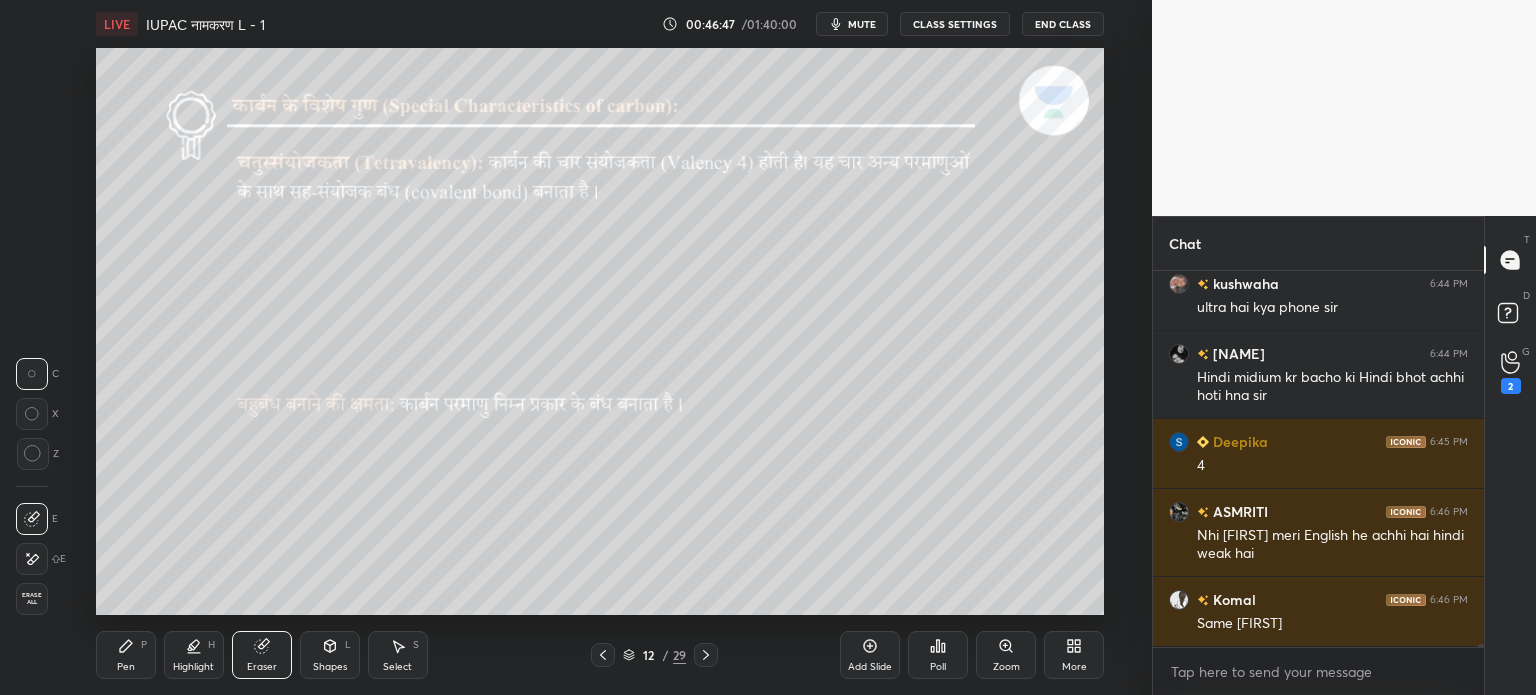 click 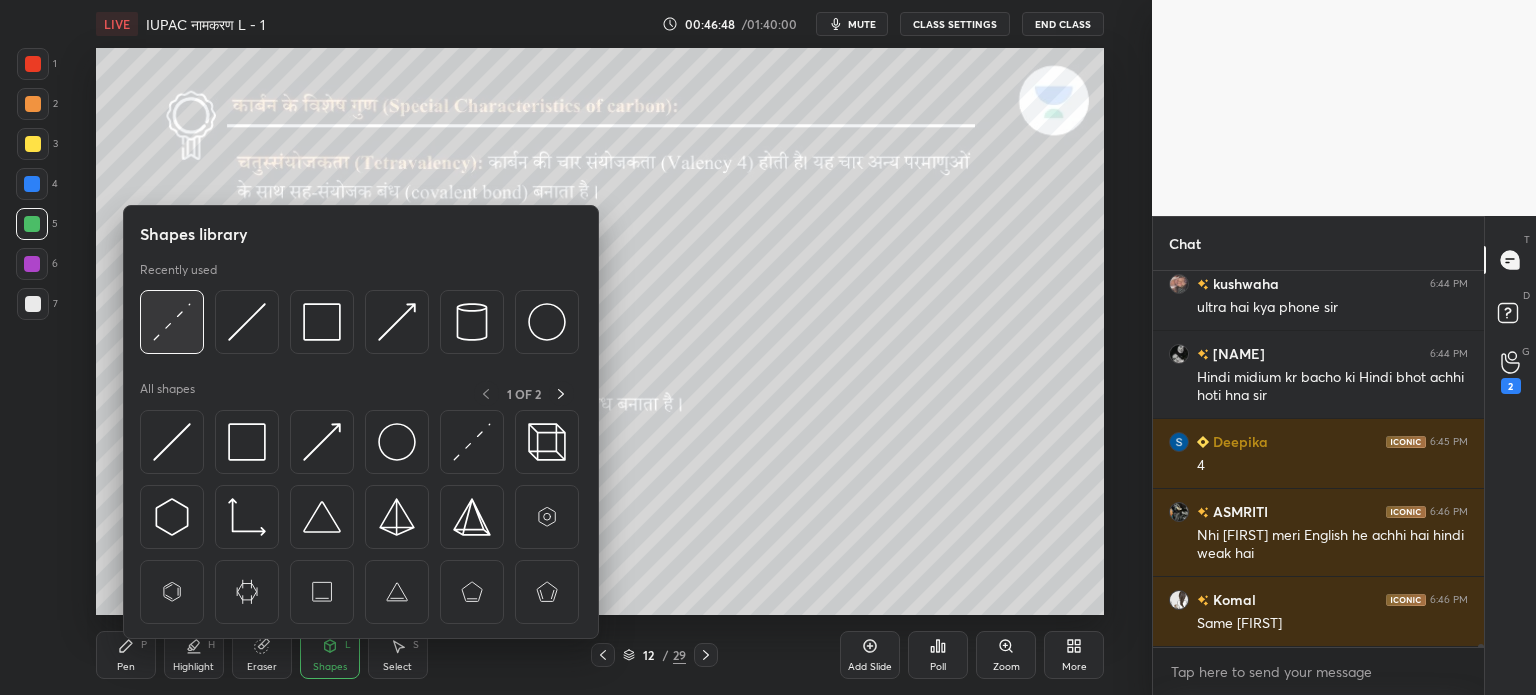 click at bounding box center (172, 322) 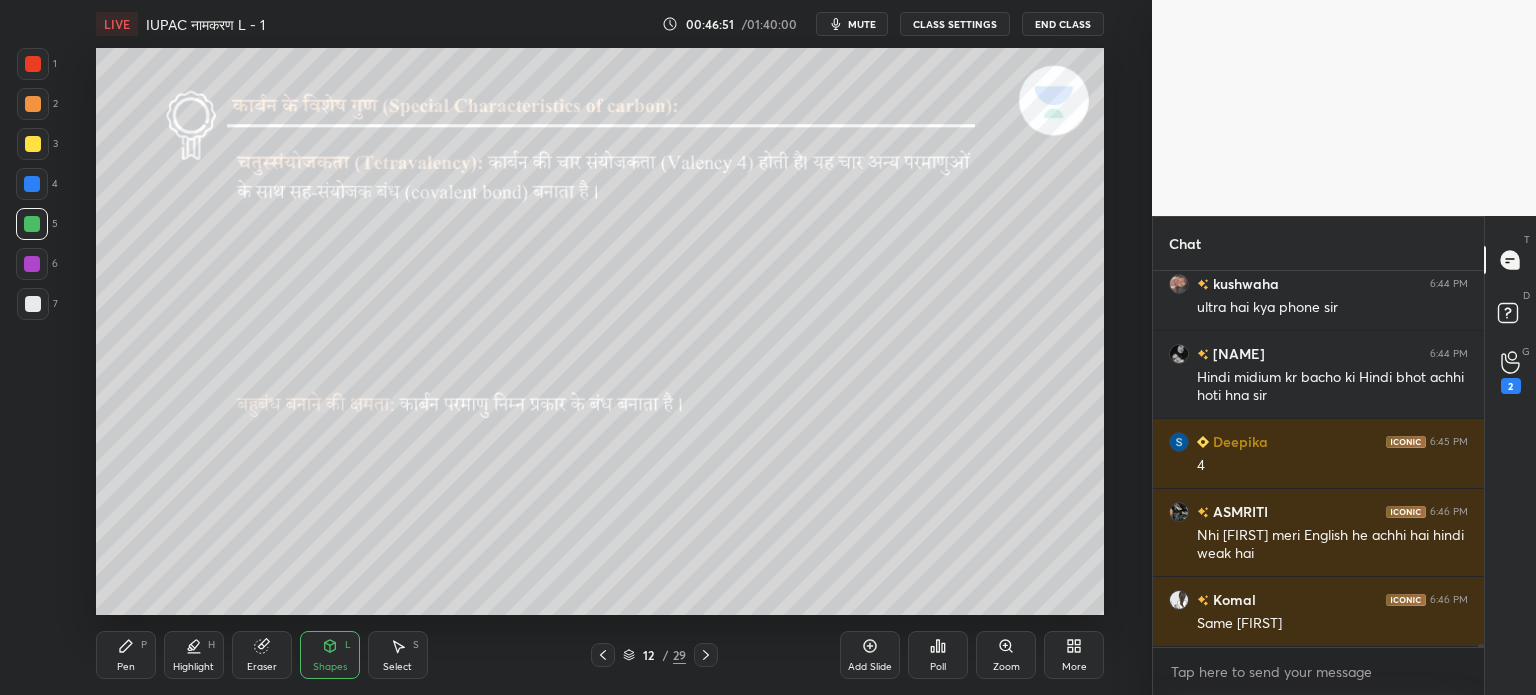 click on "Pen P" at bounding box center [126, 655] 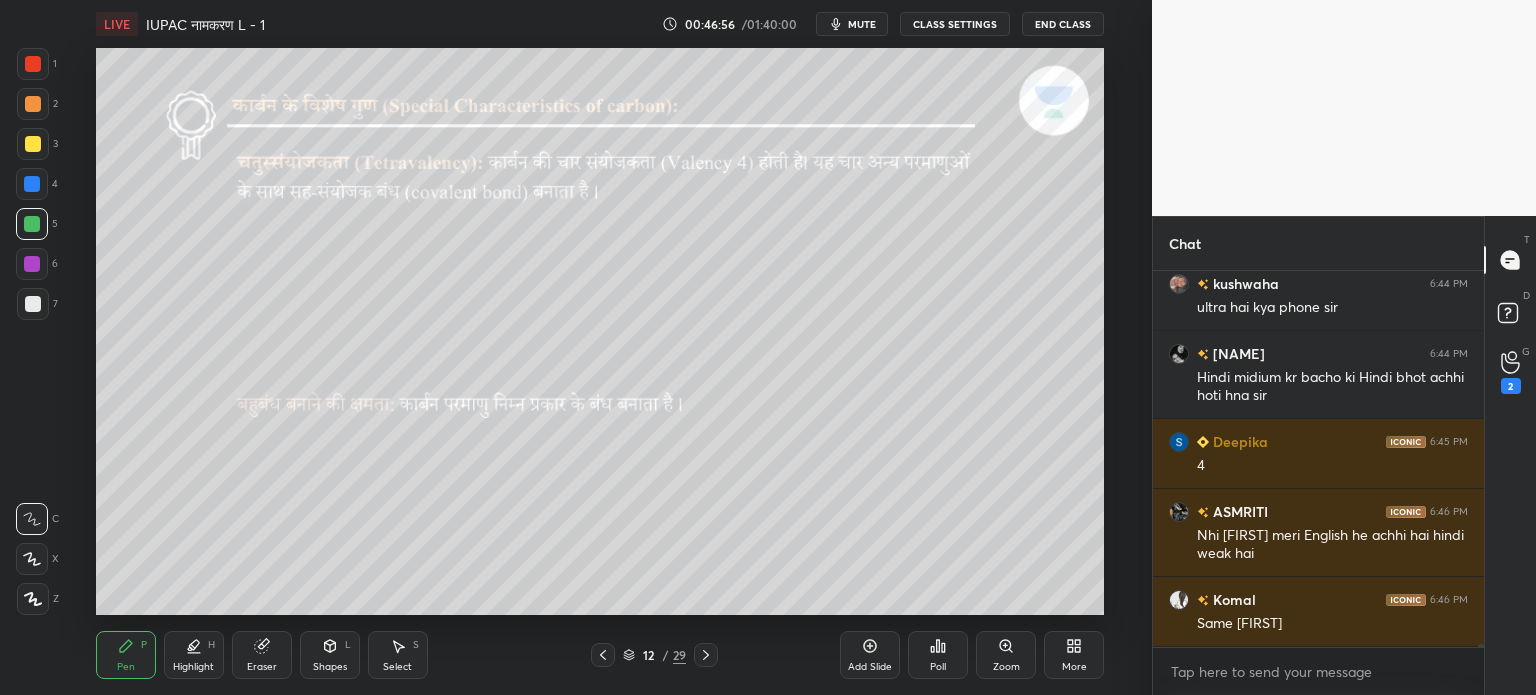 scroll, scrollTop: 43634, scrollLeft: 0, axis: vertical 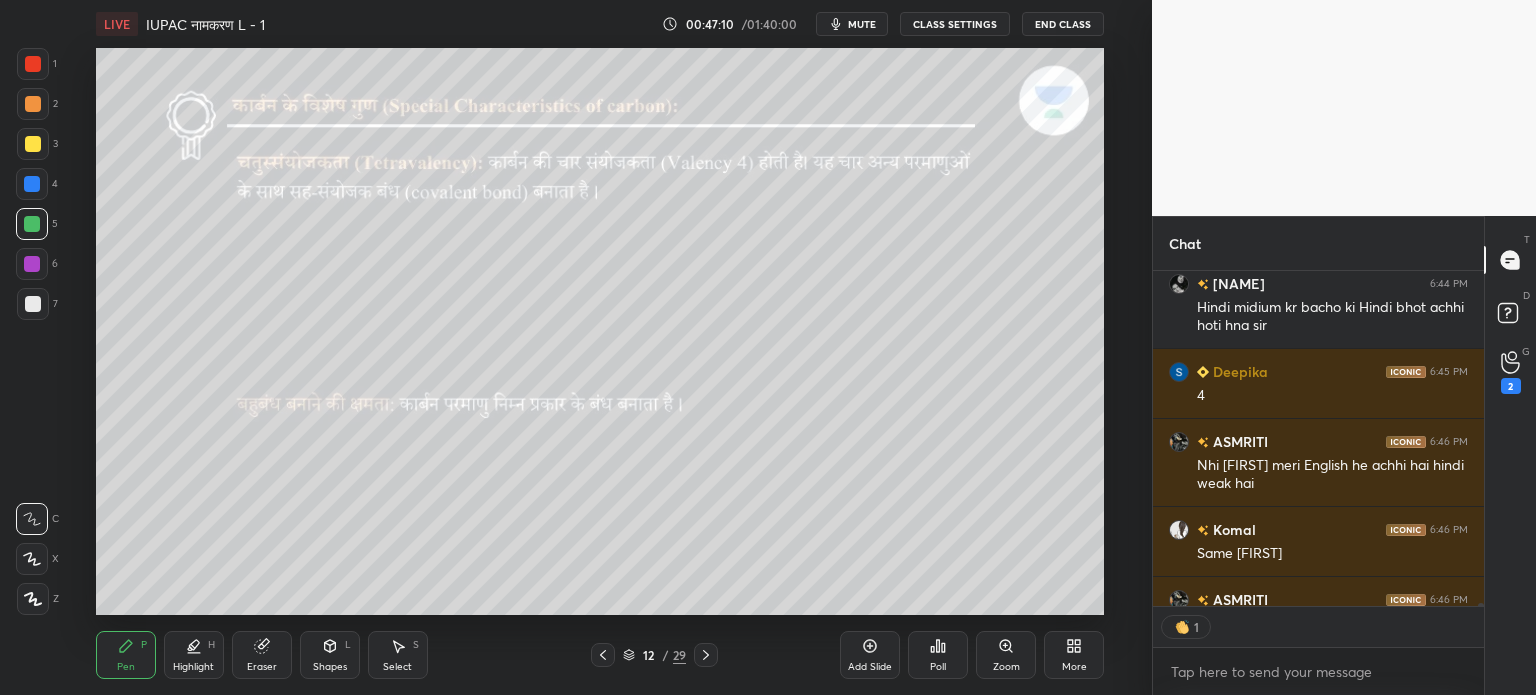 click 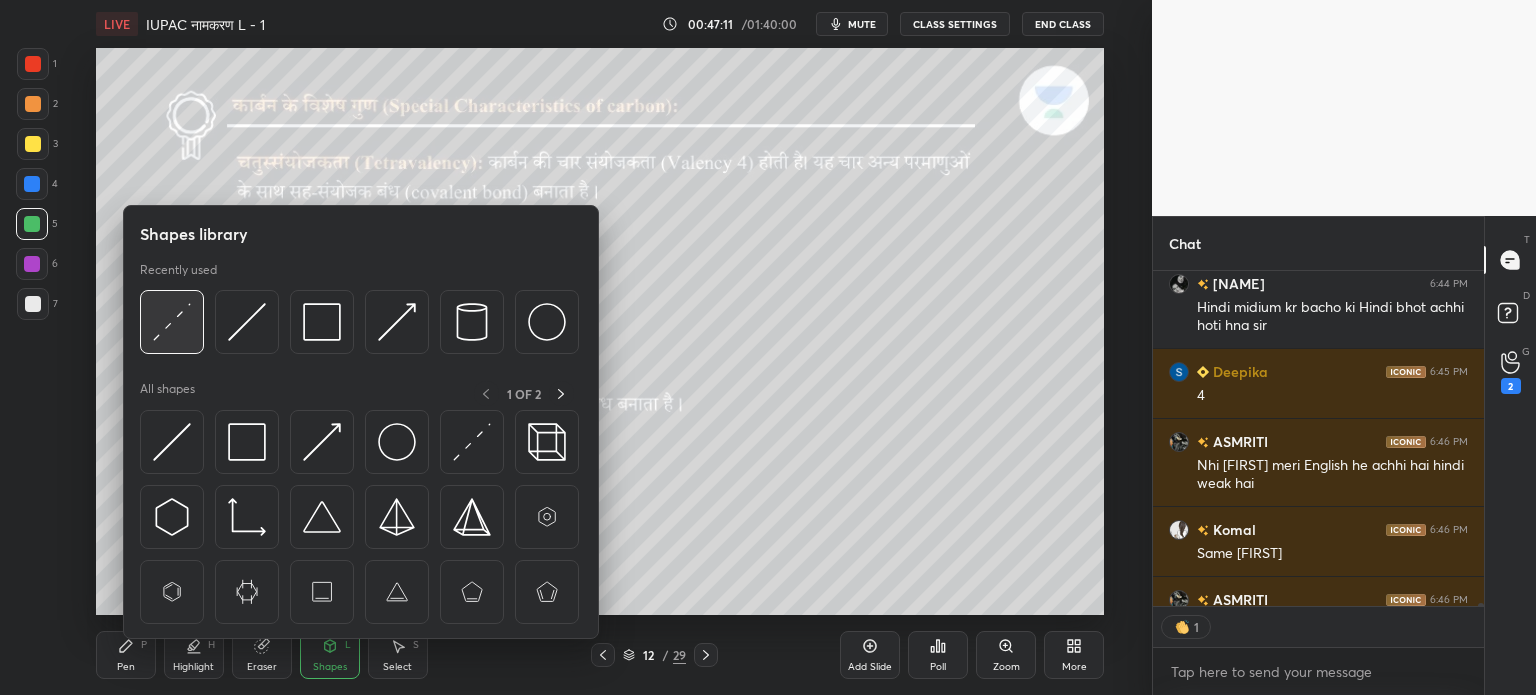 click at bounding box center (172, 322) 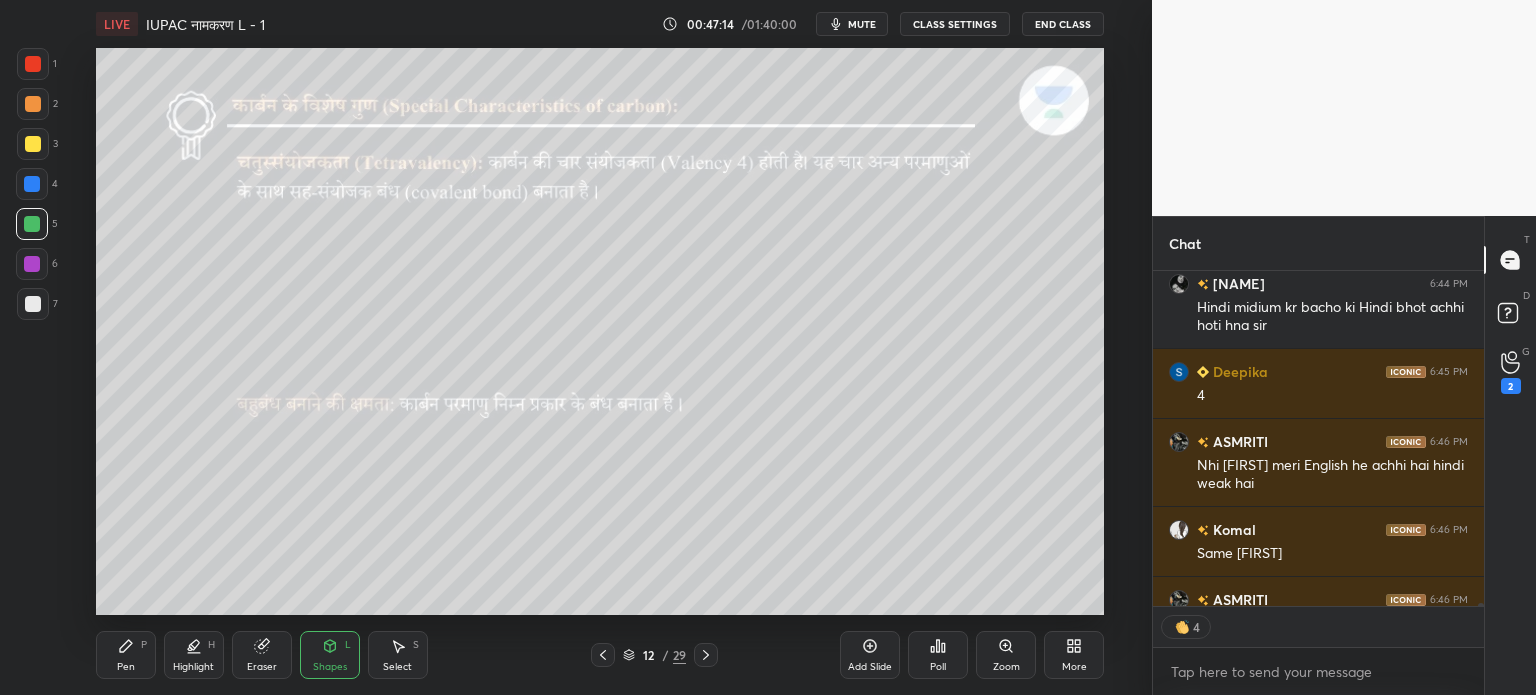 click on "Pen P" at bounding box center (126, 655) 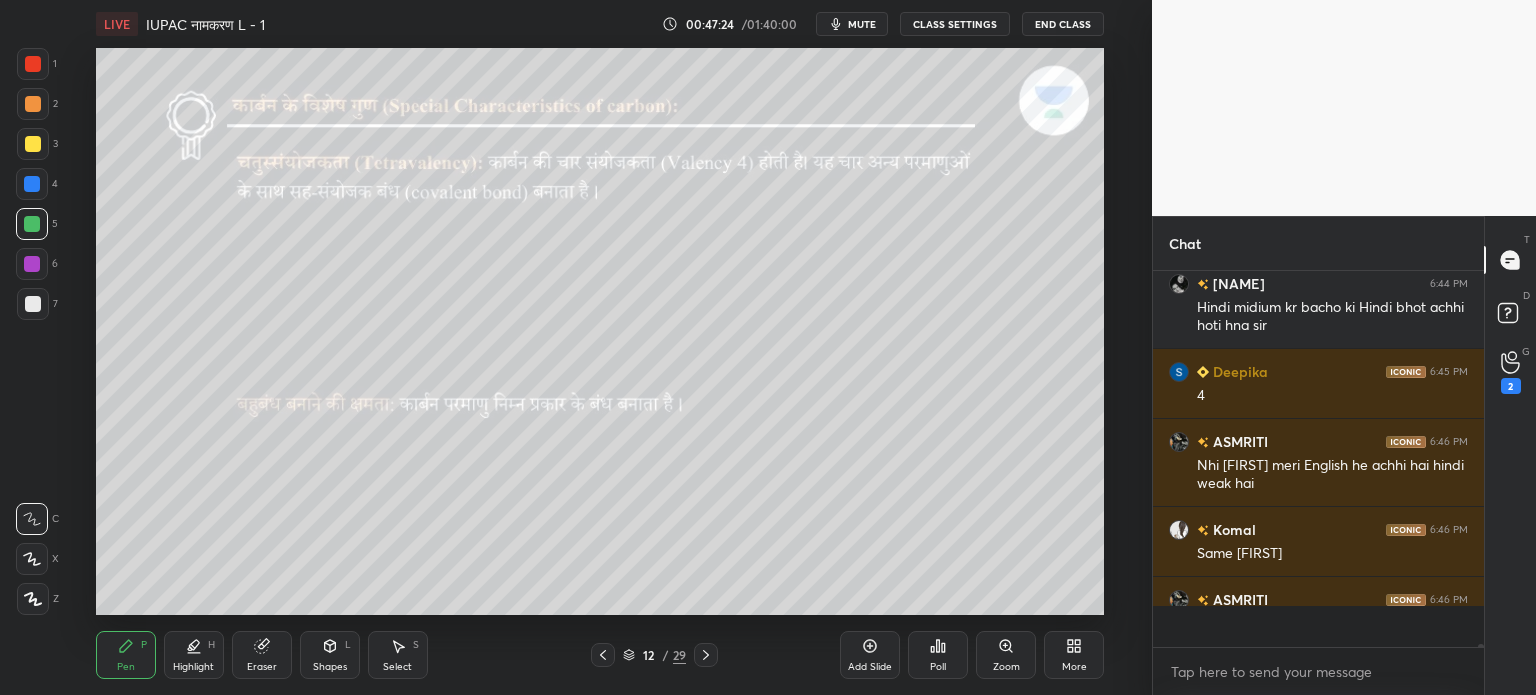 scroll, scrollTop: 5, scrollLeft: 6, axis: both 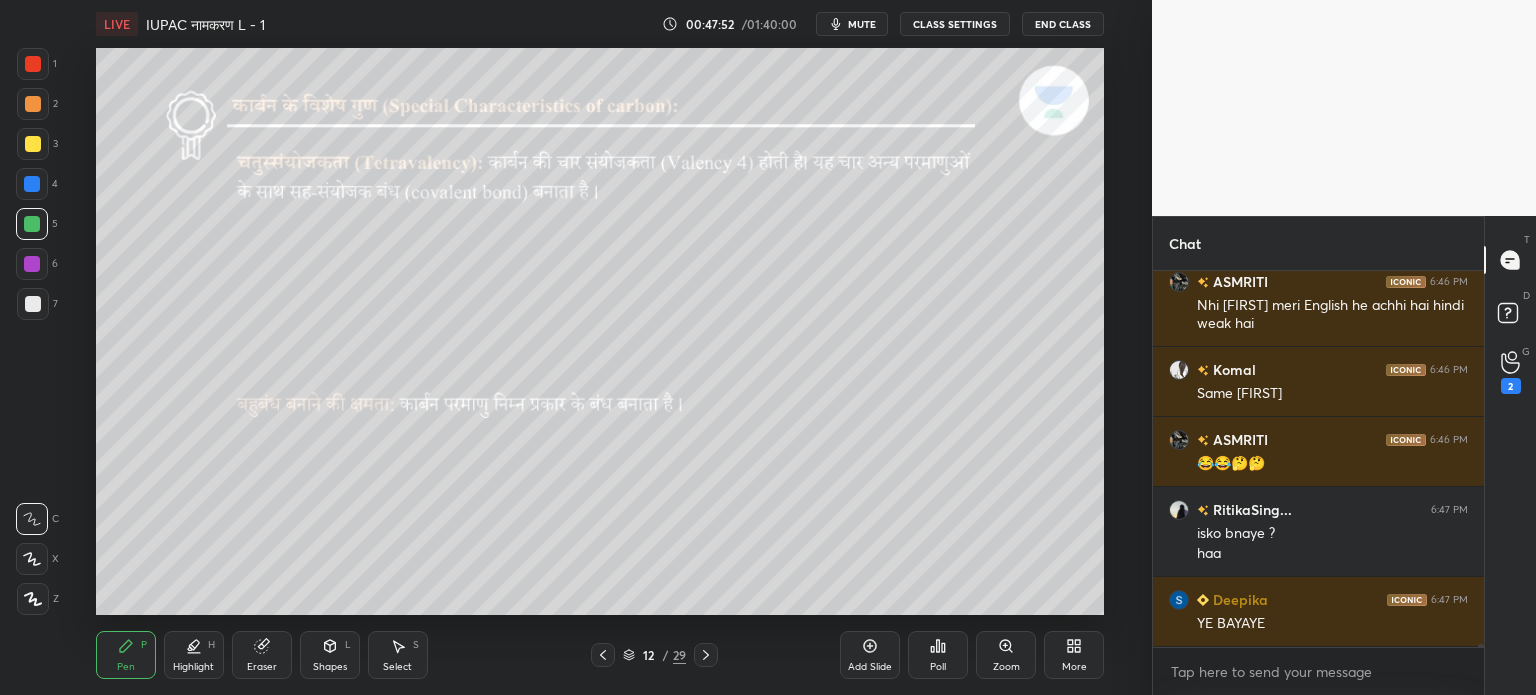 click on "Shapes L" at bounding box center [330, 655] 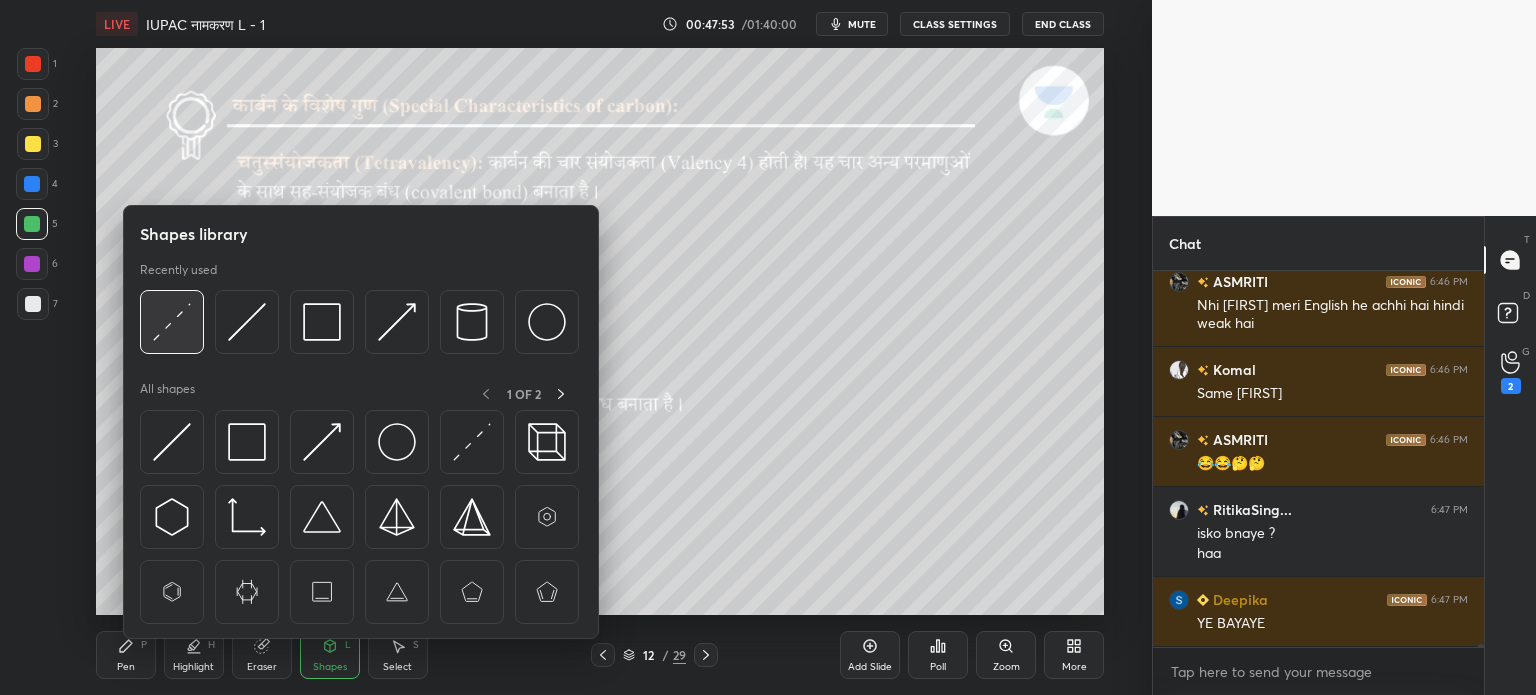 click at bounding box center [172, 322] 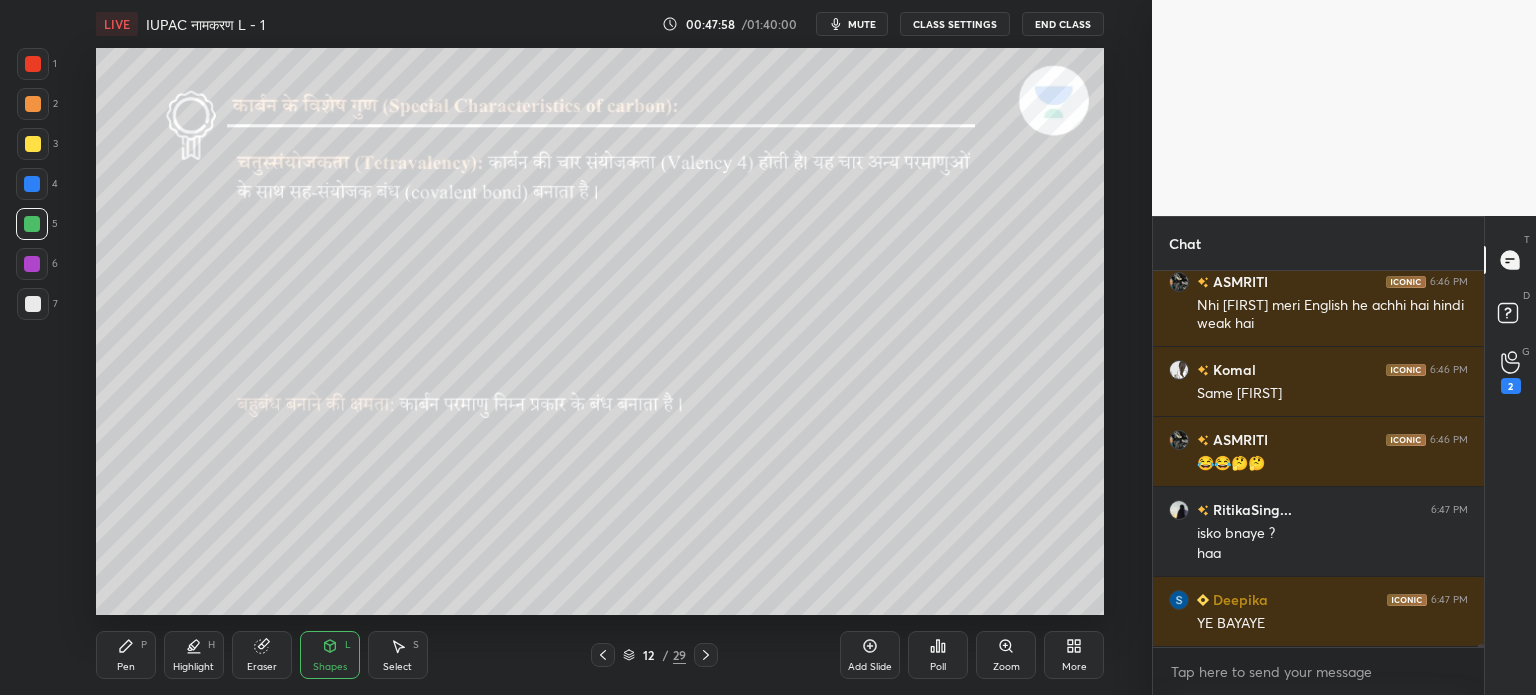 click on "P" at bounding box center [144, 645] 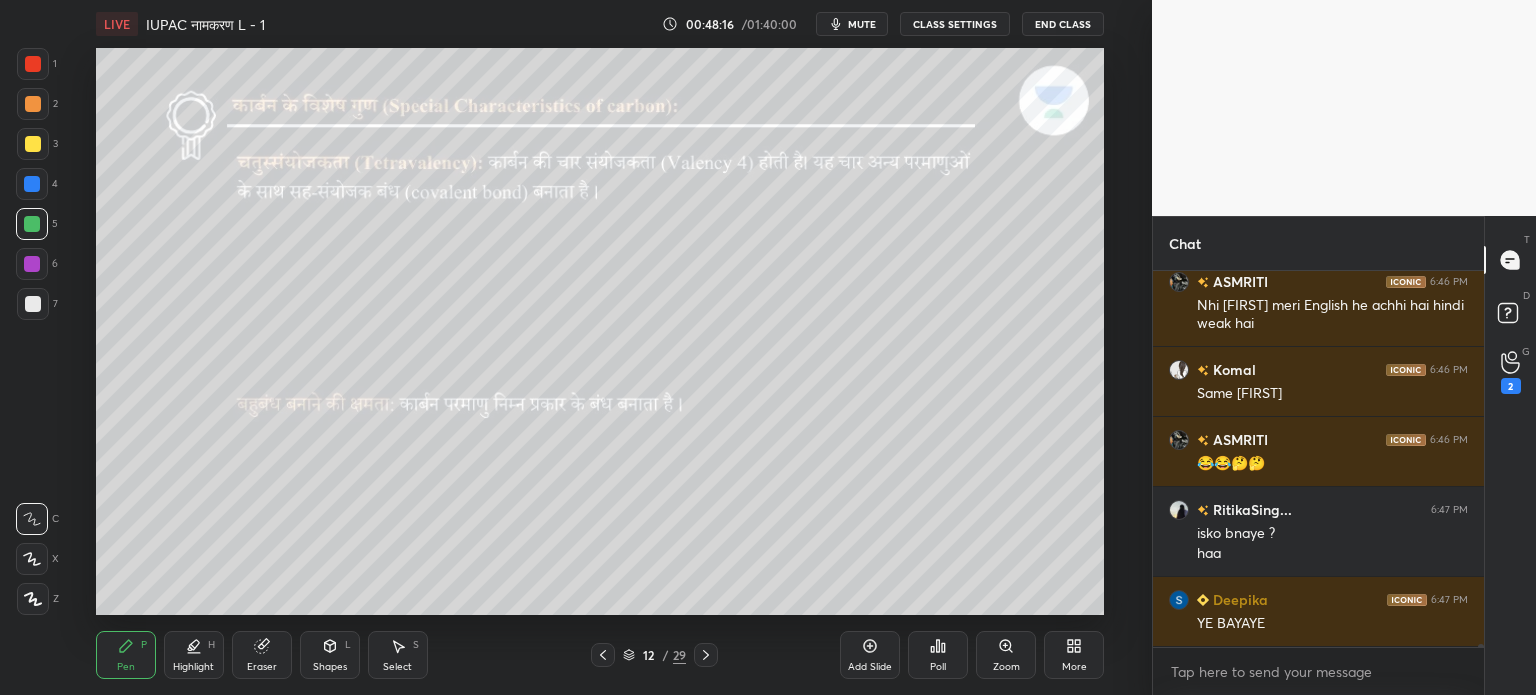 click at bounding box center (33, 144) 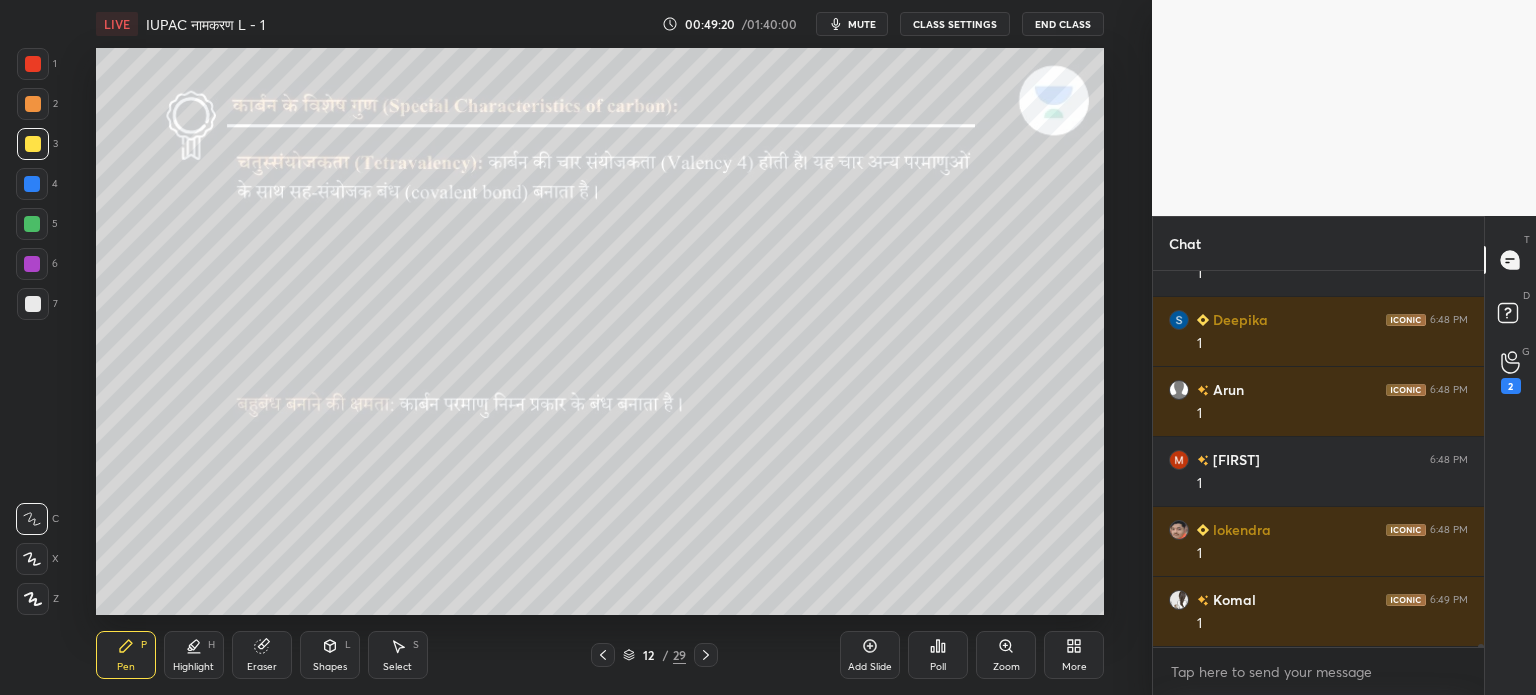 scroll, scrollTop: 45232, scrollLeft: 0, axis: vertical 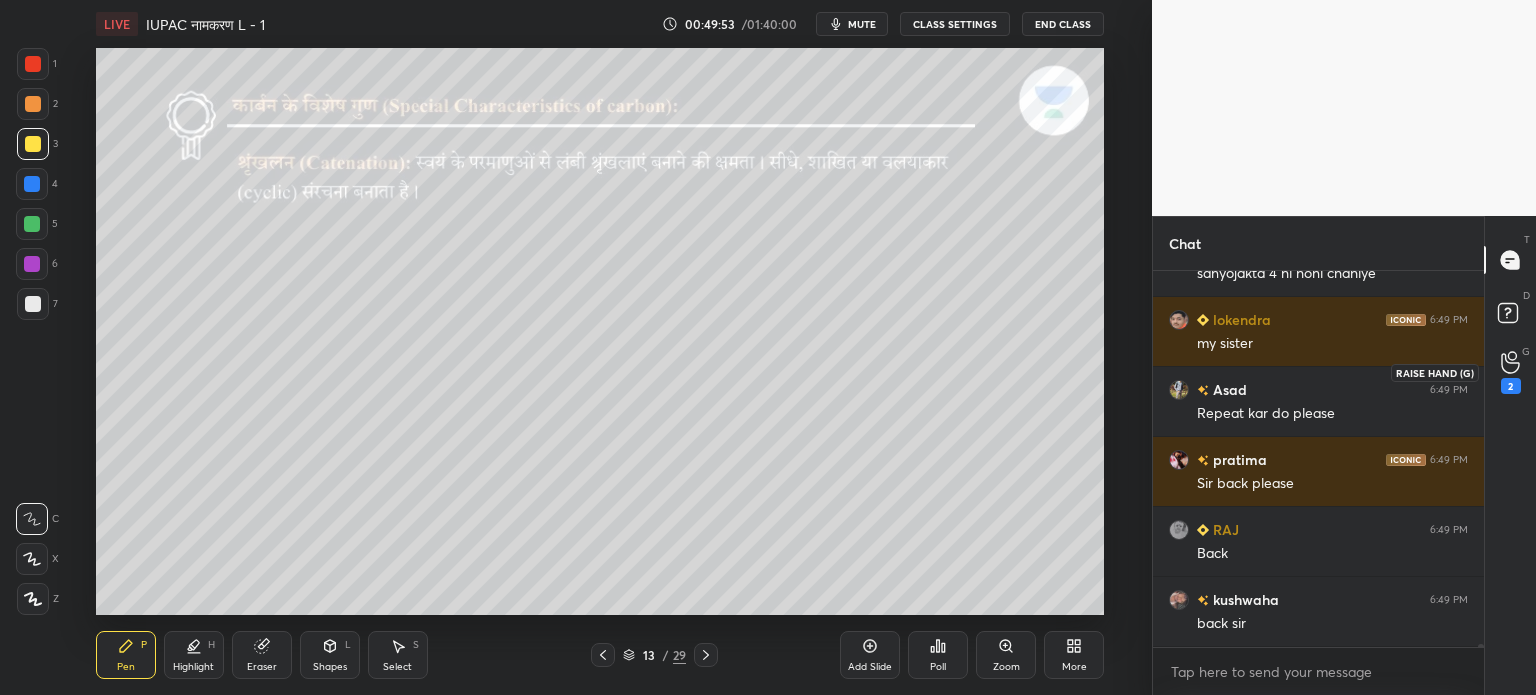 click on "2" at bounding box center [1511, 372] 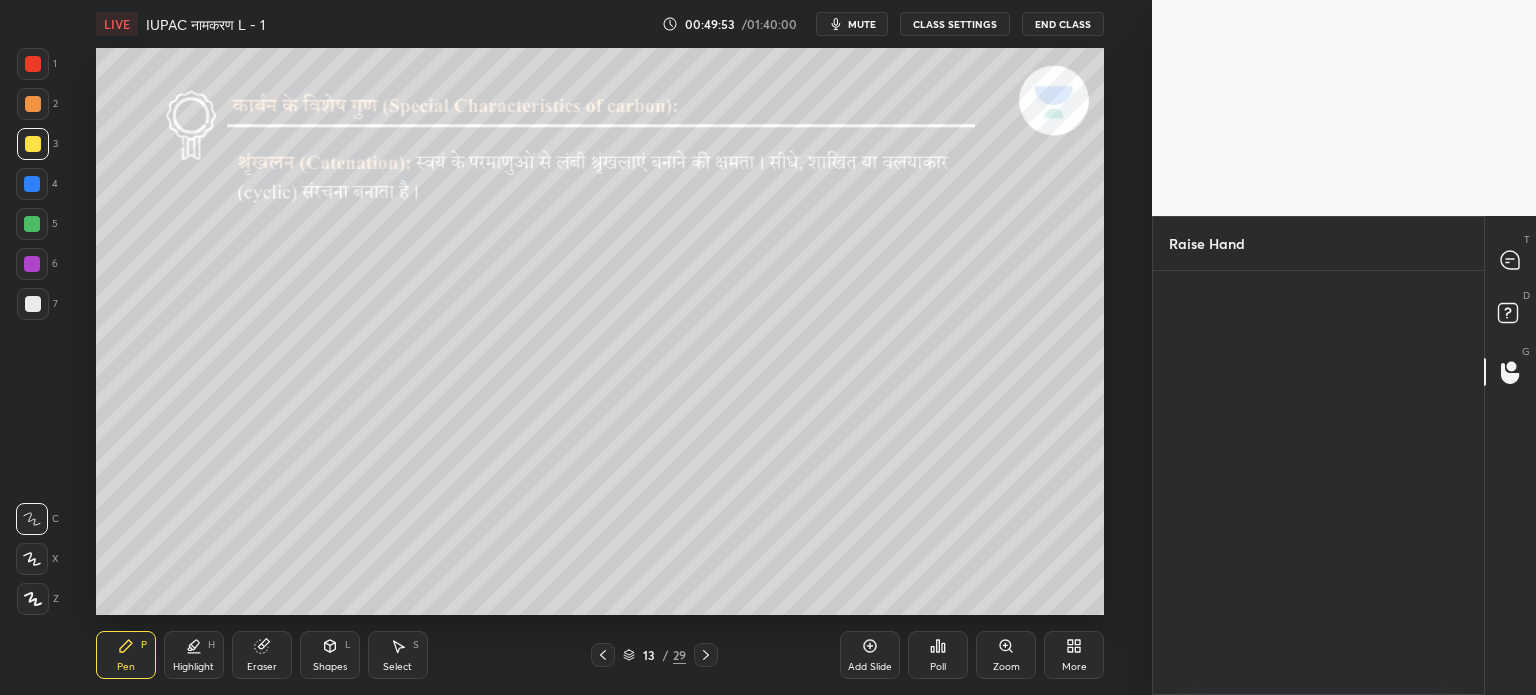 scroll, scrollTop: 418, scrollLeft: 325, axis: both 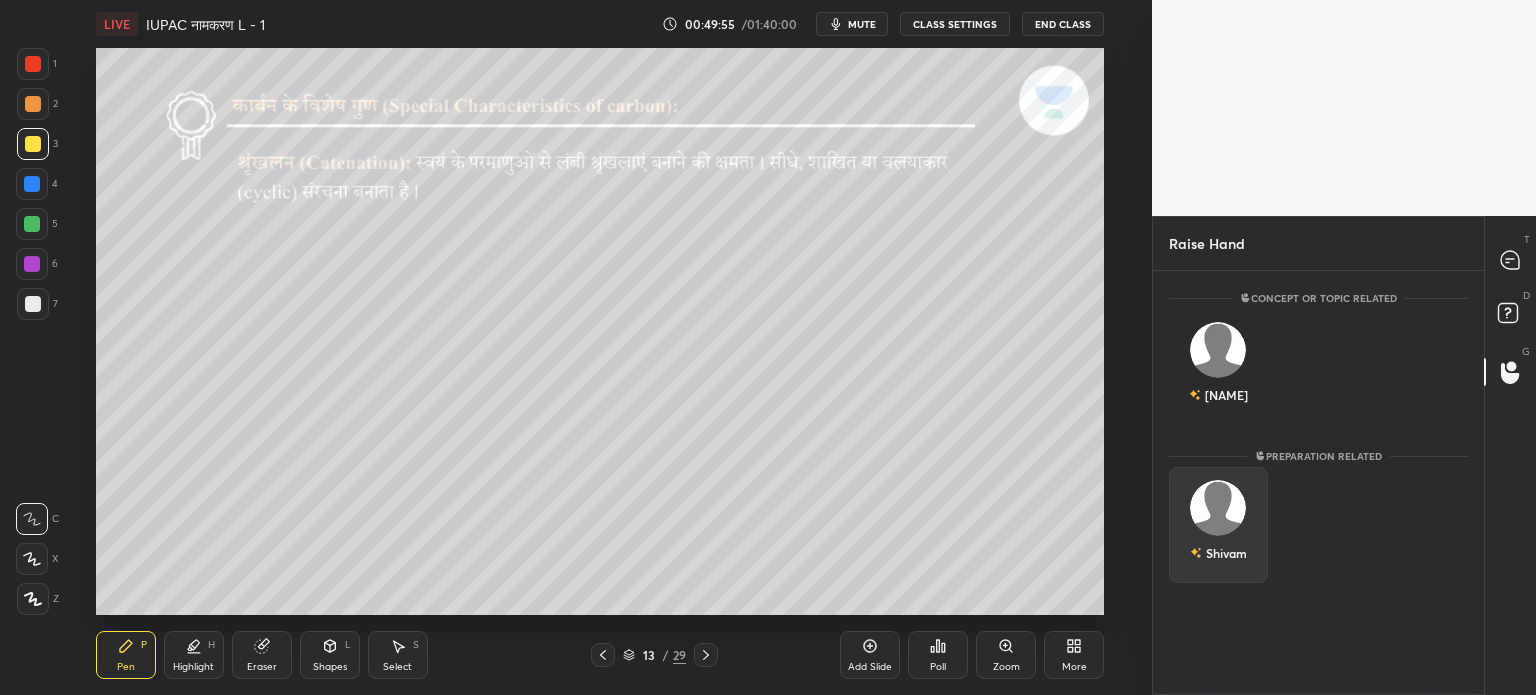 click on "Shivam" at bounding box center (1218, 525) 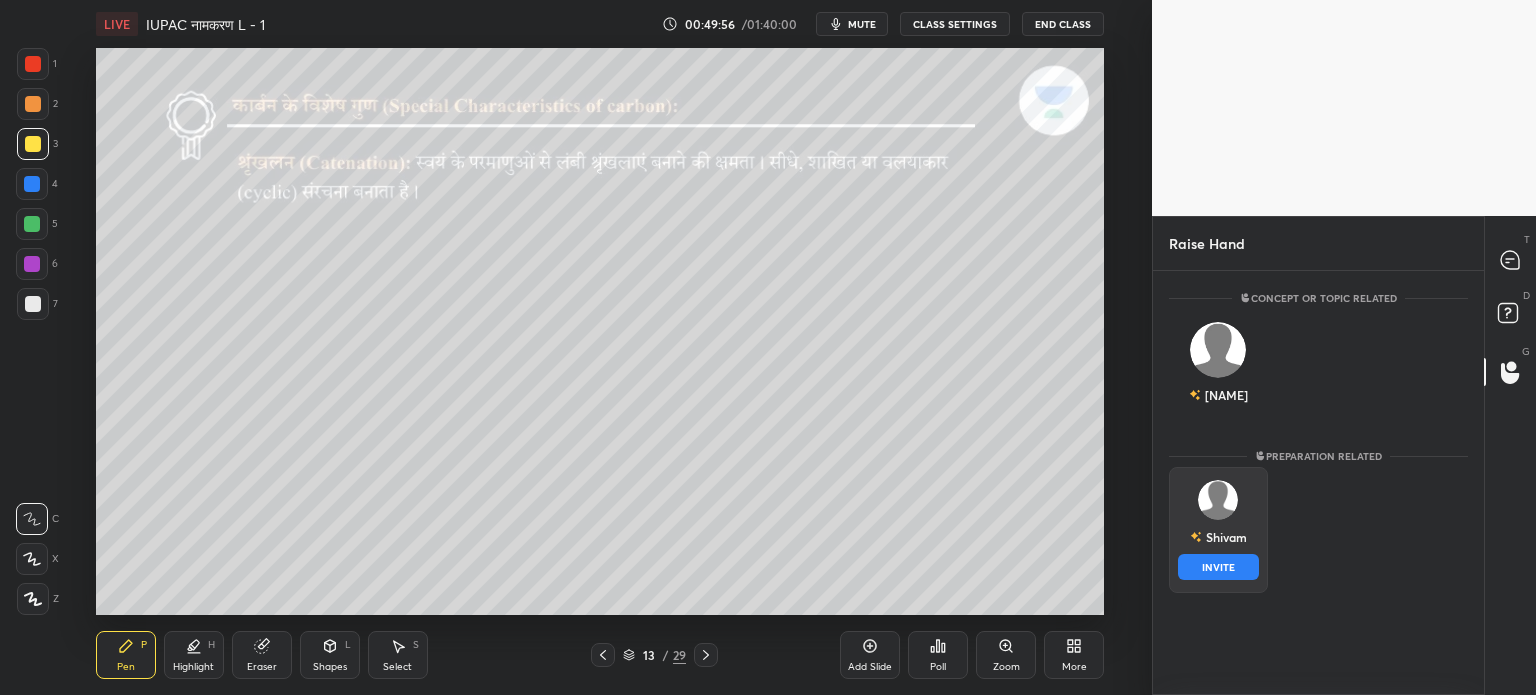 click on "INVITE" at bounding box center (1218, 567) 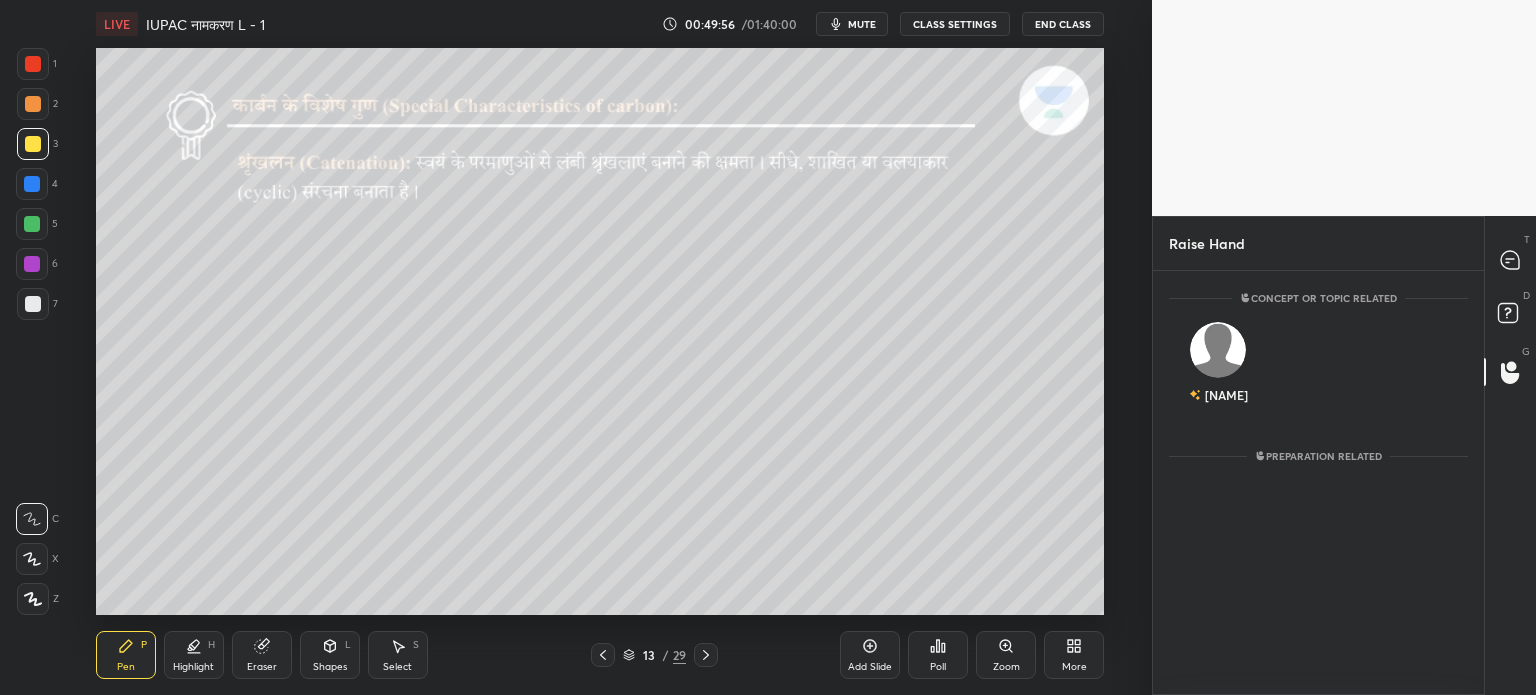 scroll, scrollTop: 338, scrollLeft: 325, axis: both 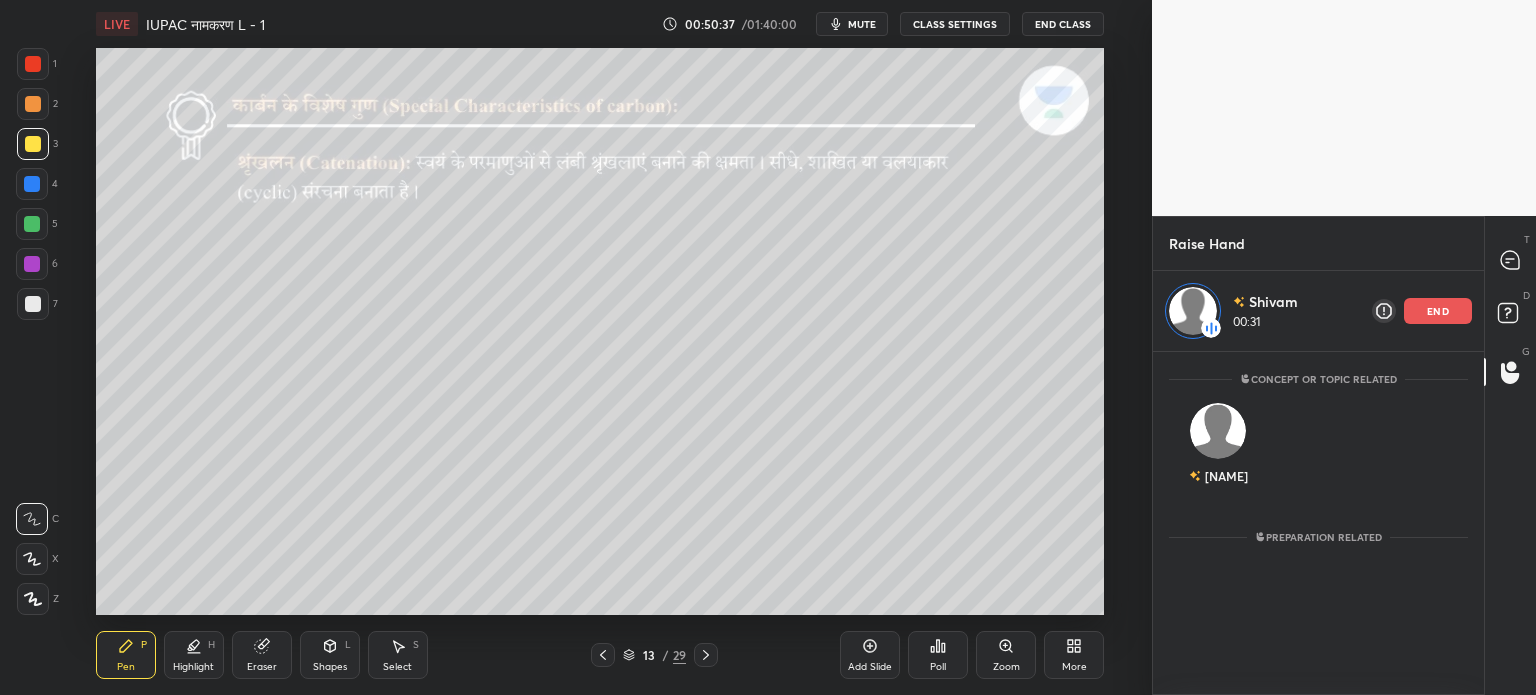 click on "end" at bounding box center (1438, 311) 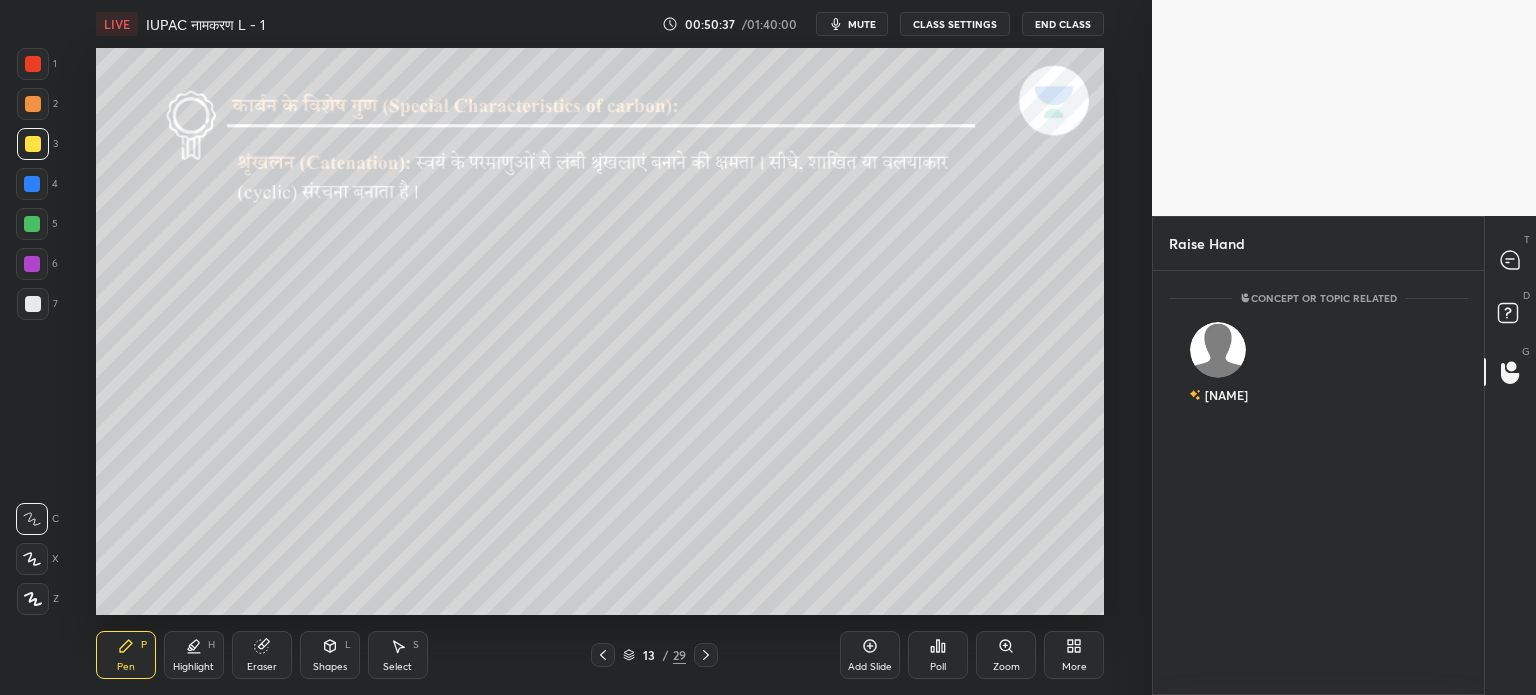 scroll, scrollTop: 5, scrollLeft: 6, axis: both 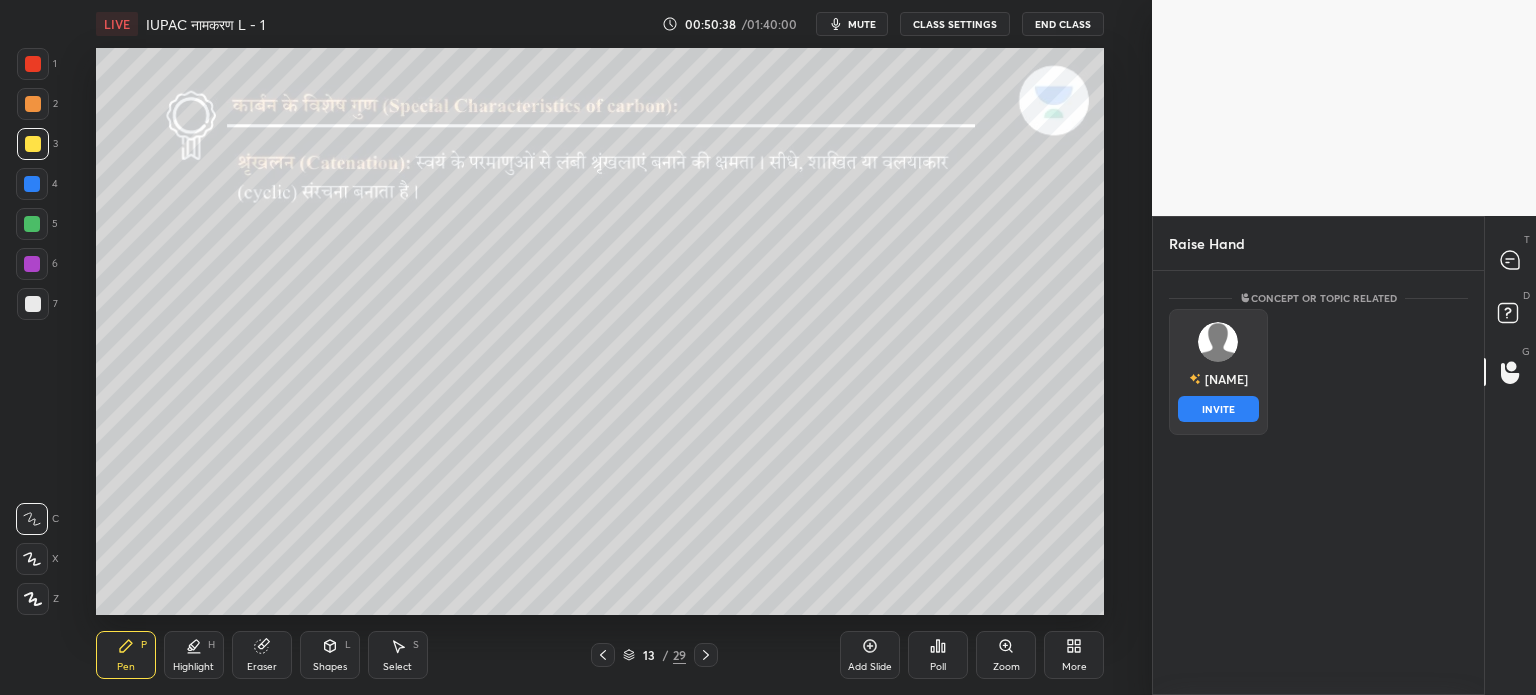 click at bounding box center [1218, 342] 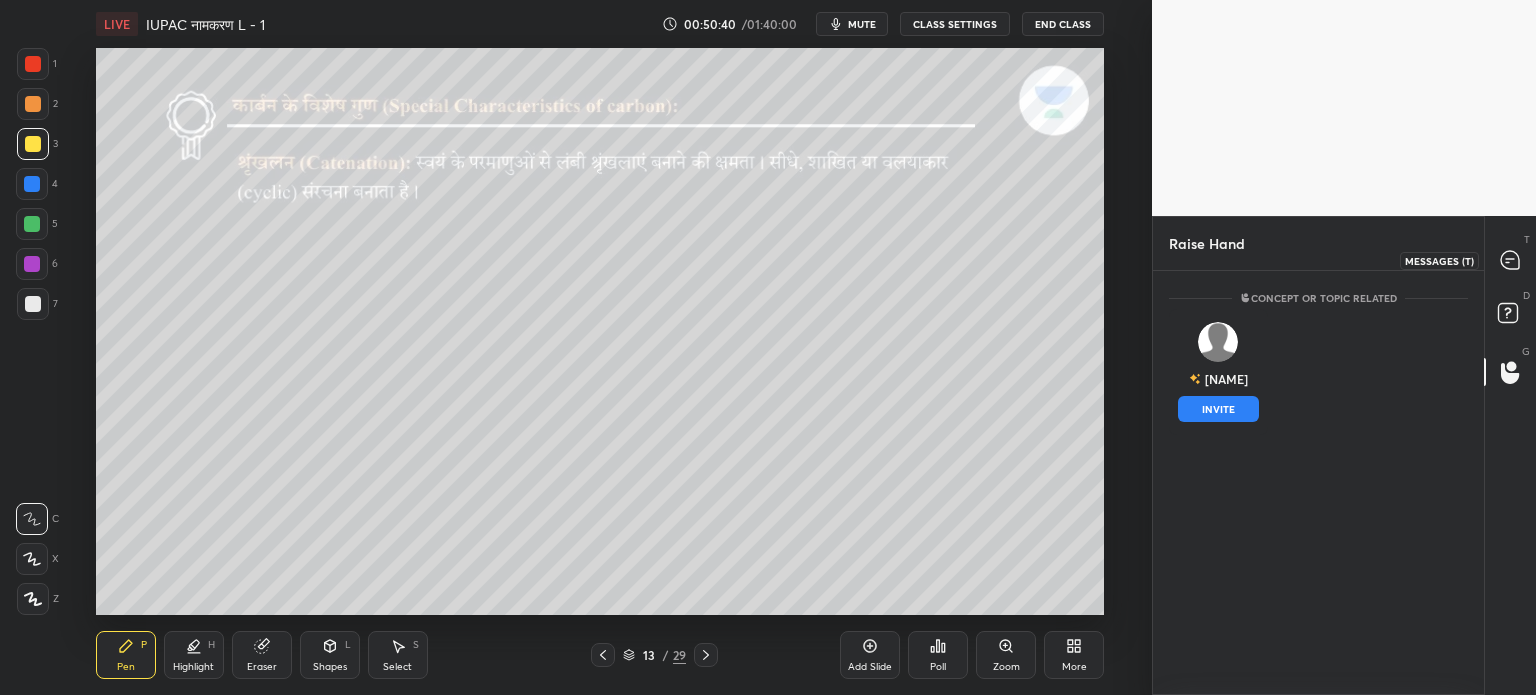 click 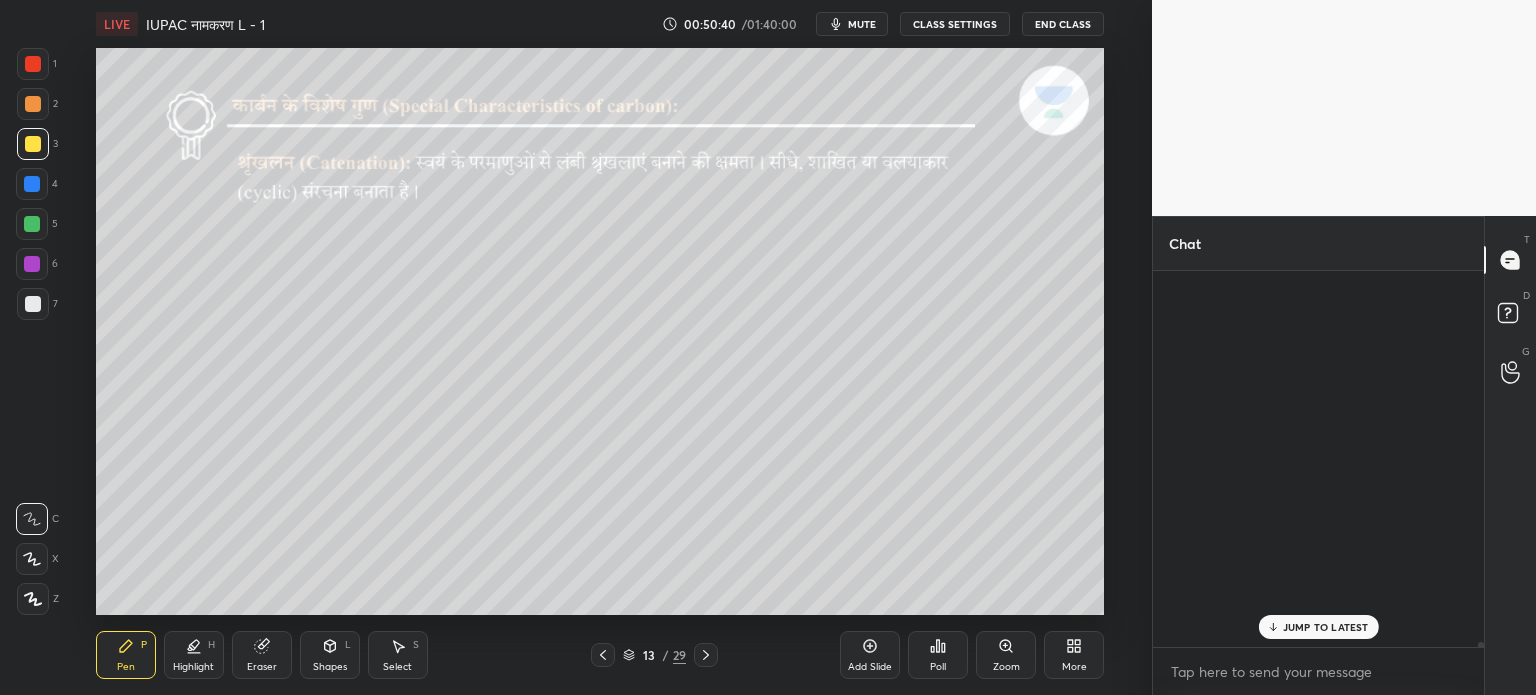 scroll, scrollTop: 46658, scrollLeft: 0, axis: vertical 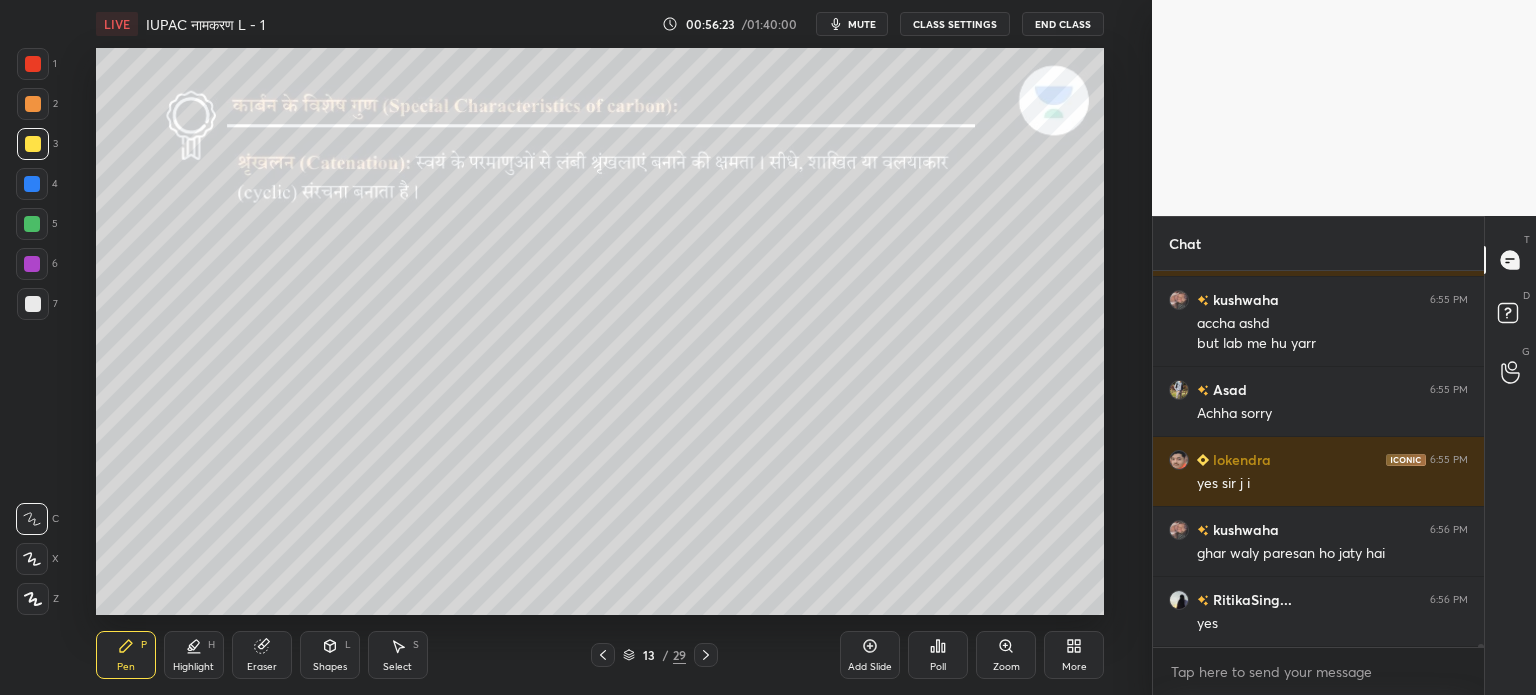 click on "Eraser" at bounding box center [262, 655] 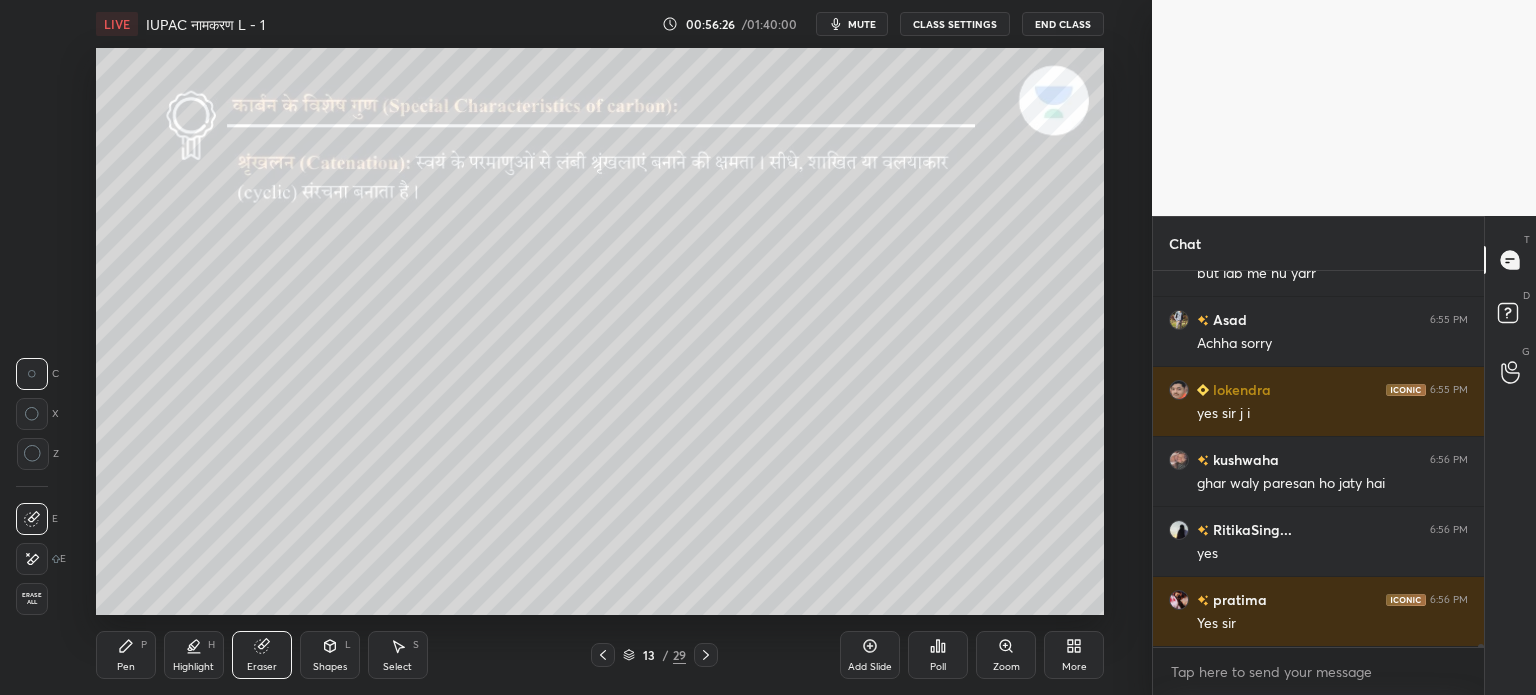 scroll, scrollTop: 51244, scrollLeft: 0, axis: vertical 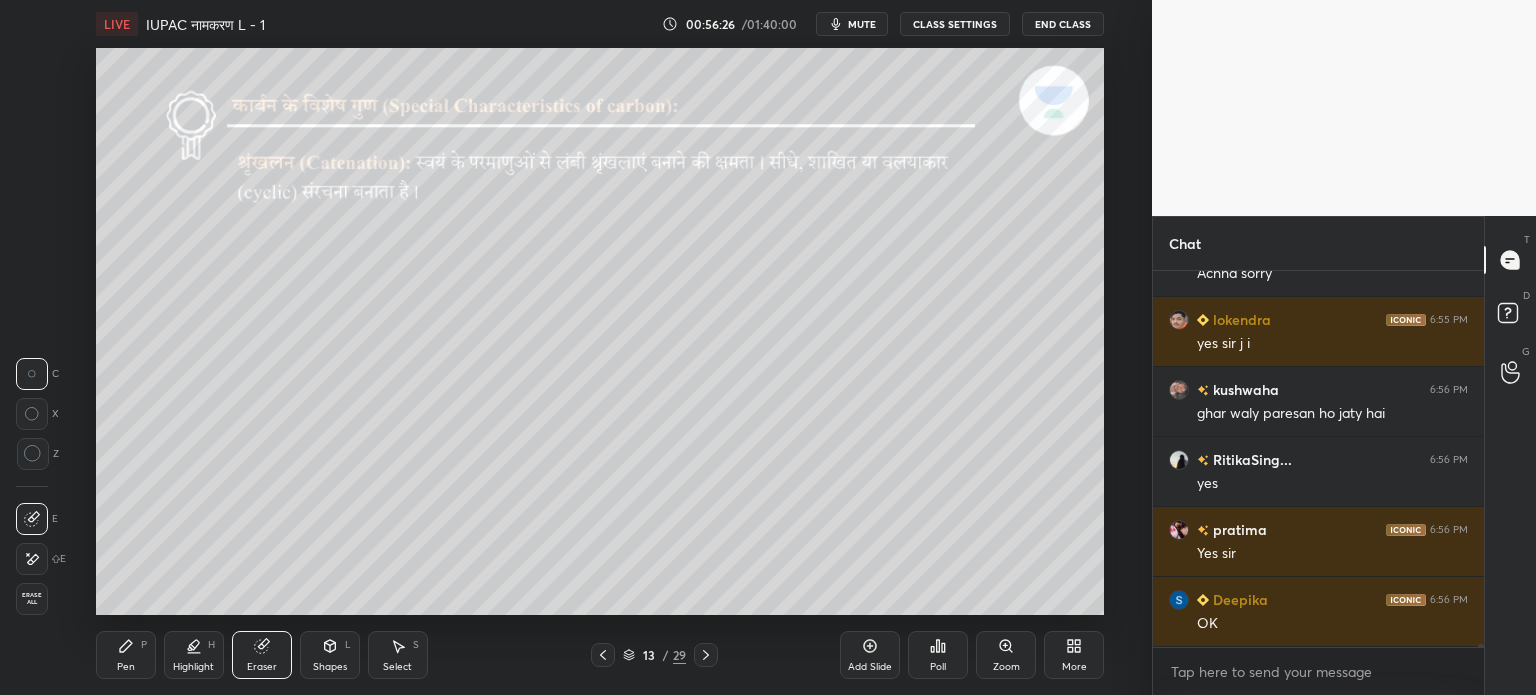 click 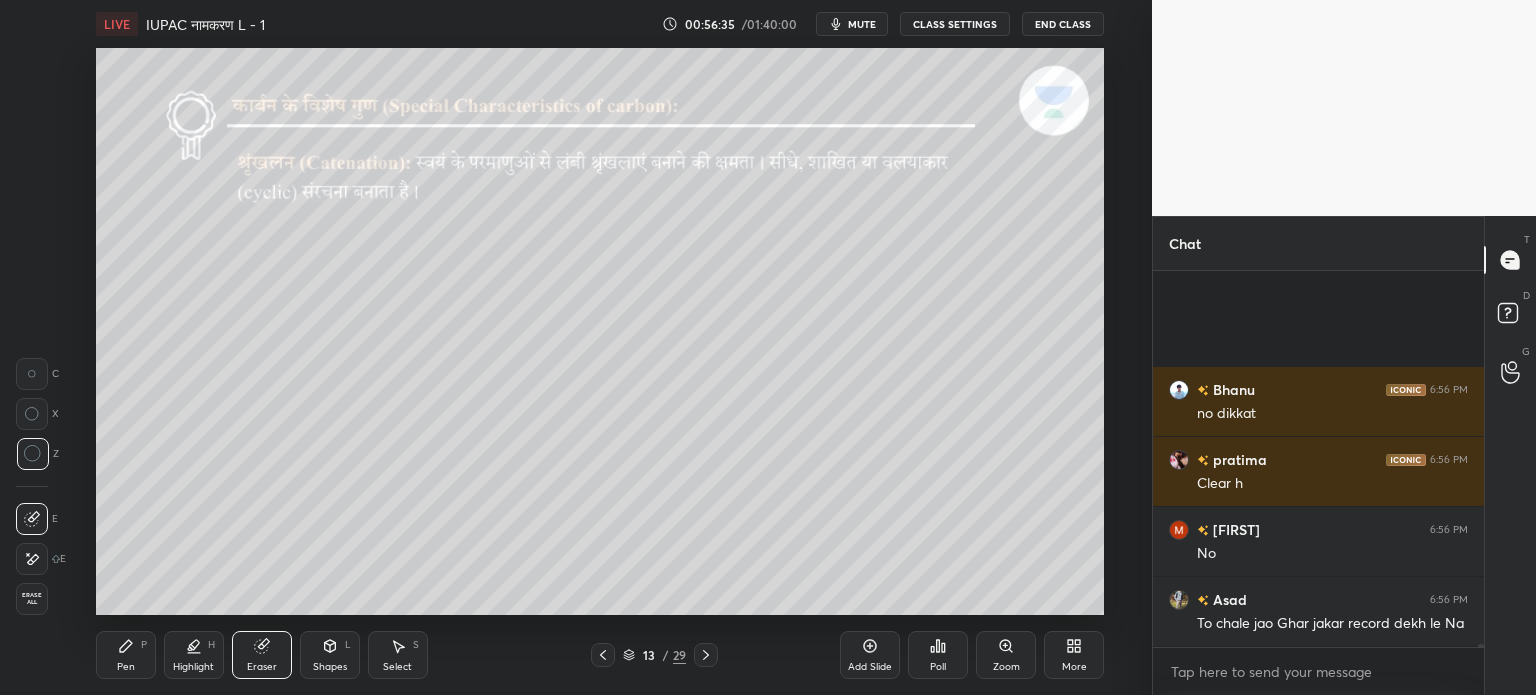 scroll, scrollTop: 52102, scrollLeft: 0, axis: vertical 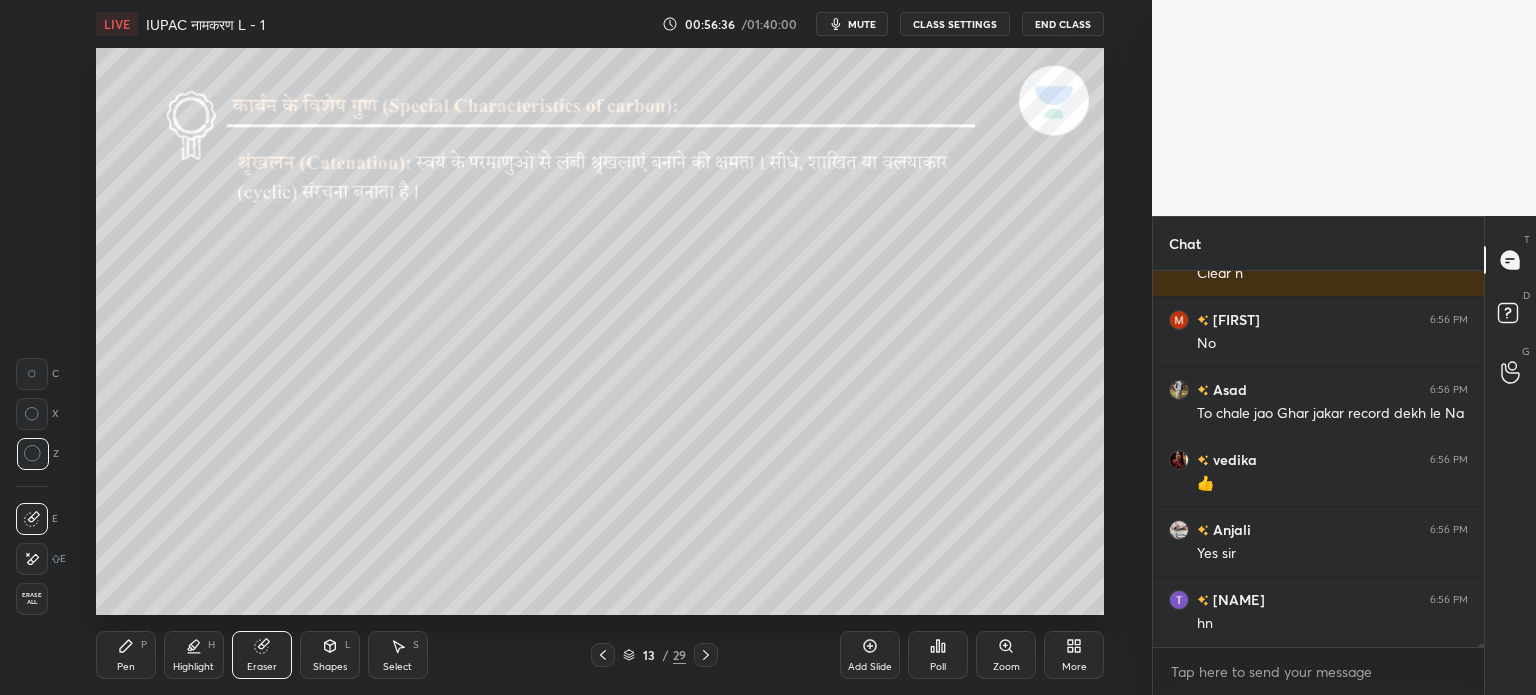 click 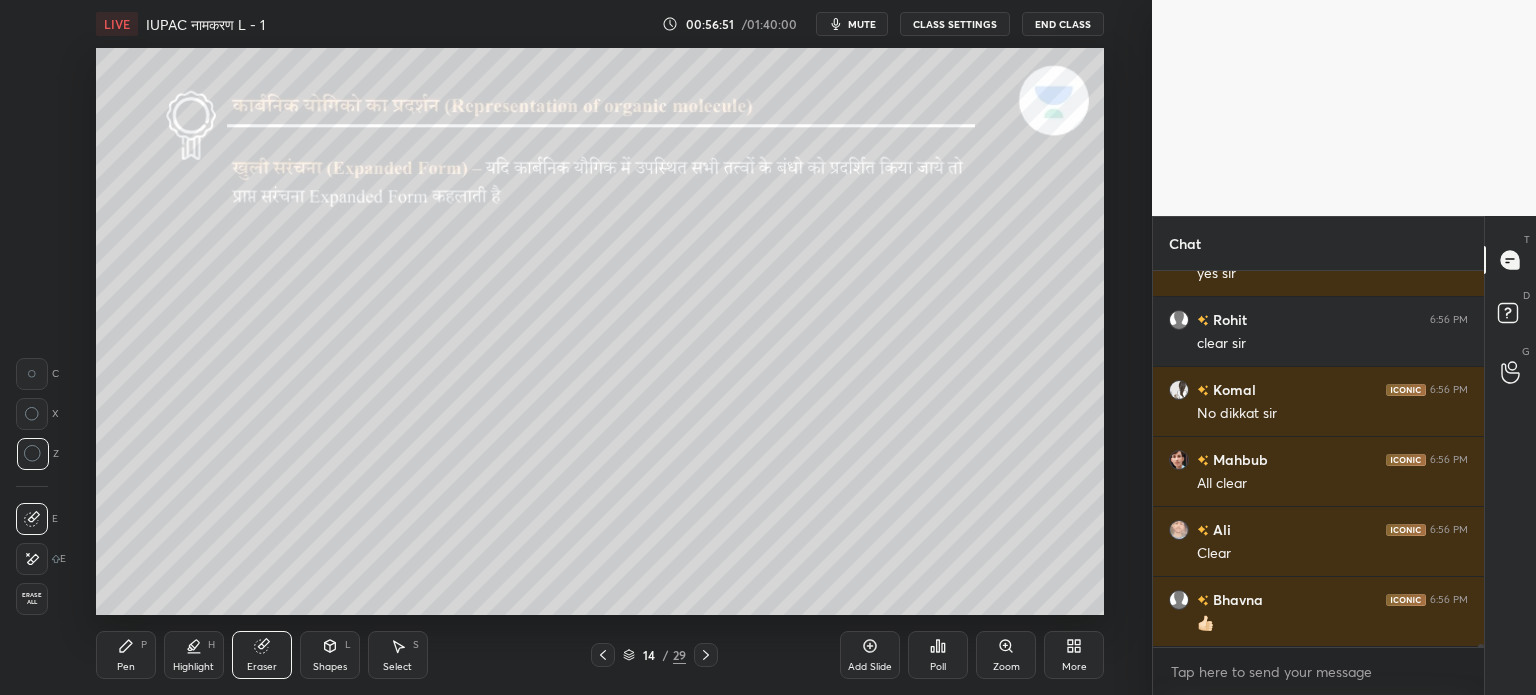 scroll, scrollTop: 53012, scrollLeft: 0, axis: vertical 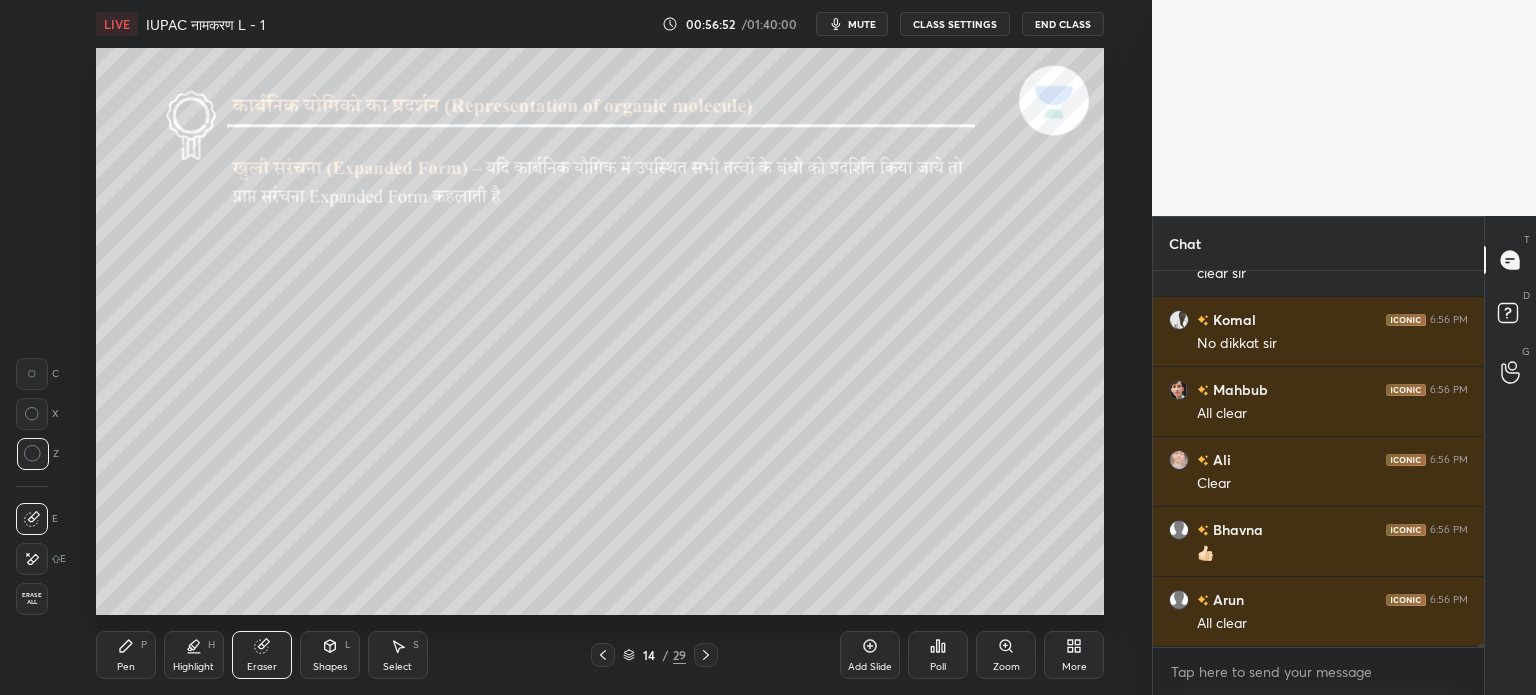 click on "Pen P" at bounding box center [126, 655] 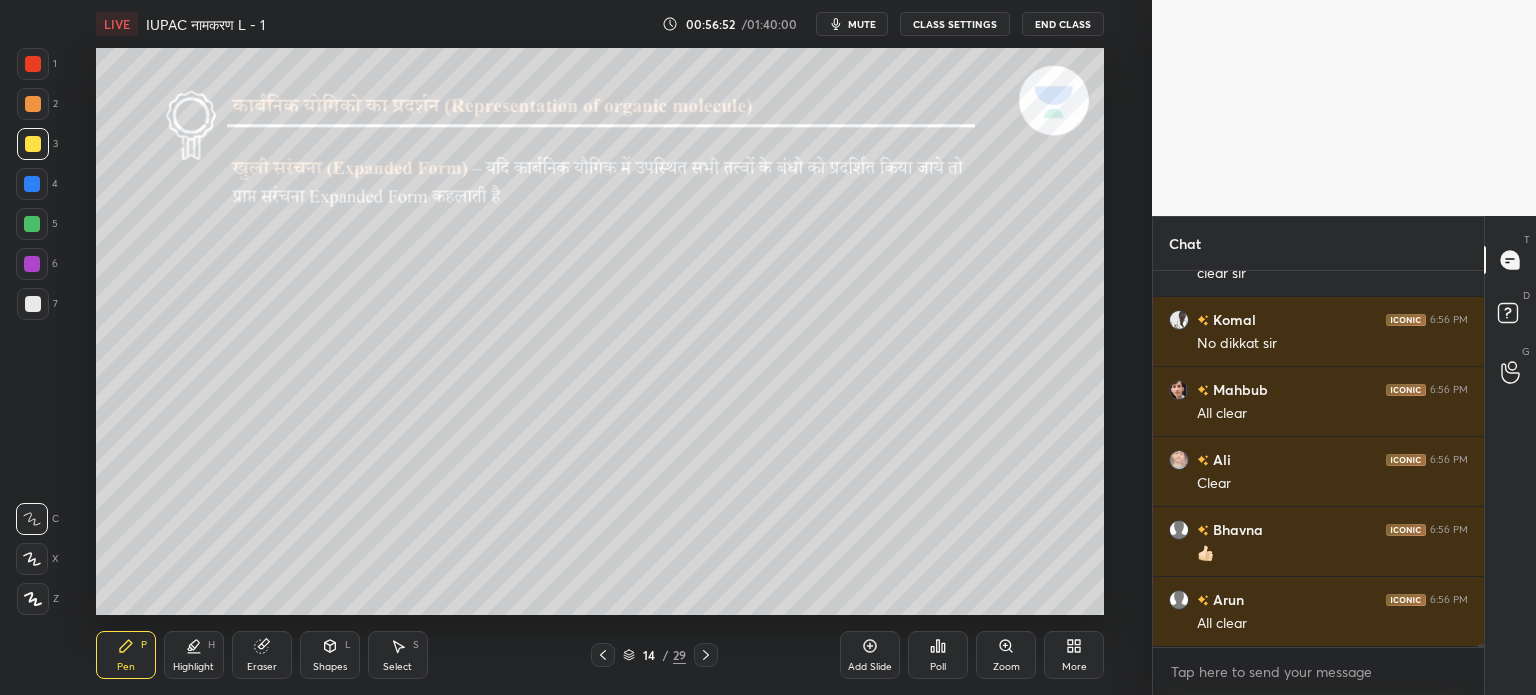 scroll, scrollTop: 53082, scrollLeft: 0, axis: vertical 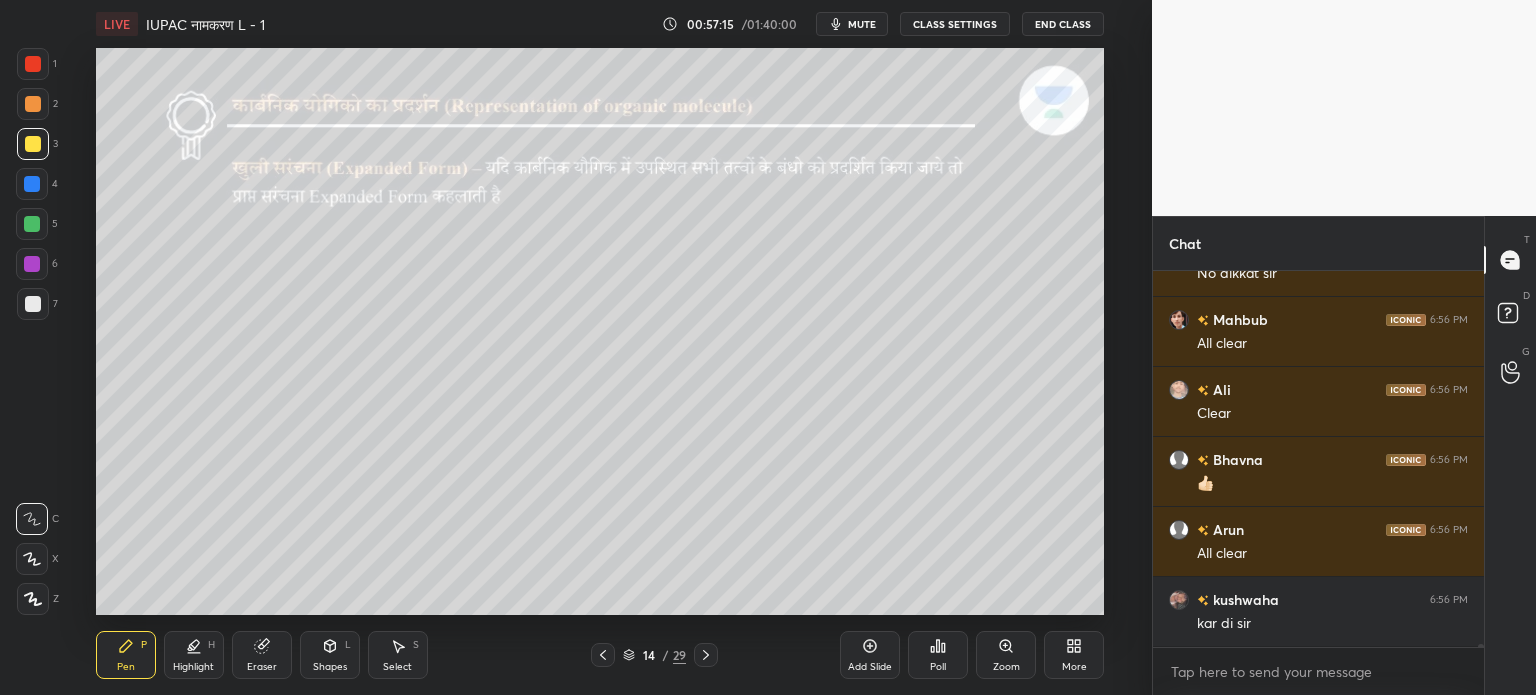 click at bounding box center (33, 144) 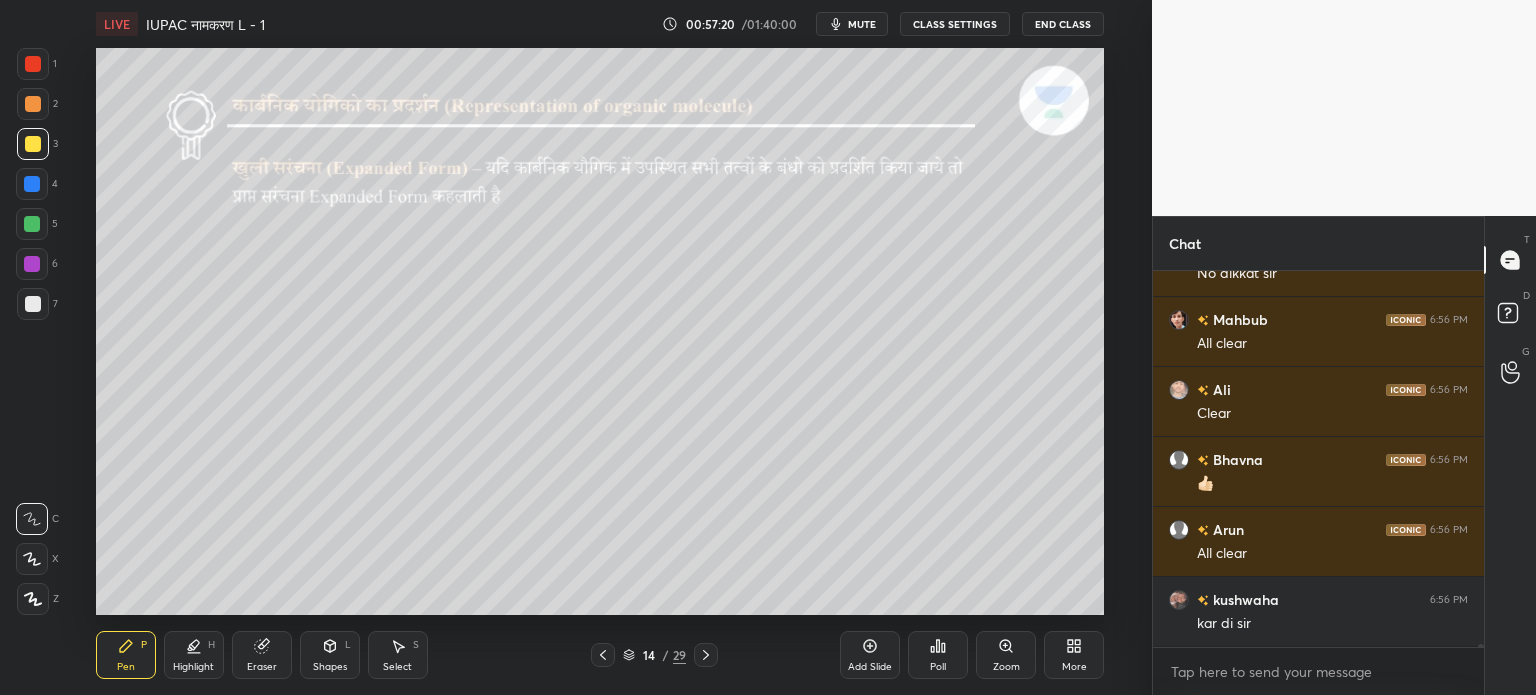 click 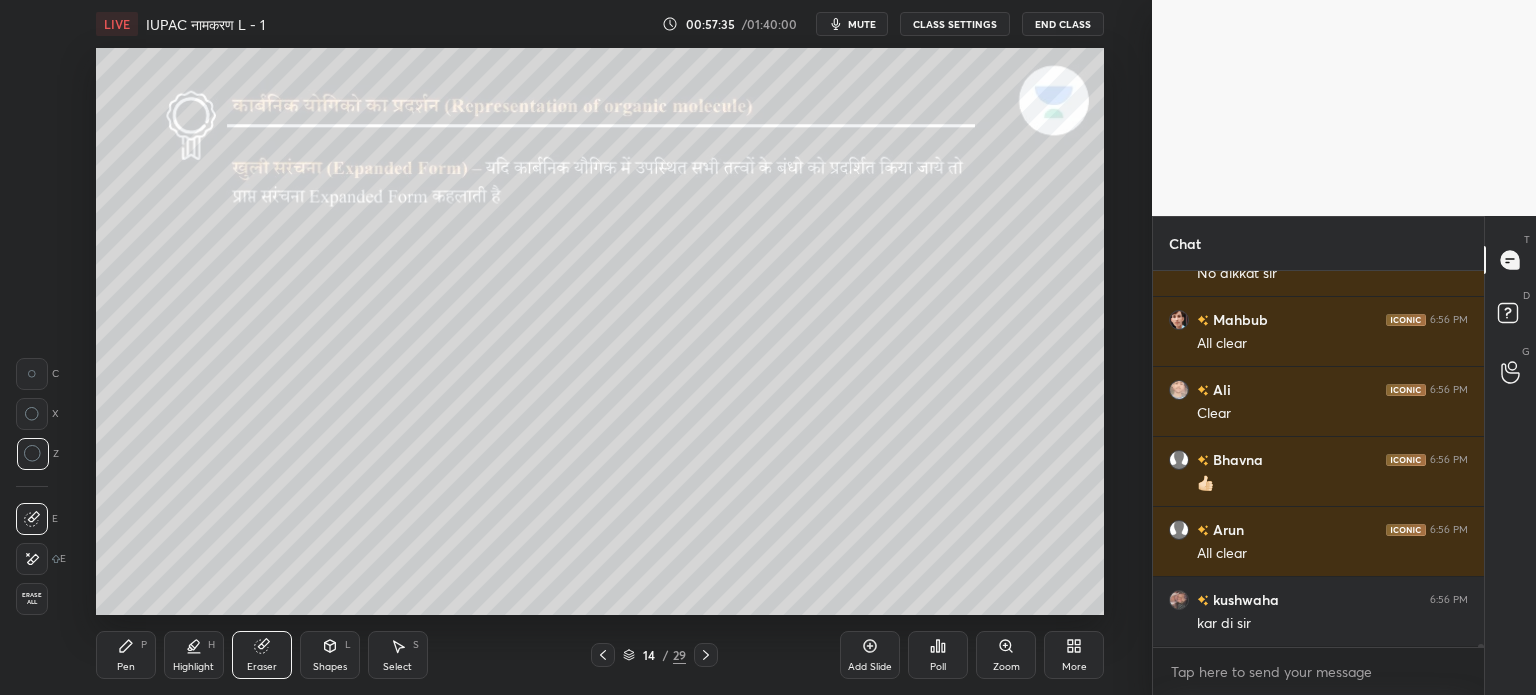 click on "Pen P" at bounding box center (126, 655) 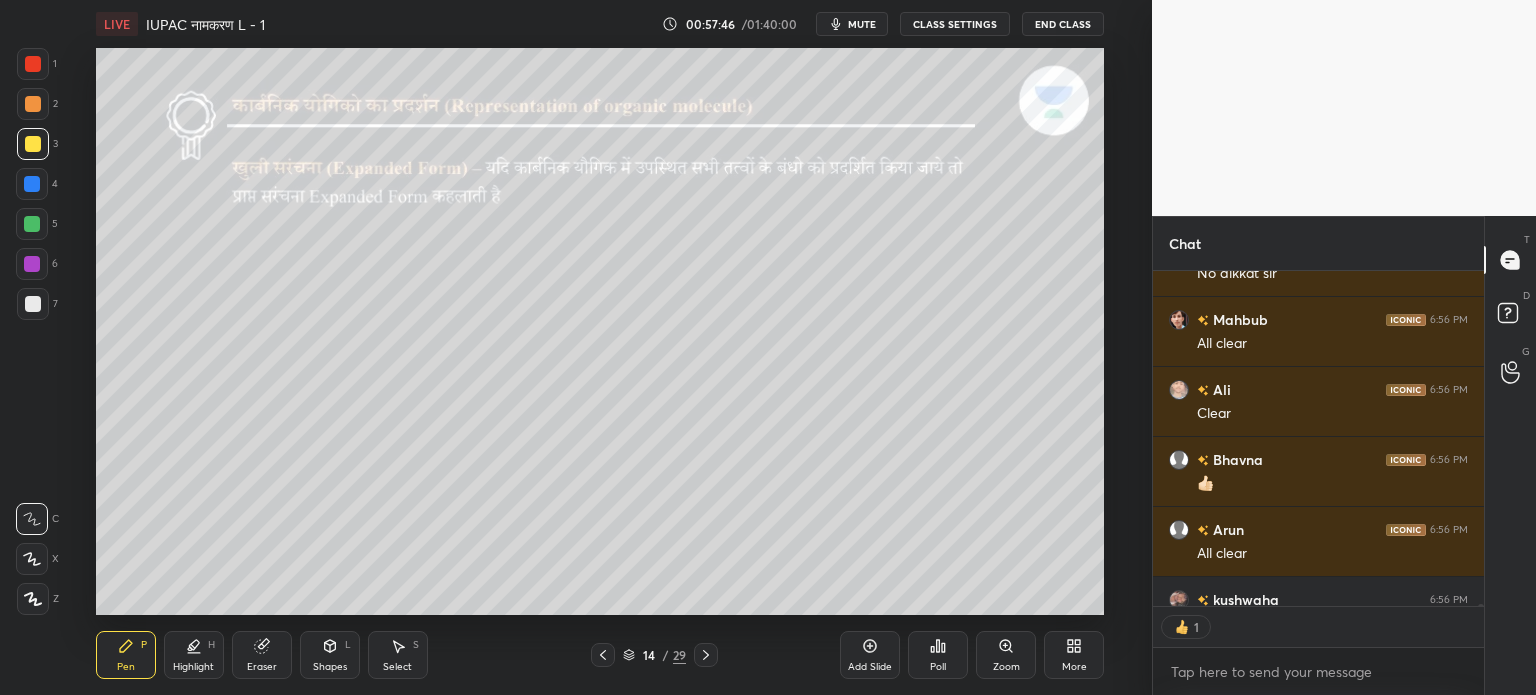 scroll, scrollTop: 330, scrollLeft: 325, axis: both 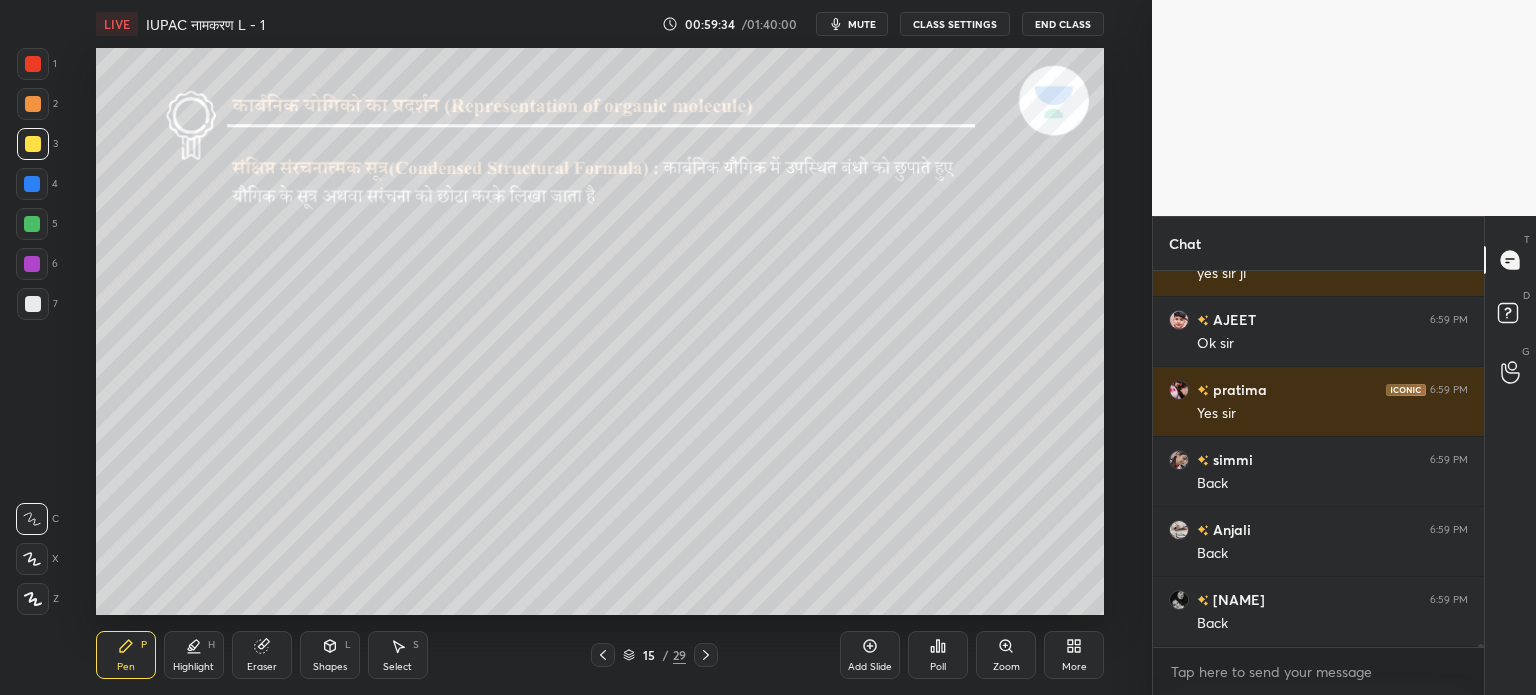 click 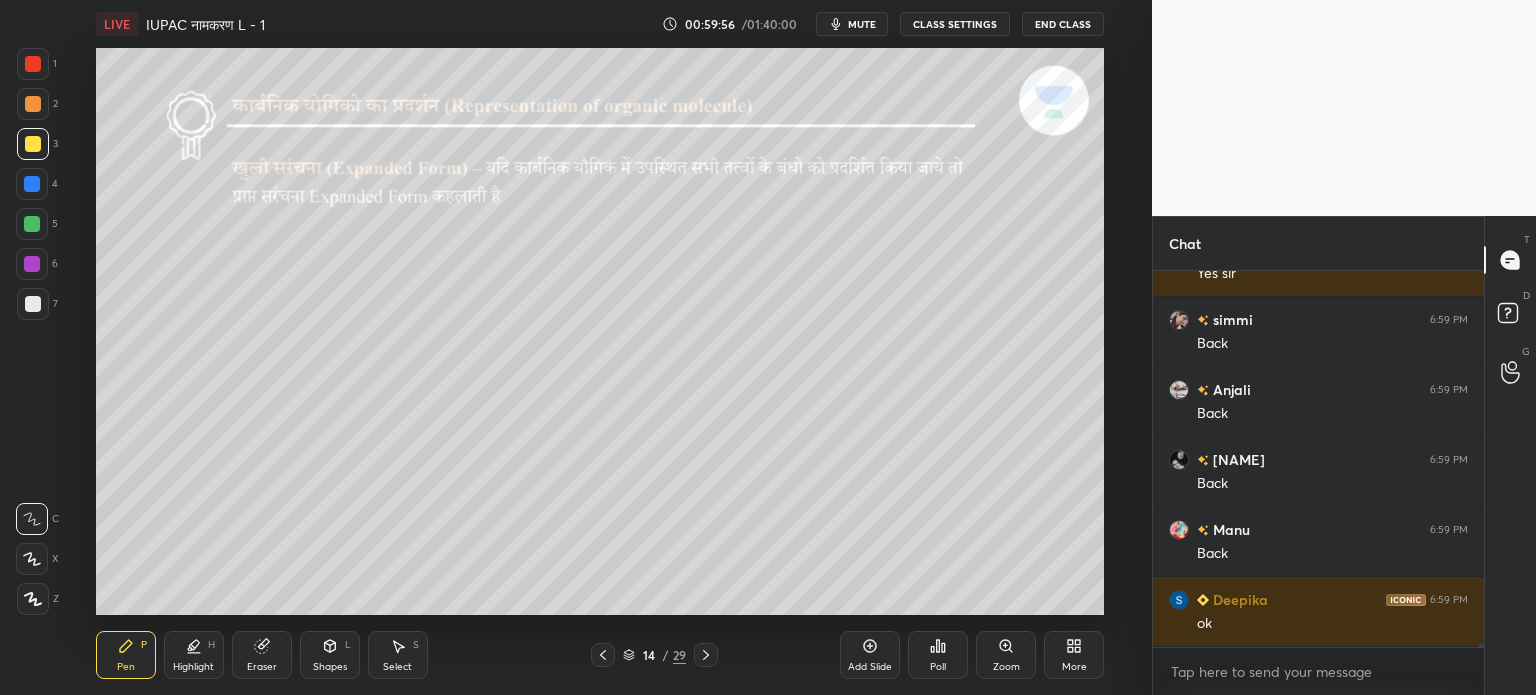 scroll, scrollTop: 53782, scrollLeft: 0, axis: vertical 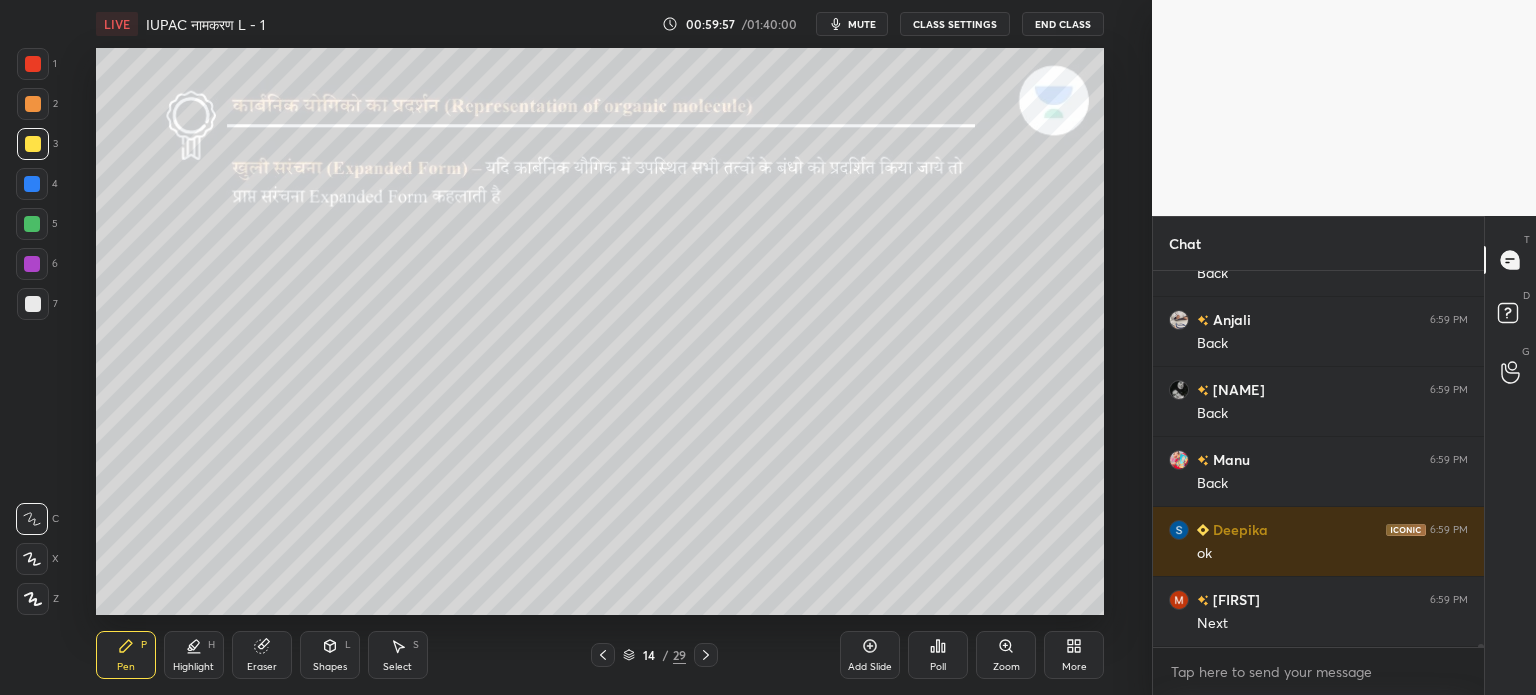 click 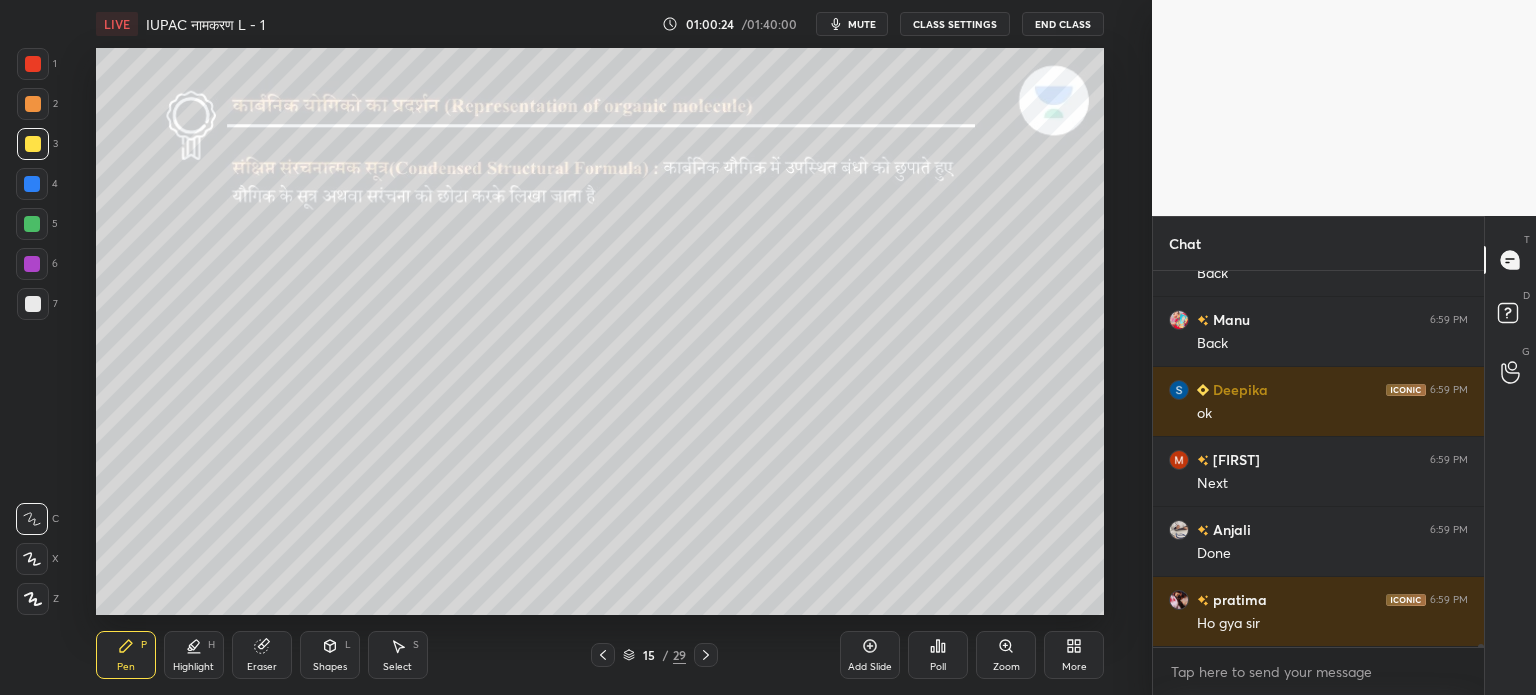 scroll, scrollTop: 53992, scrollLeft: 0, axis: vertical 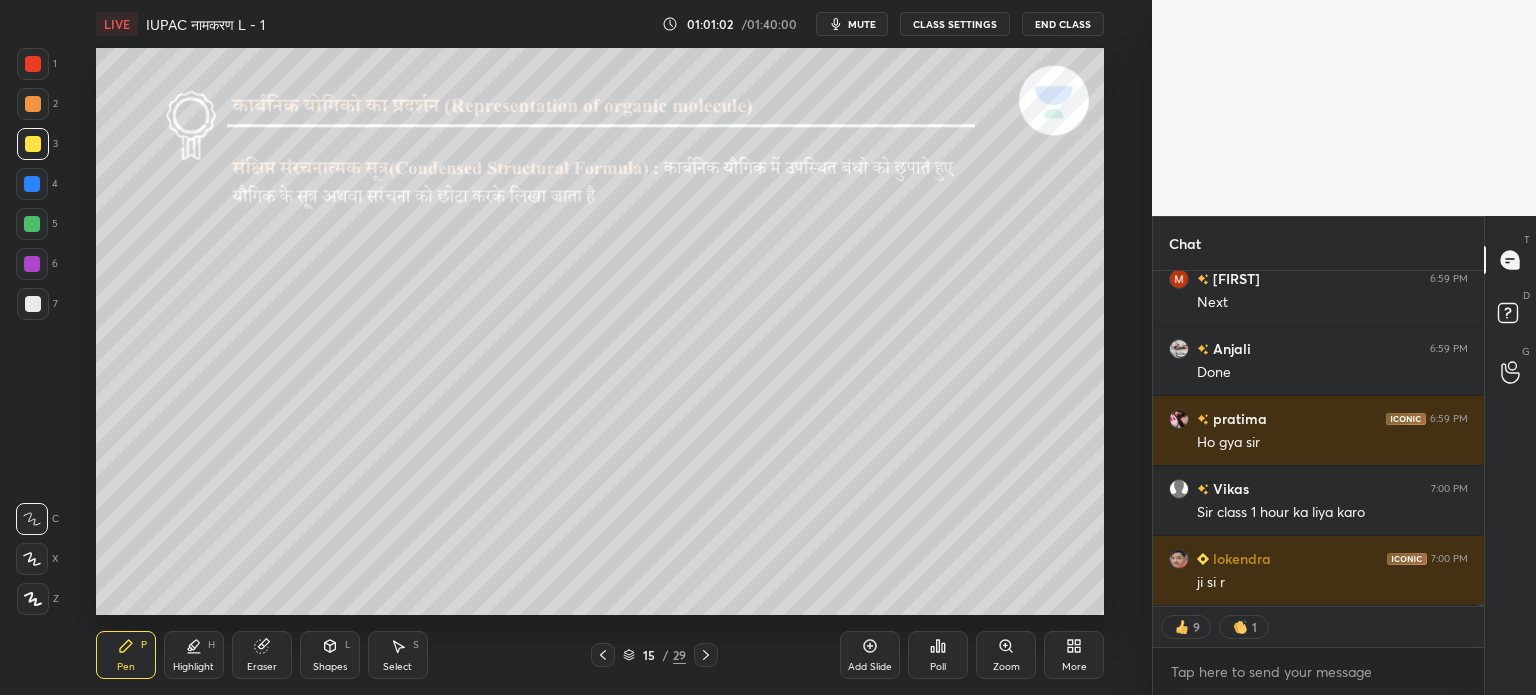 click 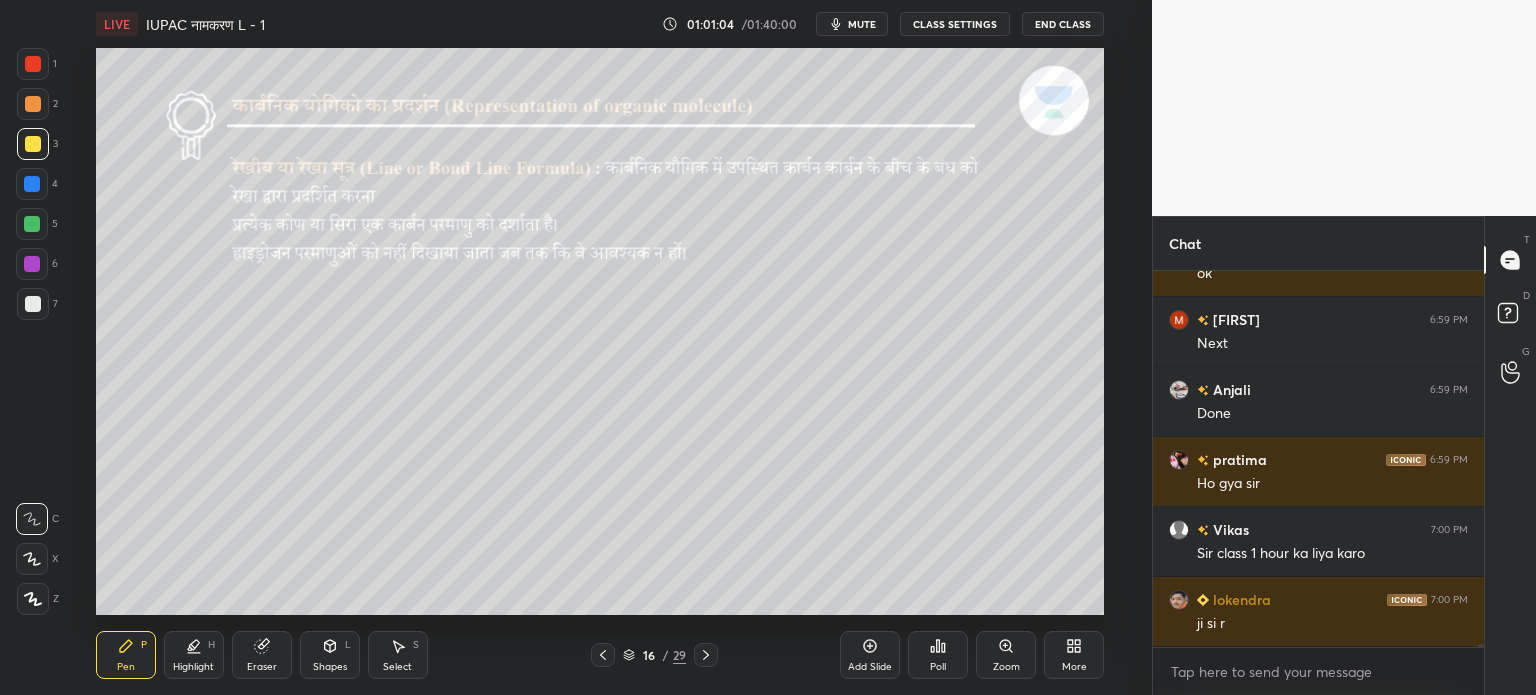 scroll, scrollTop: 5, scrollLeft: 6, axis: both 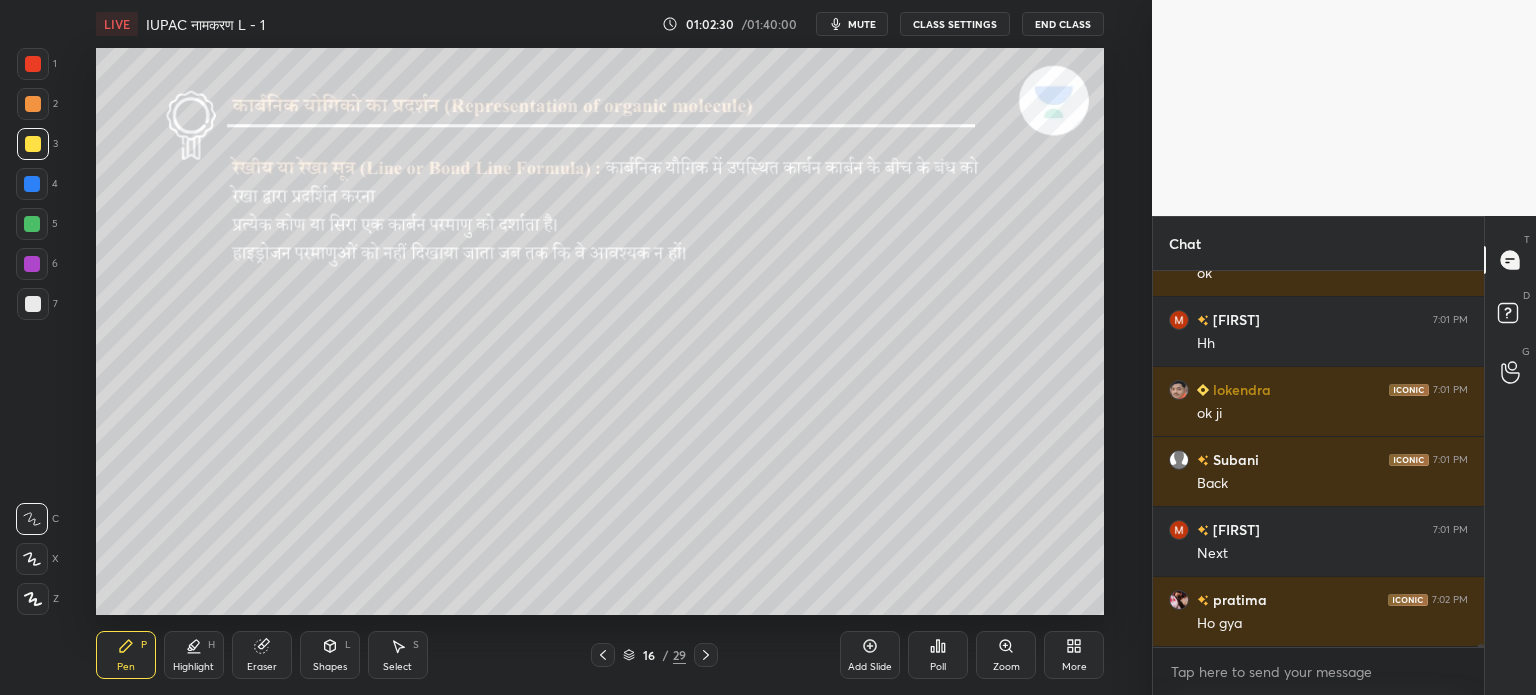 click 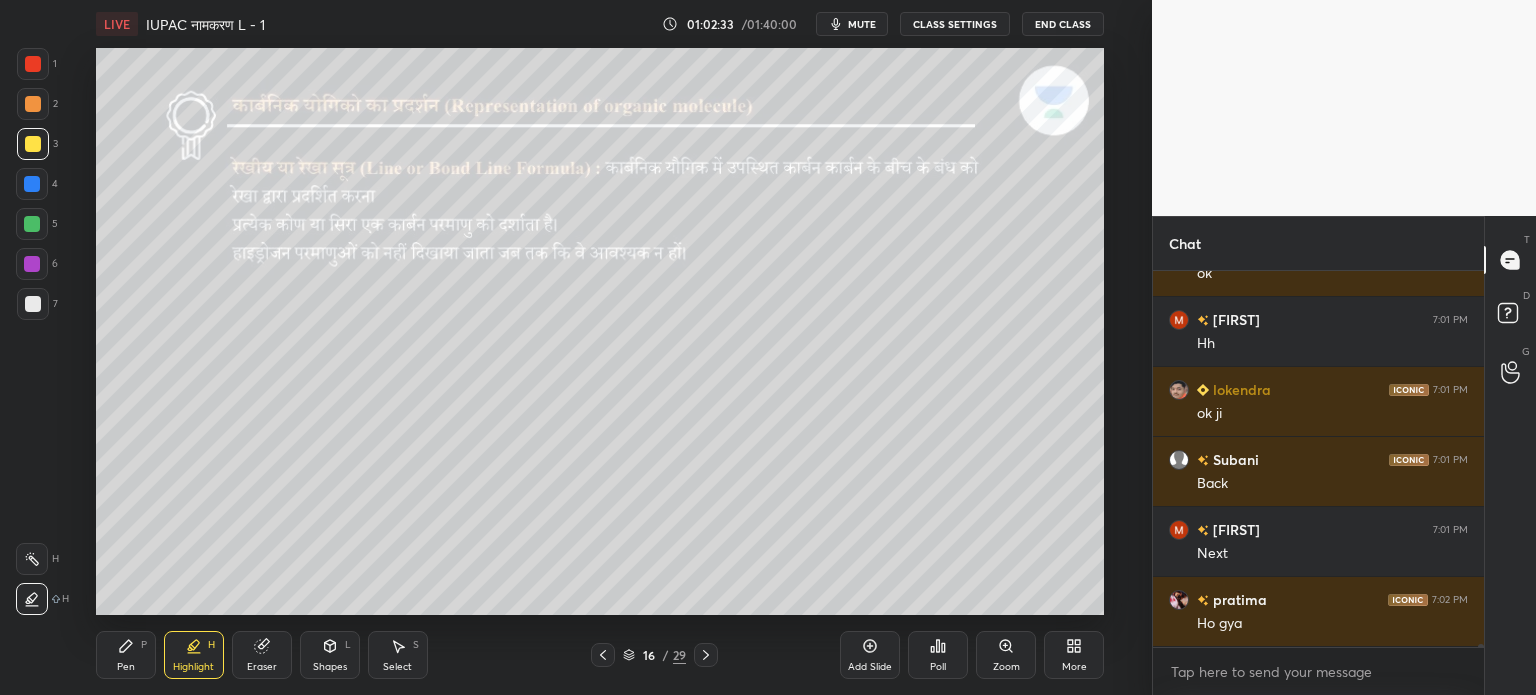click 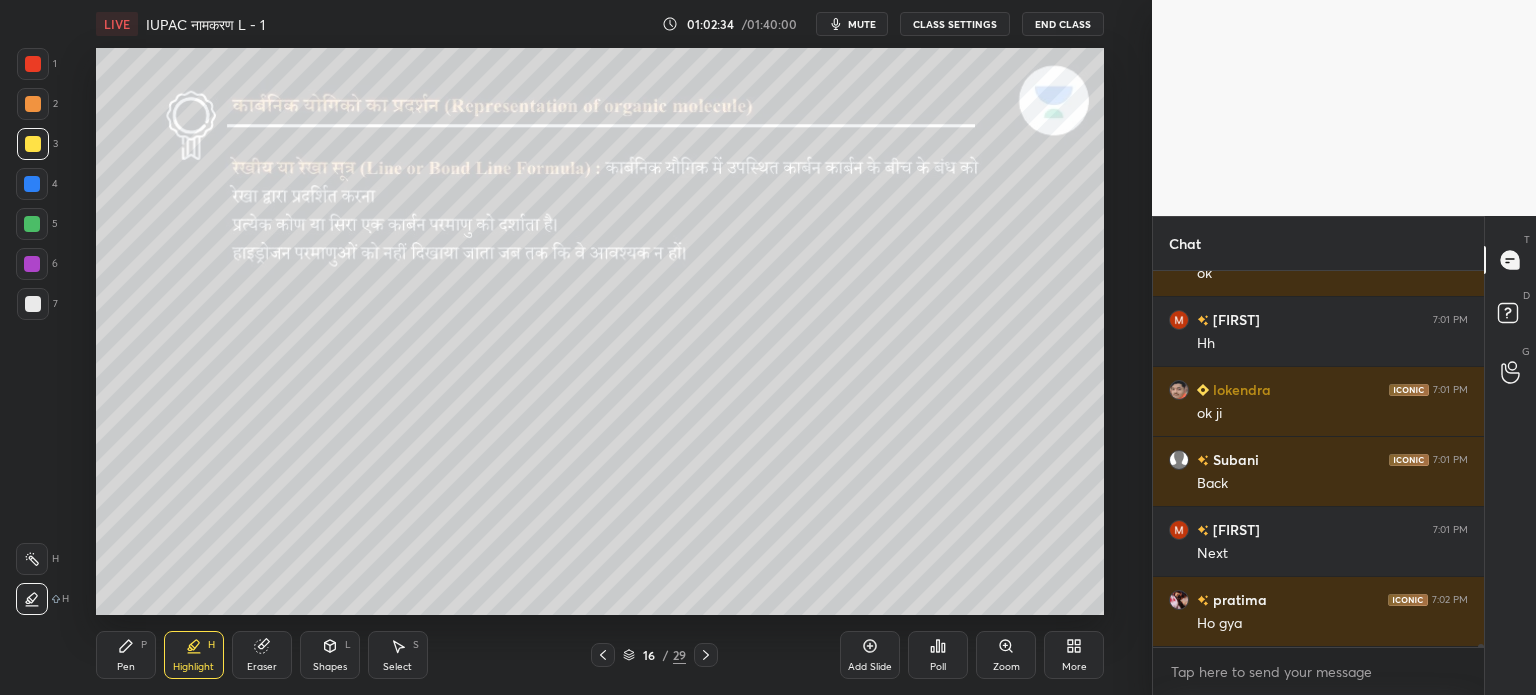click at bounding box center [33, 144] 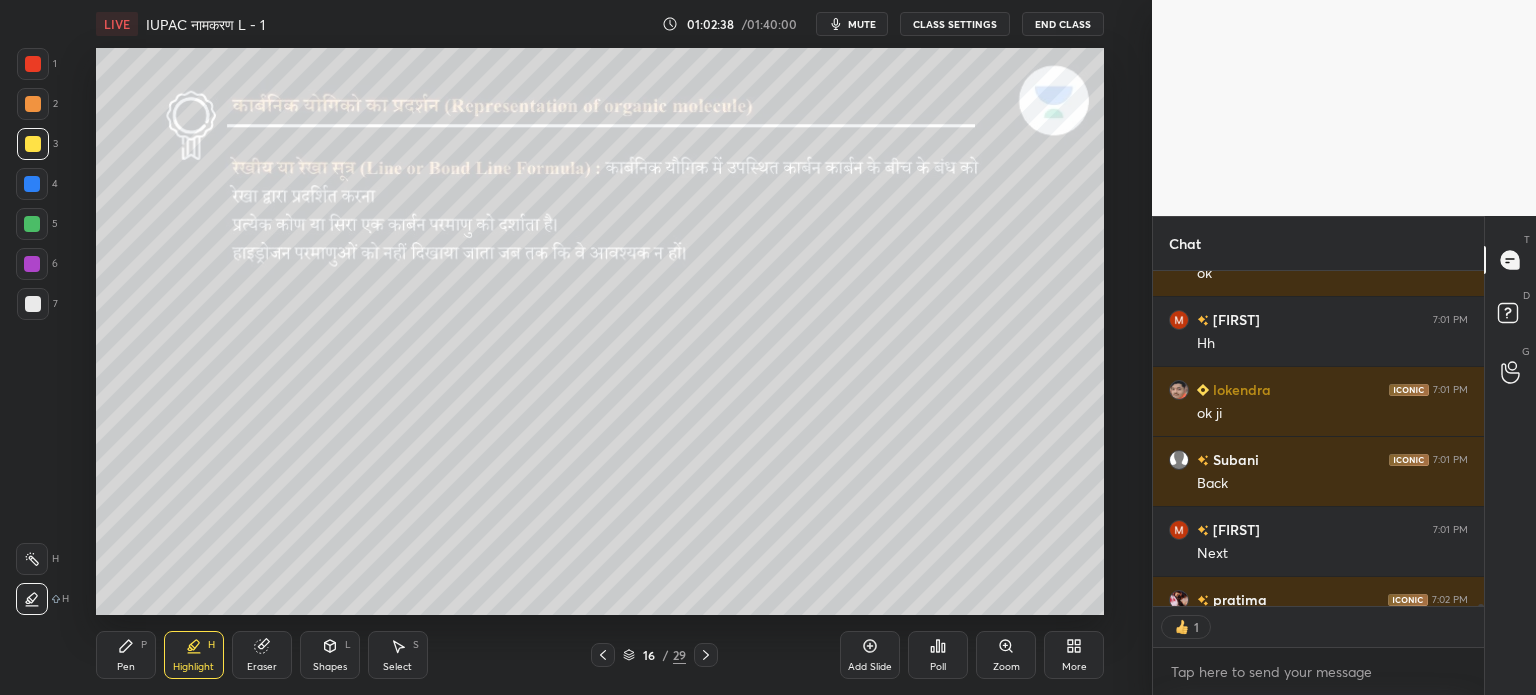 scroll, scrollTop: 7, scrollLeft: 6, axis: both 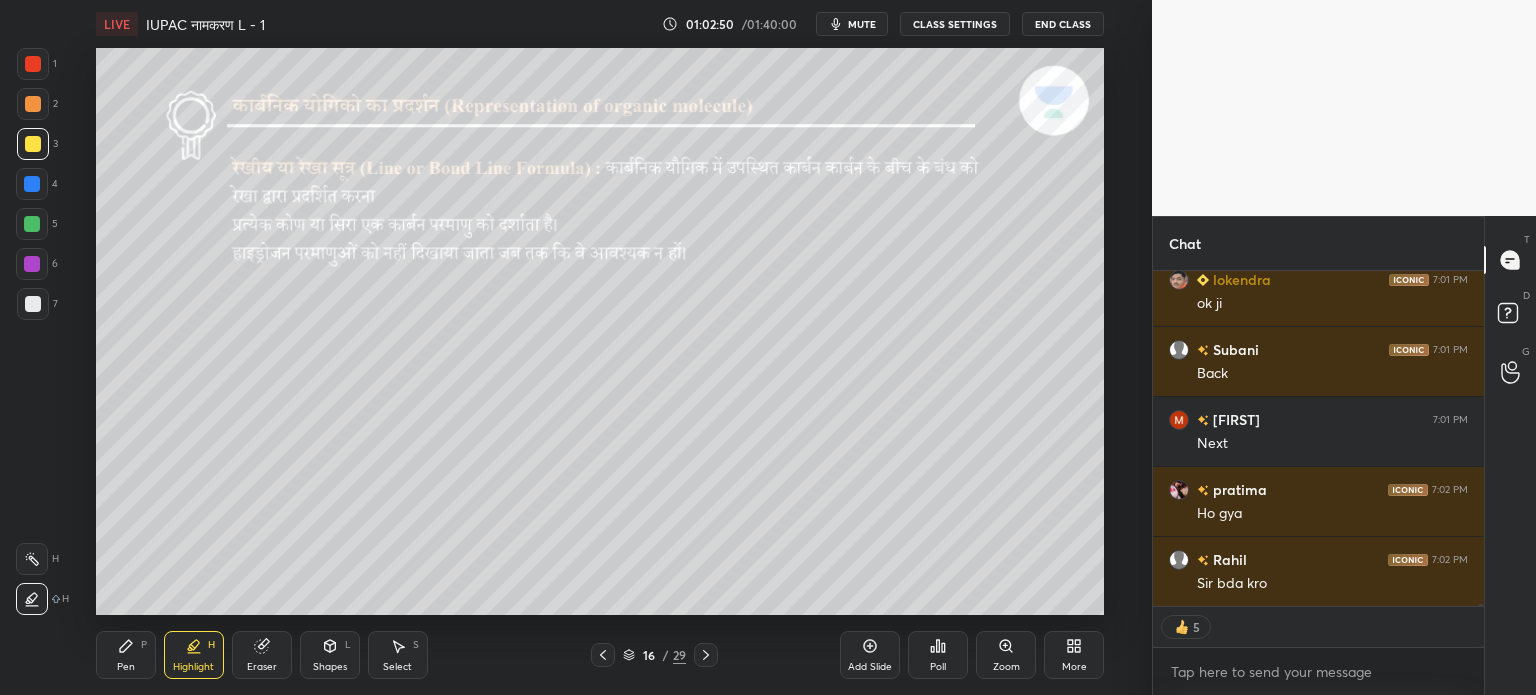 click on "Pen" at bounding box center (126, 667) 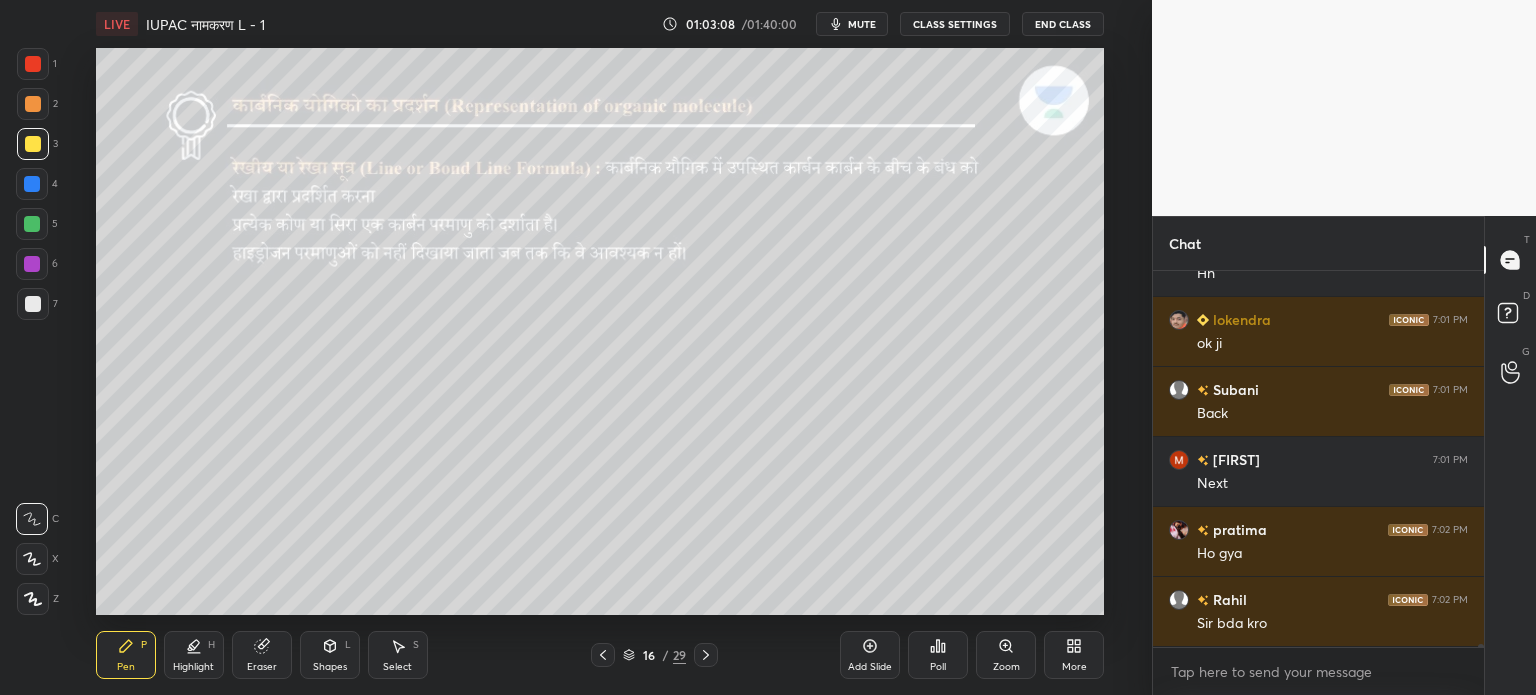 scroll, scrollTop: 5, scrollLeft: 6, axis: both 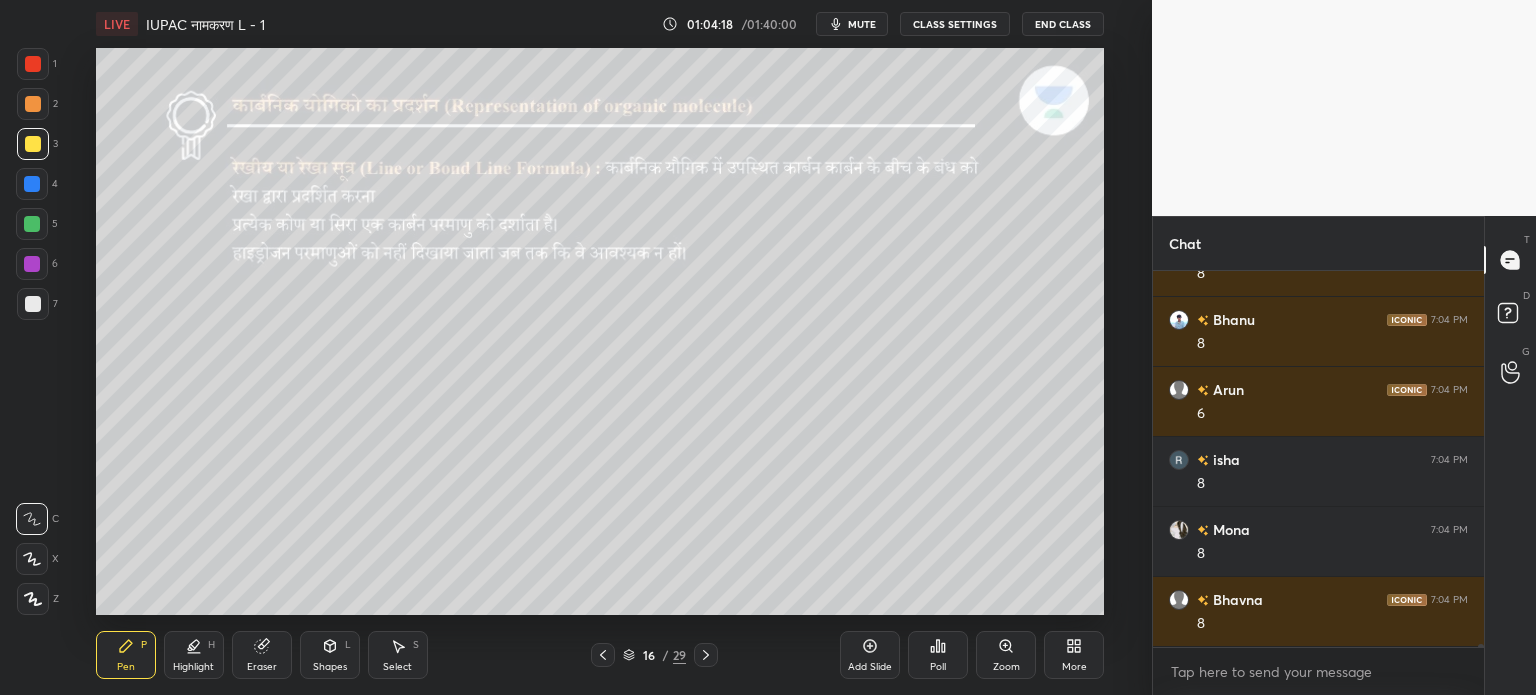 click on "Shapes L" at bounding box center [330, 655] 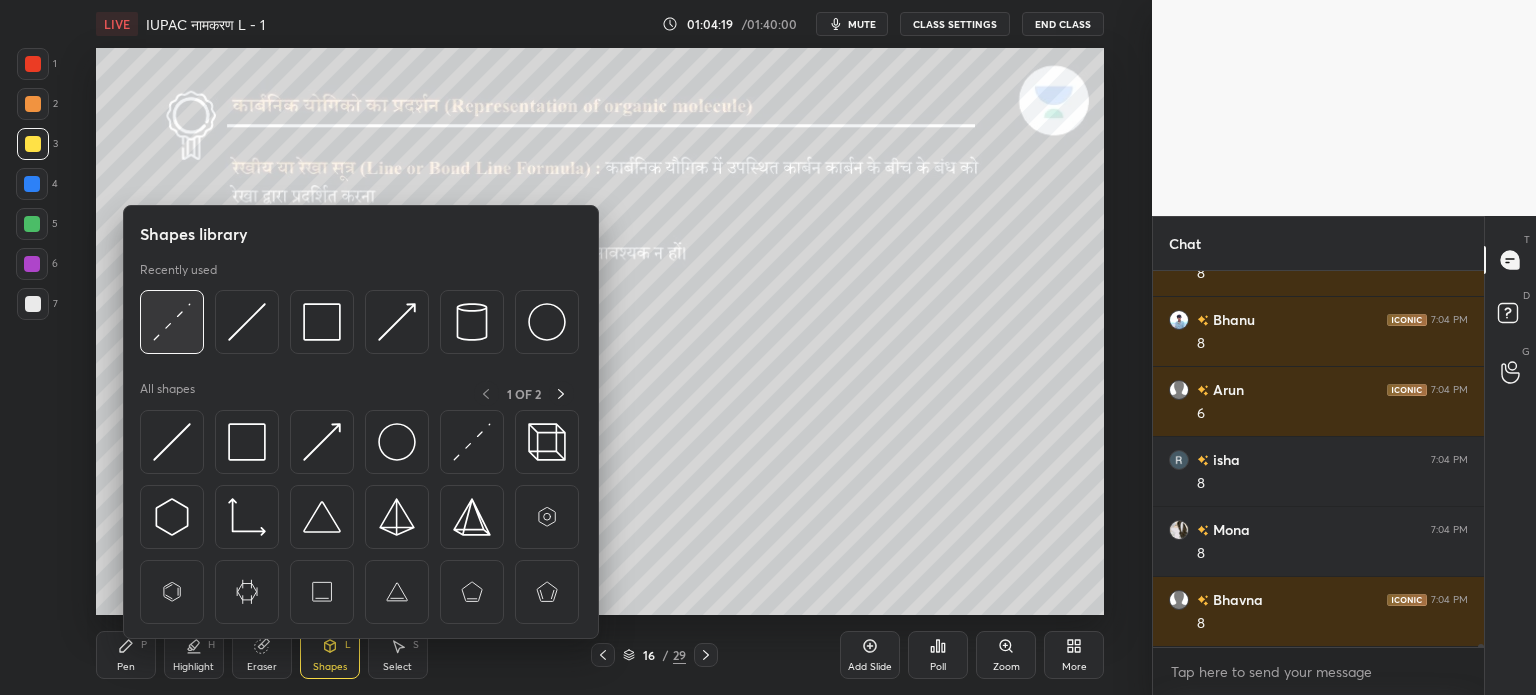 click at bounding box center (172, 322) 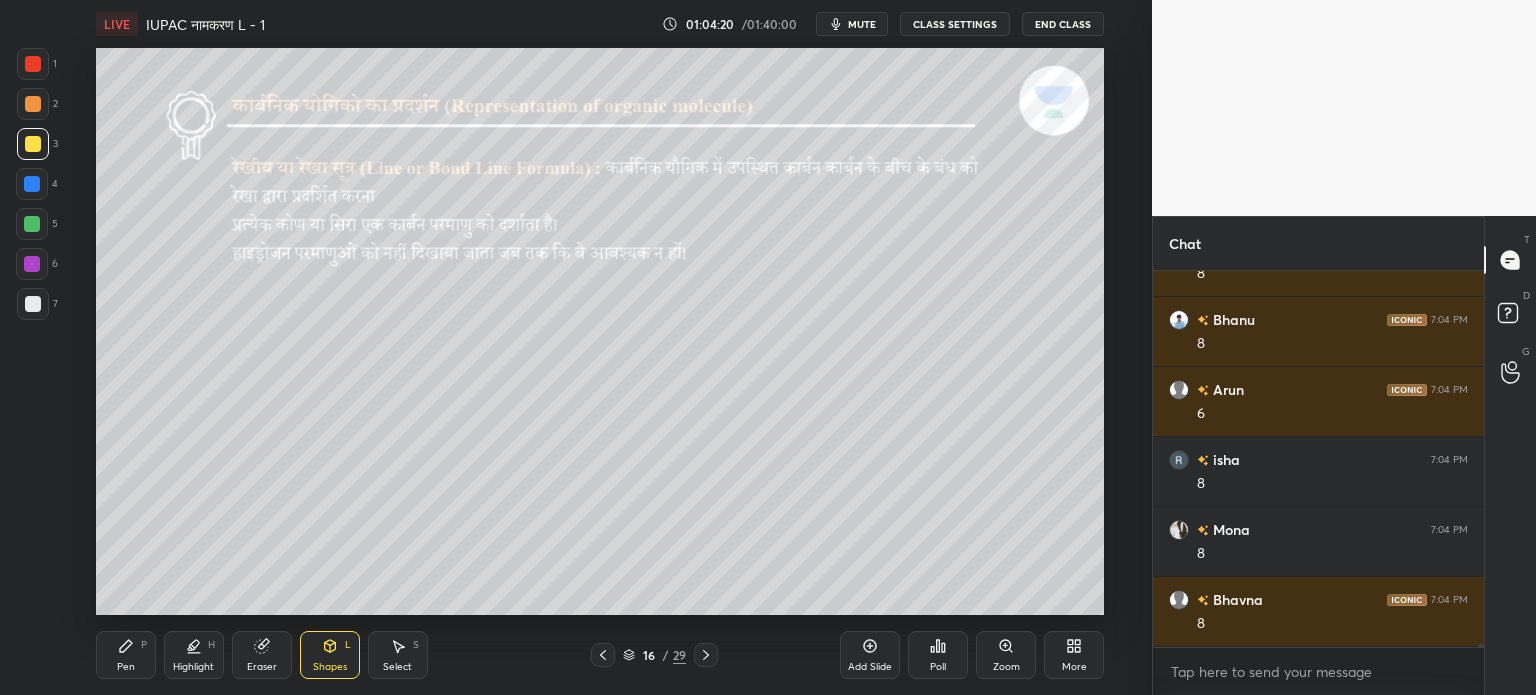 scroll, scrollTop: 51912, scrollLeft: 0, axis: vertical 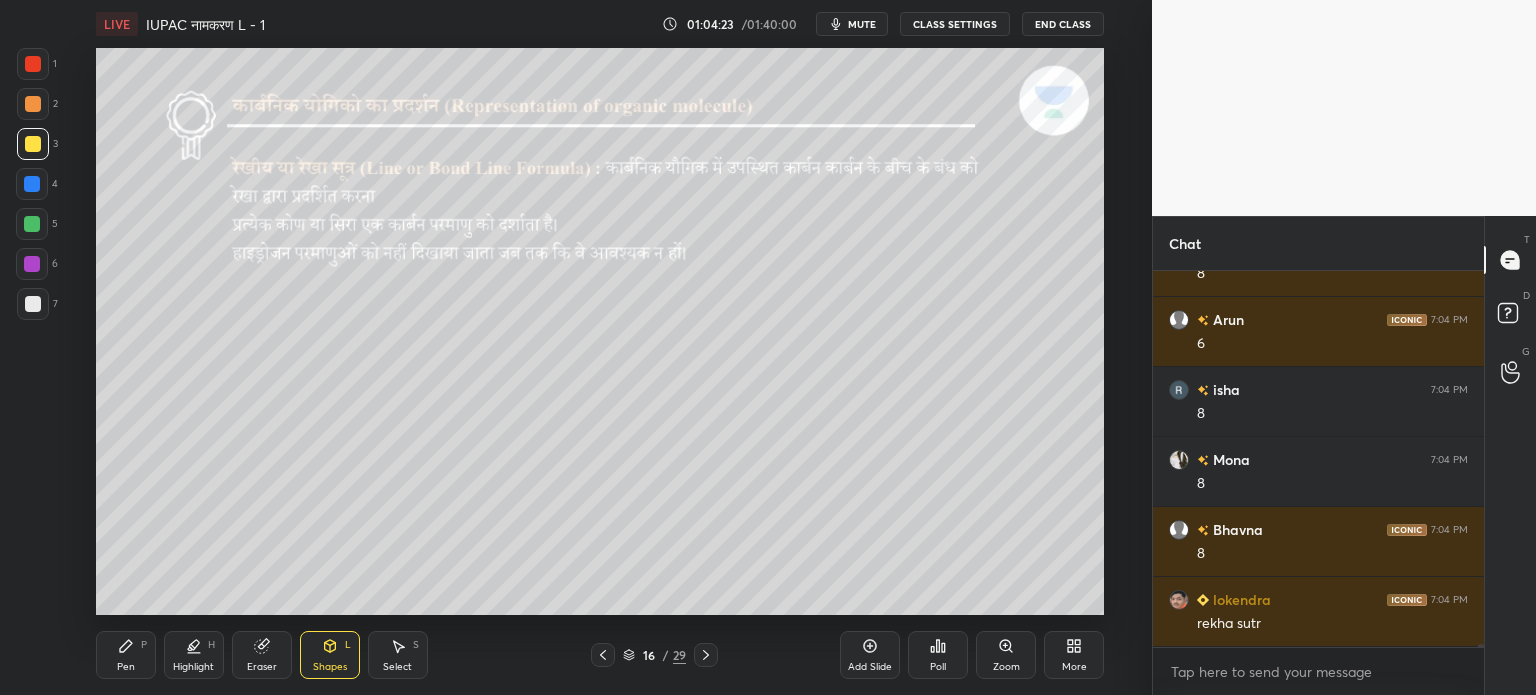 click 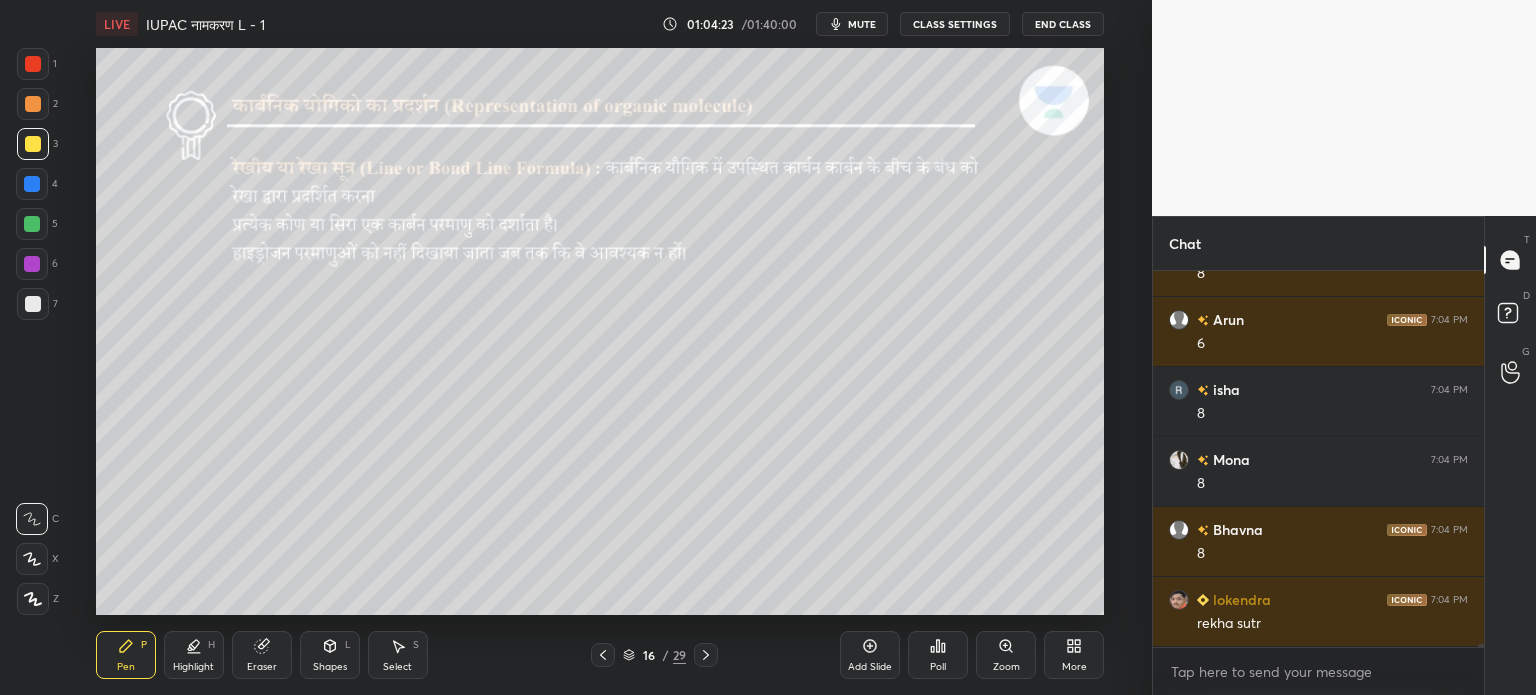 scroll, scrollTop: 51982, scrollLeft: 0, axis: vertical 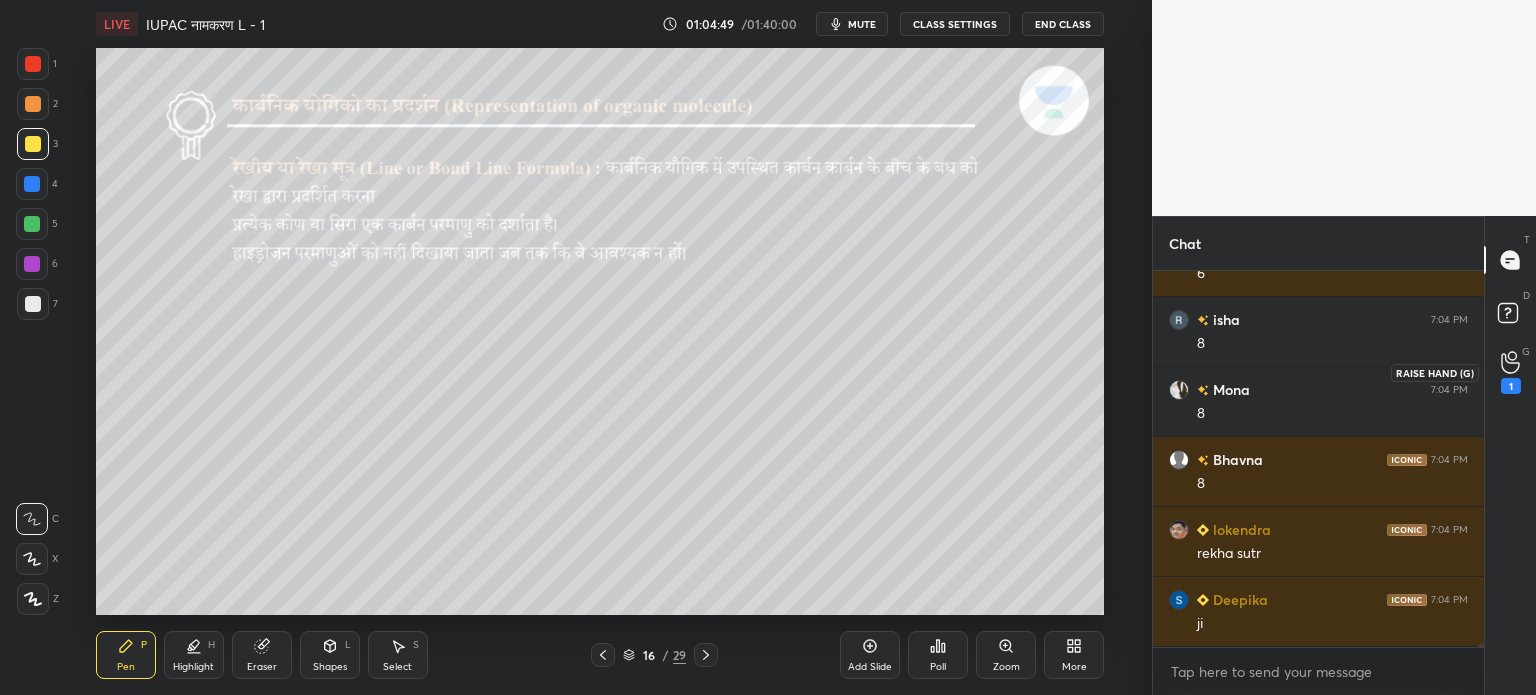 click 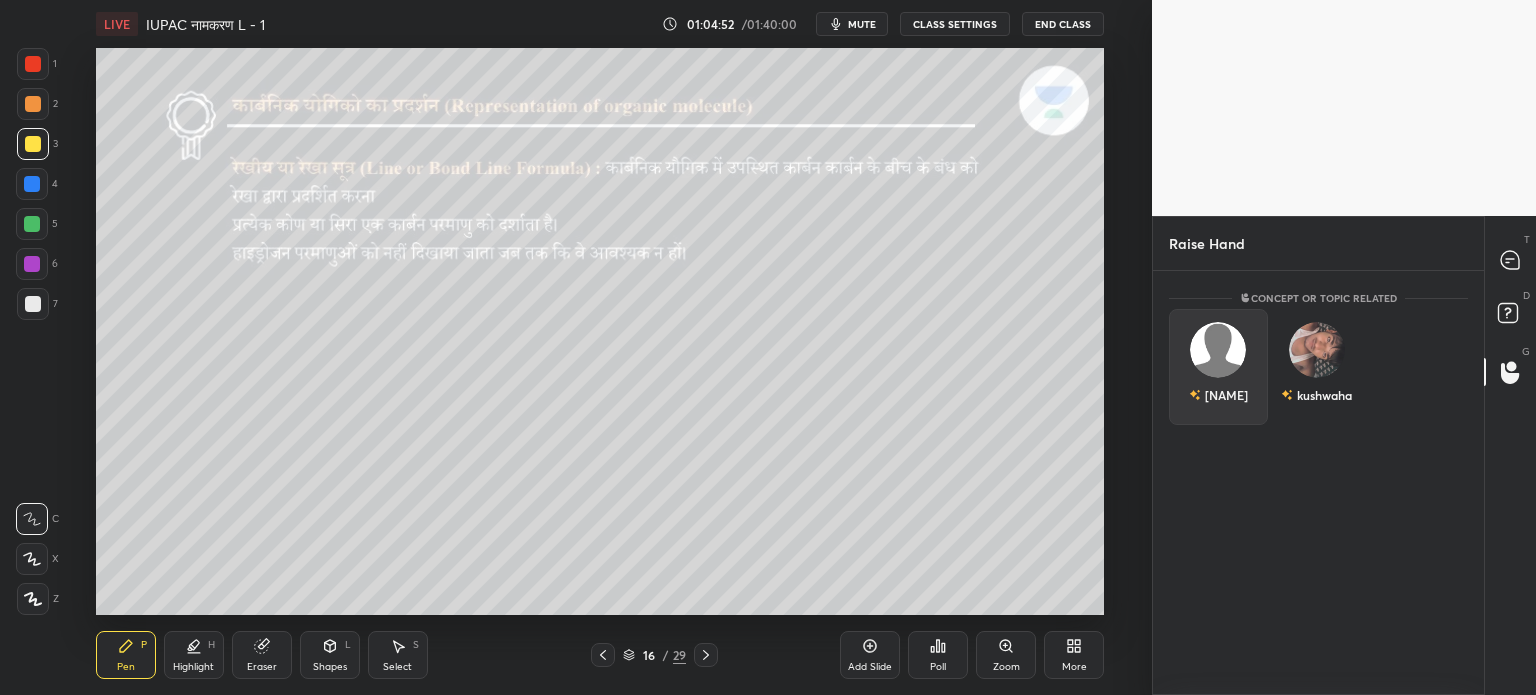 click at bounding box center (1218, 350) 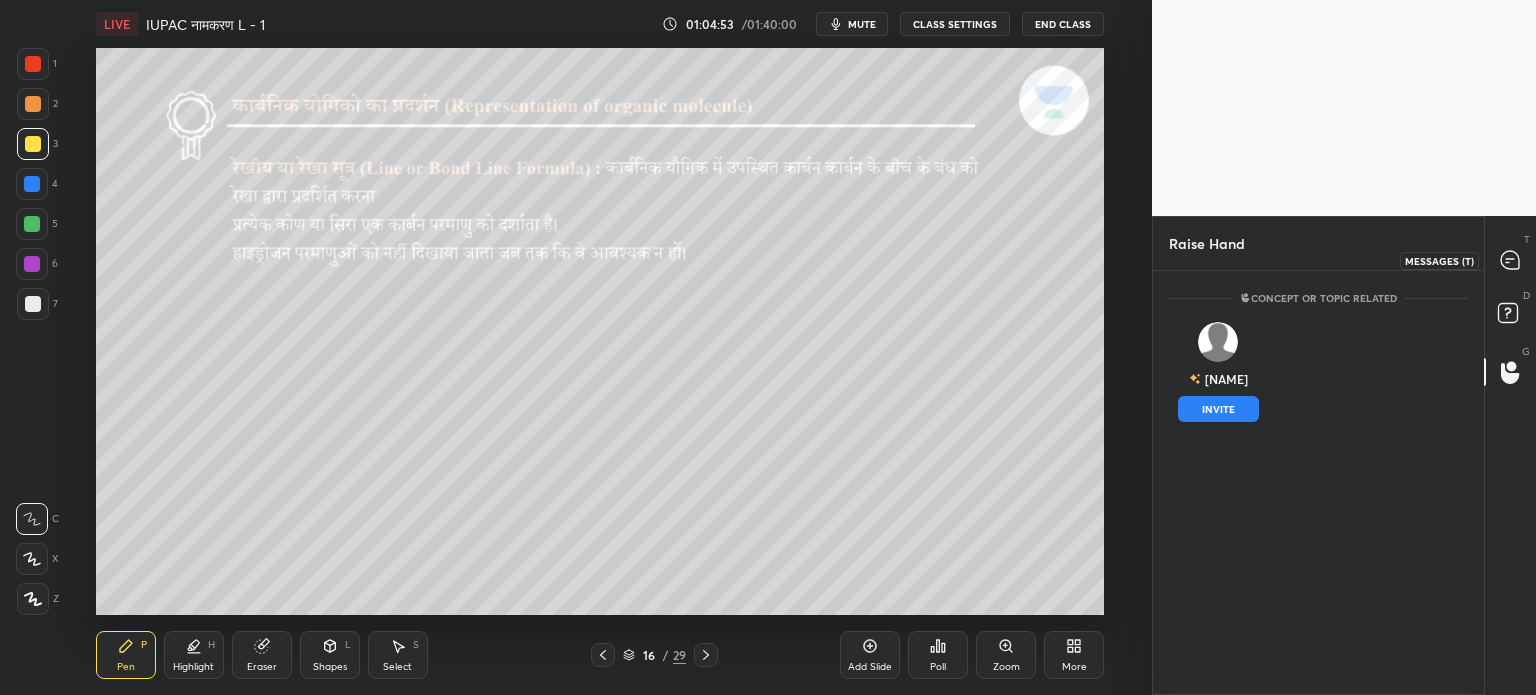 click 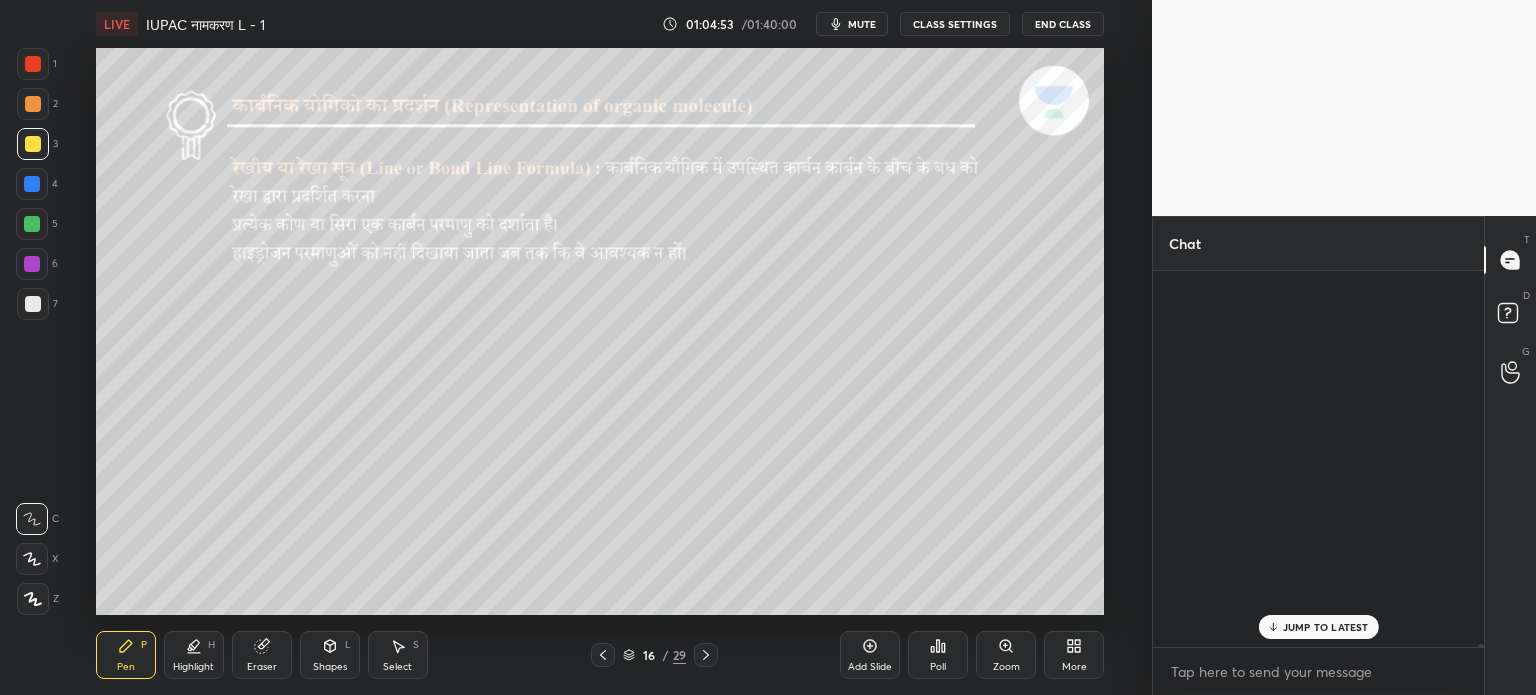 scroll, scrollTop: 52550, scrollLeft: 0, axis: vertical 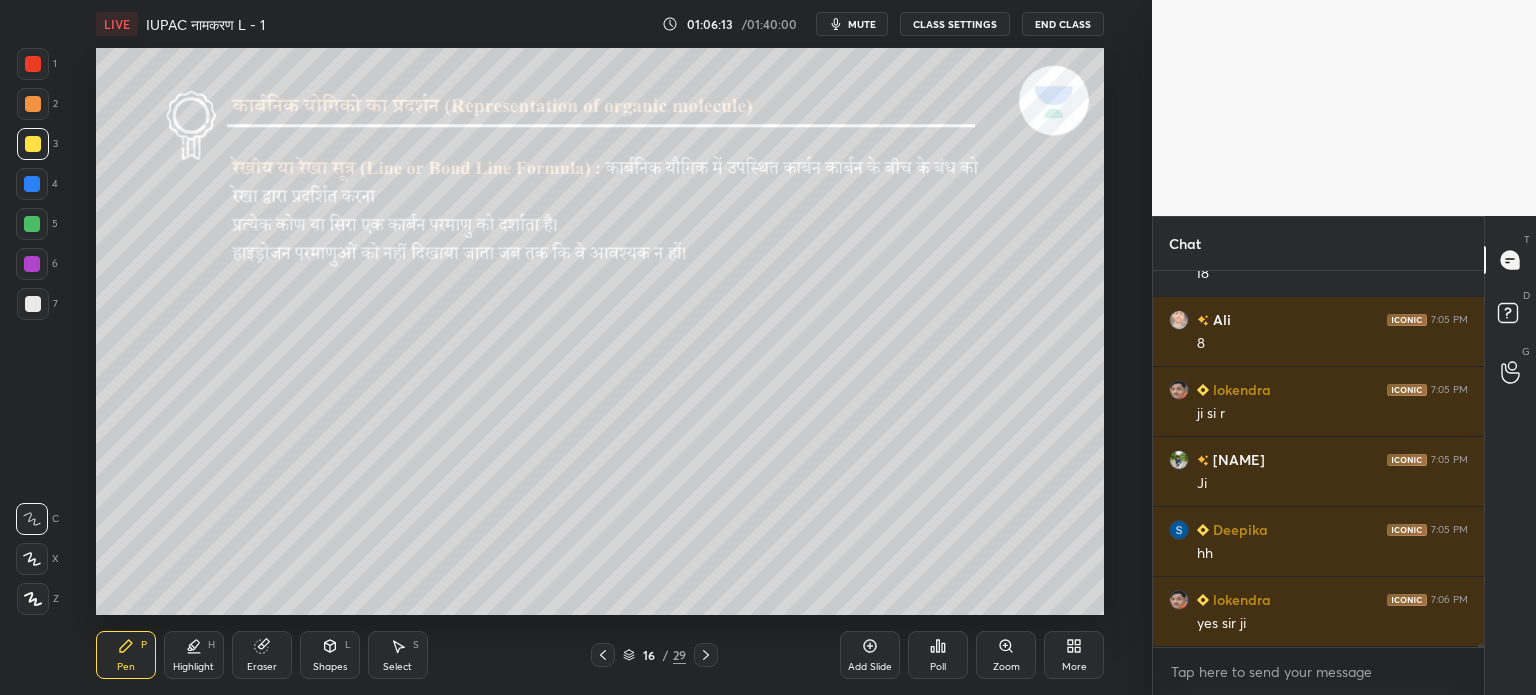 click 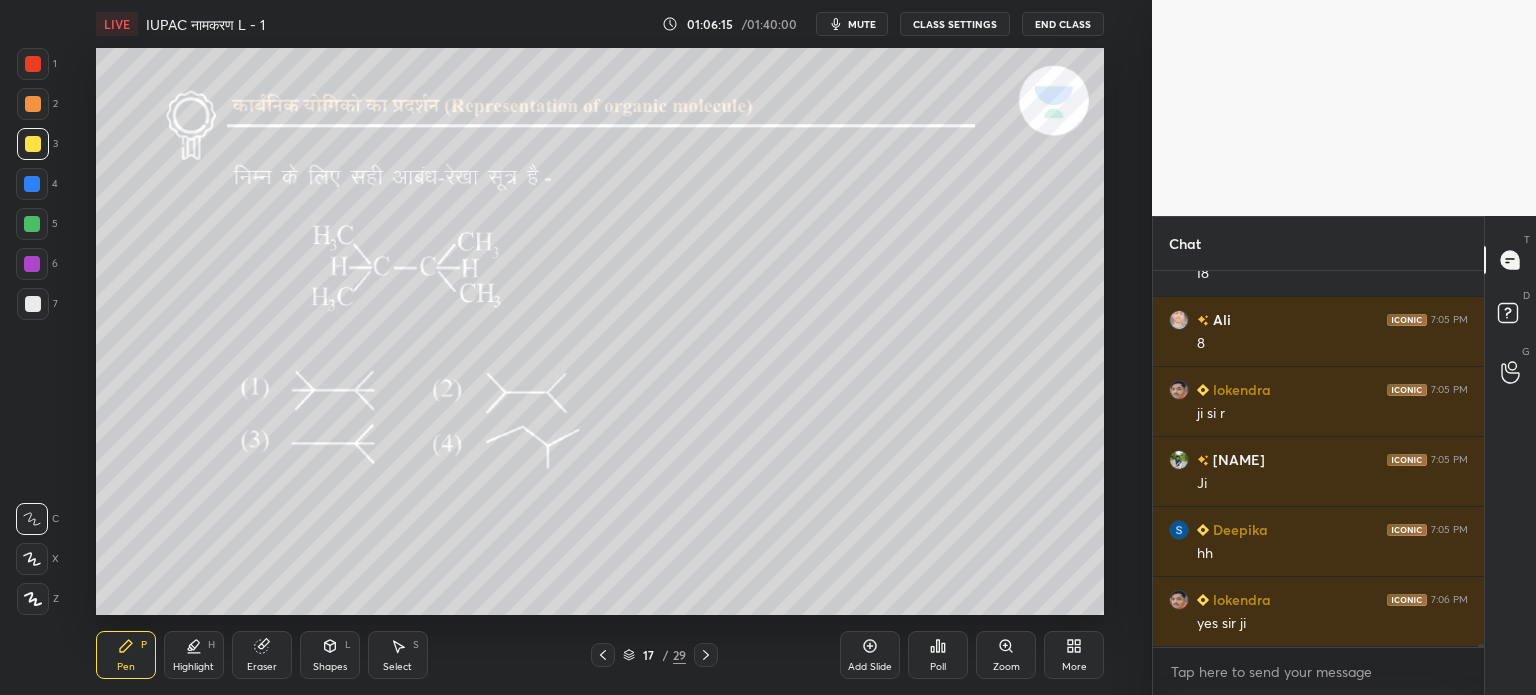 click 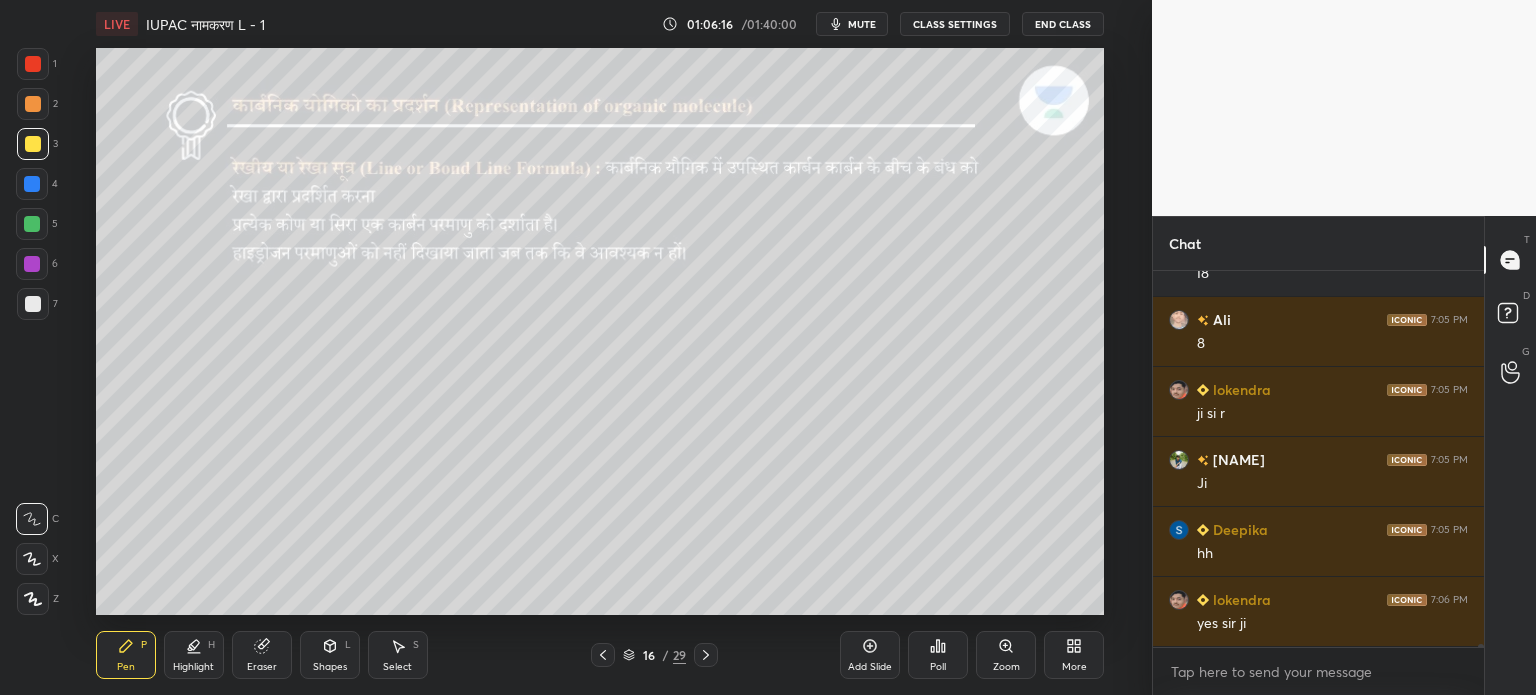 click on "Add Slide" at bounding box center (870, 655) 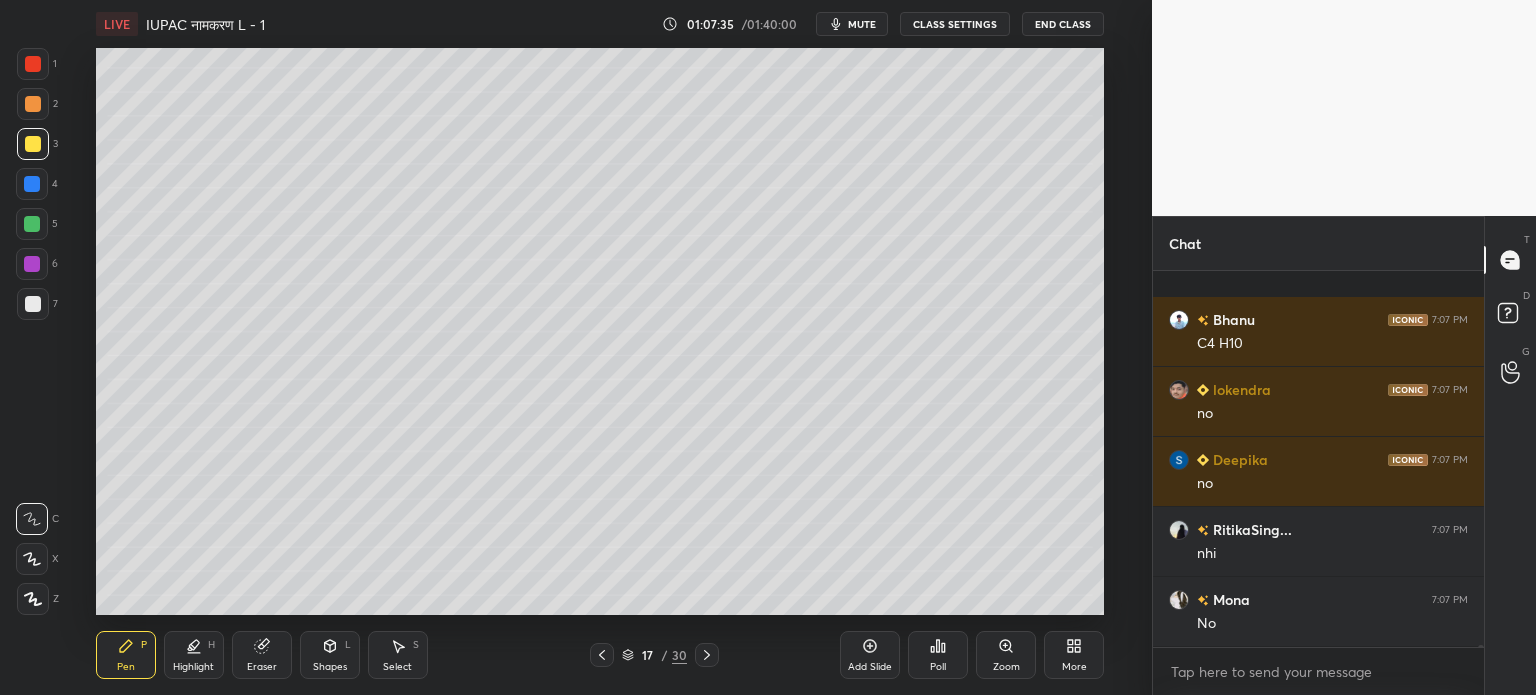 scroll, scrollTop: 56450, scrollLeft: 0, axis: vertical 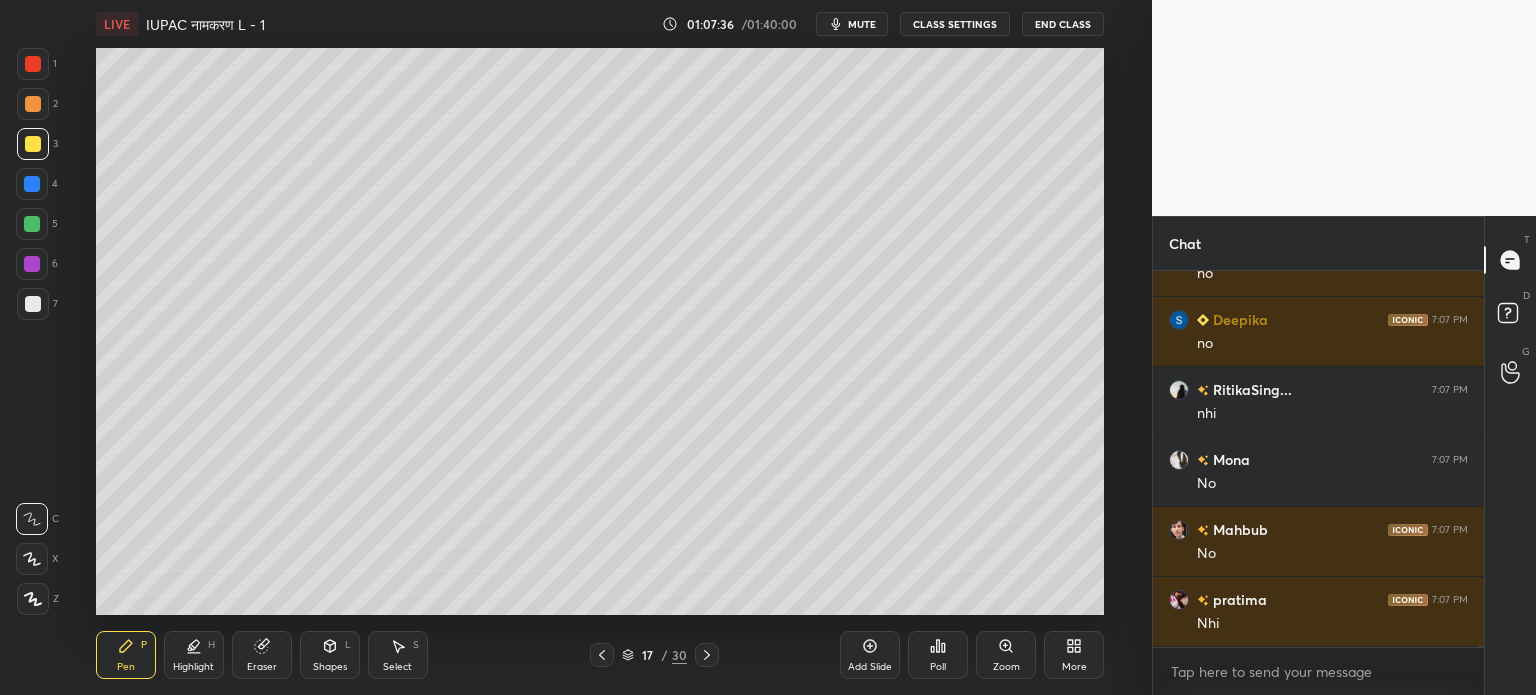 click at bounding box center [32, 224] 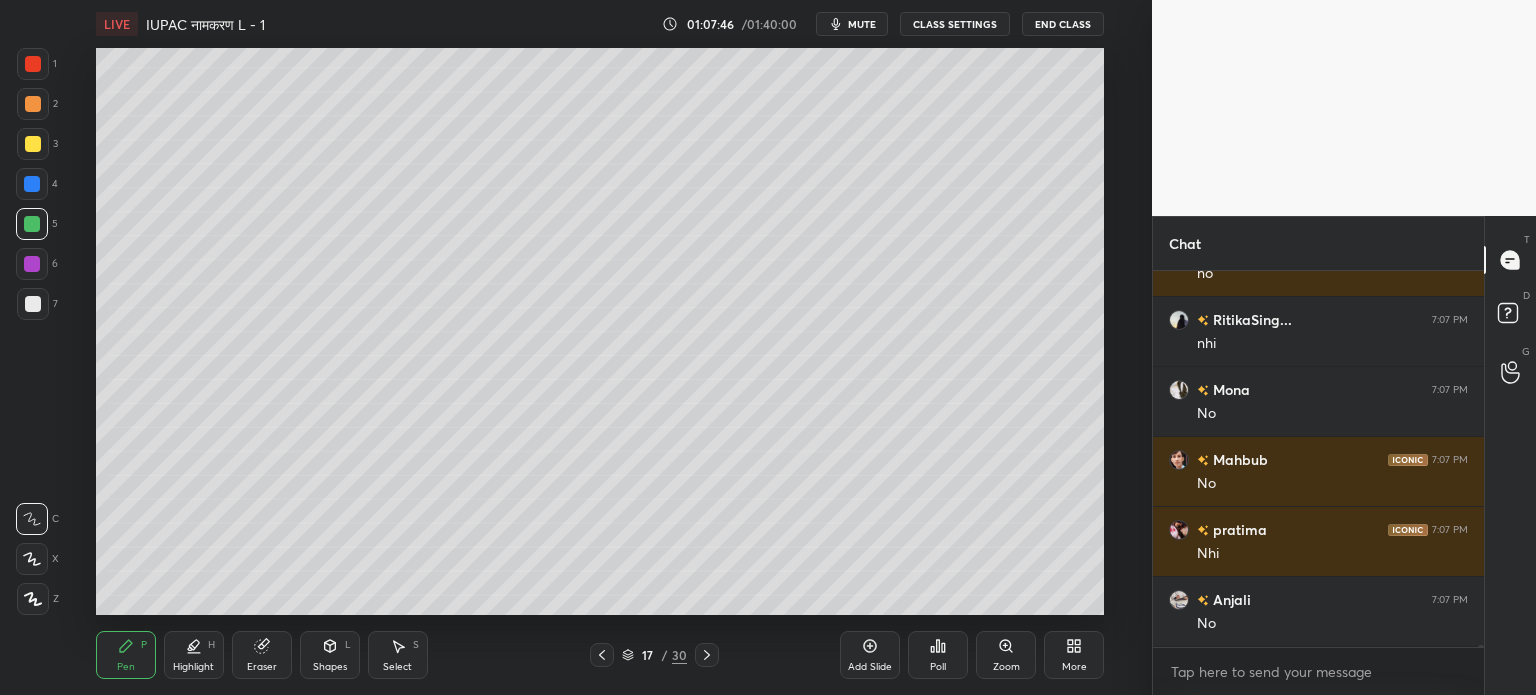 scroll, scrollTop: 56590, scrollLeft: 0, axis: vertical 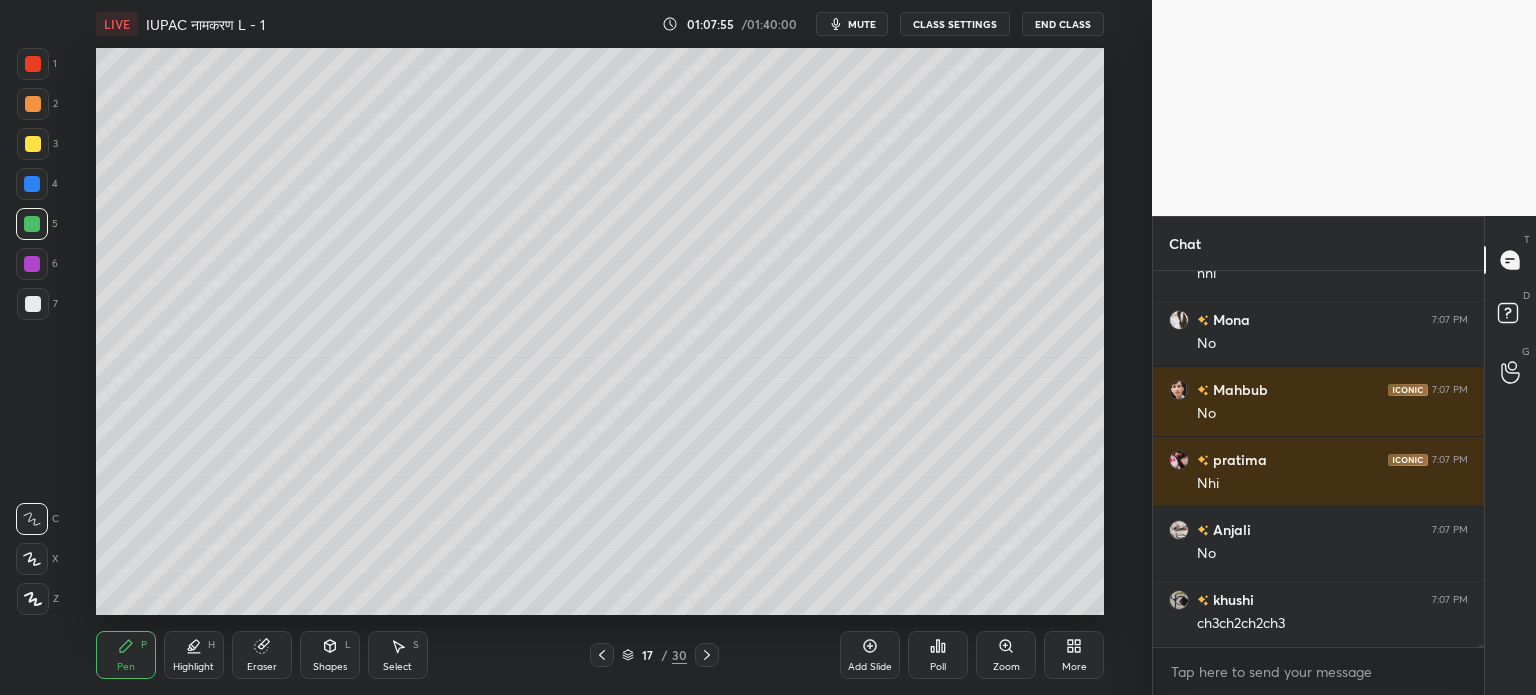 click at bounding box center [33, 144] 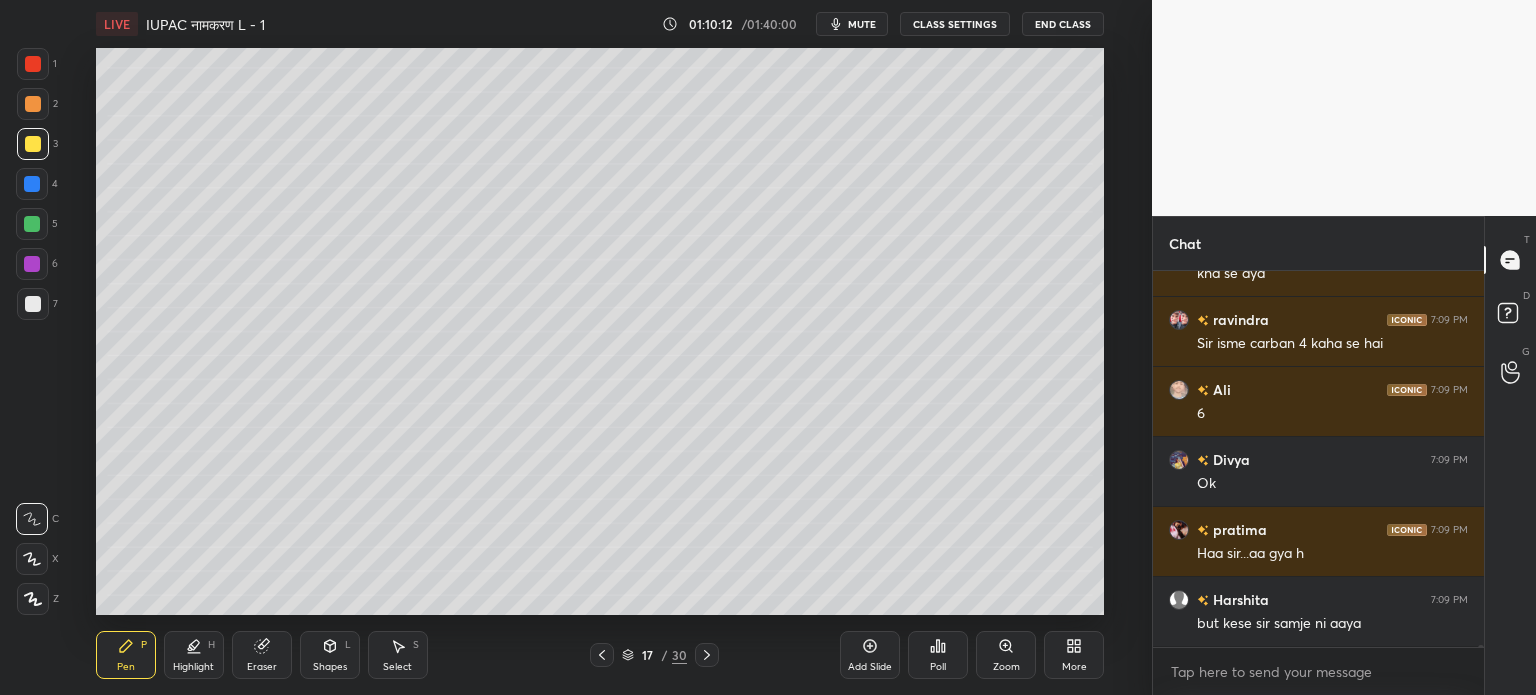 scroll, scrollTop: 57798, scrollLeft: 0, axis: vertical 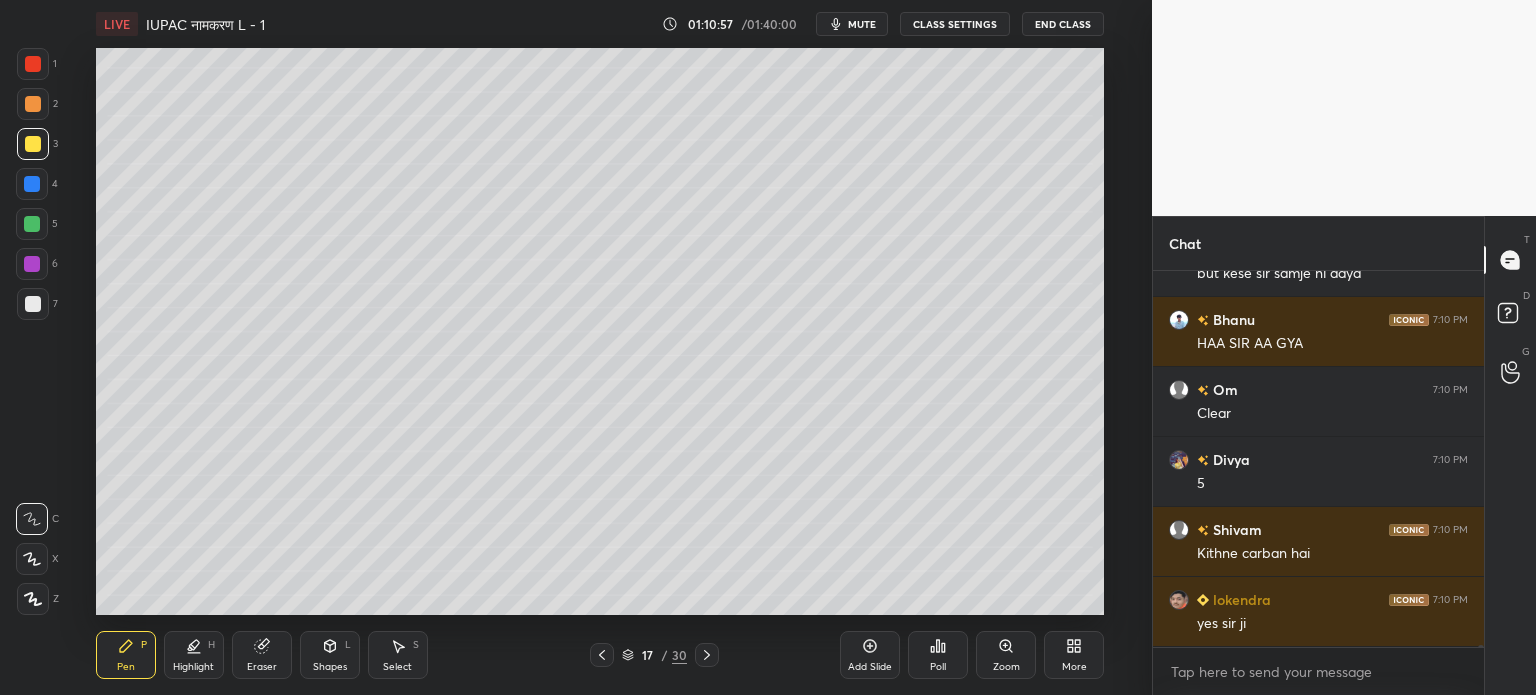 click at bounding box center (32, 224) 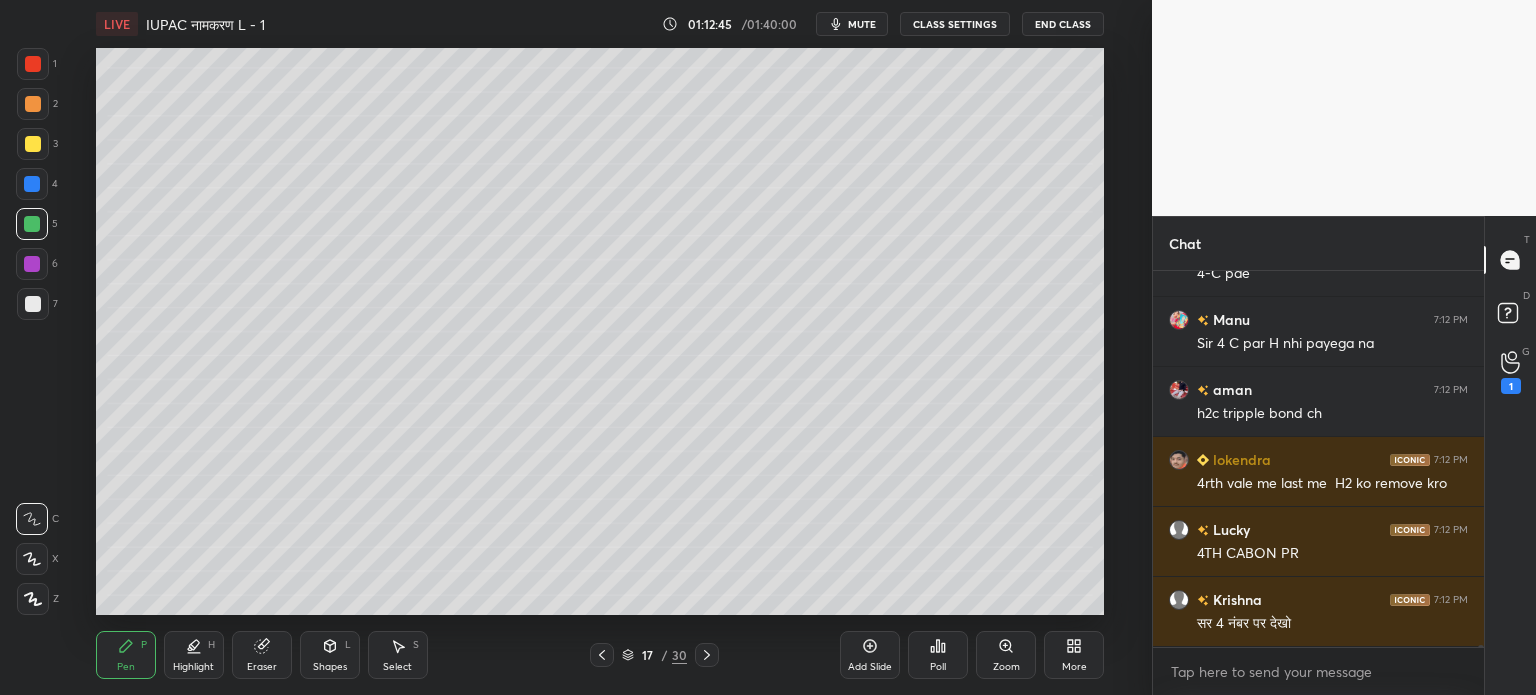 scroll, scrollTop: 60058, scrollLeft: 0, axis: vertical 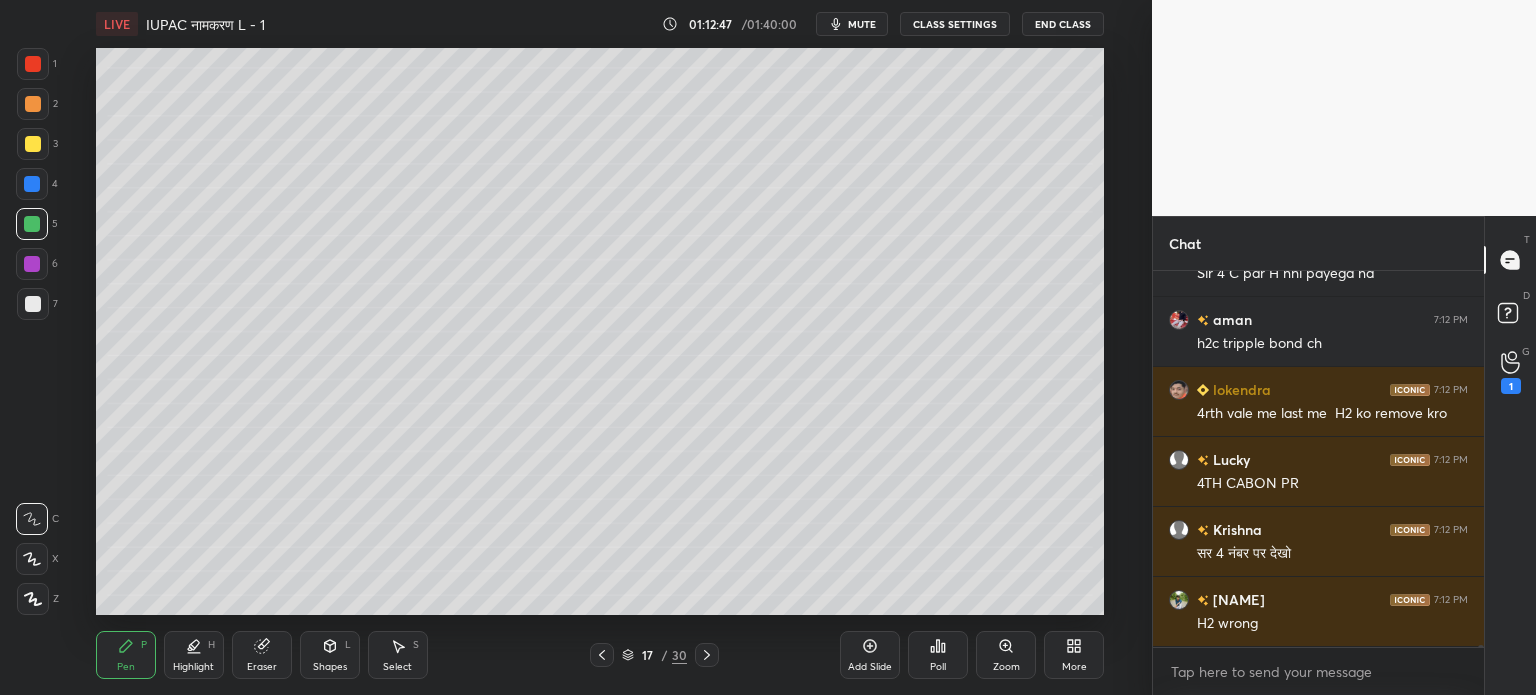 click on "Eraser" at bounding box center [262, 655] 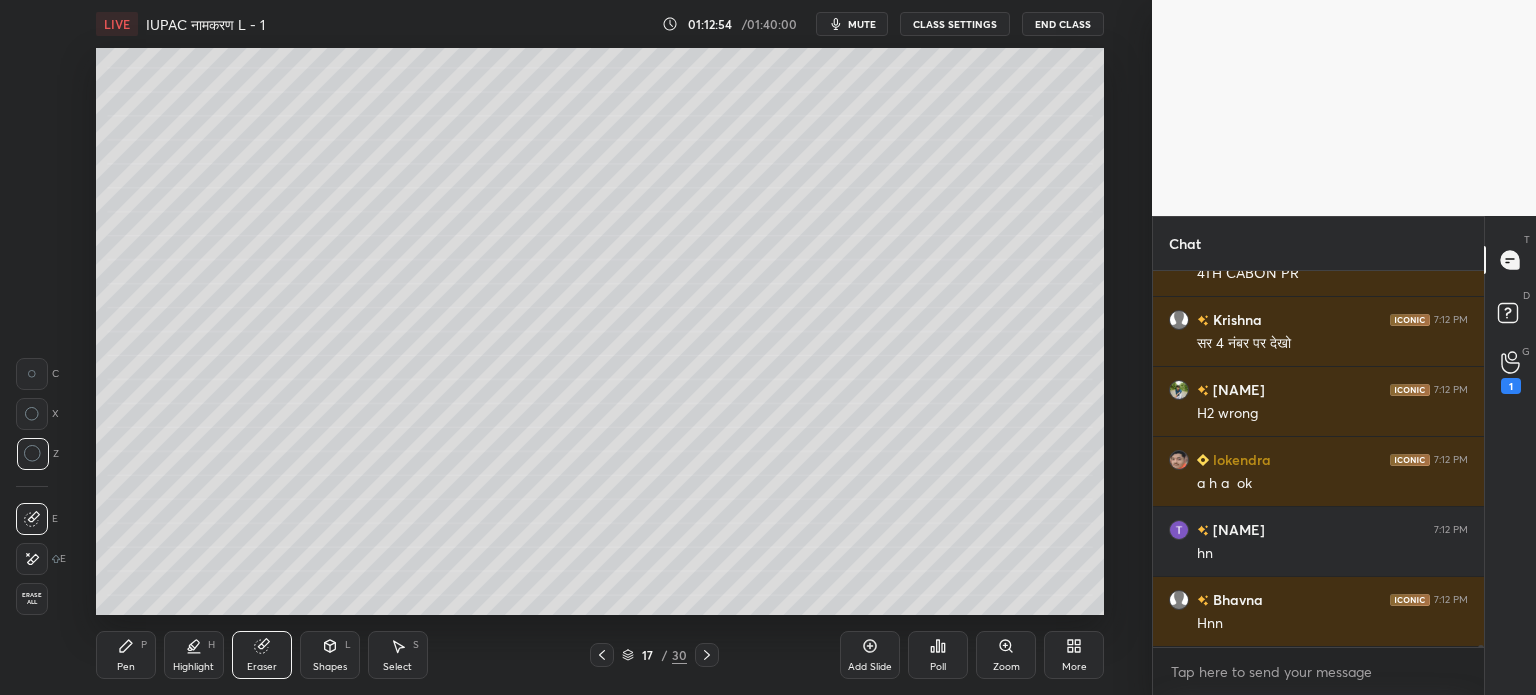 scroll, scrollTop: 60338, scrollLeft: 0, axis: vertical 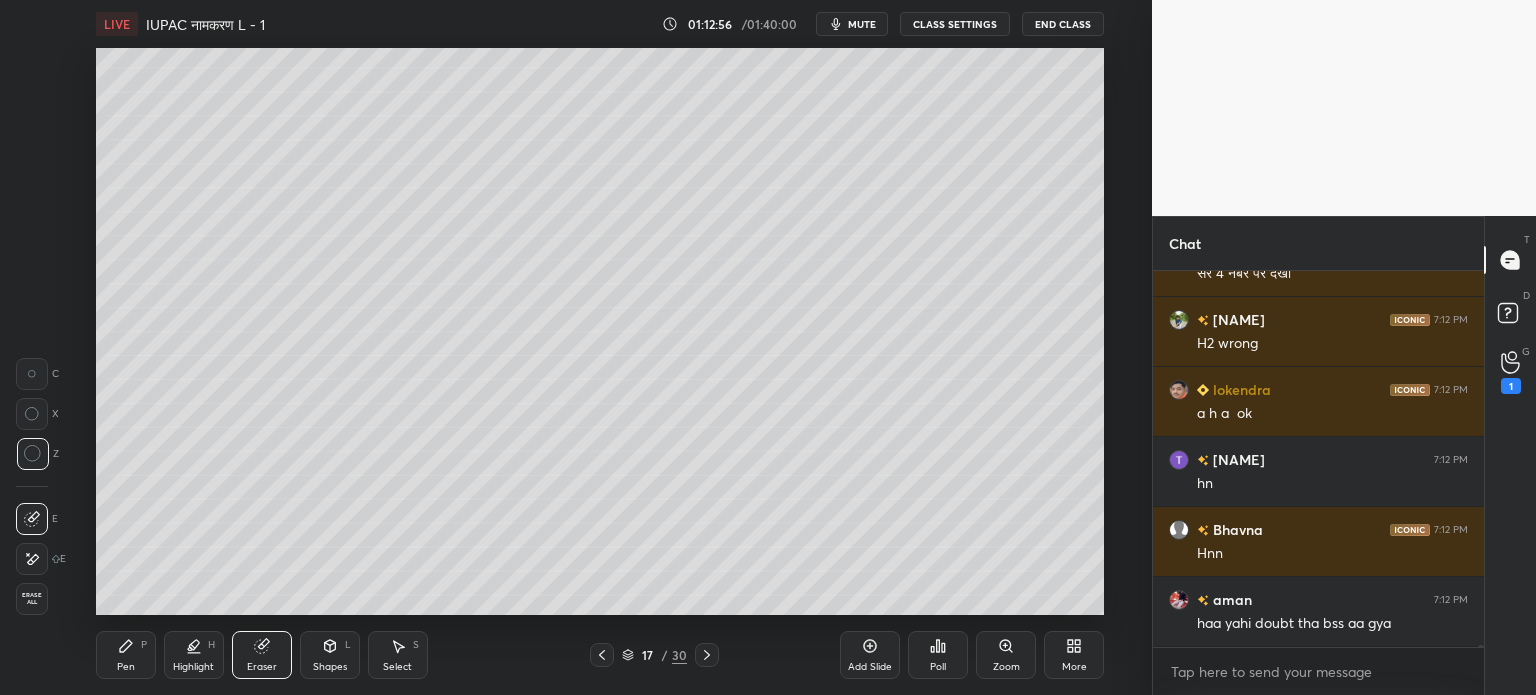 click on "Pen" at bounding box center (126, 667) 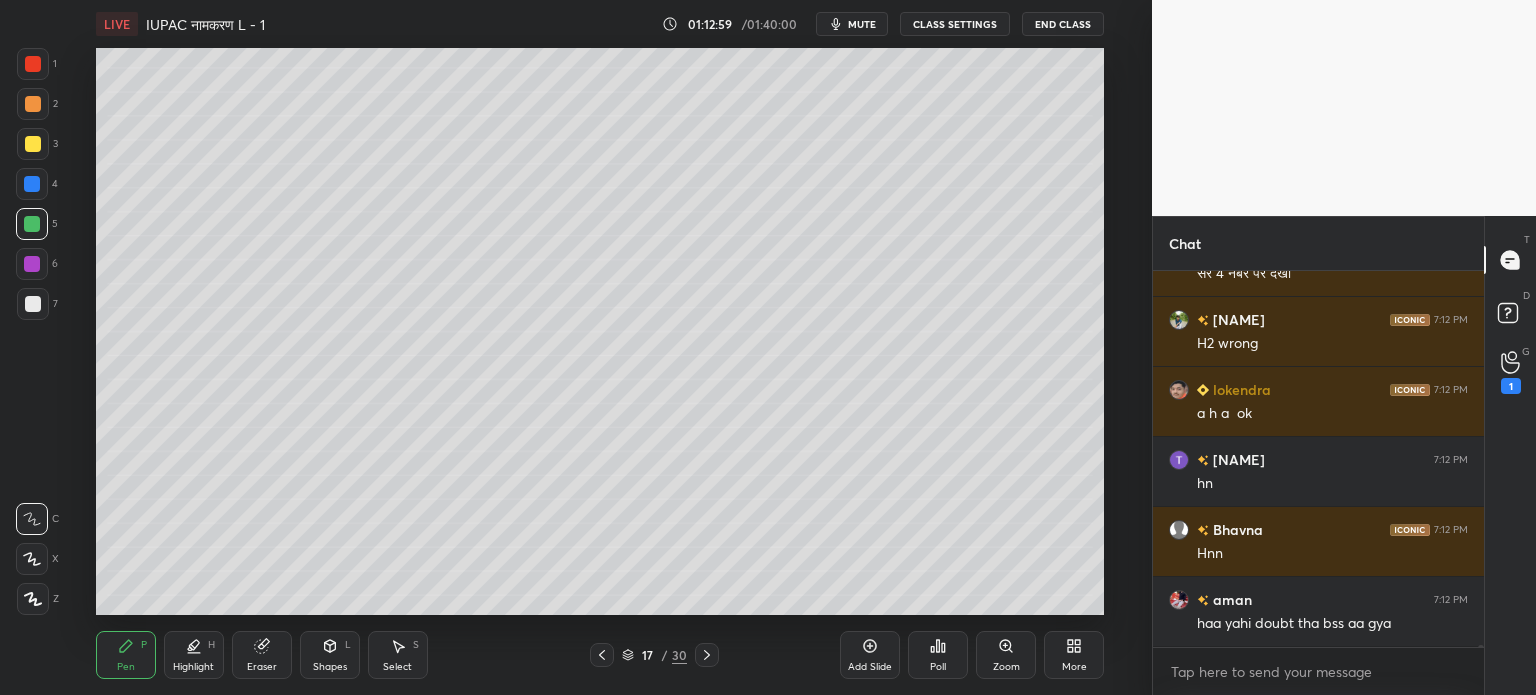 scroll, scrollTop: 60386, scrollLeft: 0, axis: vertical 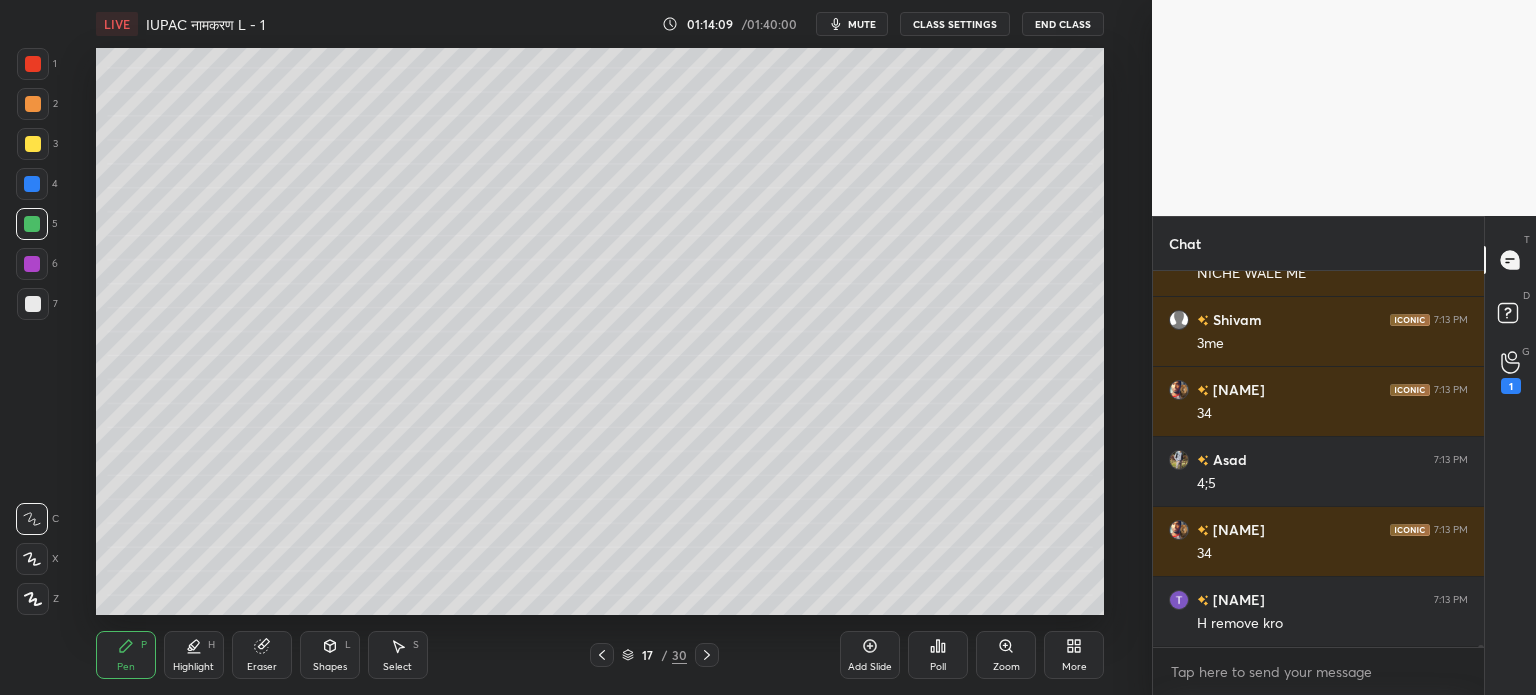 click on "Eraser" at bounding box center [262, 655] 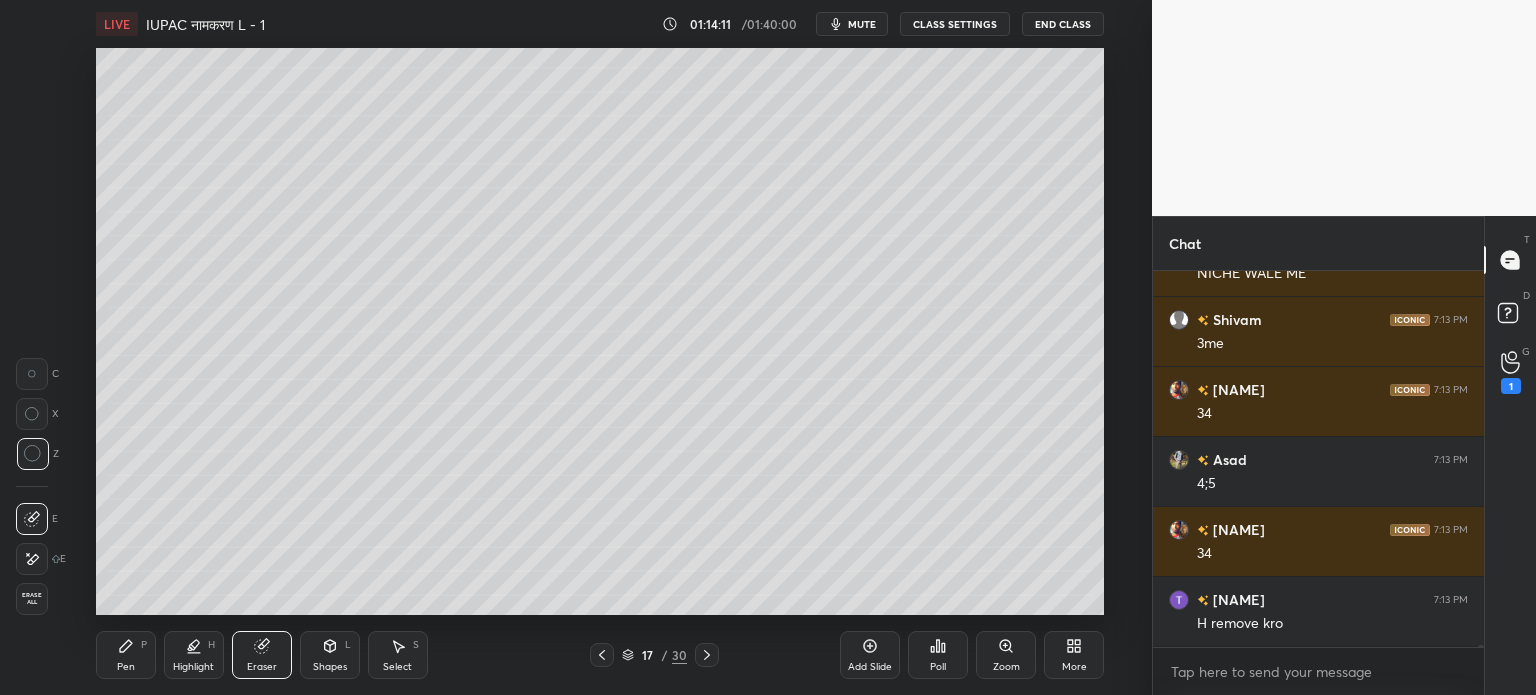 scroll, scrollTop: 59742, scrollLeft: 0, axis: vertical 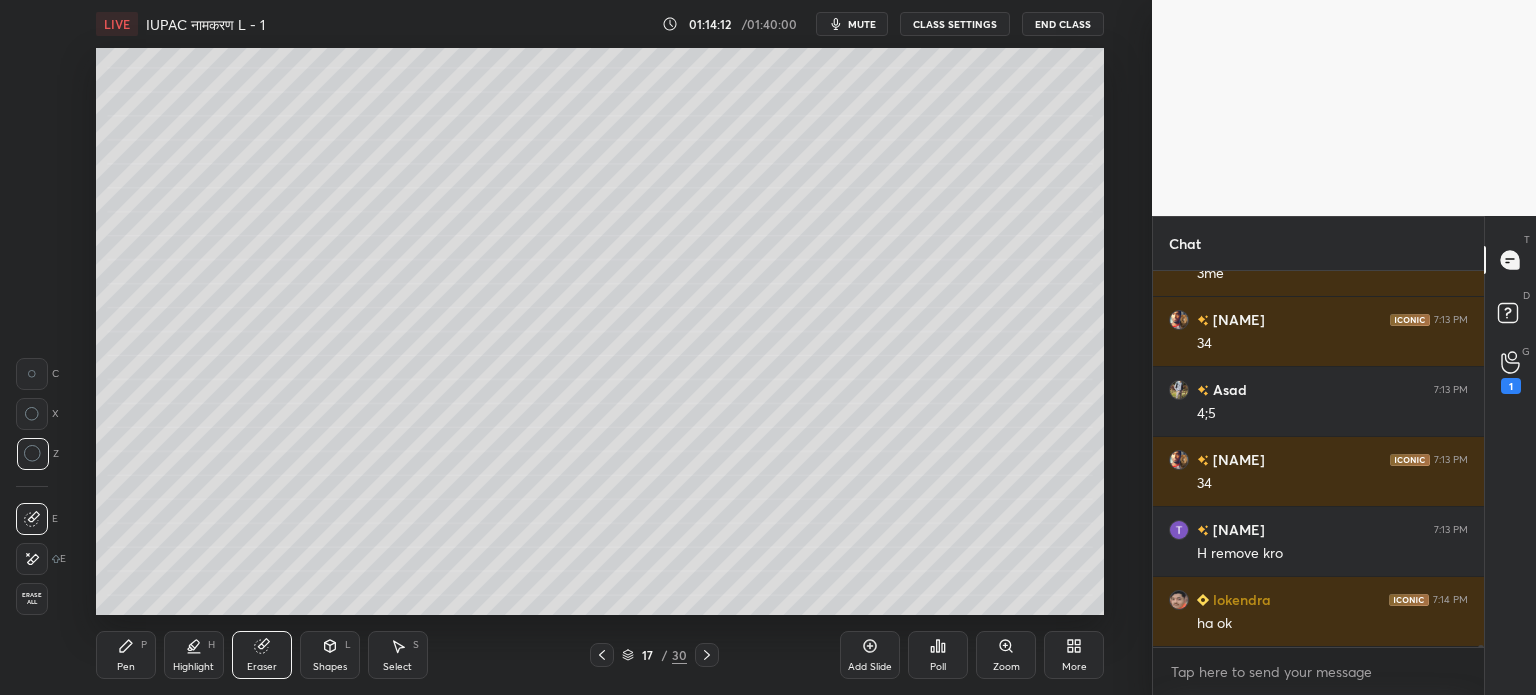 click on "Pen P" at bounding box center (126, 655) 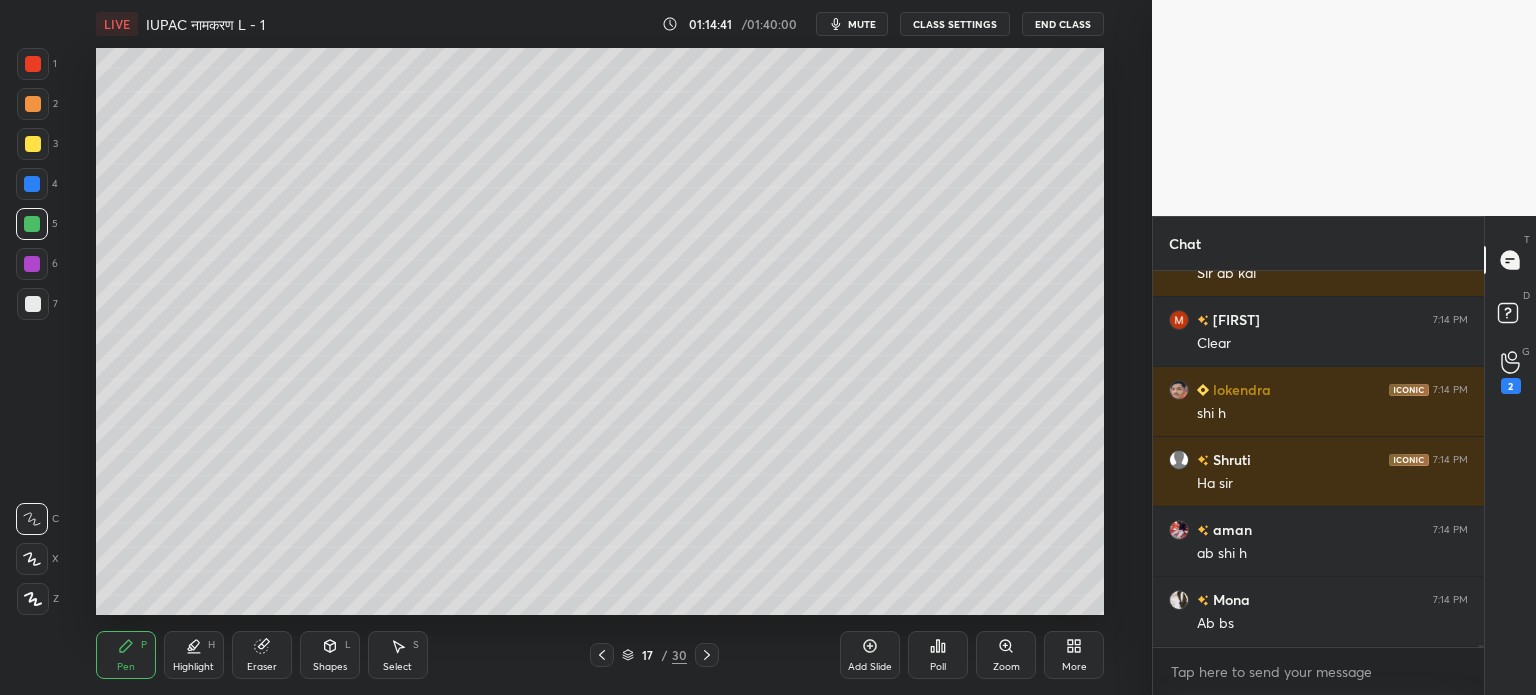 scroll, scrollTop: 61142, scrollLeft: 0, axis: vertical 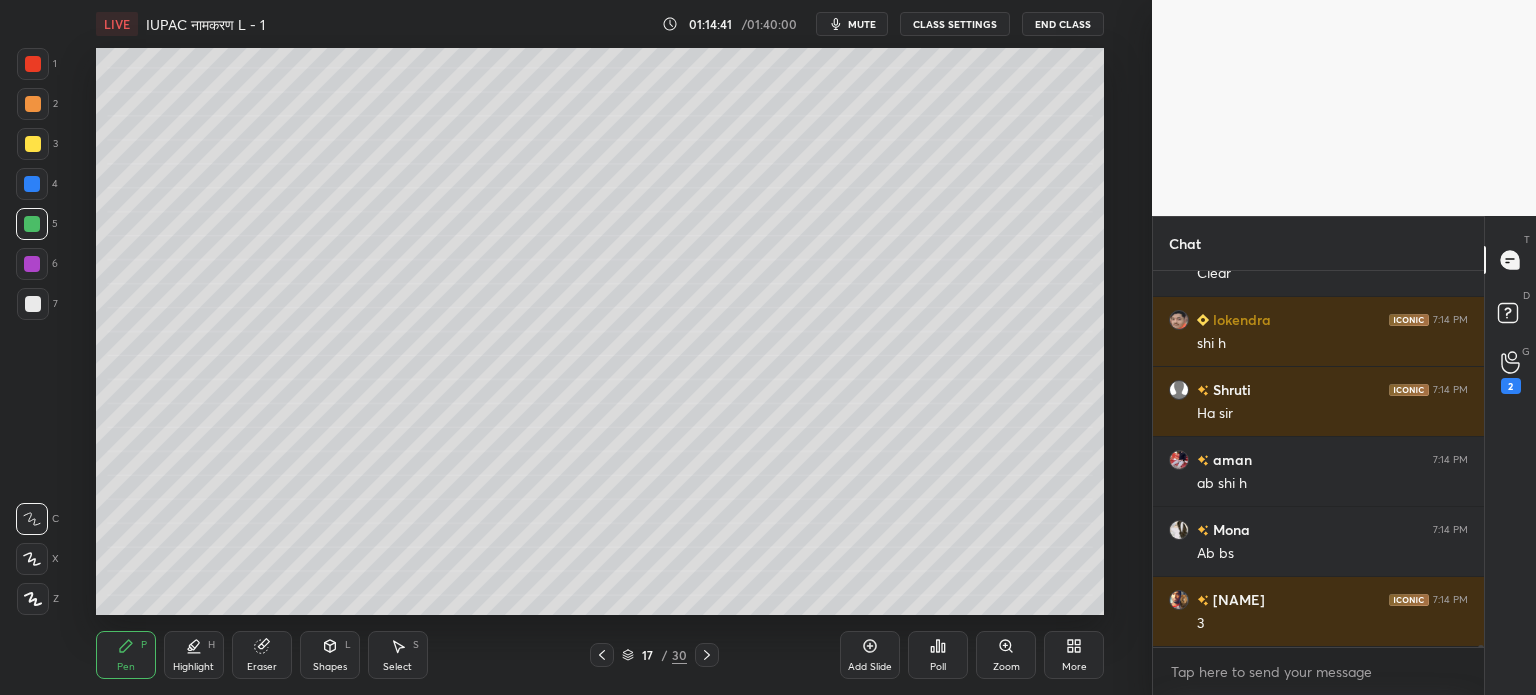 click 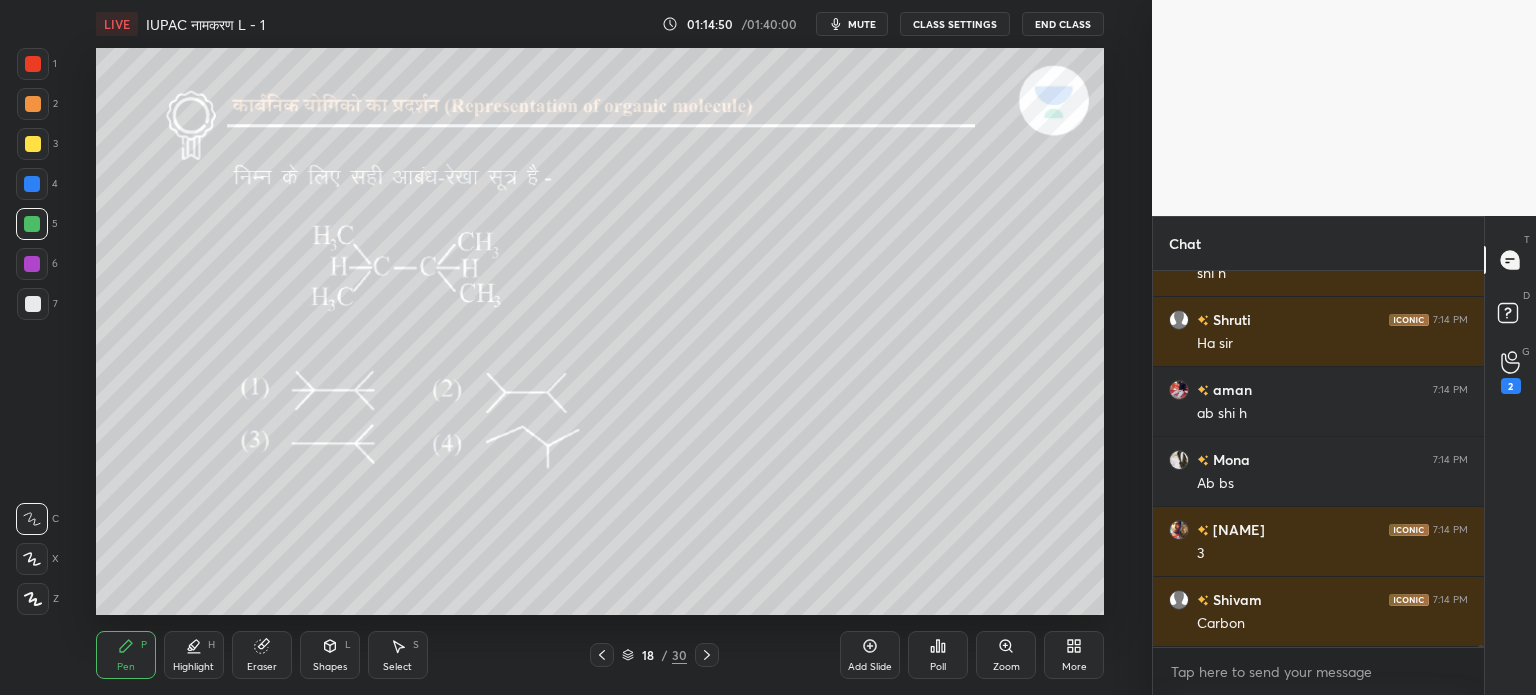 scroll, scrollTop: 61282, scrollLeft: 0, axis: vertical 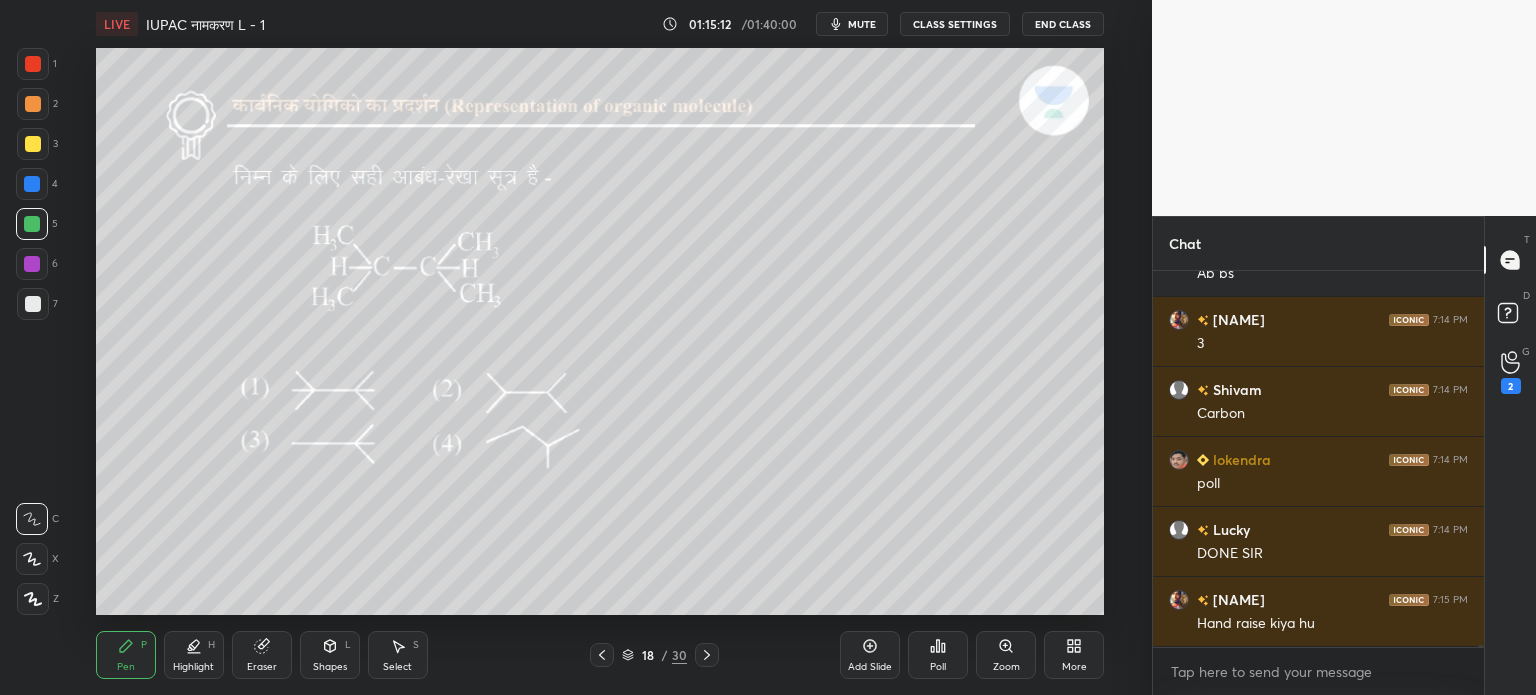 click on "Poll" at bounding box center [938, 655] 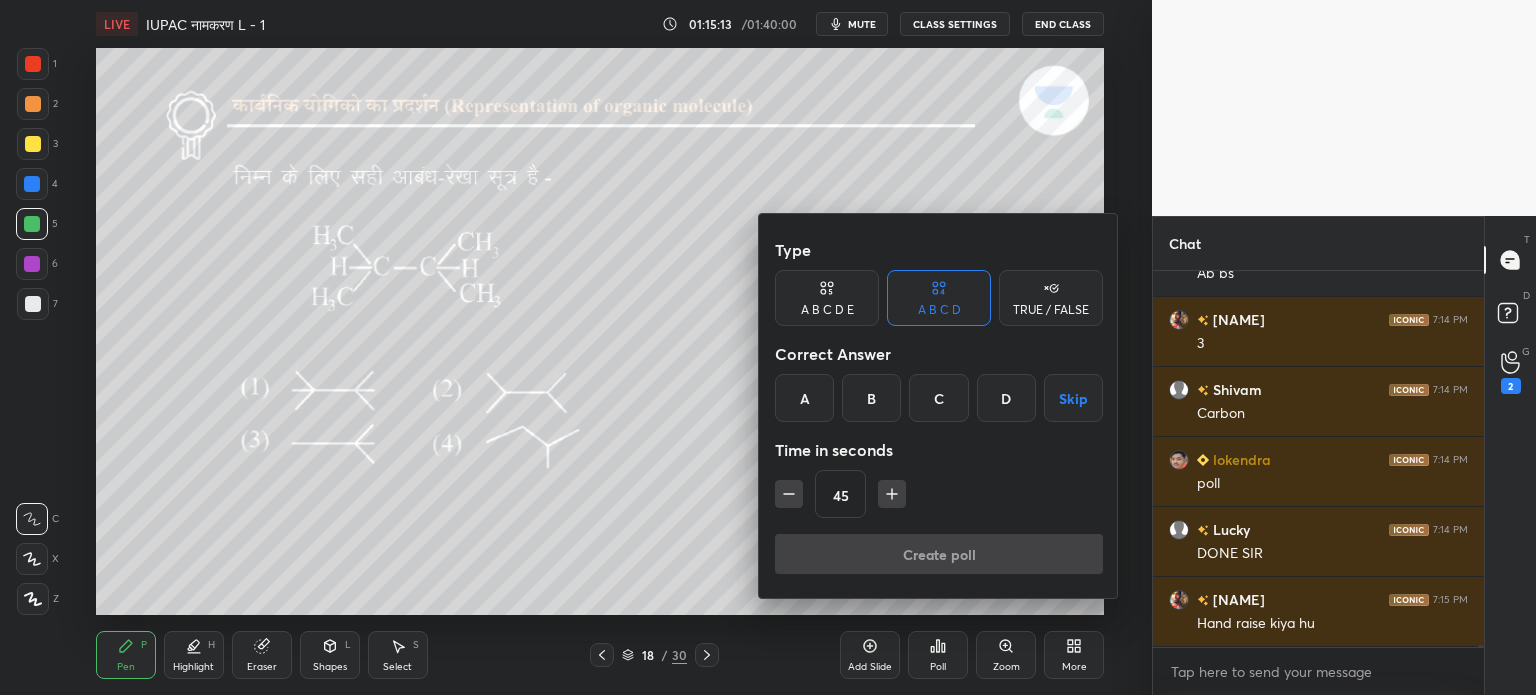 click on "B" at bounding box center (871, 398) 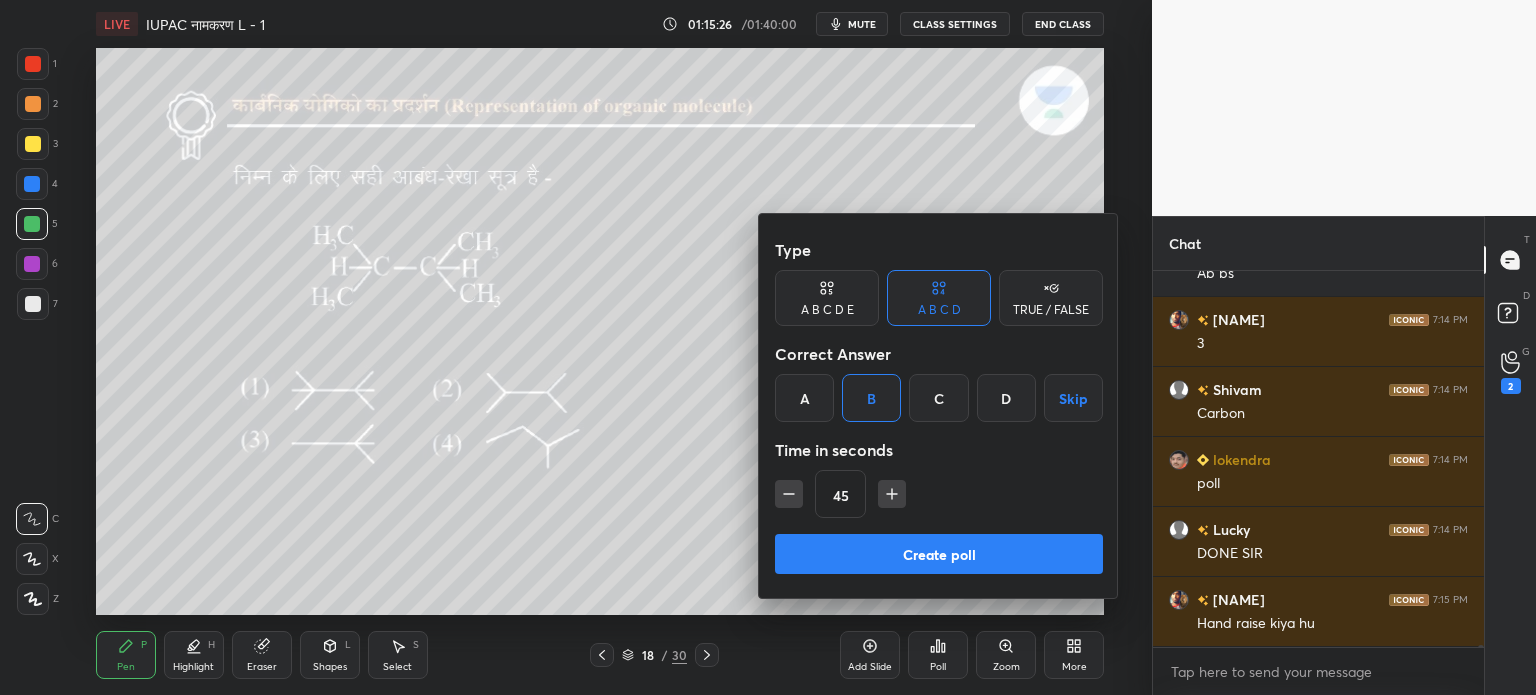click on "Create poll" at bounding box center [939, 554] 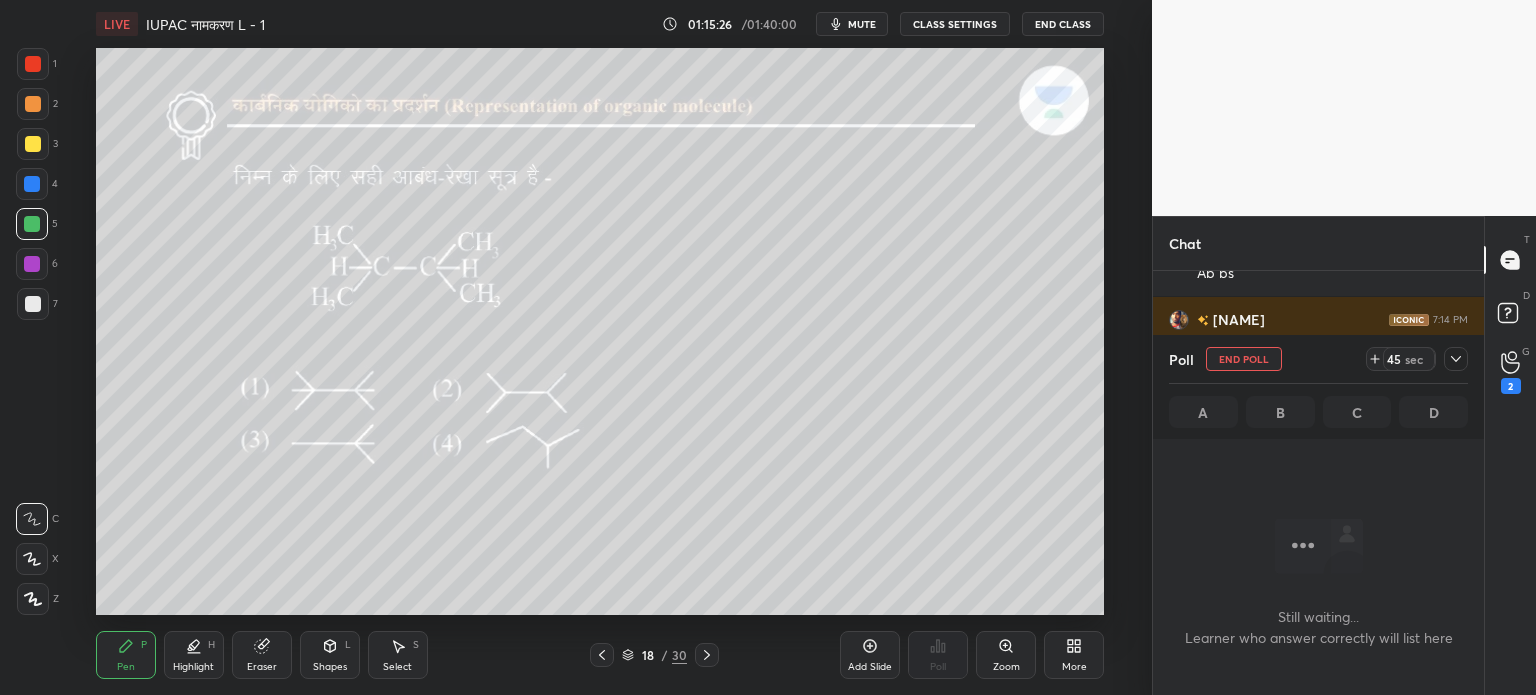 scroll, scrollTop: 337, scrollLeft: 325, axis: both 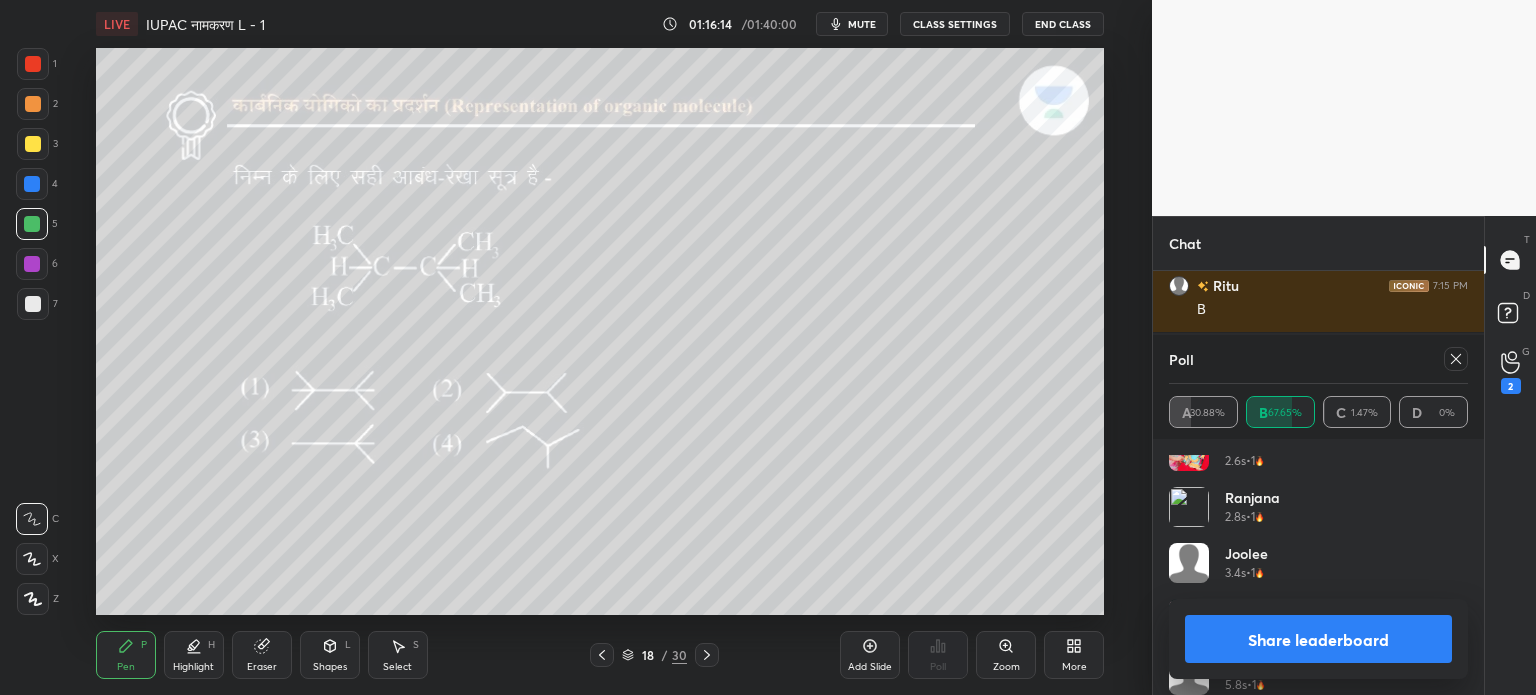 click on "Share leaderboard" at bounding box center (1318, 639) 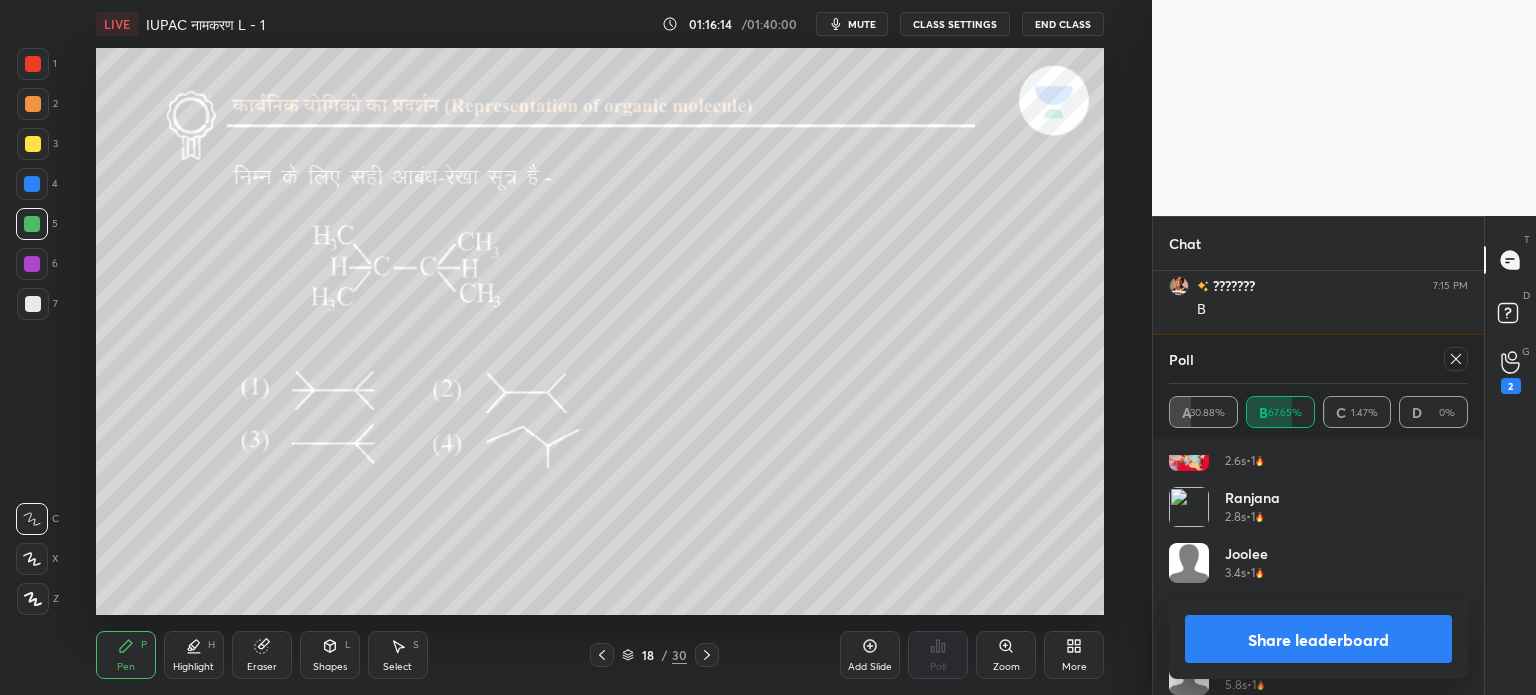 scroll, scrollTop: 0, scrollLeft: 0, axis: both 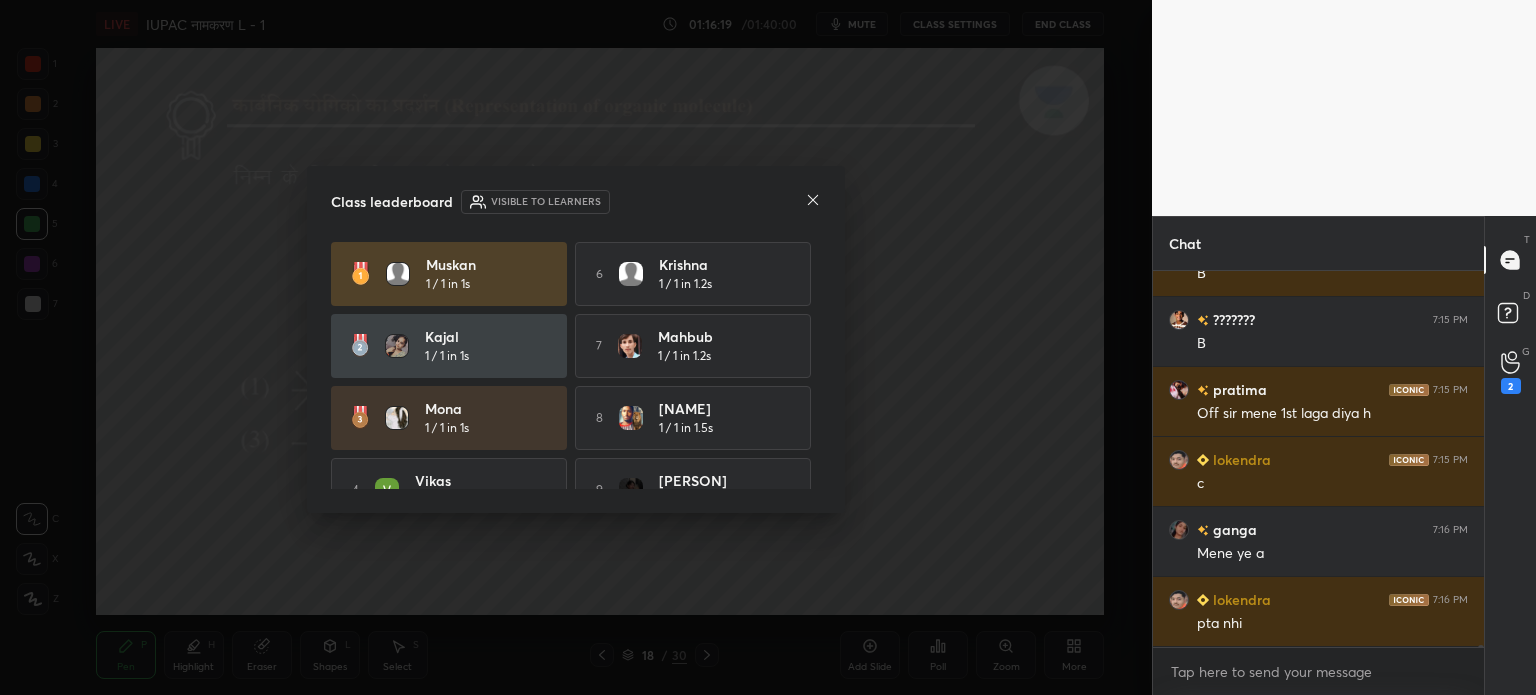 click 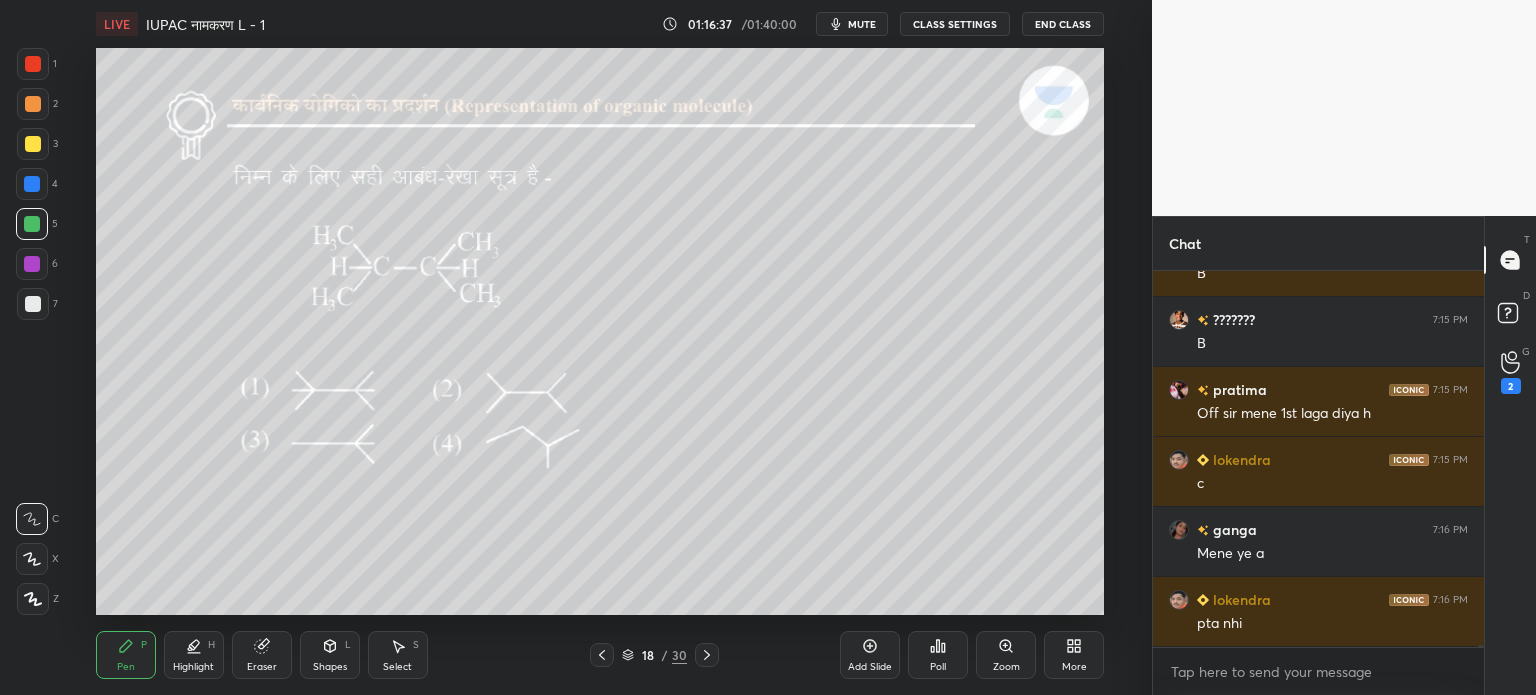 click 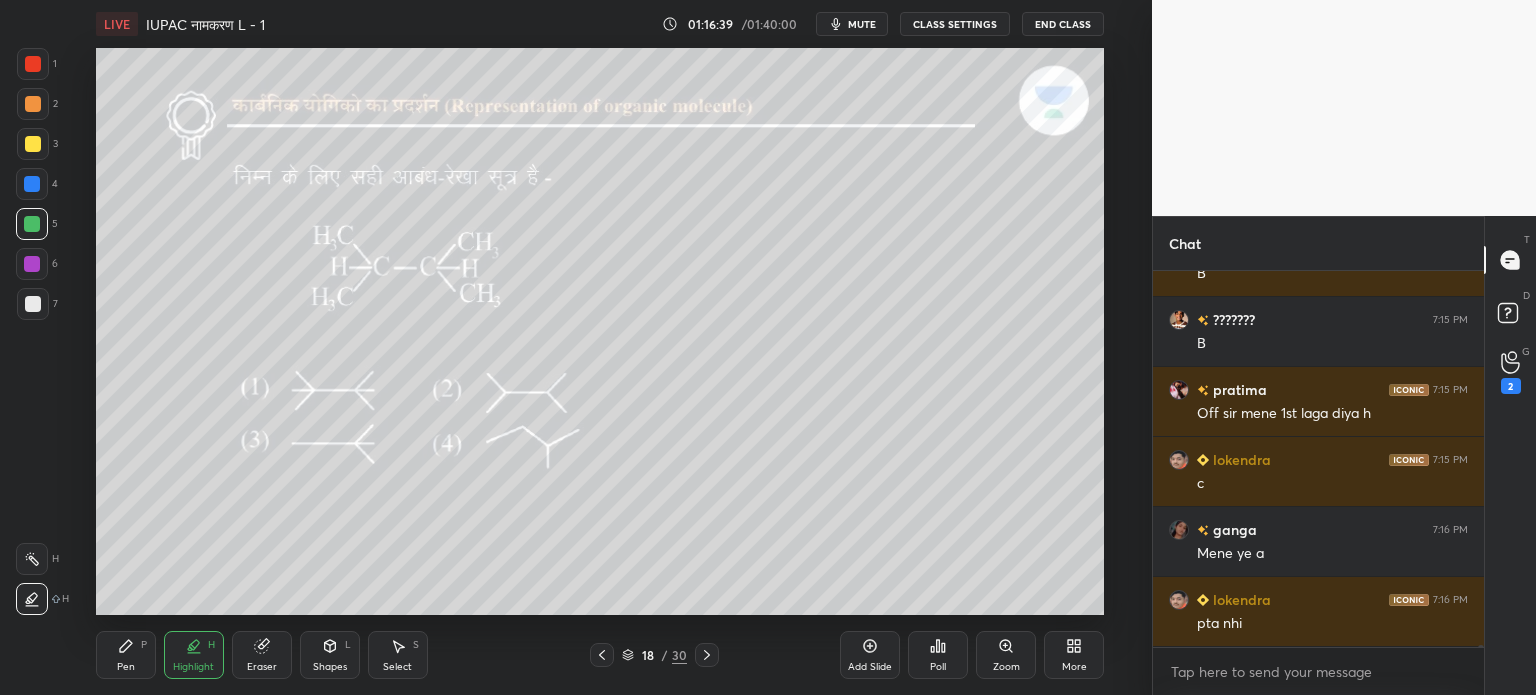 click 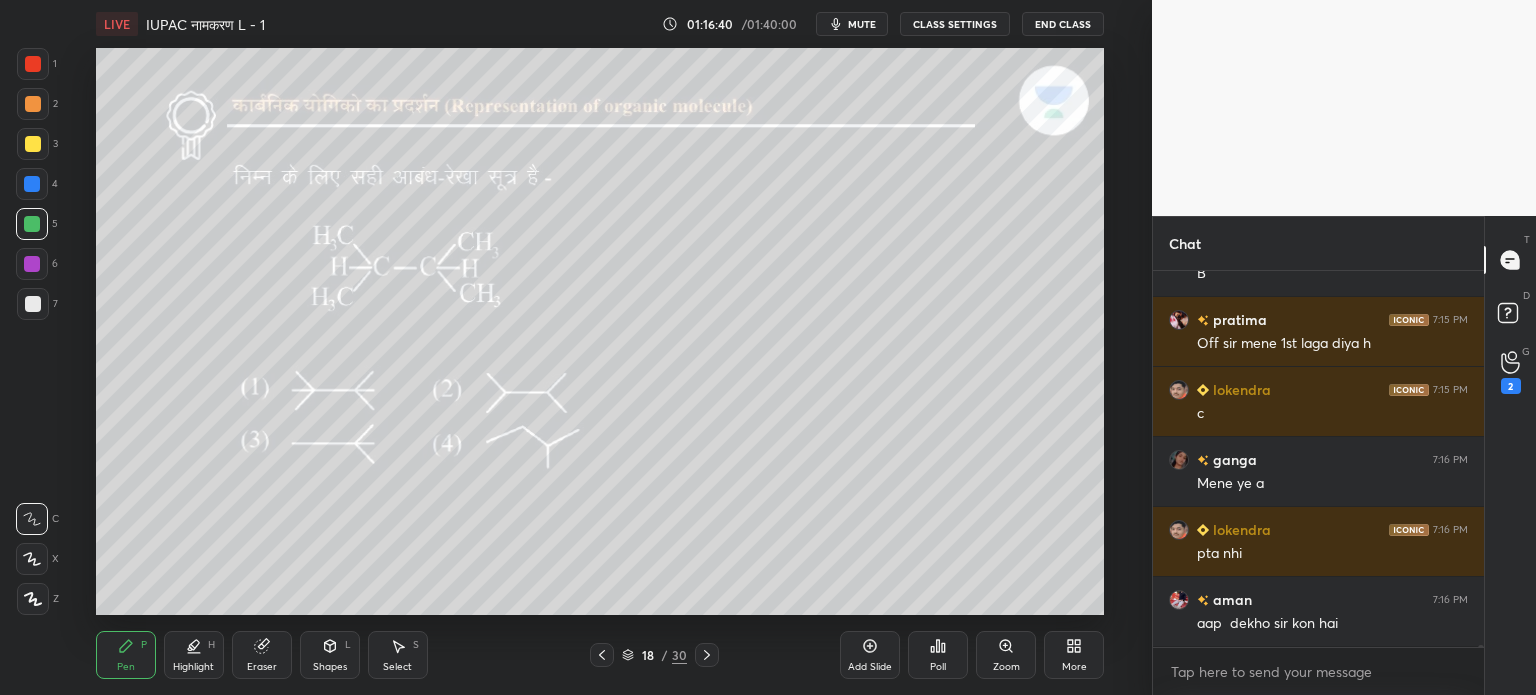 click at bounding box center (33, 144) 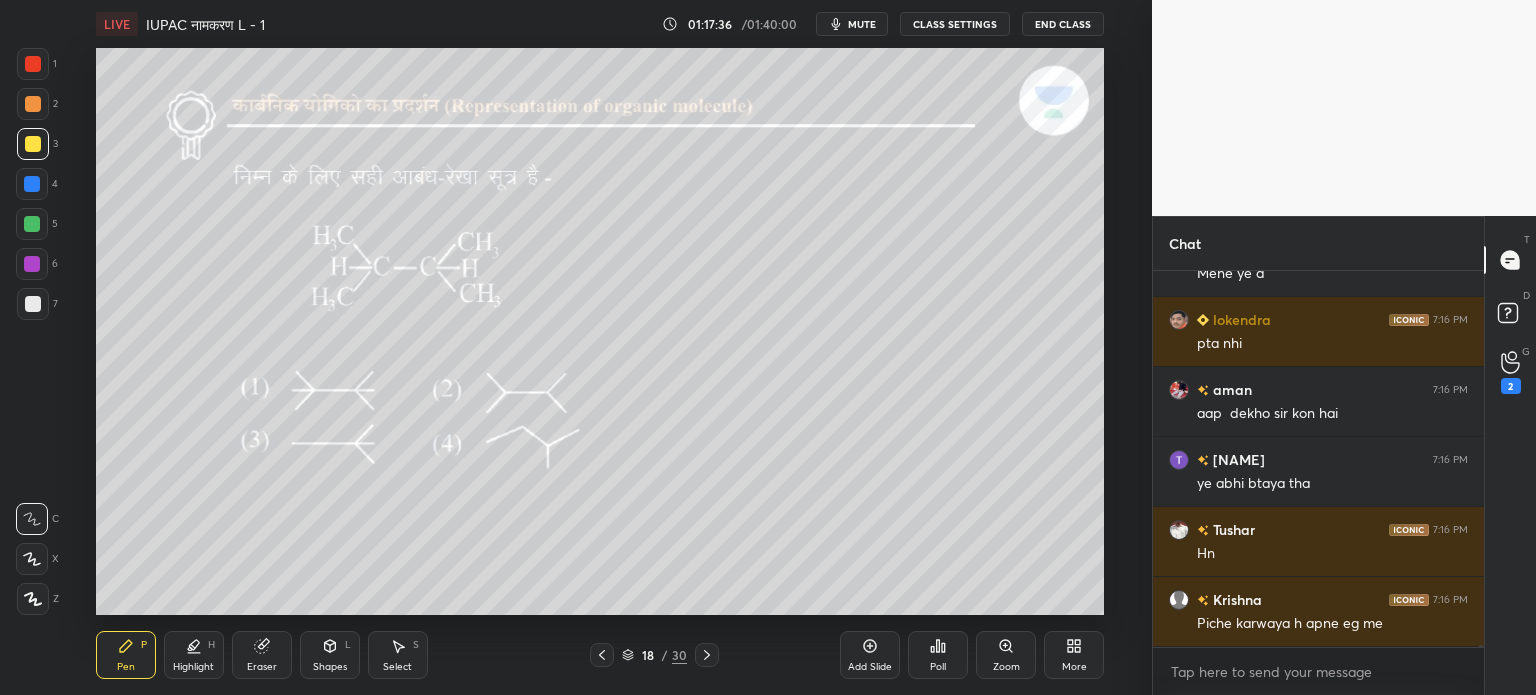 scroll, scrollTop: 62332, scrollLeft: 0, axis: vertical 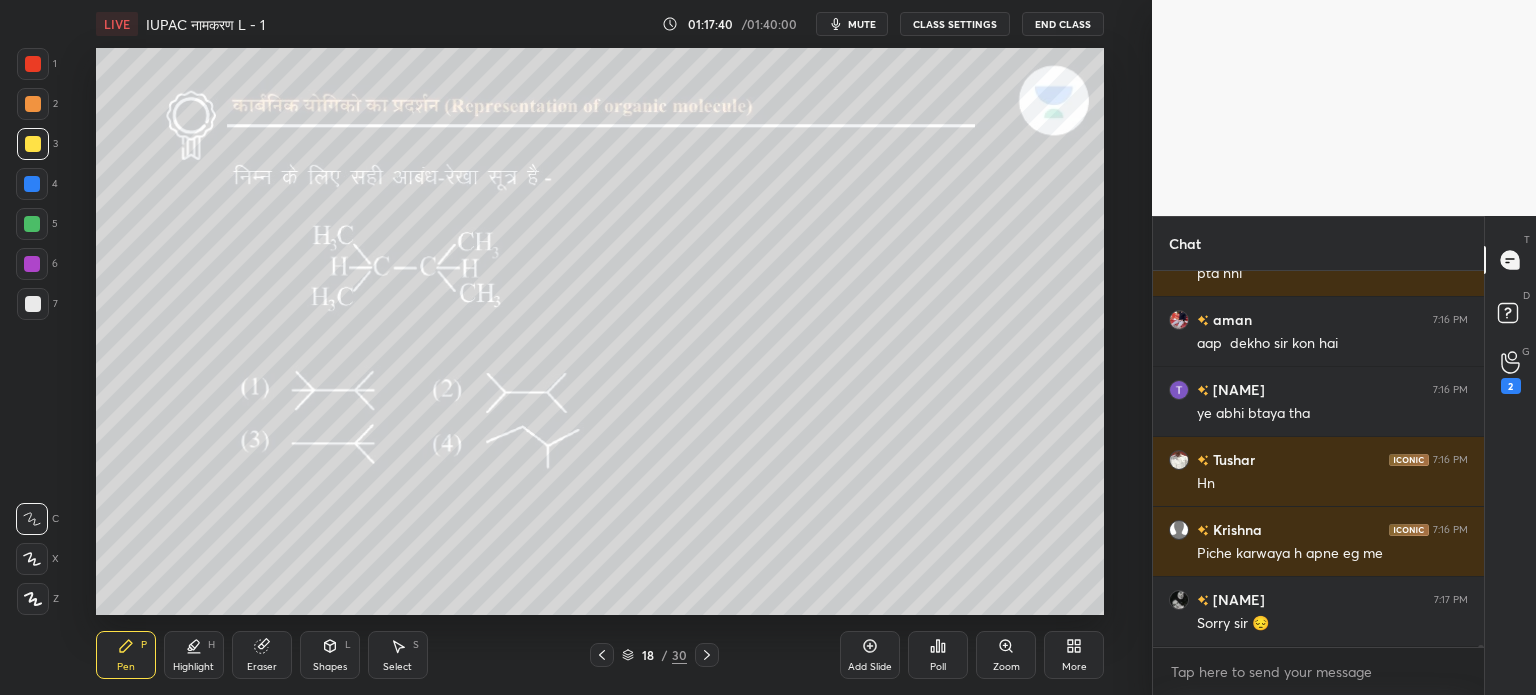 click 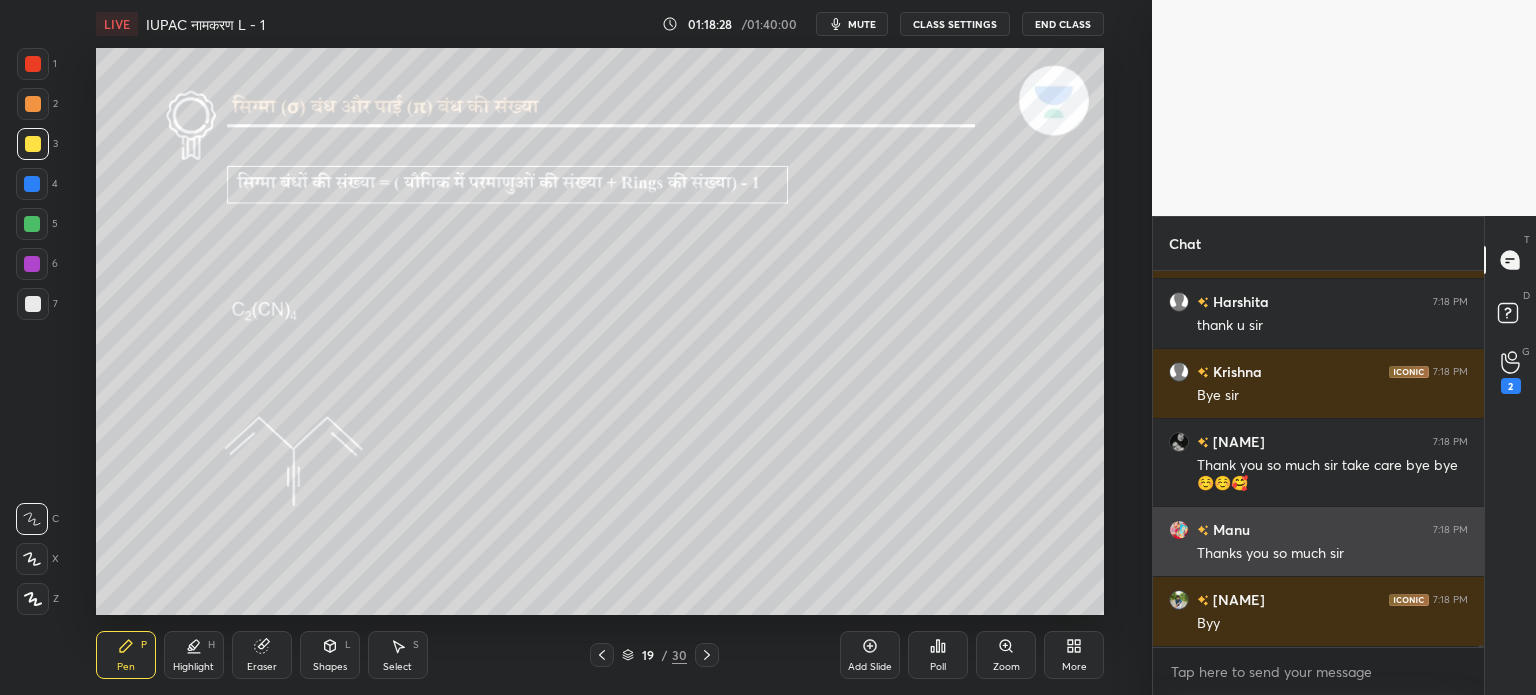 scroll, scrollTop: 65392, scrollLeft: 0, axis: vertical 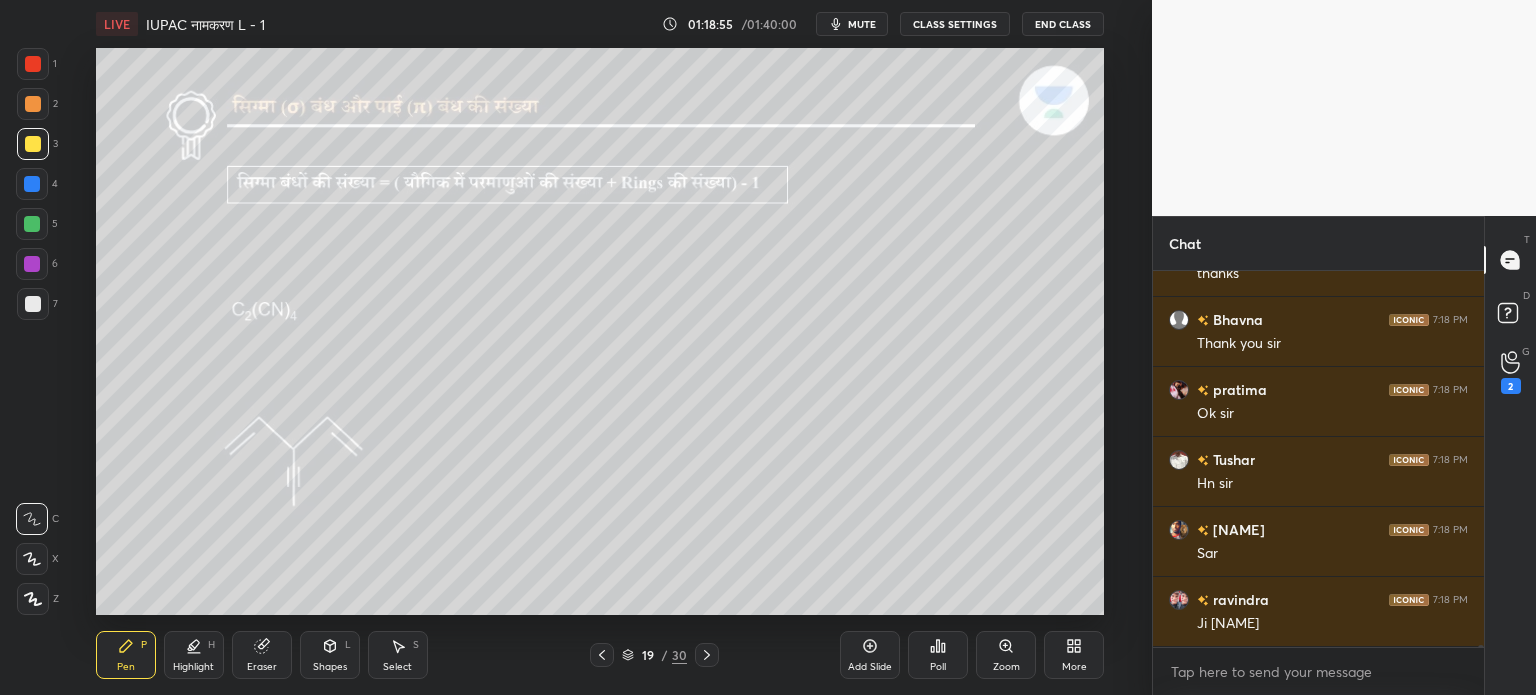 click 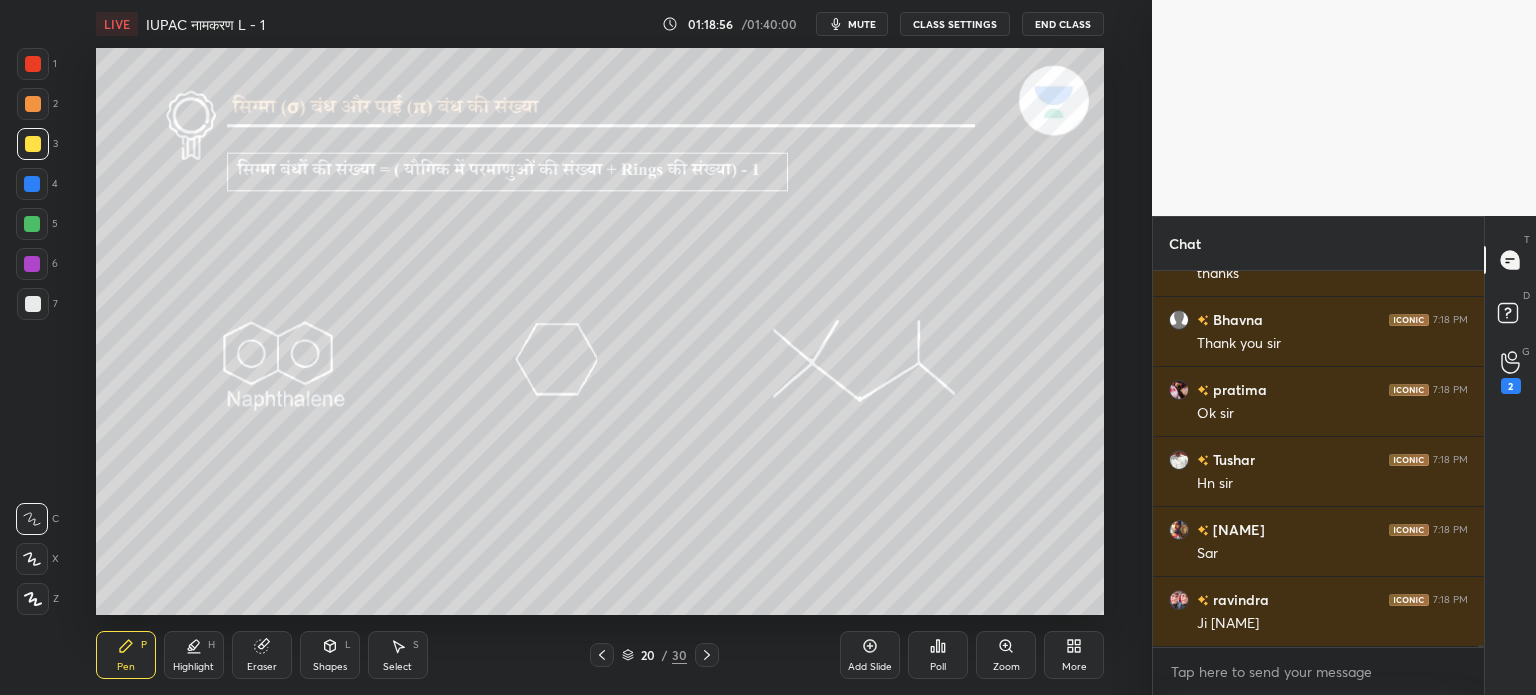 click 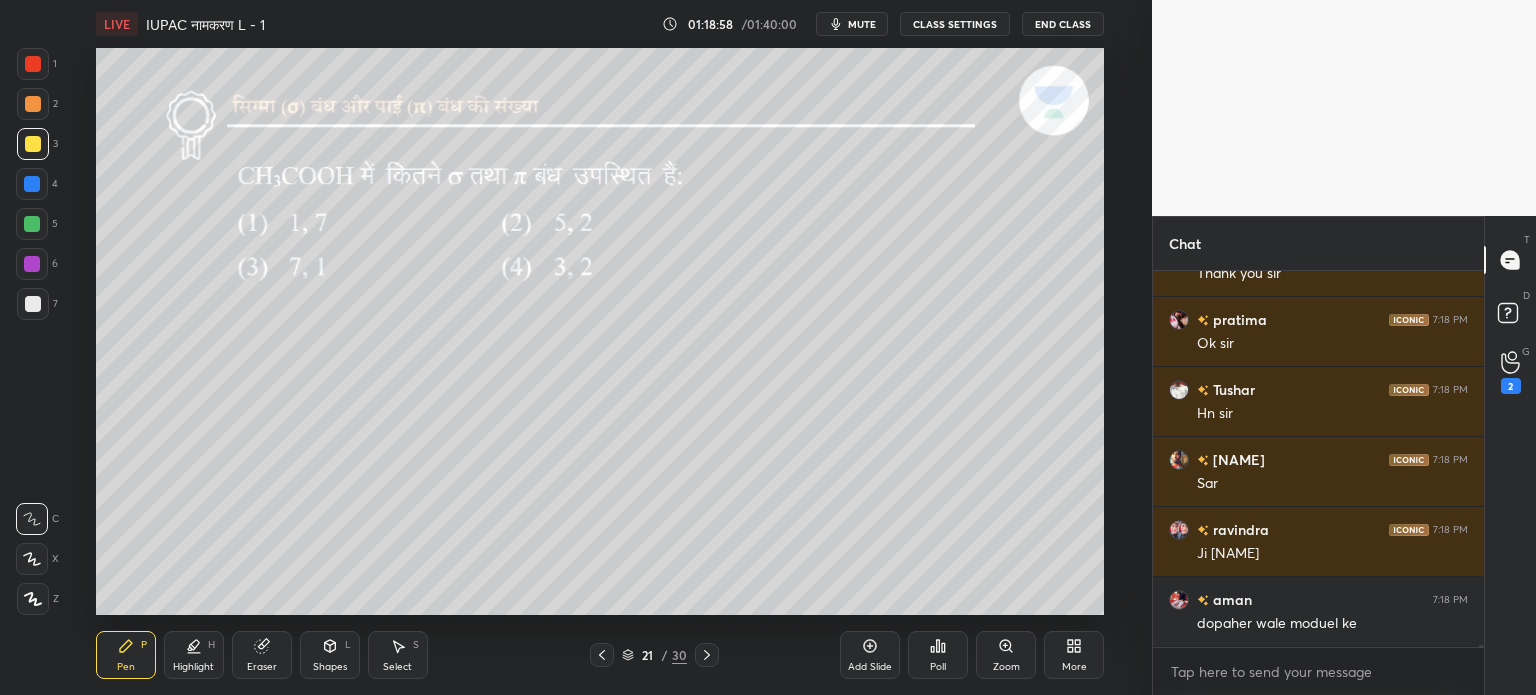 click 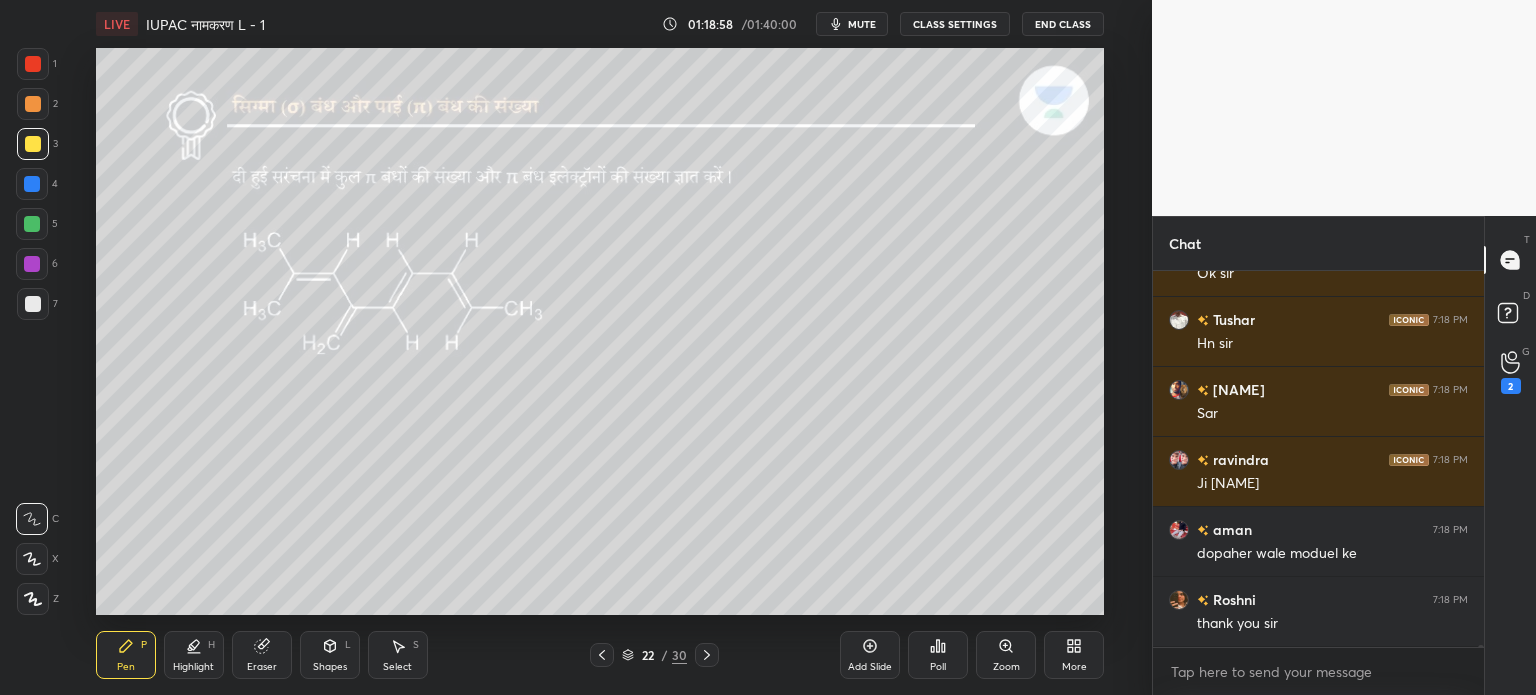click 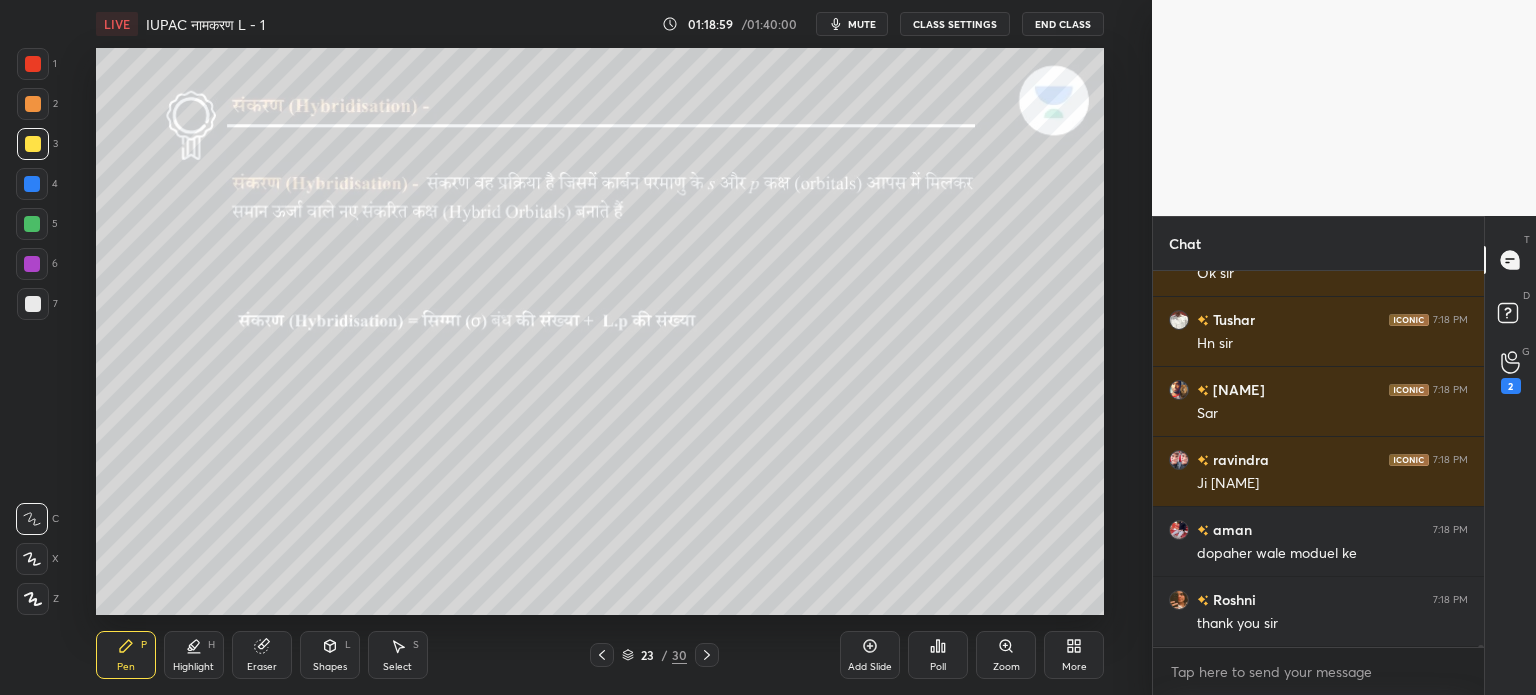 click 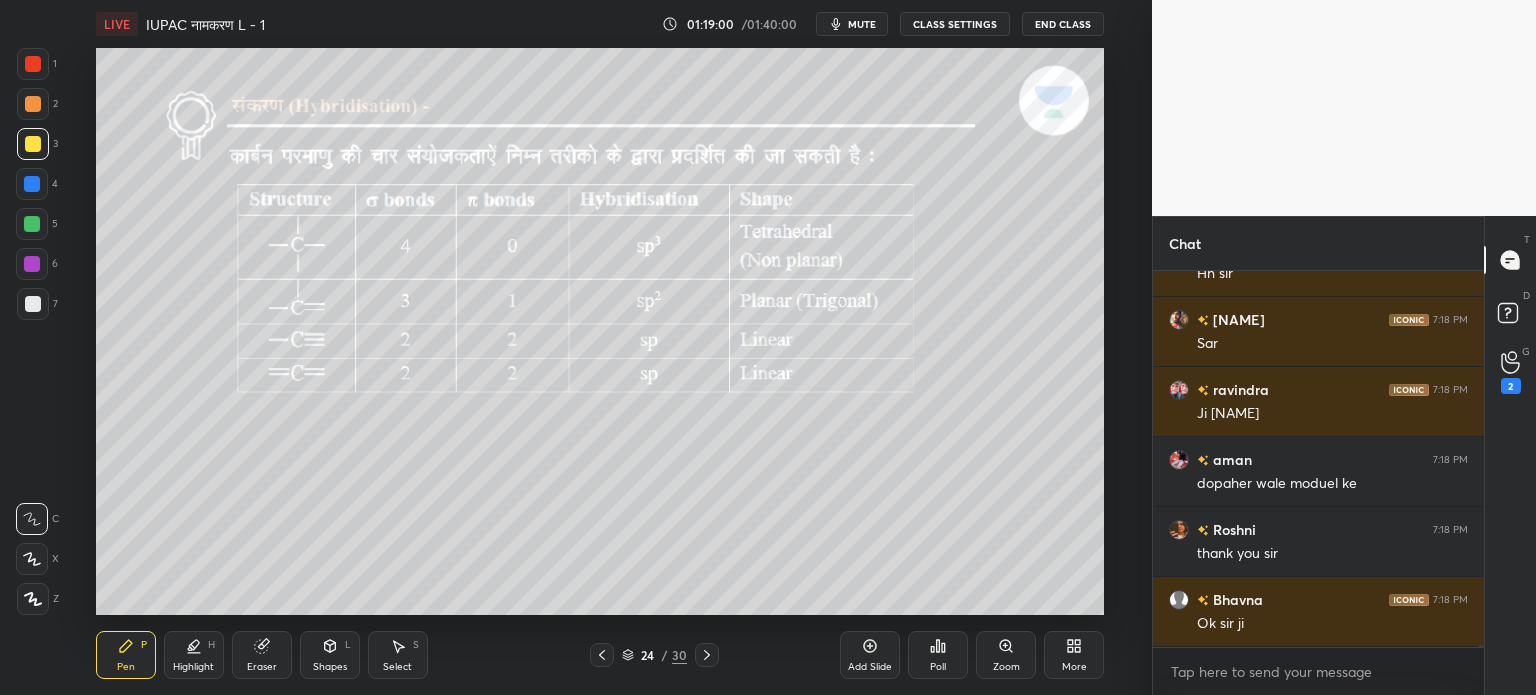 click 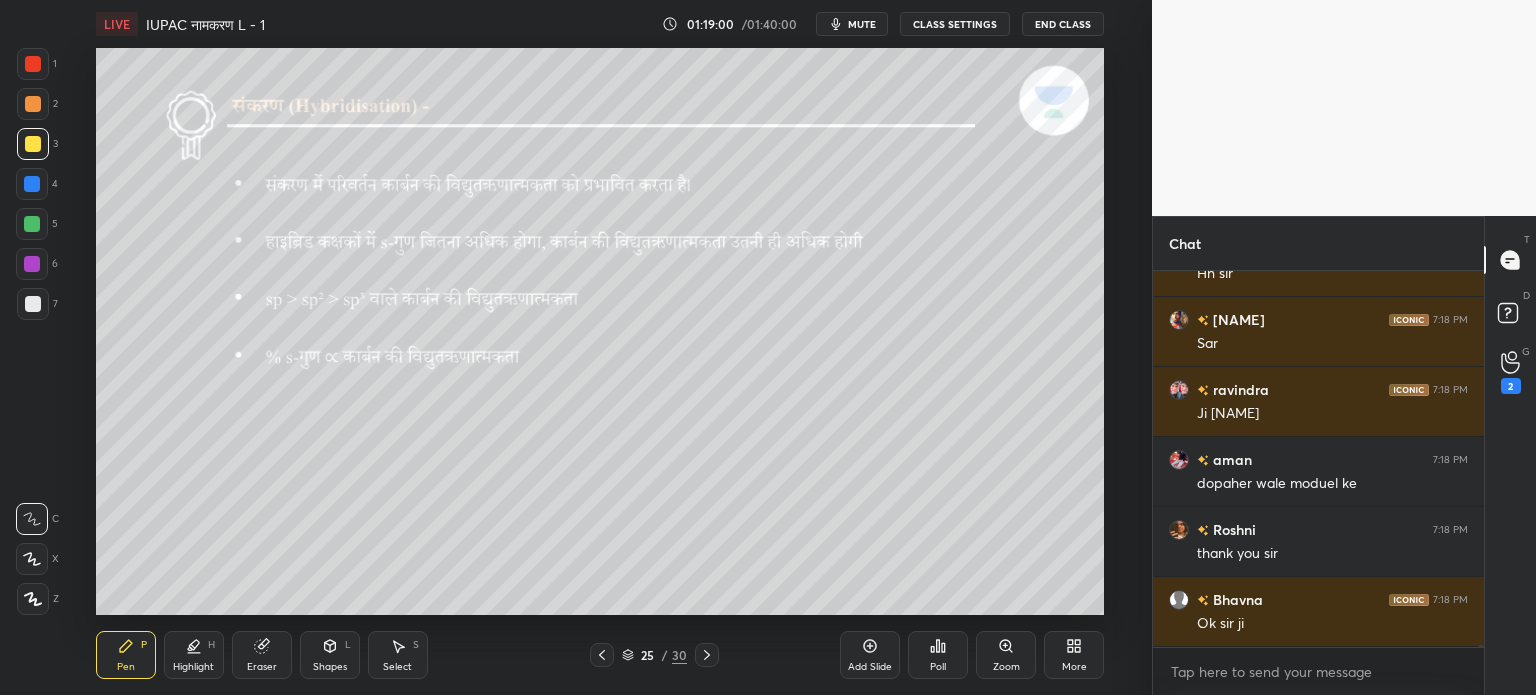 click 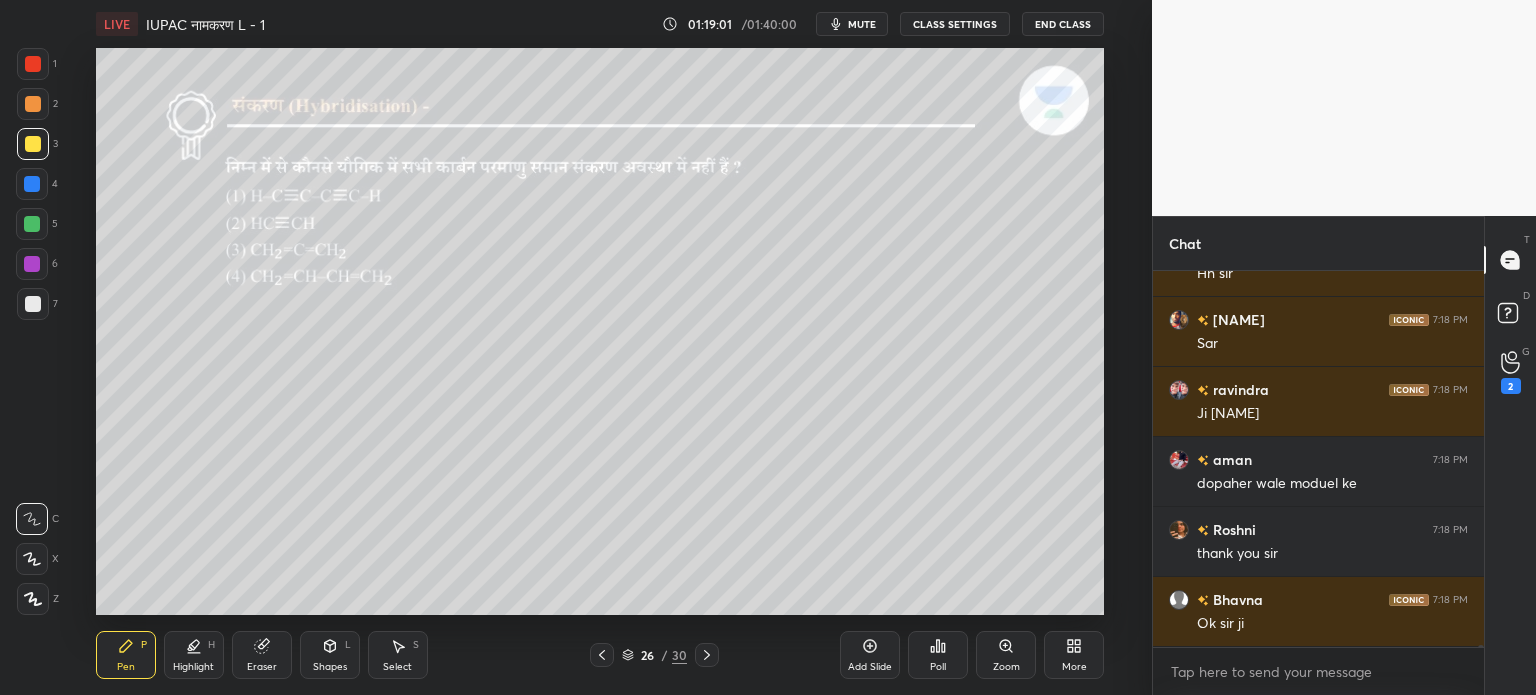 click 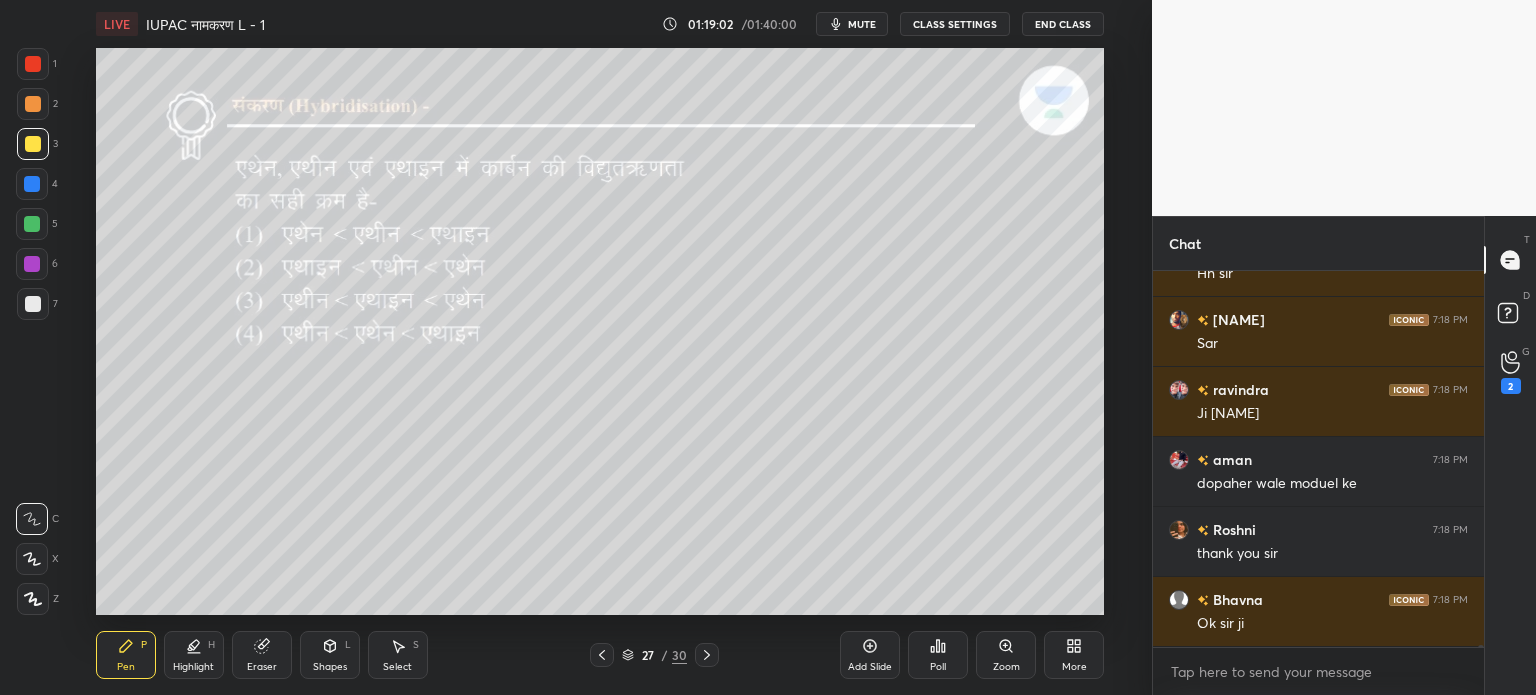 click 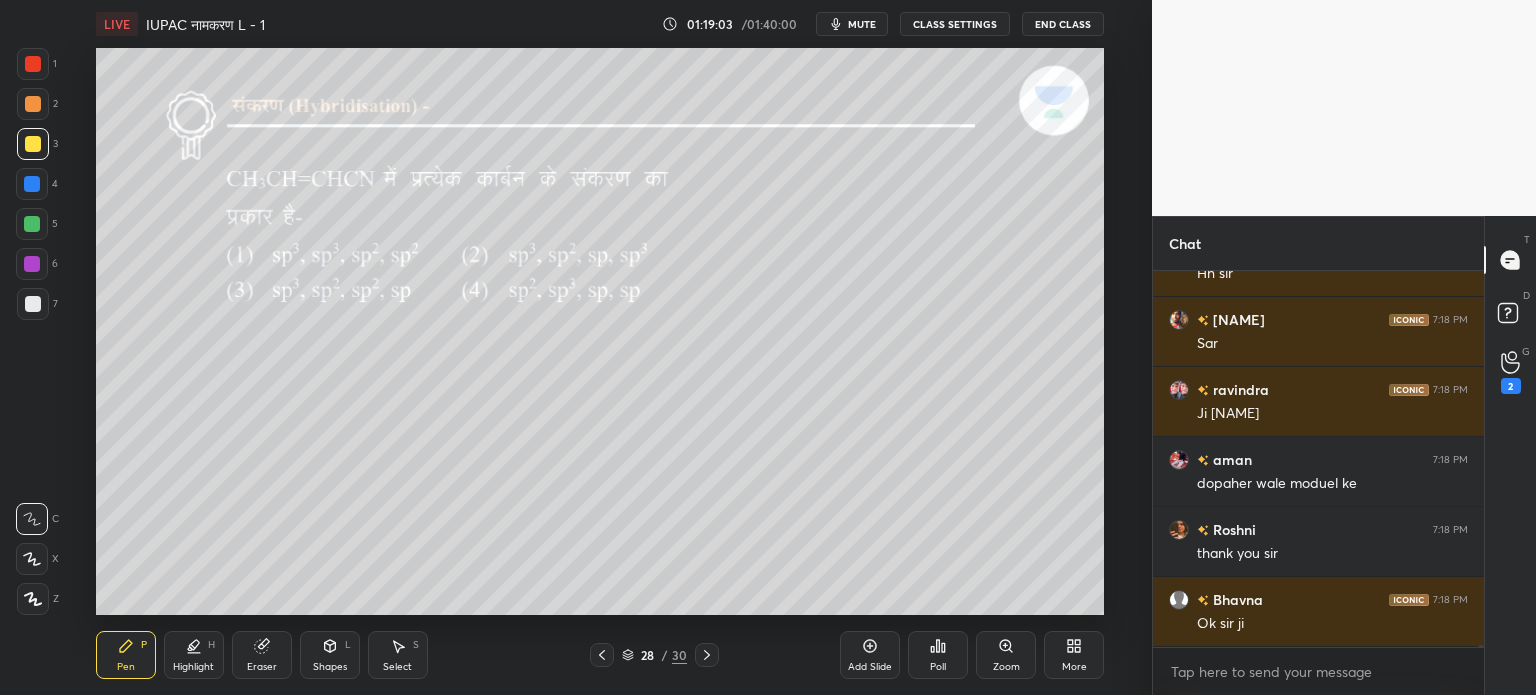 click 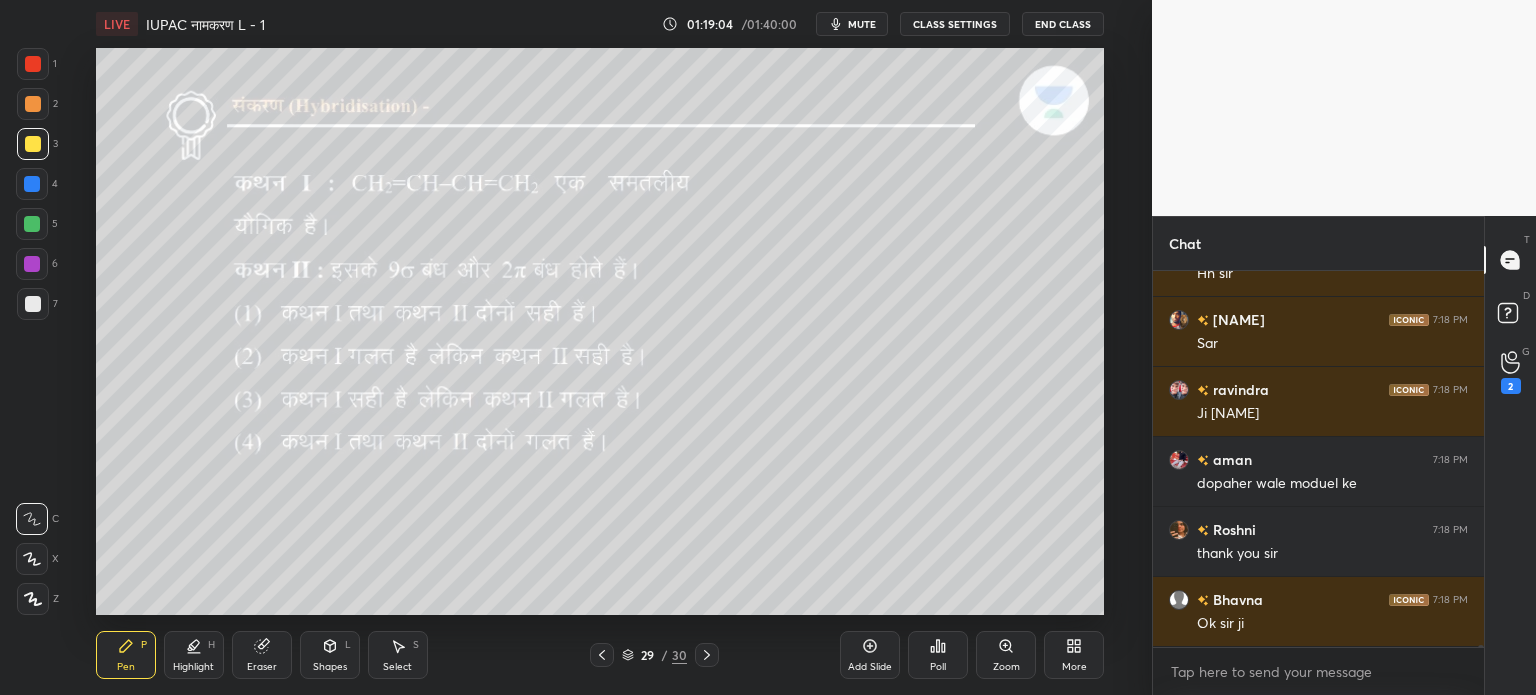 click 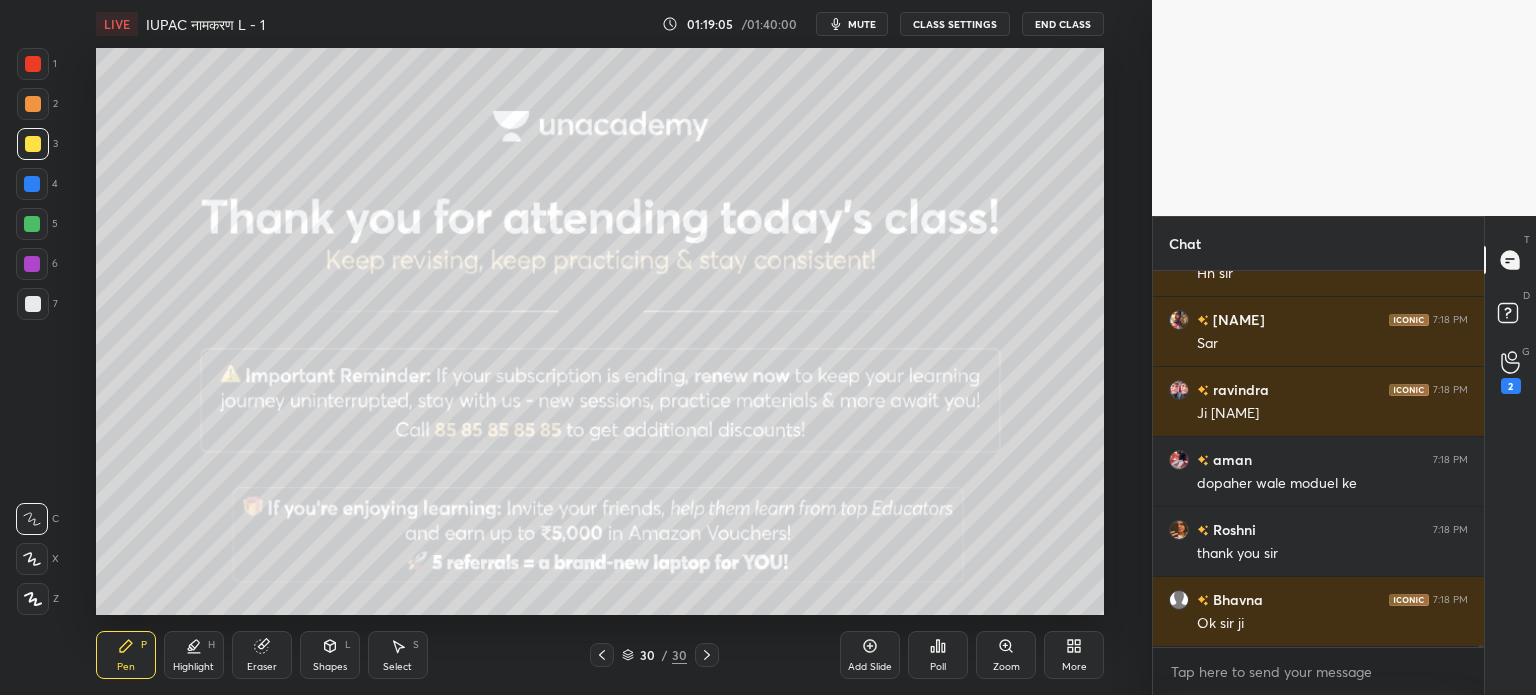 click 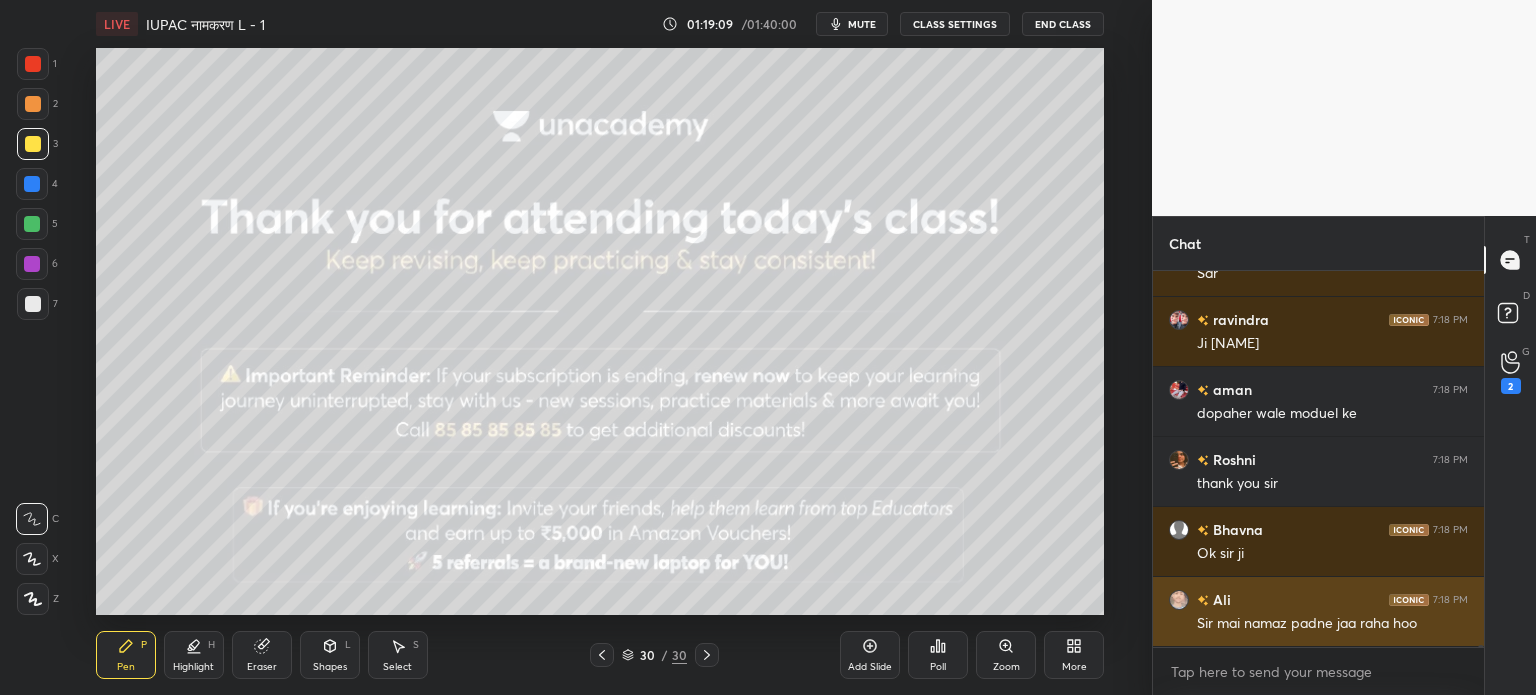scroll, scrollTop: 67598, scrollLeft: 0, axis: vertical 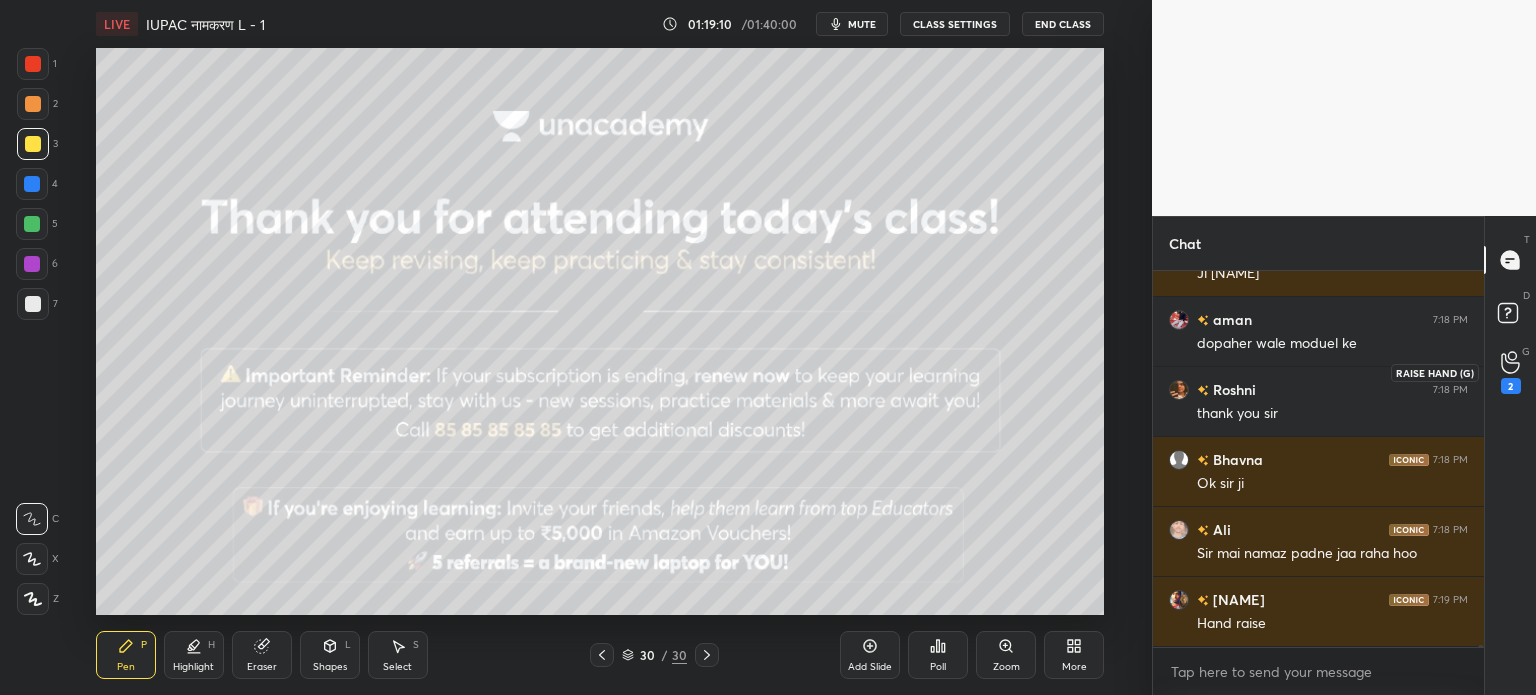 click 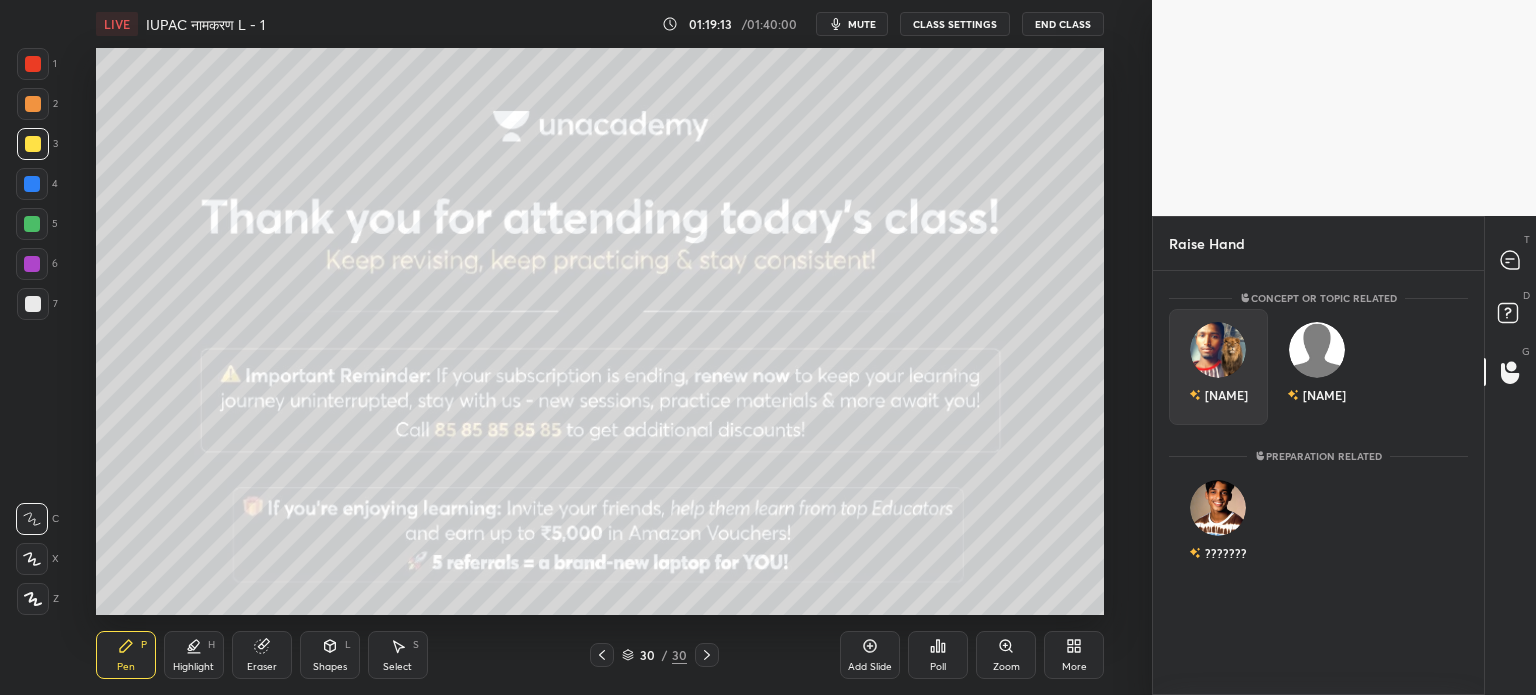 click at bounding box center (1218, 350) 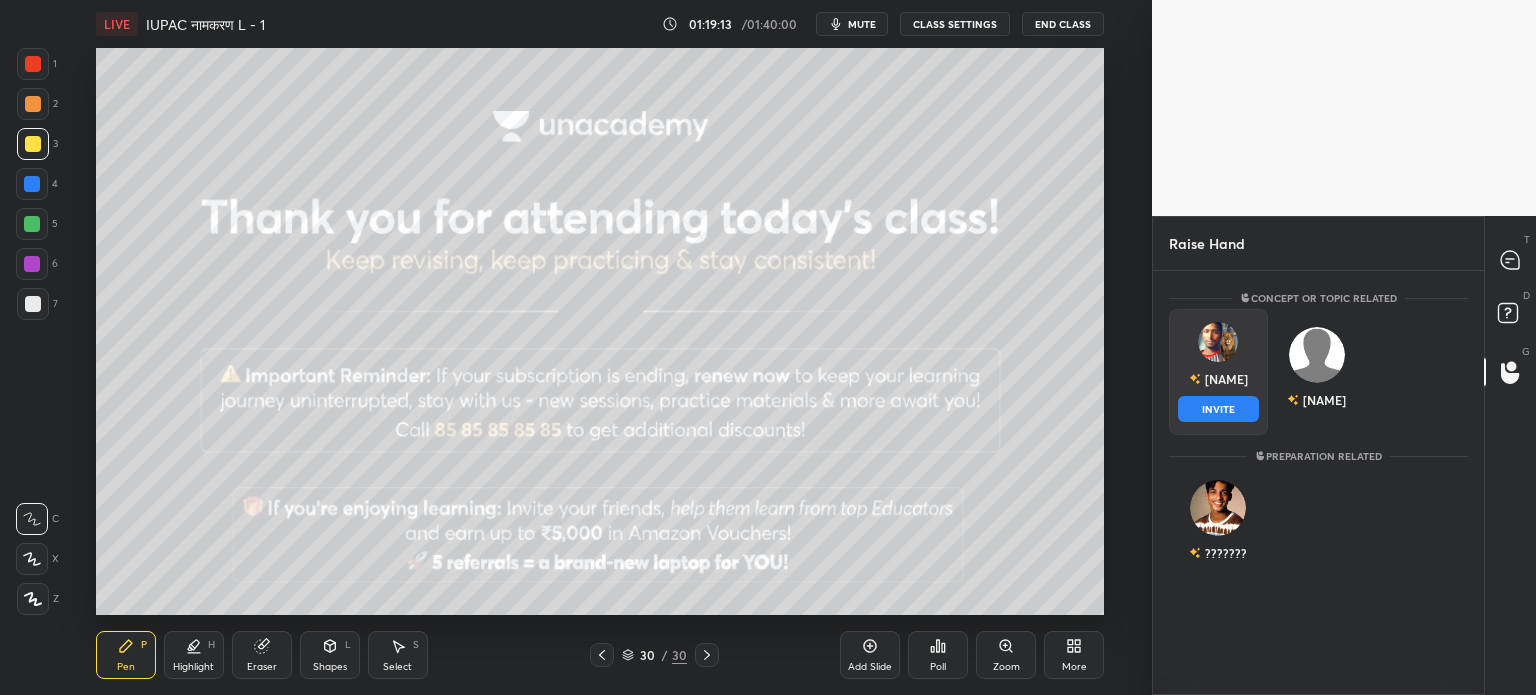 click on "INVITE" at bounding box center [1218, 409] 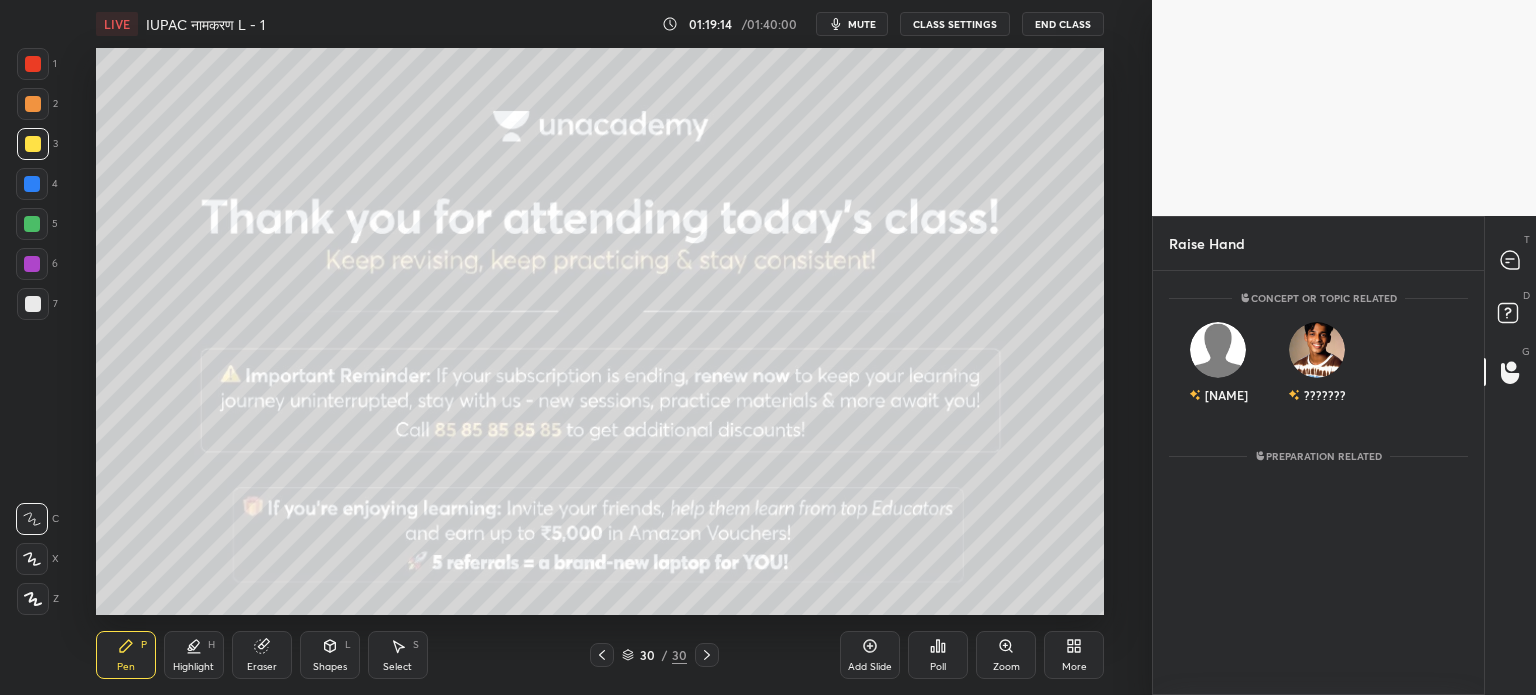 scroll, scrollTop: 338, scrollLeft: 325, axis: both 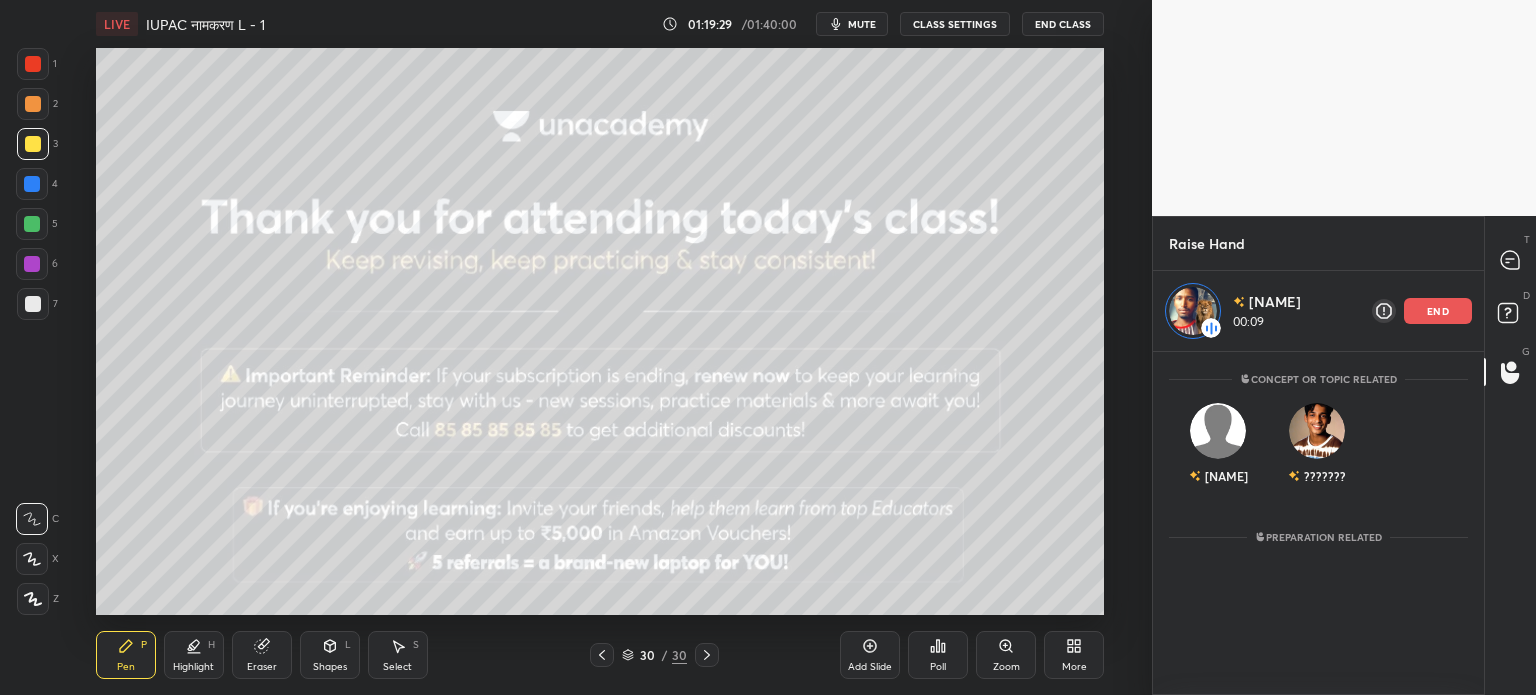 click 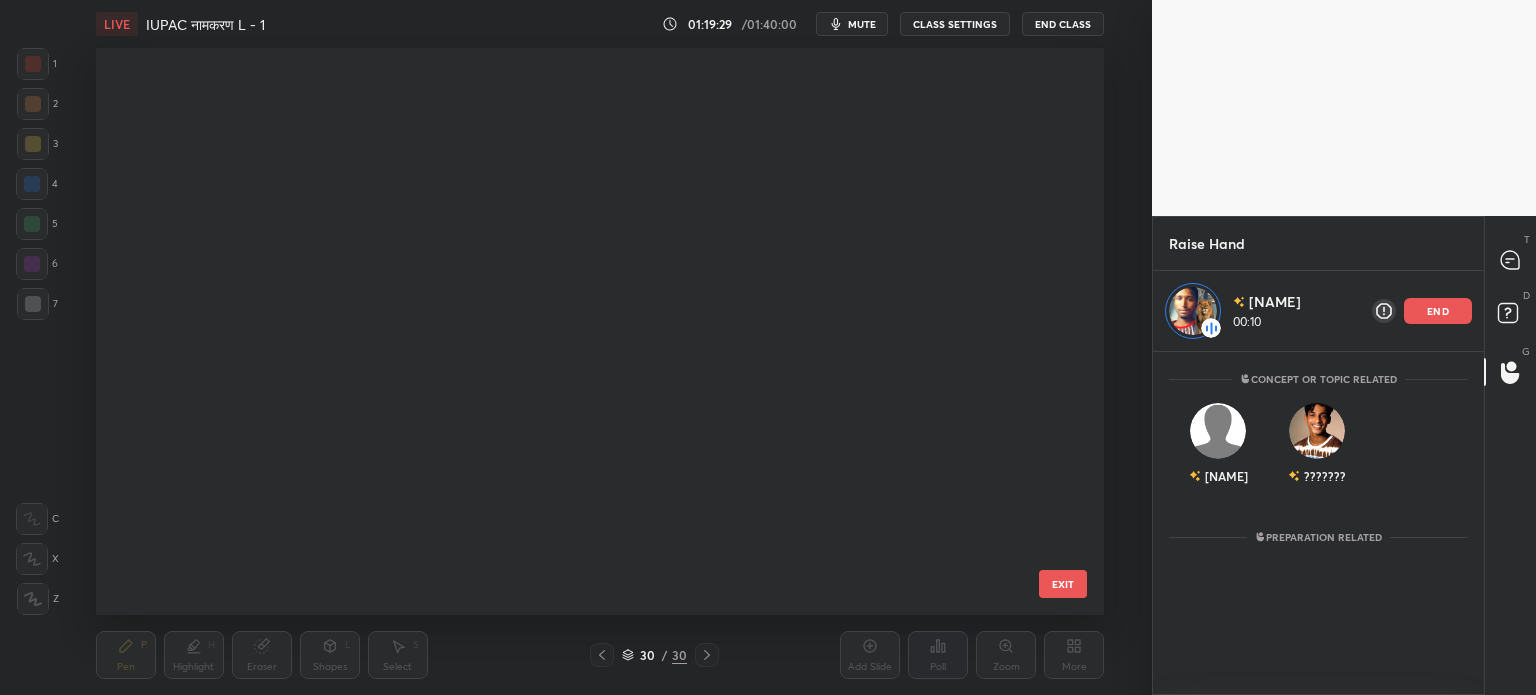 scroll, scrollTop: 1172, scrollLeft: 0, axis: vertical 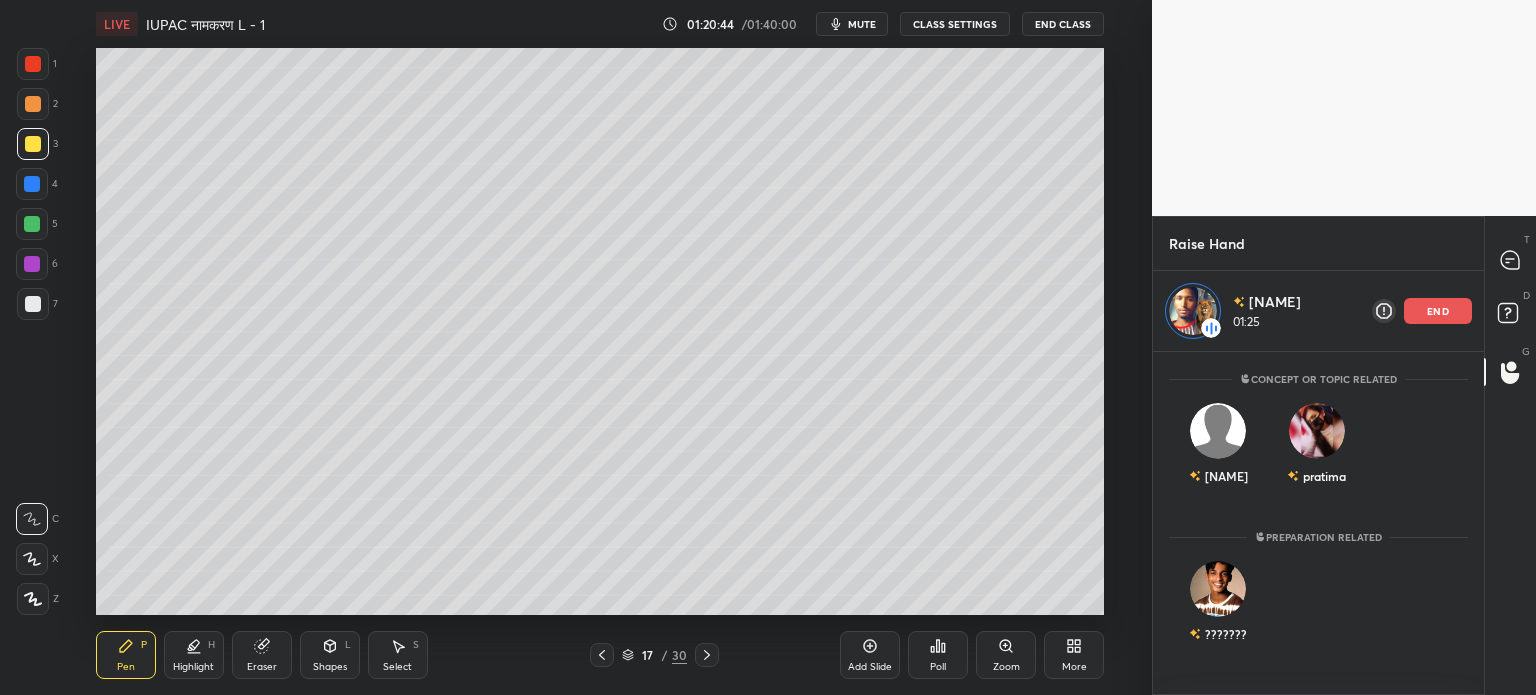 click on "end" at bounding box center [1438, 311] 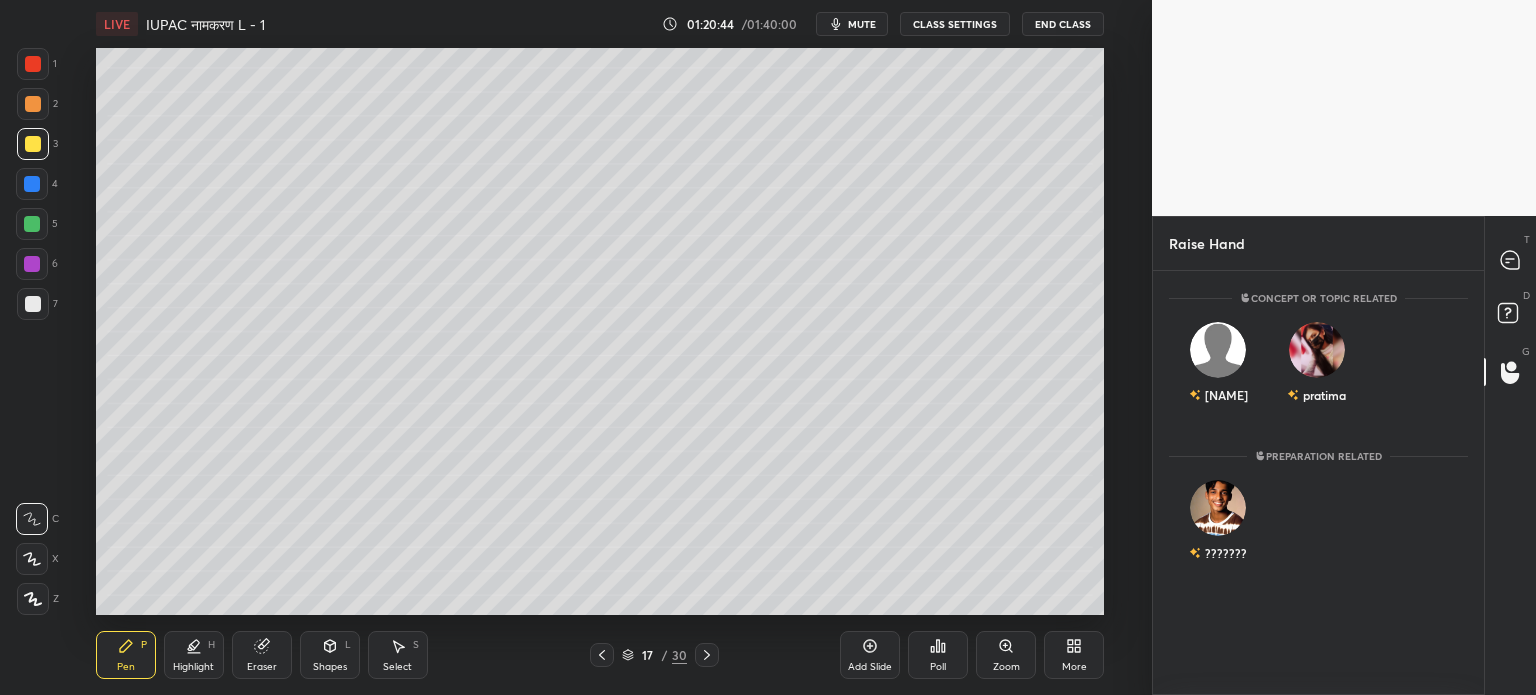 scroll, scrollTop: 5, scrollLeft: 6, axis: both 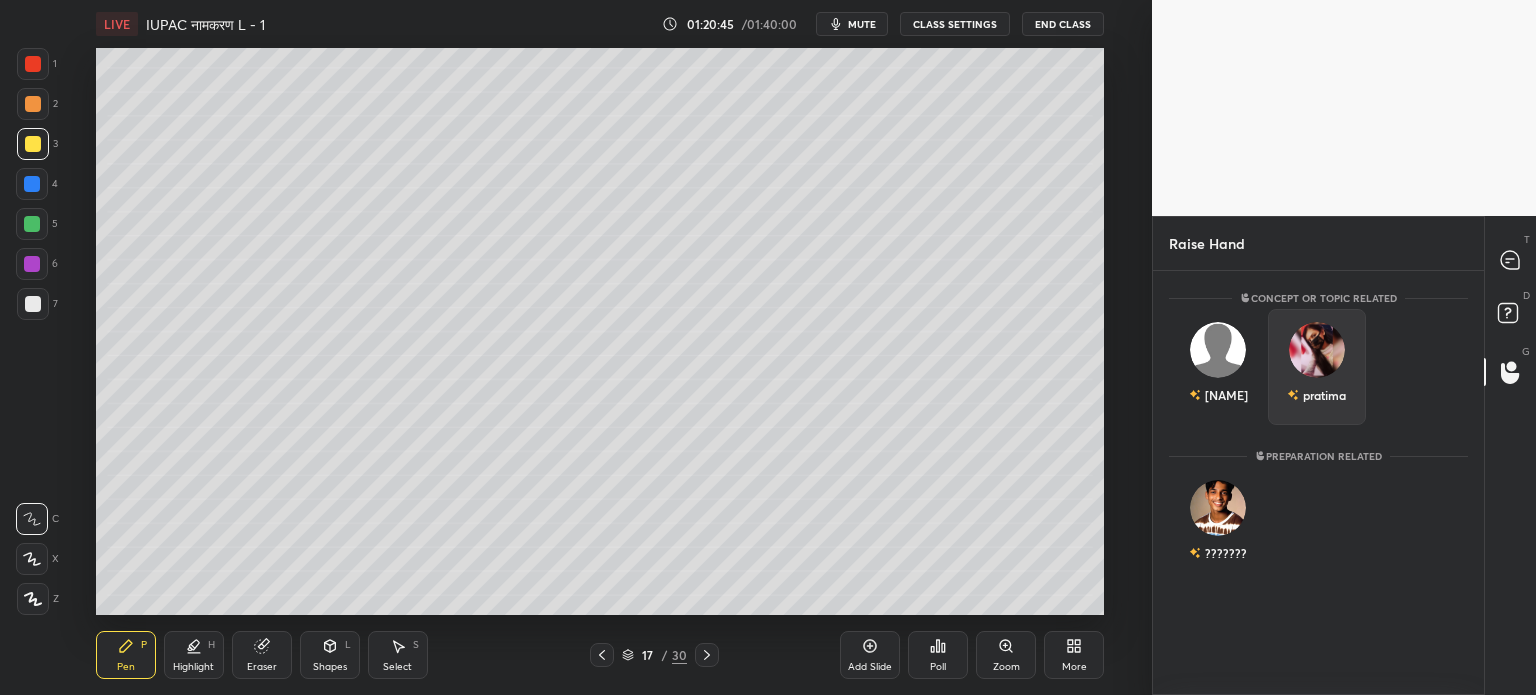 click on "pratima" at bounding box center [1317, 367] 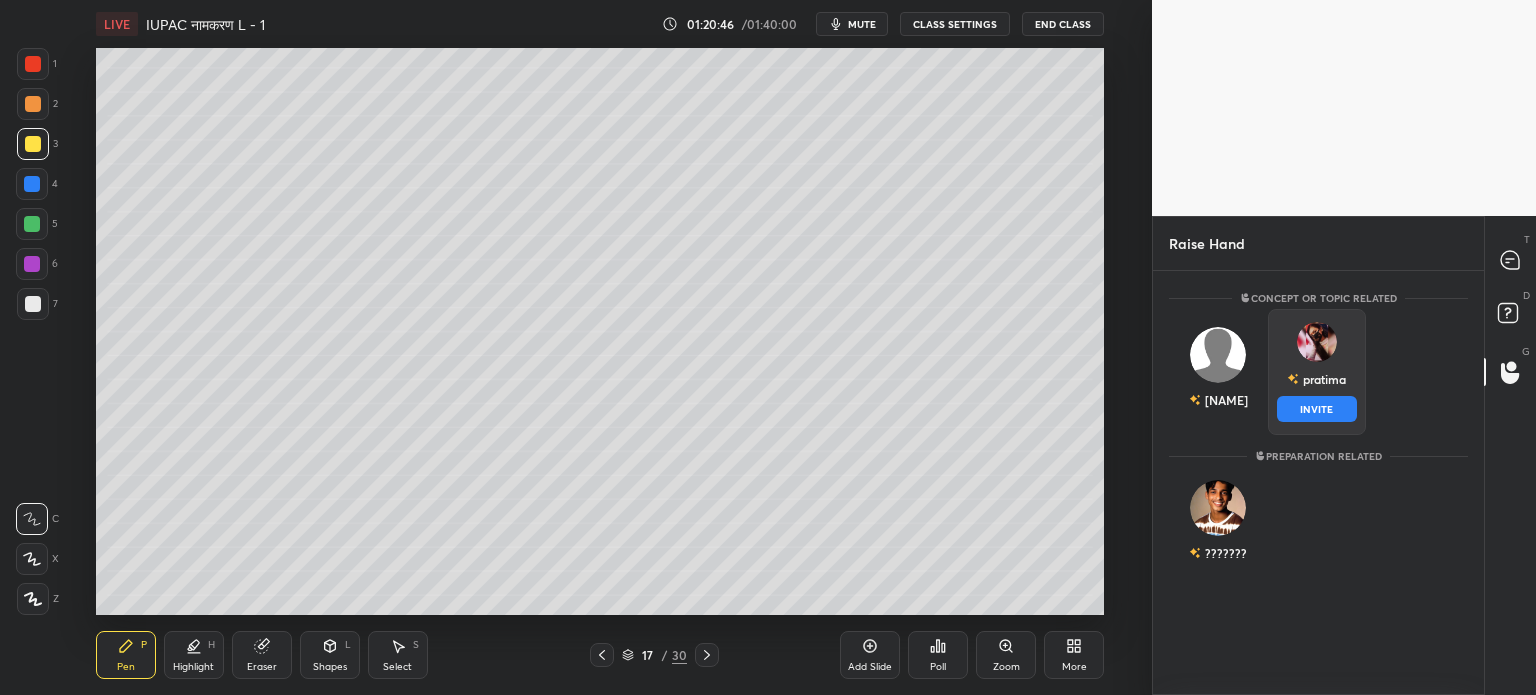 click on "INVITE" at bounding box center (1317, 409) 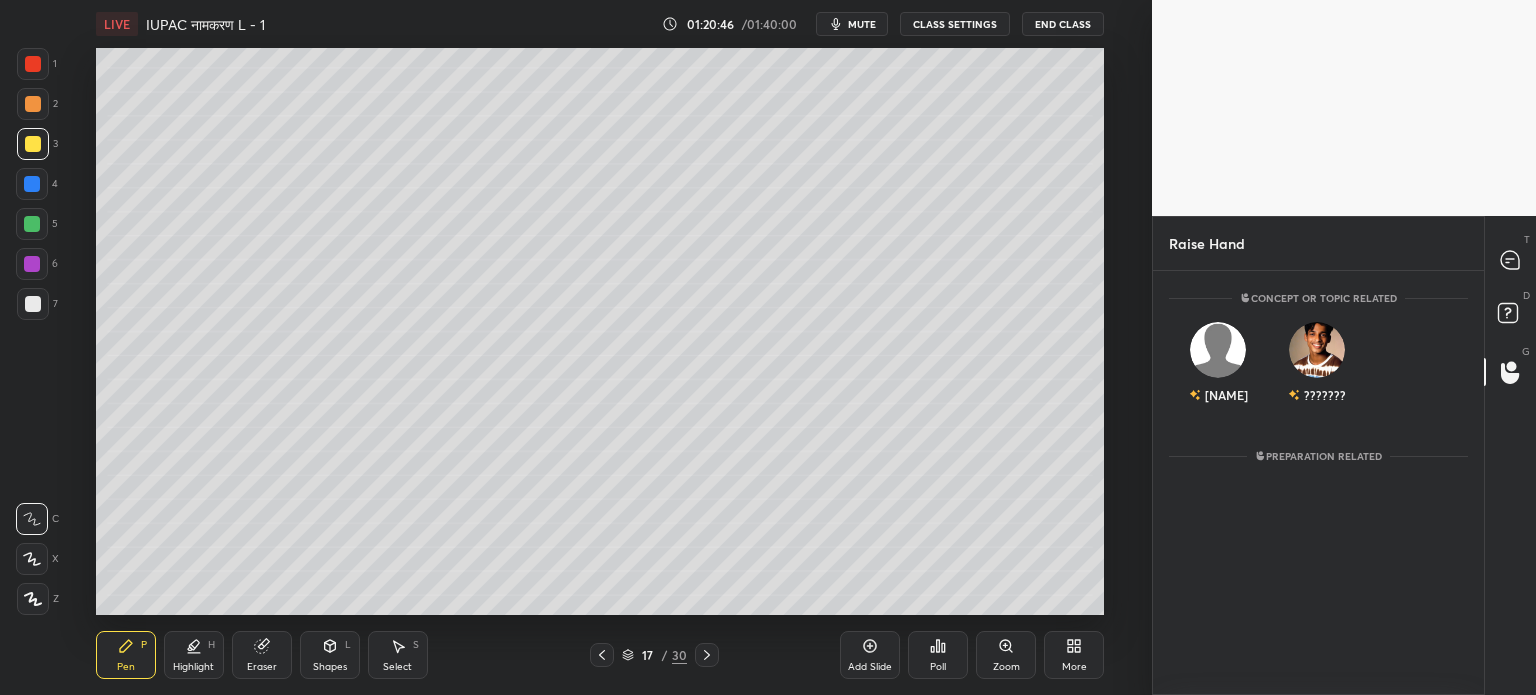 scroll, scrollTop: 338, scrollLeft: 325, axis: both 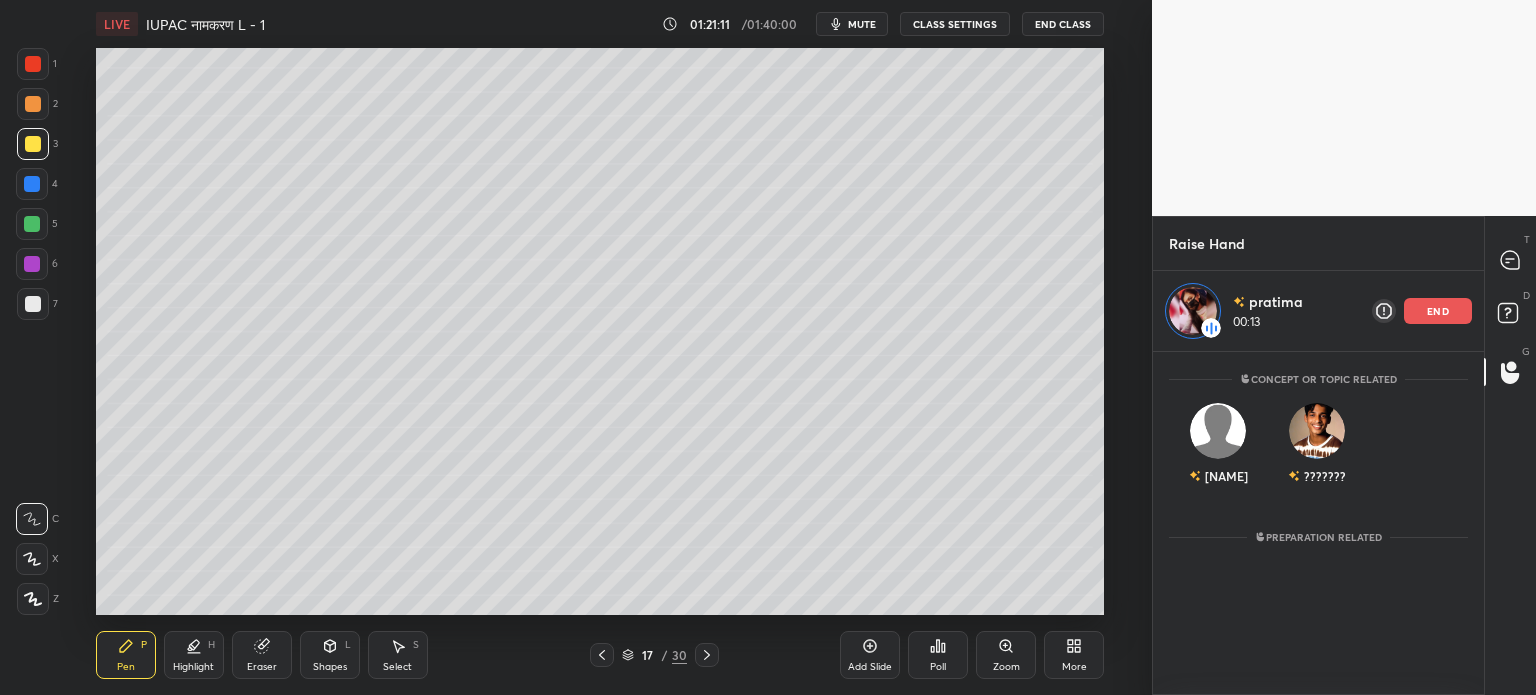 click 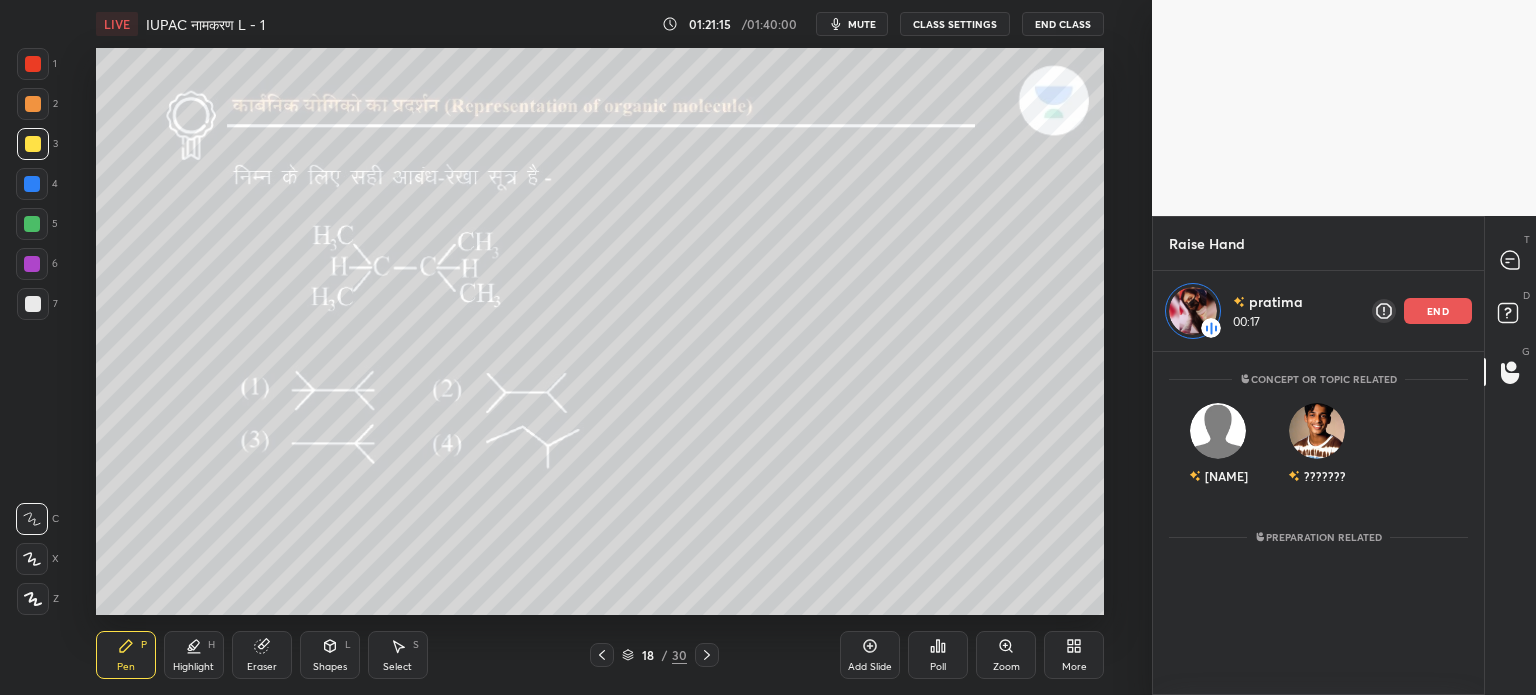 click at bounding box center [602, 655] 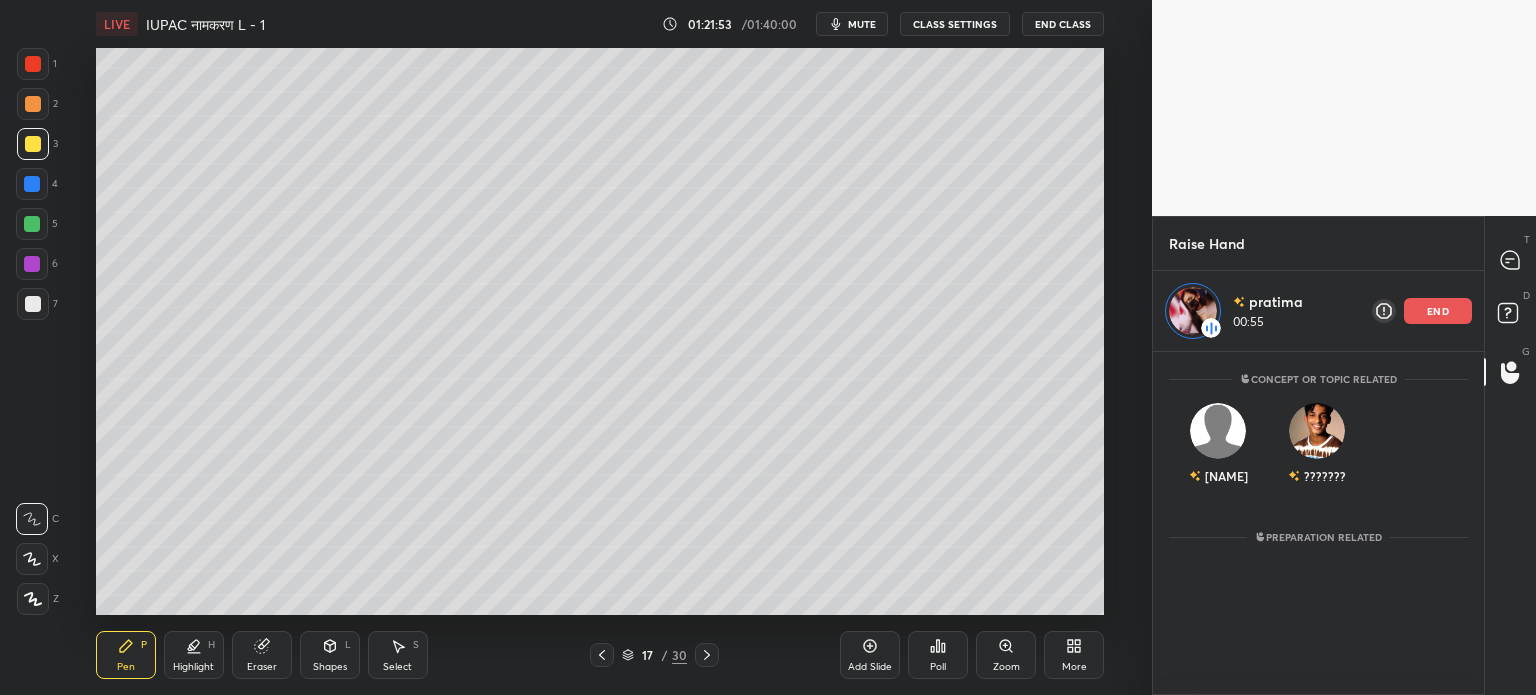 click at bounding box center [32, 224] 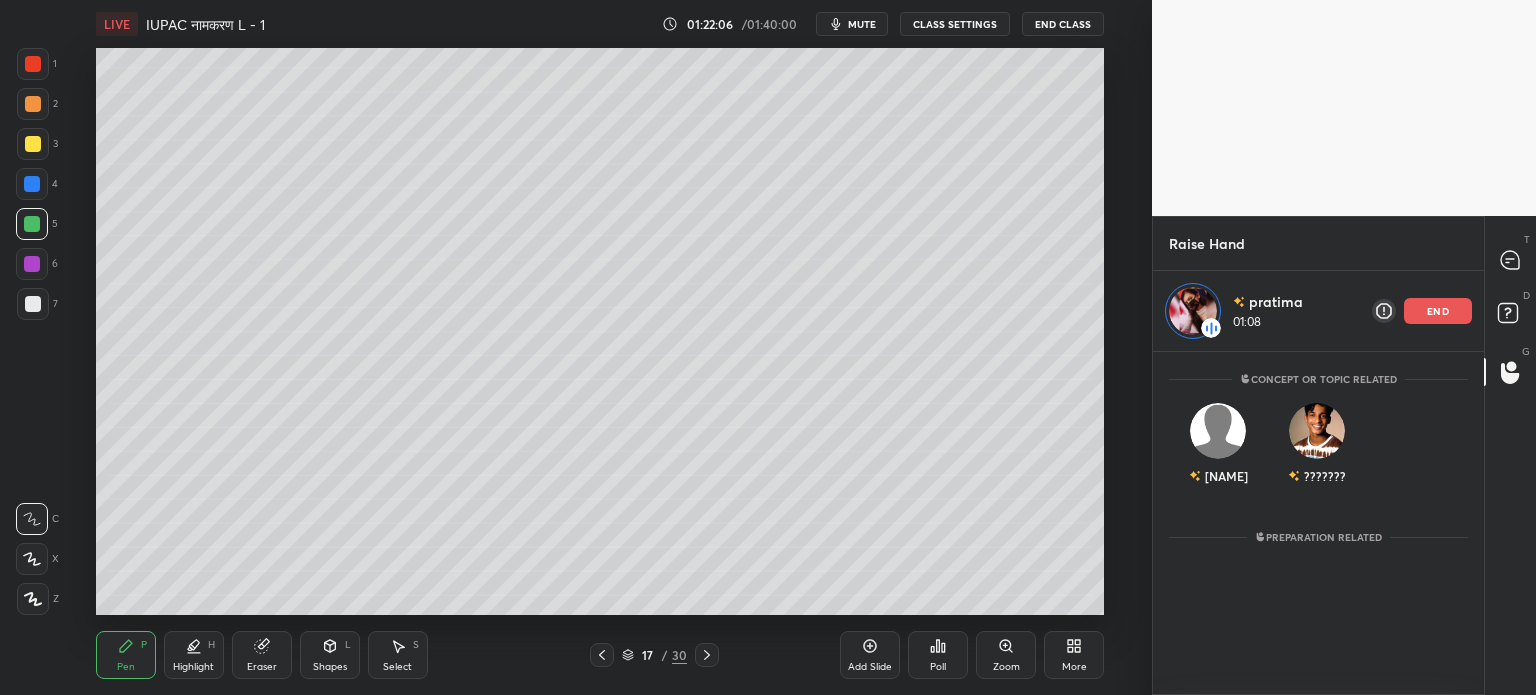 click on "end" at bounding box center (1438, 311) 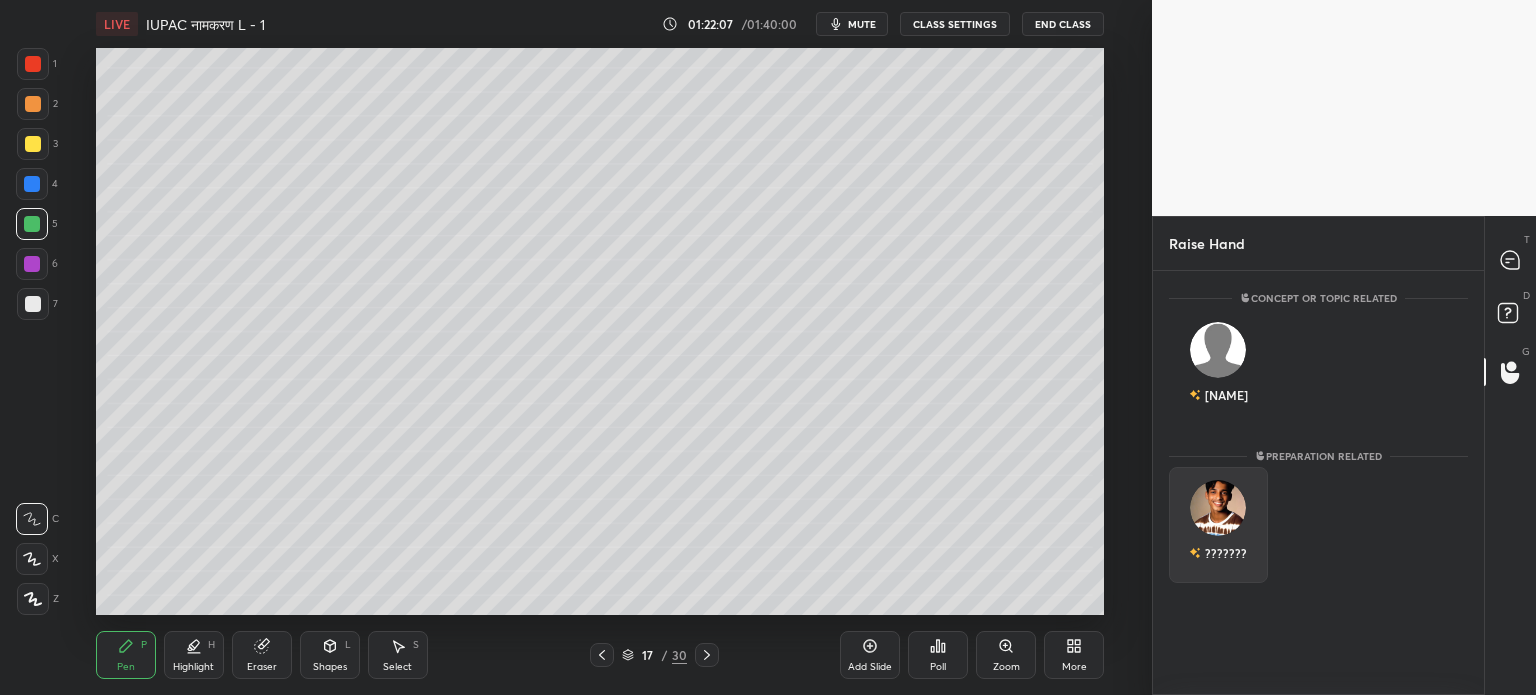 click at bounding box center [1218, 508] 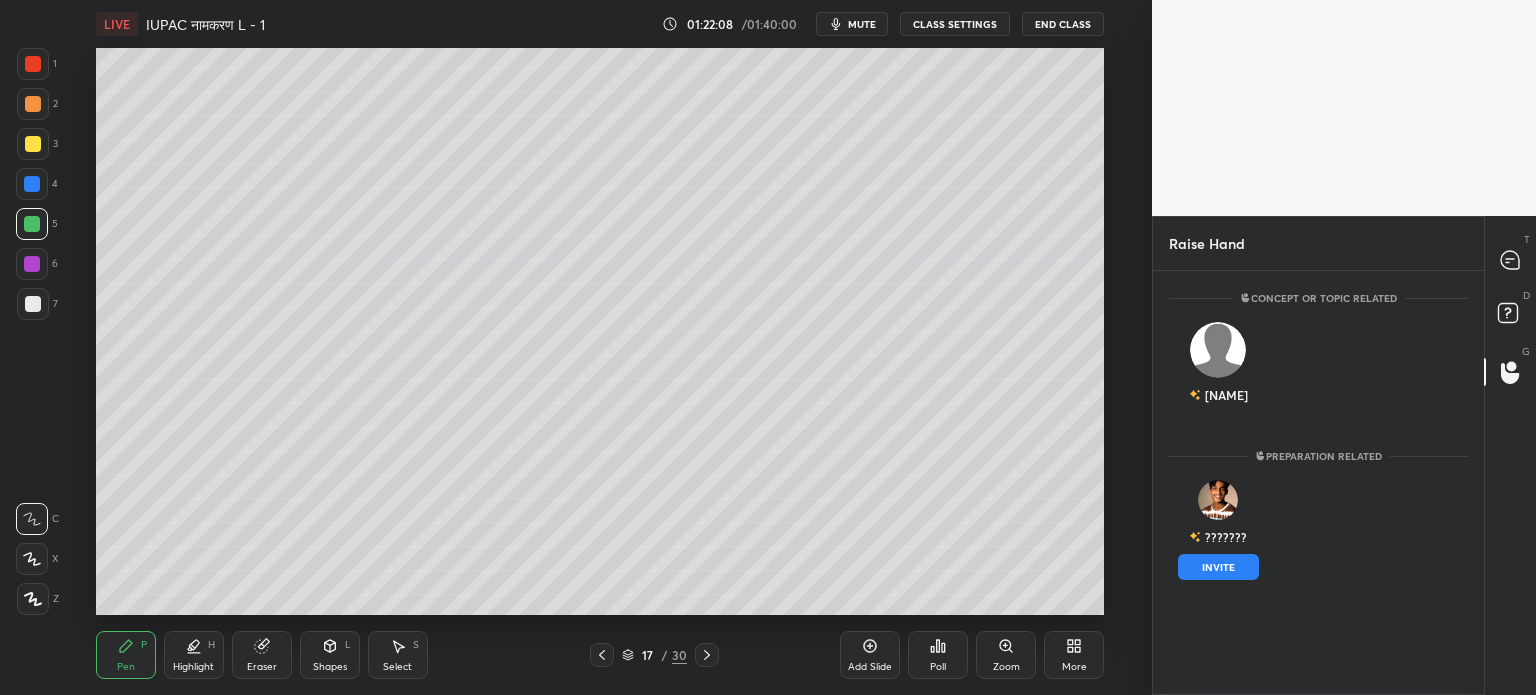 click on "INVITE" at bounding box center [1218, 567] 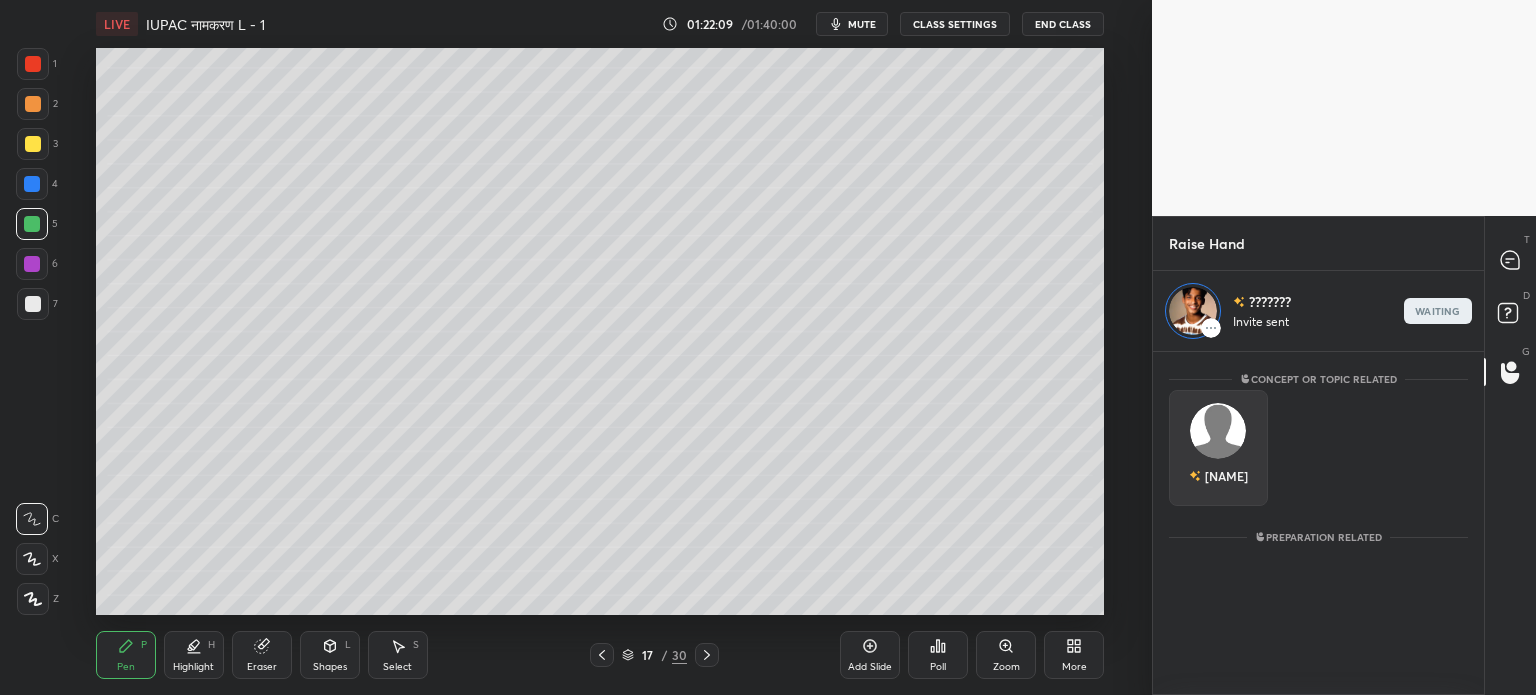 scroll, scrollTop: 338, scrollLeft: 325, axis: both 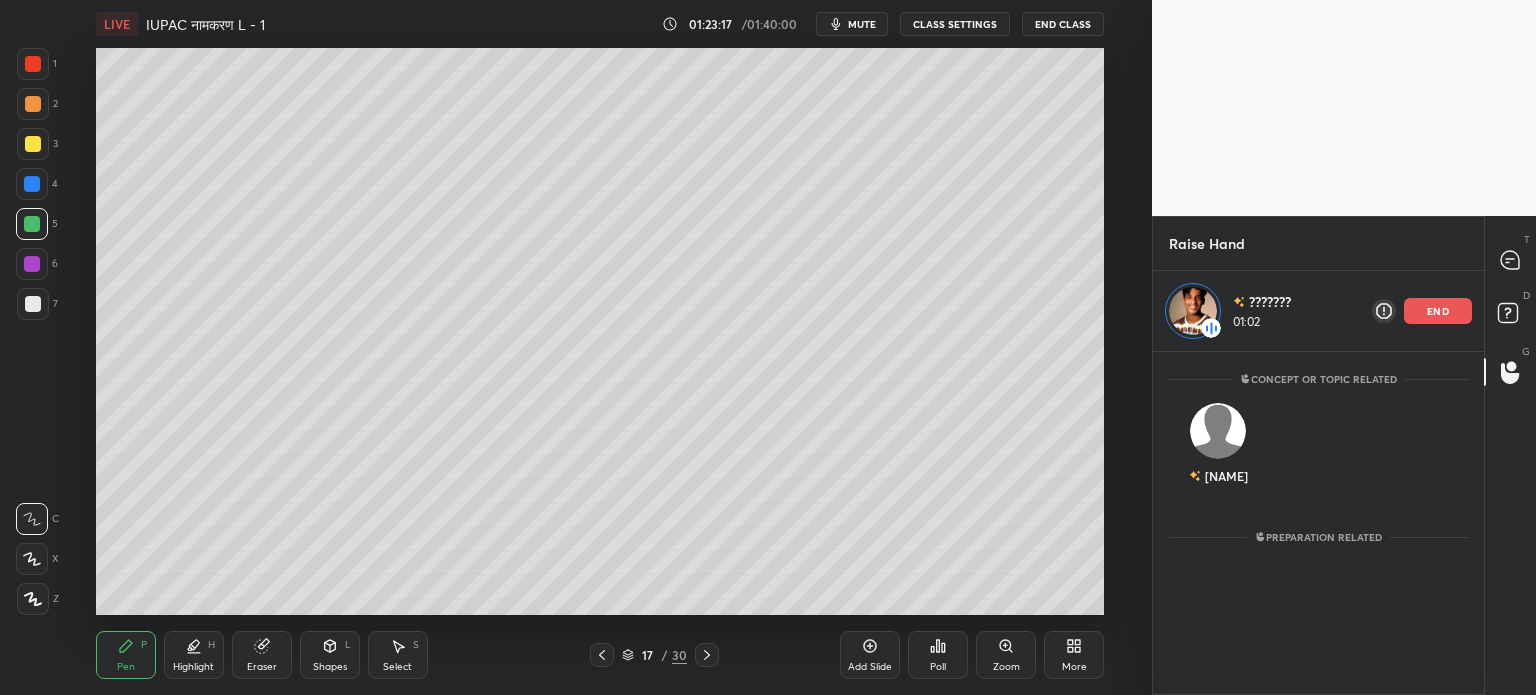 click 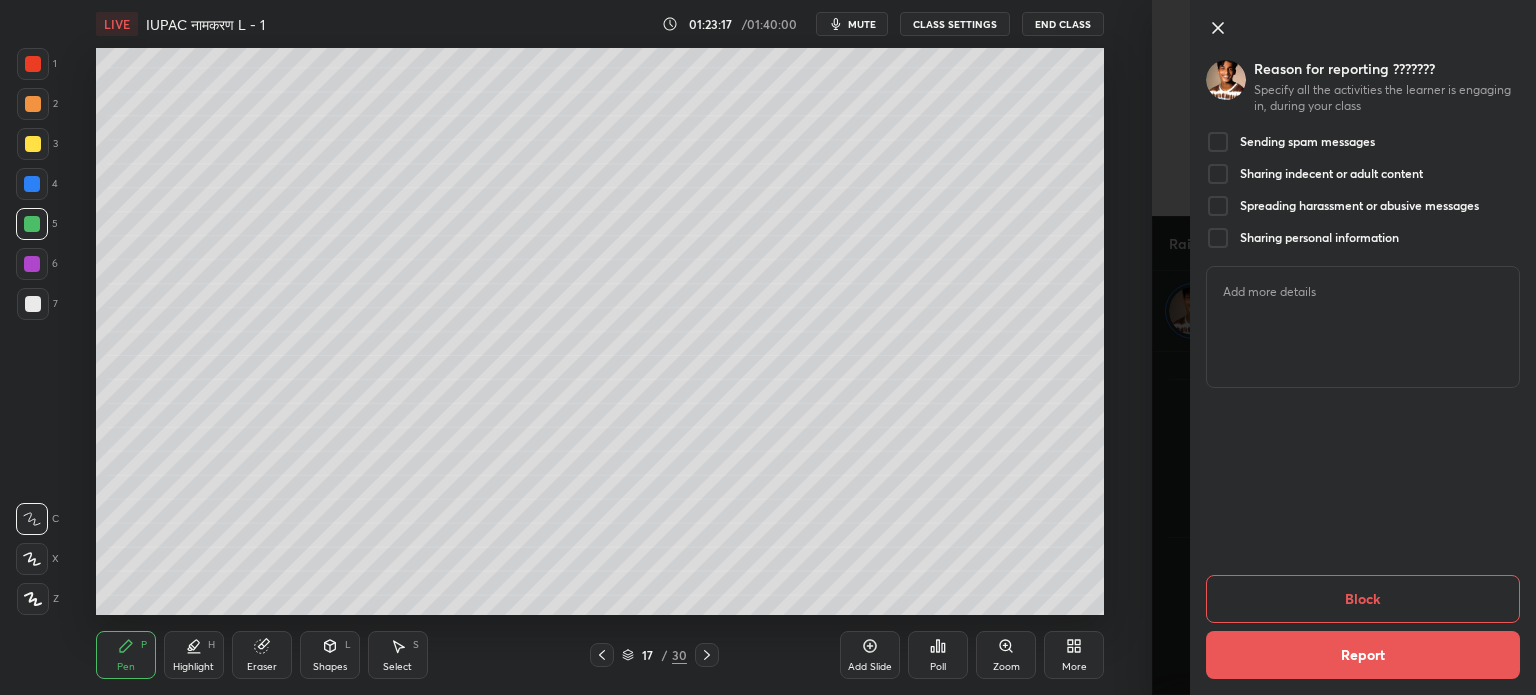 click at bounding box center (1363, 327) 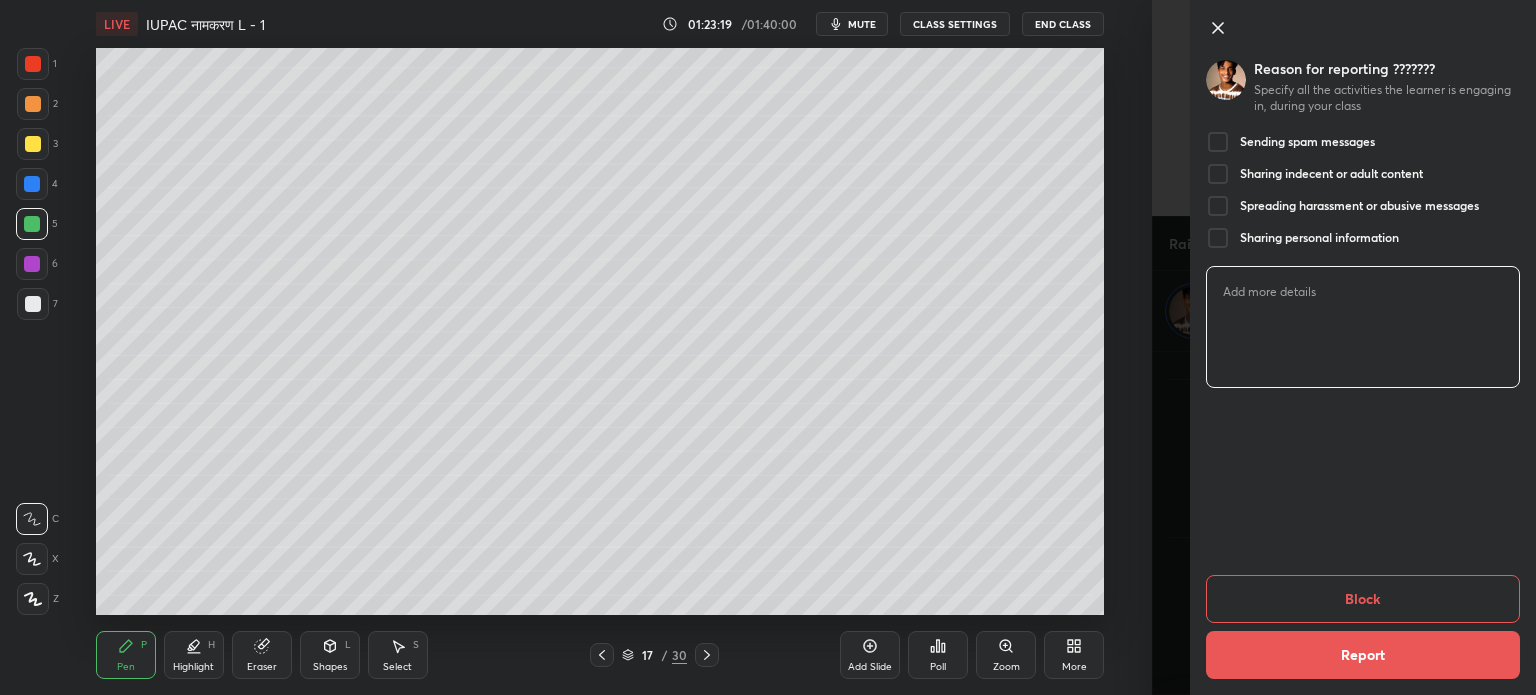 click 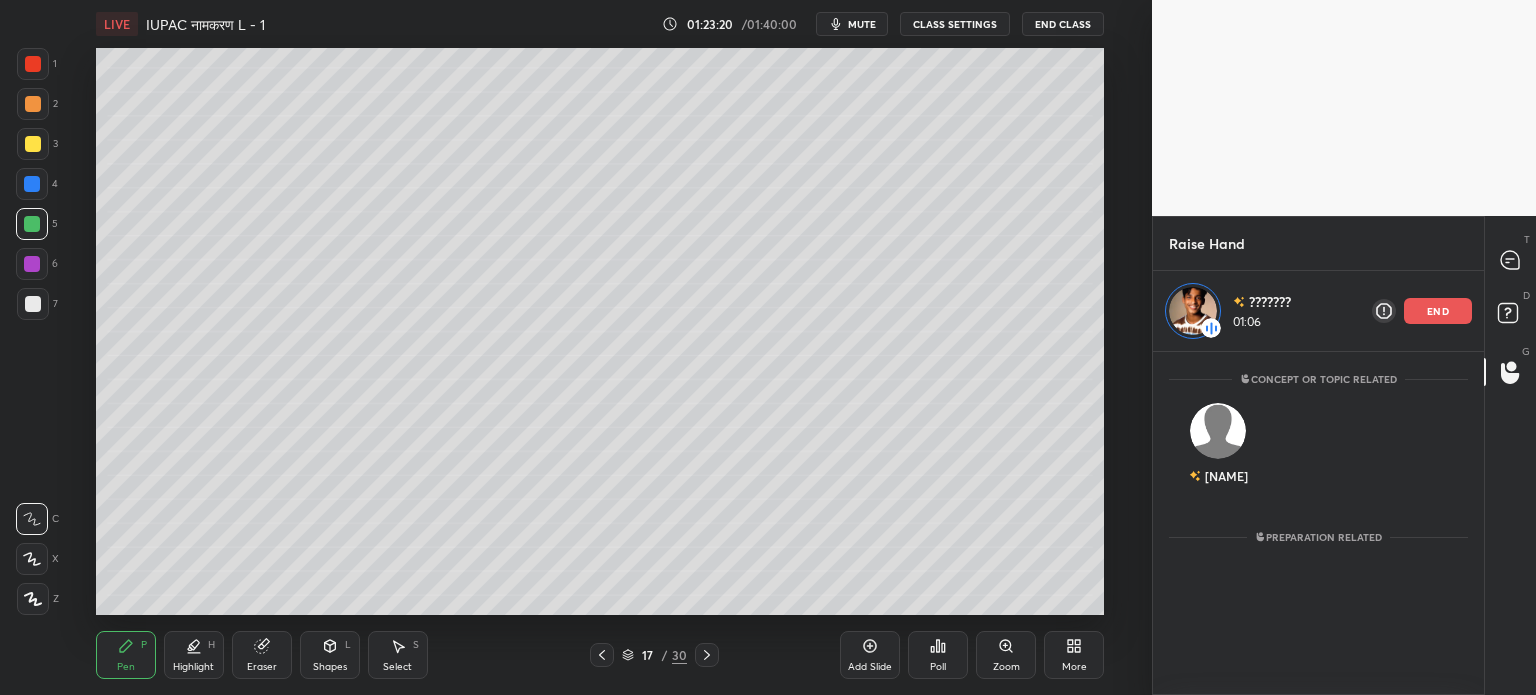 click on "end" at bounding box center (1438, 311) 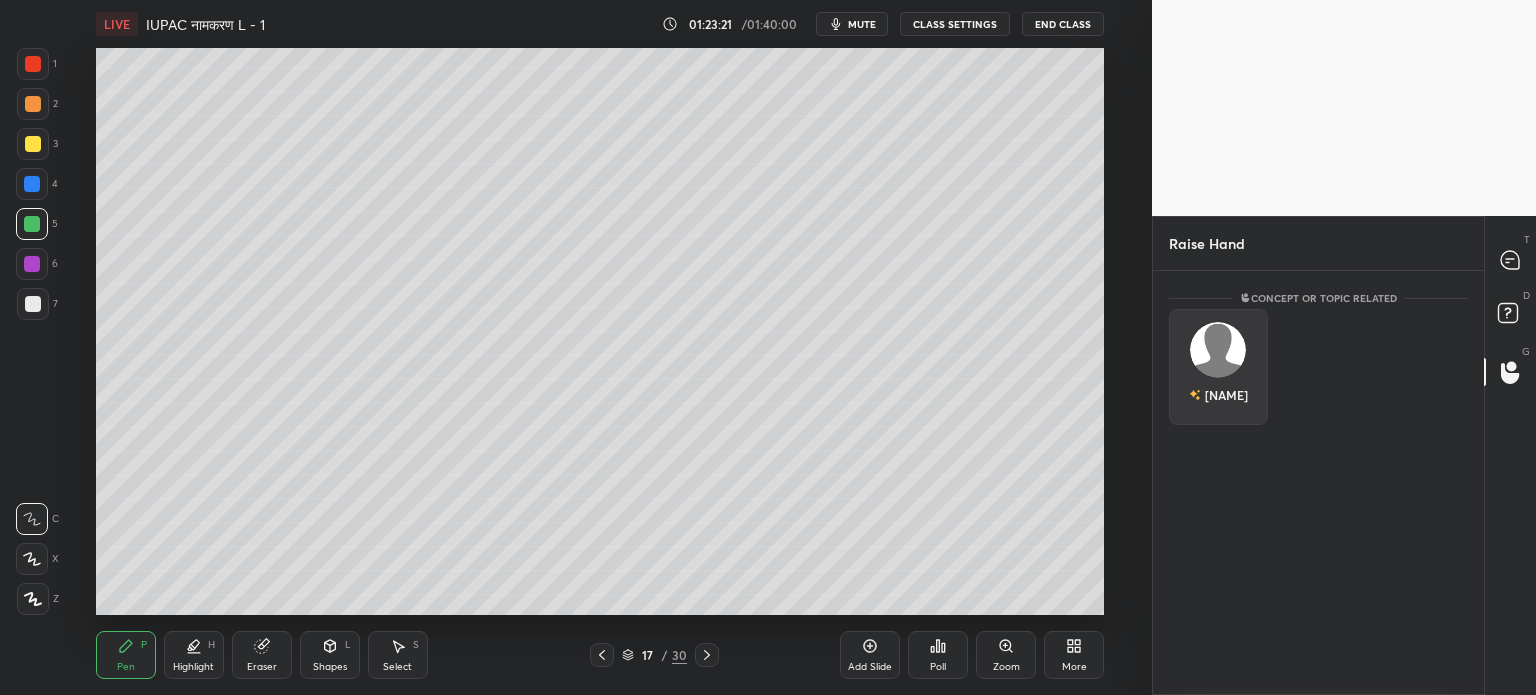 click on "[NAME]" at bounding box center (1218, 367) 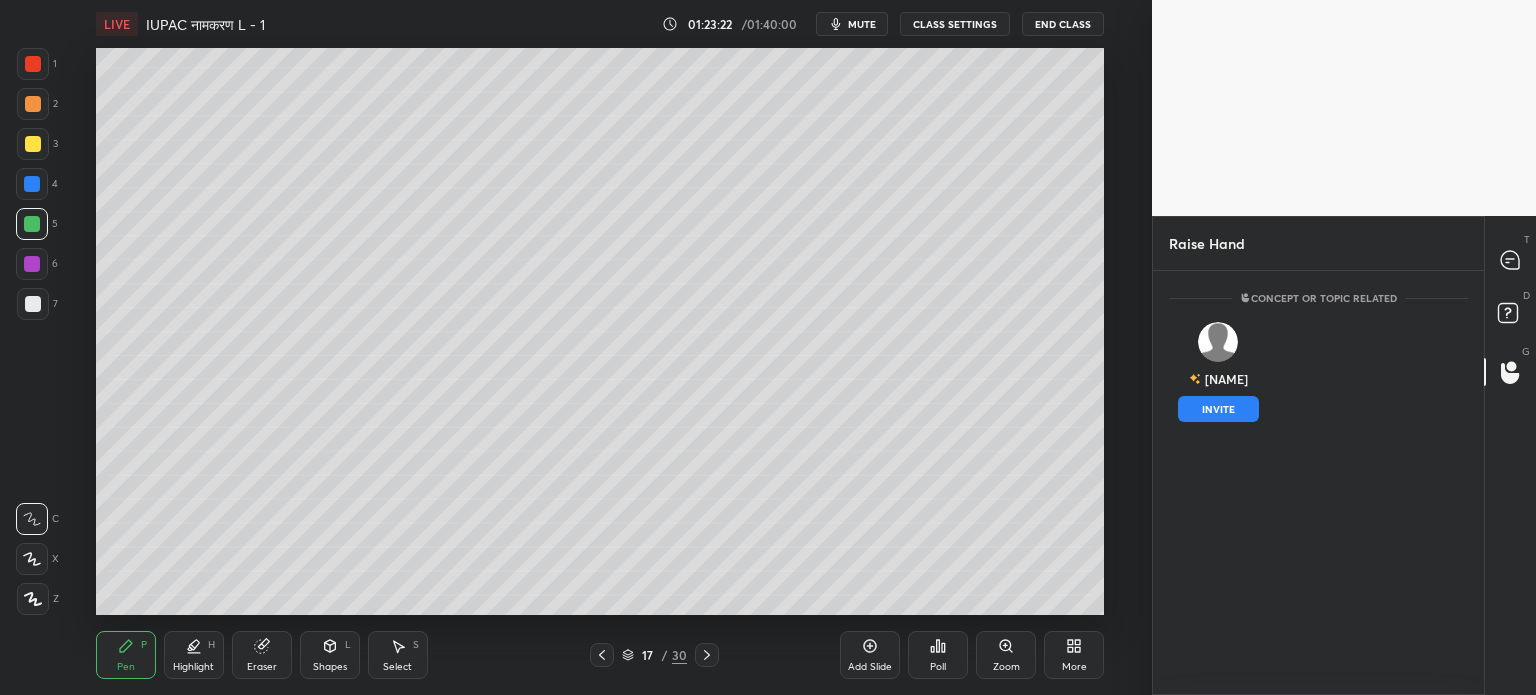 click on "INVITE" at bounding box center (1218, 409) 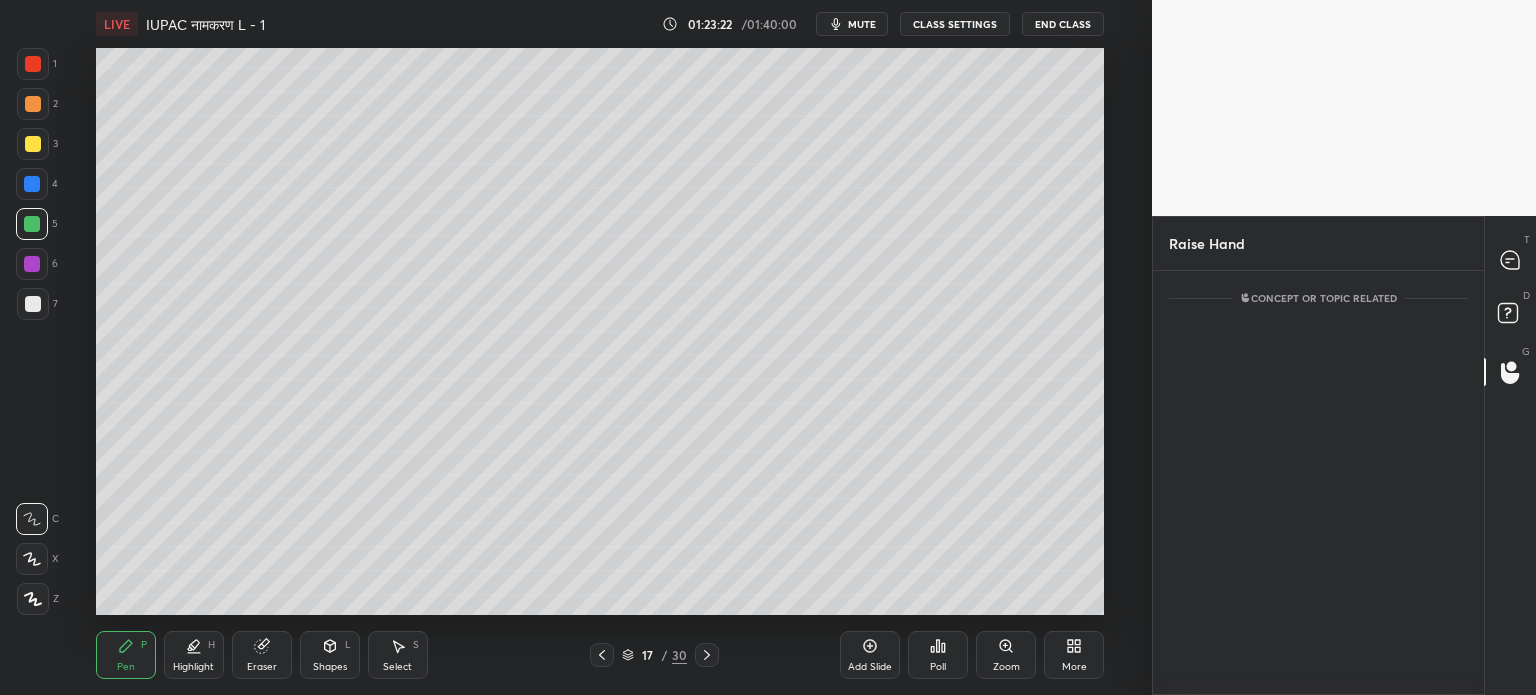 scroll, scrollTop: 338, scrollLeft: 325, axis: both 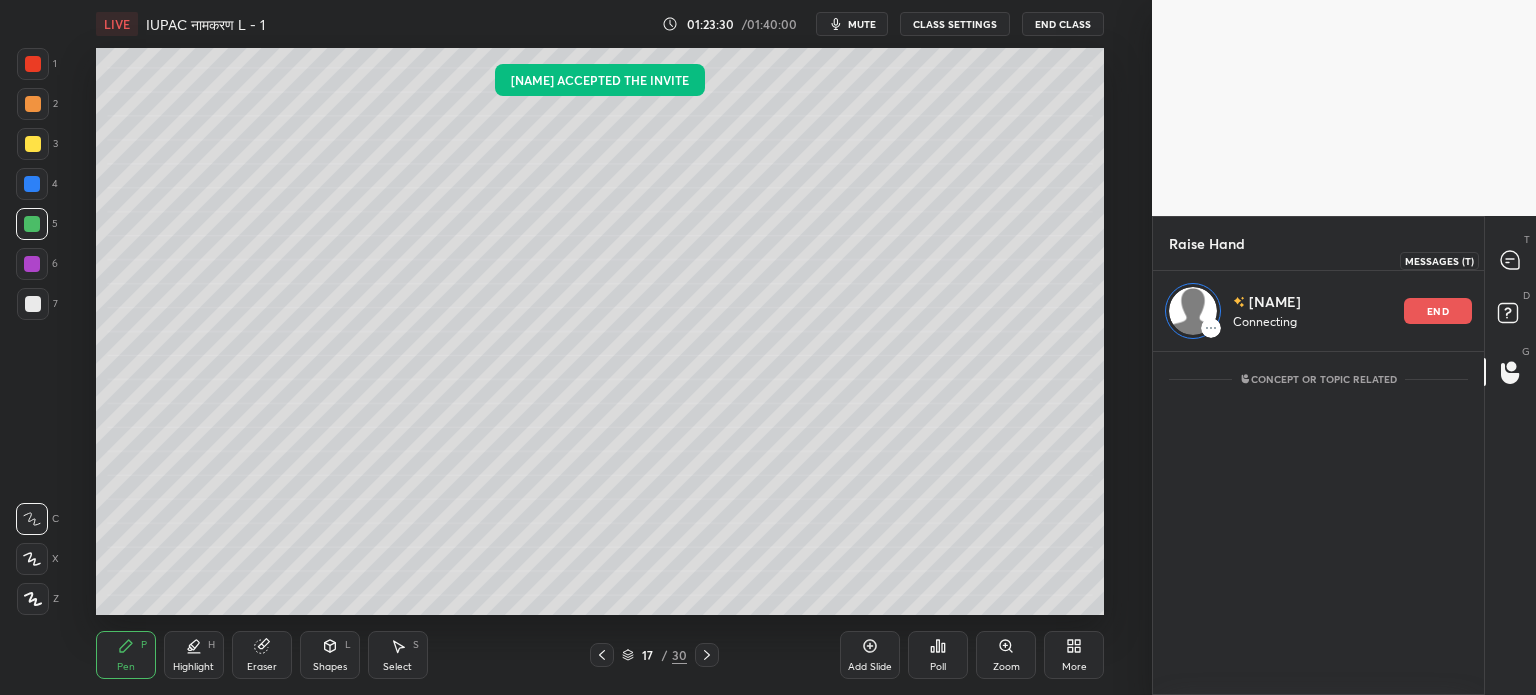 click at bounding box center (1511, 260) 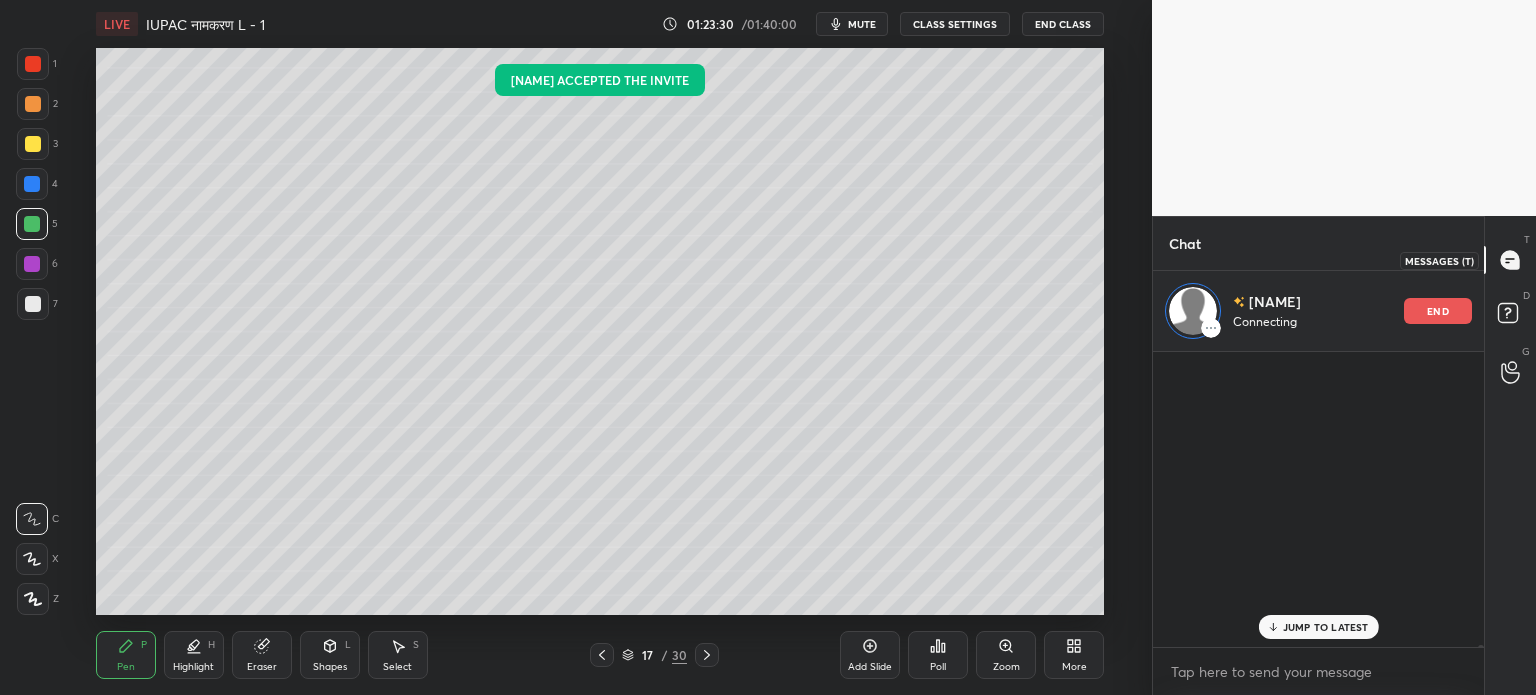 scroll, scrollTop: 69654, scrollLeft: 0, axis: vertical 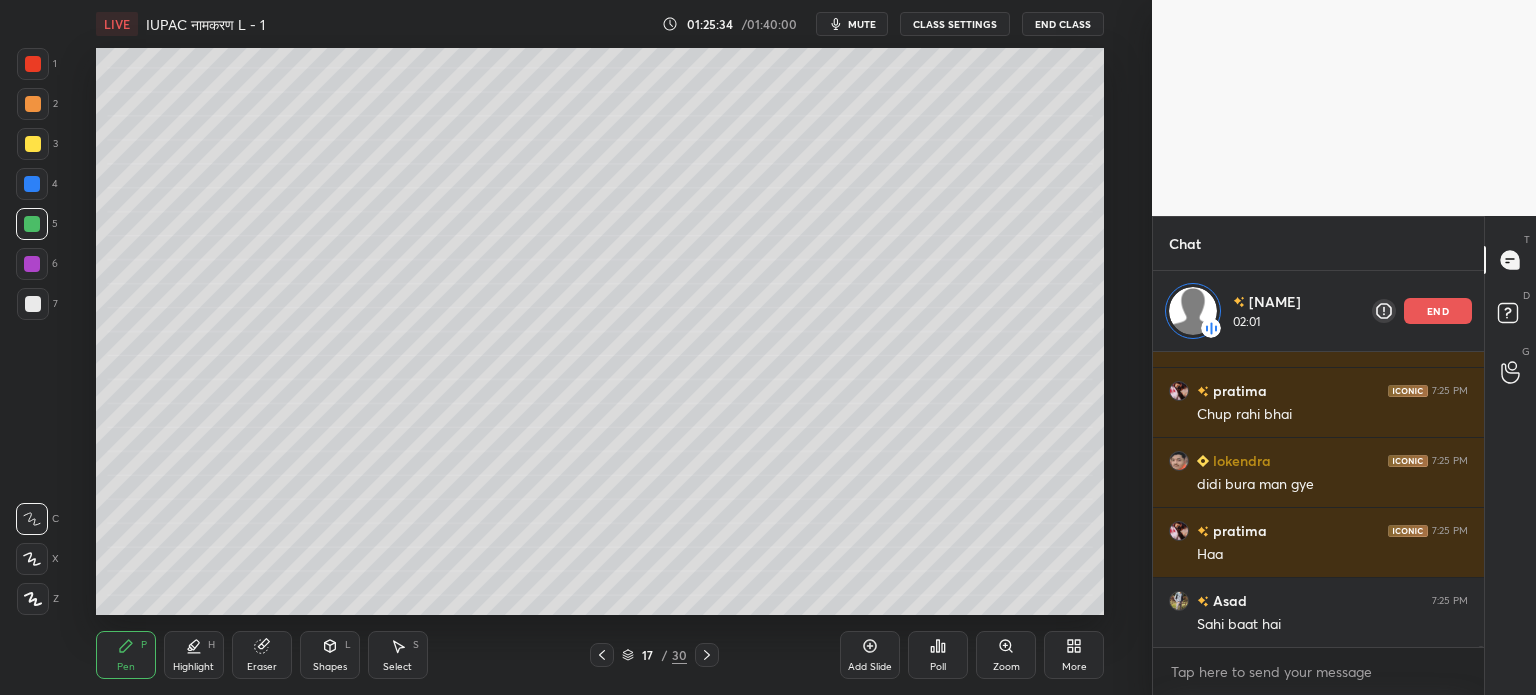 click on "end" at bounding box center (1438, 311) 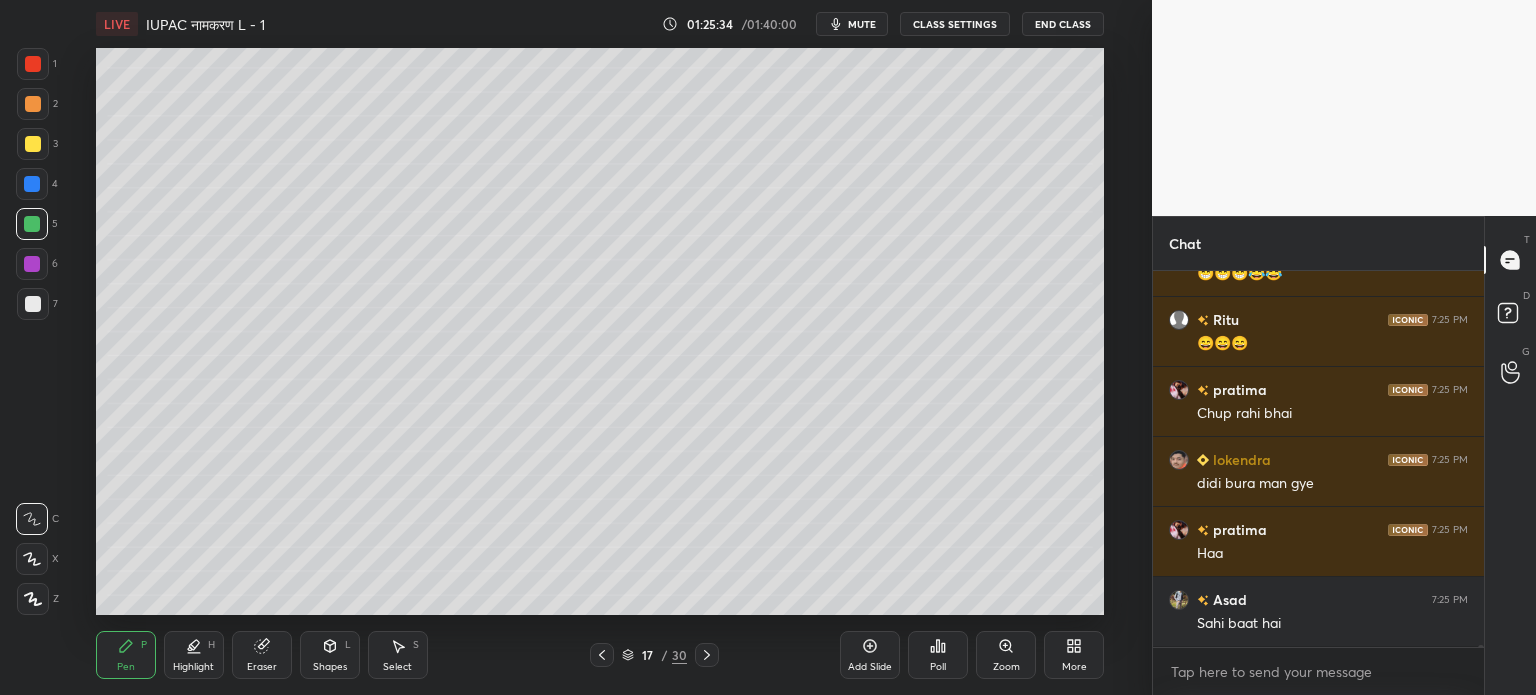 scroll, scrollTop: 5, scrollLeft: 6, axis: both 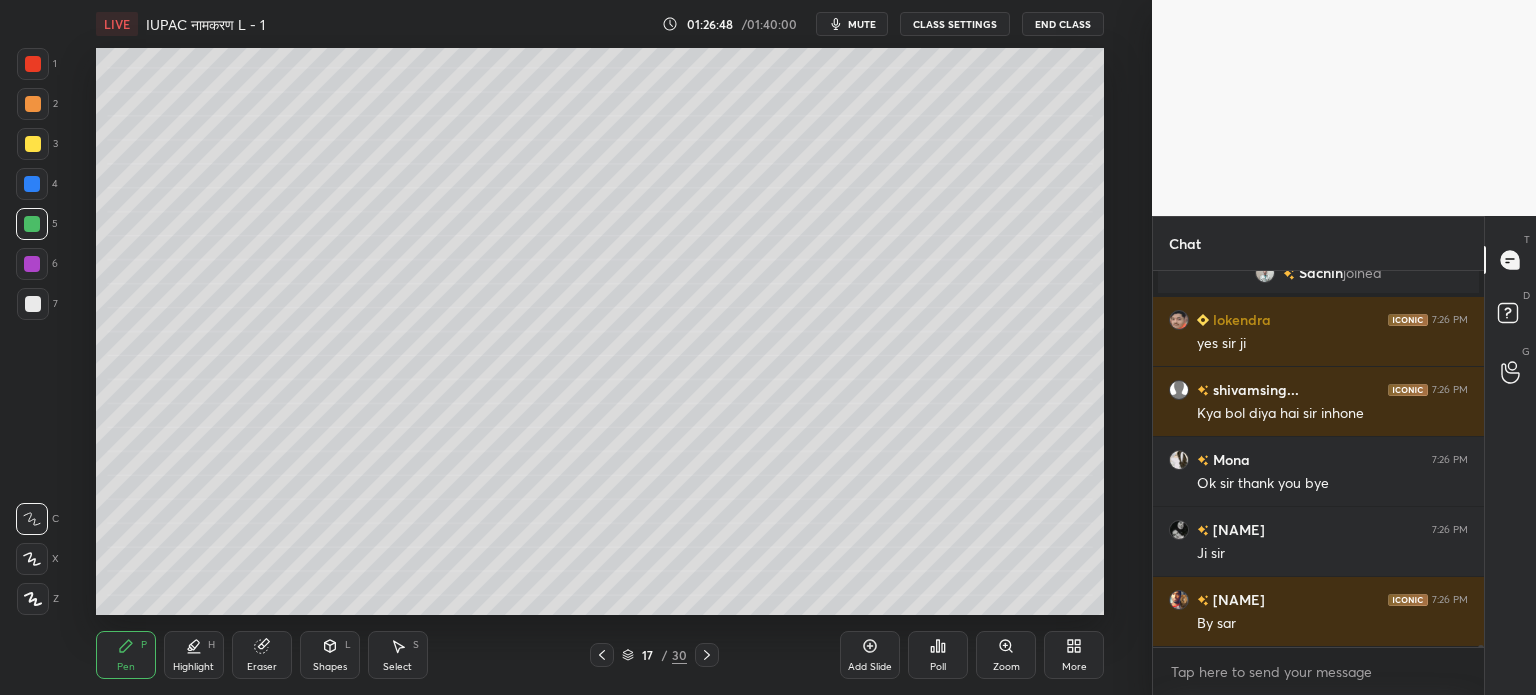 click on "End Class" at bounding box center [1063, 24] 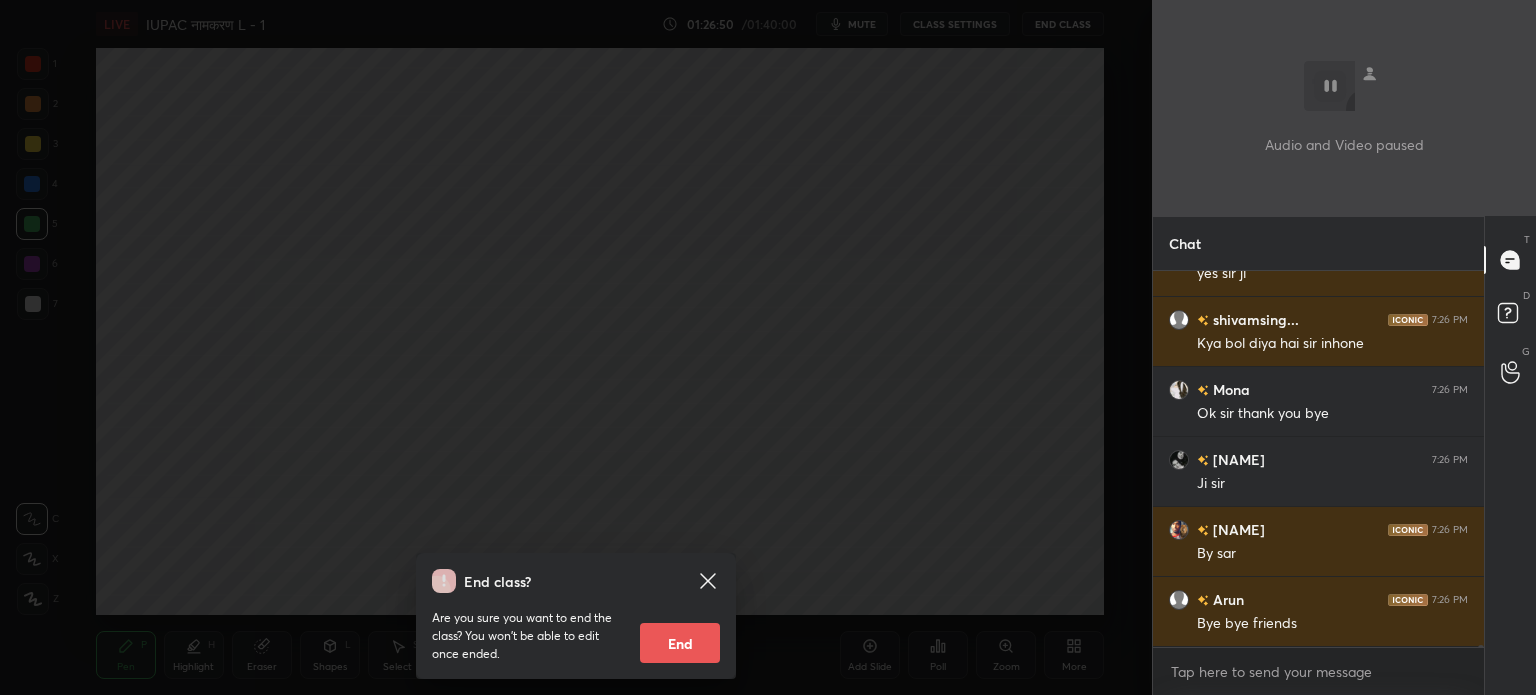 scroll, scrollTop: 68812, scrollLeft: 0, axis: vertical 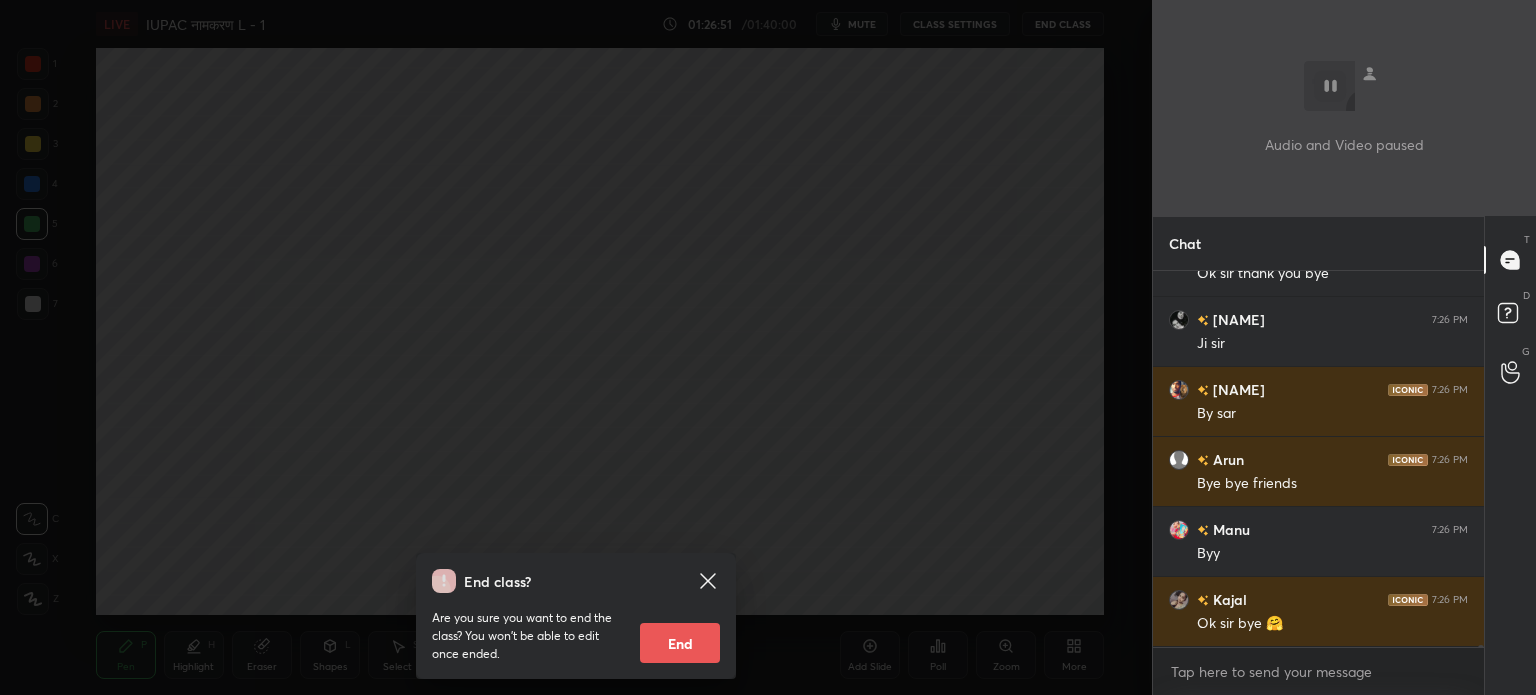 click on "End" at bounding box center (680, 643) 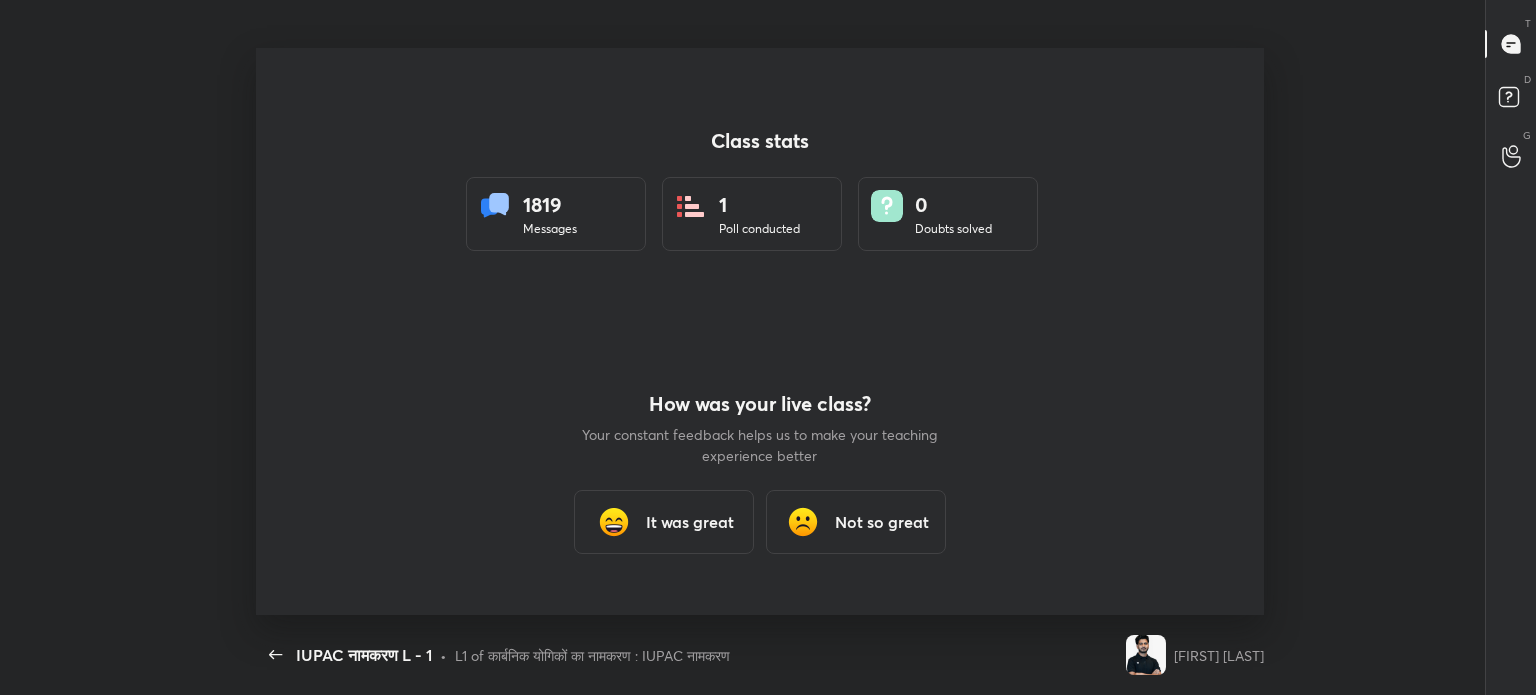 scroll, scrollTop: 68681, scrollLeft: 0, axis: vertical 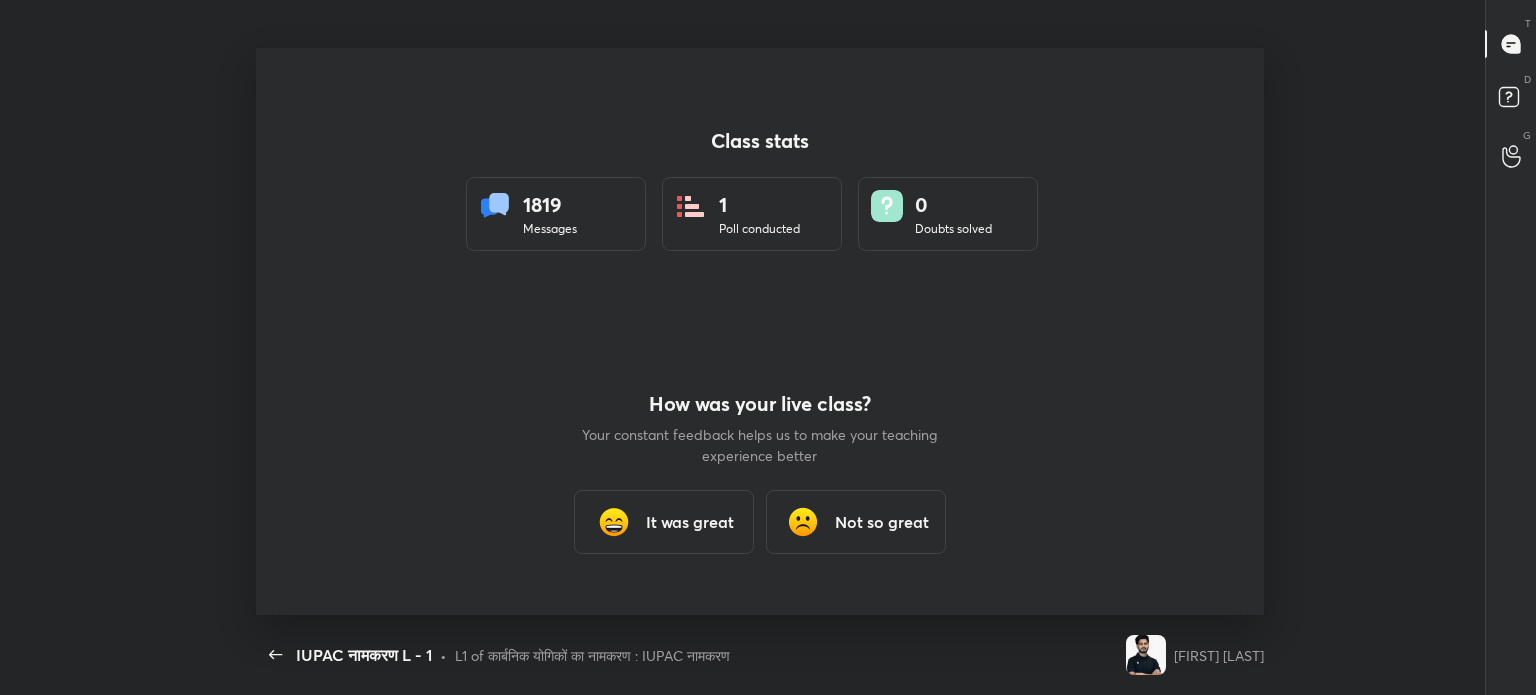 click on "It was great" at bounding box center (690, 522) 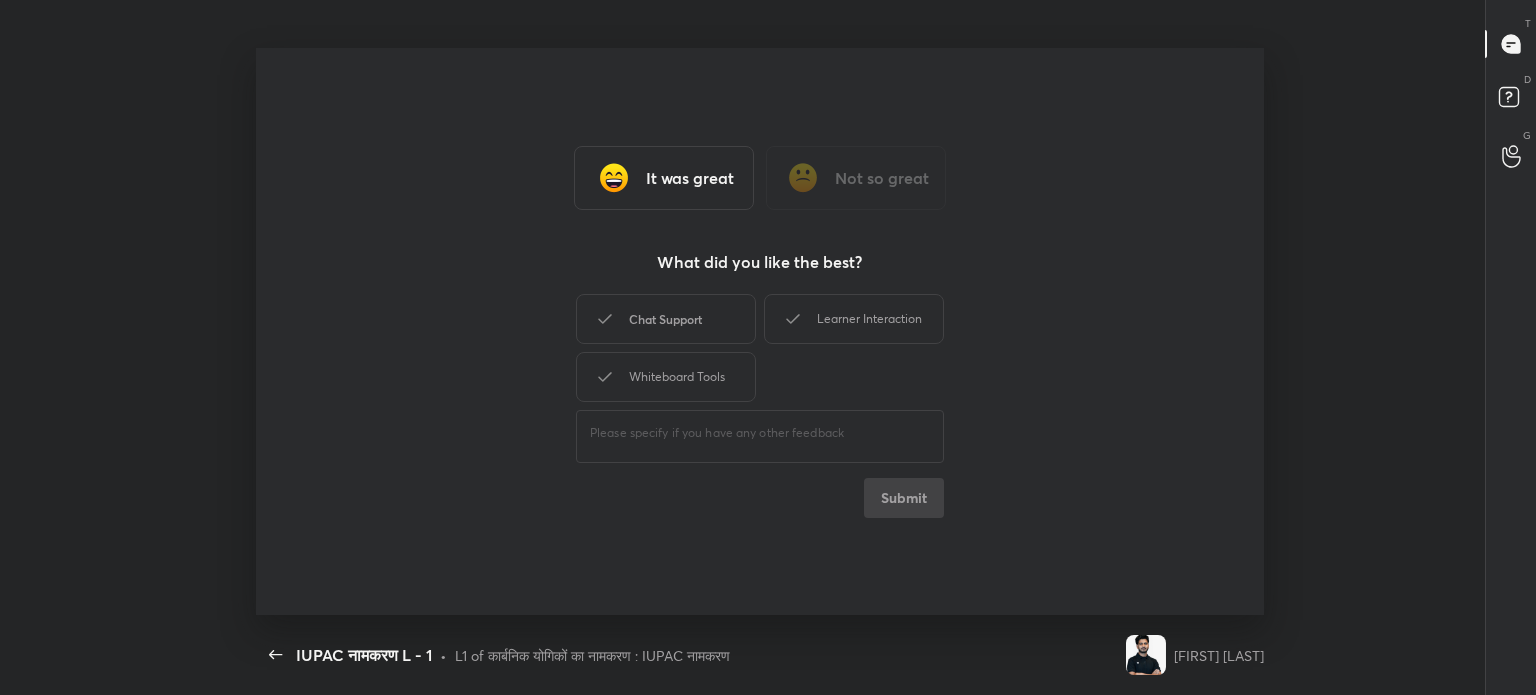 drag, startPoint x: 693, startPoint y: 323, endPoint x: 693, endPoint y: 341, distance: 18 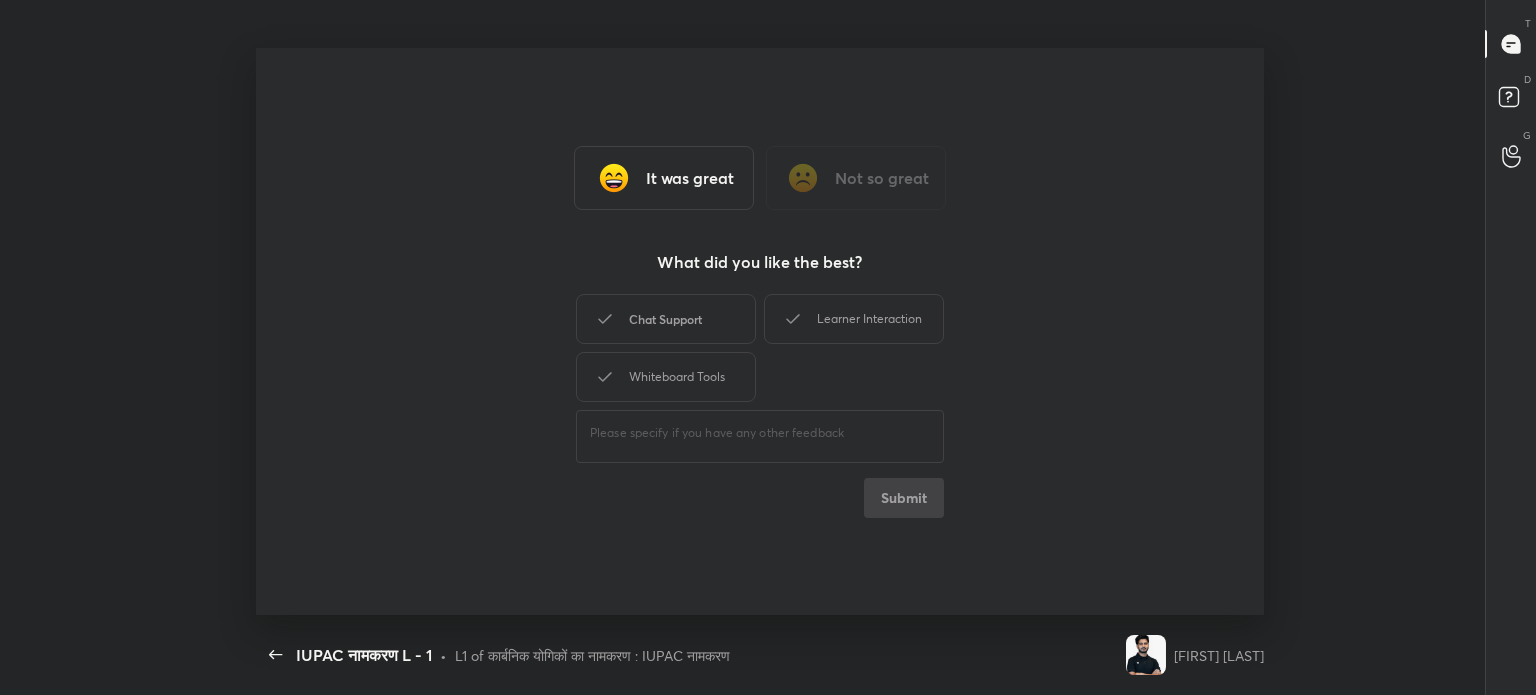 click on "Chat Support" at bounding box center (666, 319) 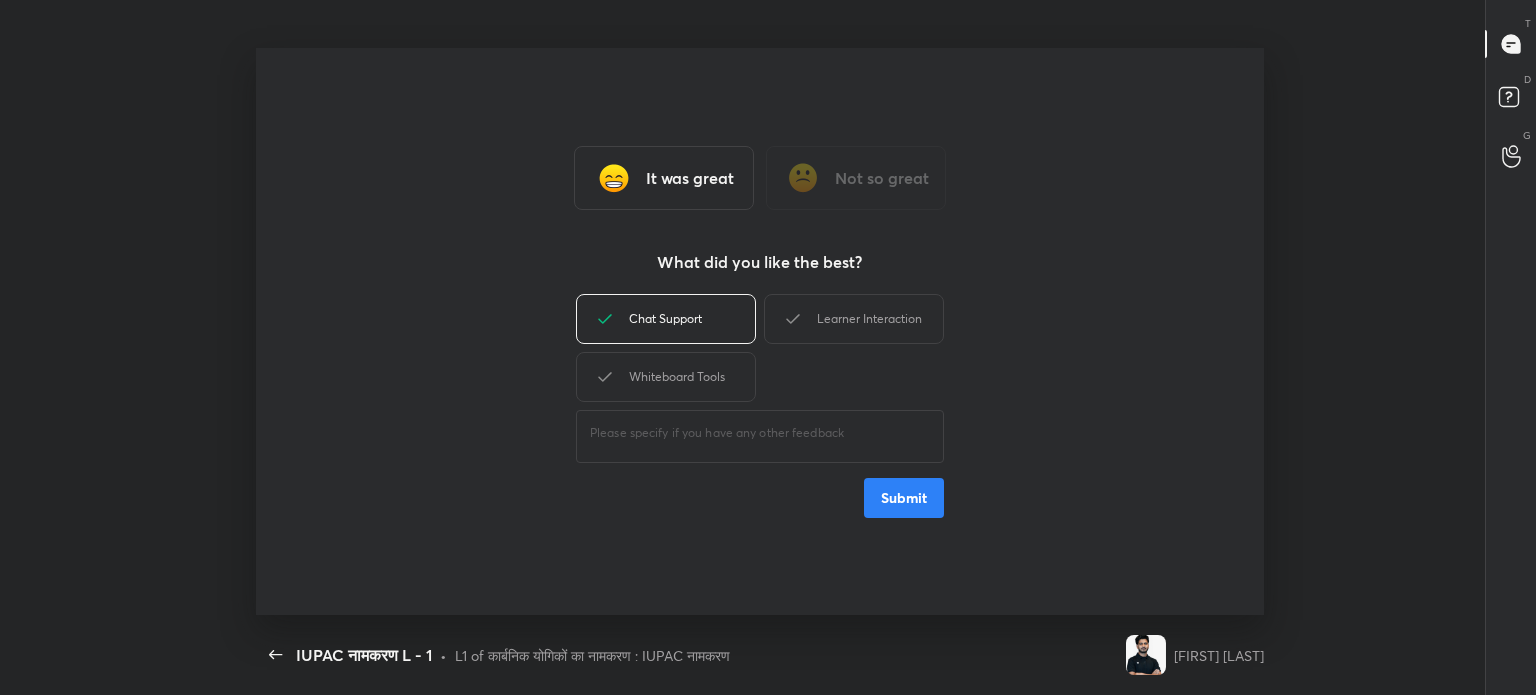 drag, startPoint x: 698, startPoint y: 401, endPoint x: 700, endPoint y: 391, distance: 10.198039 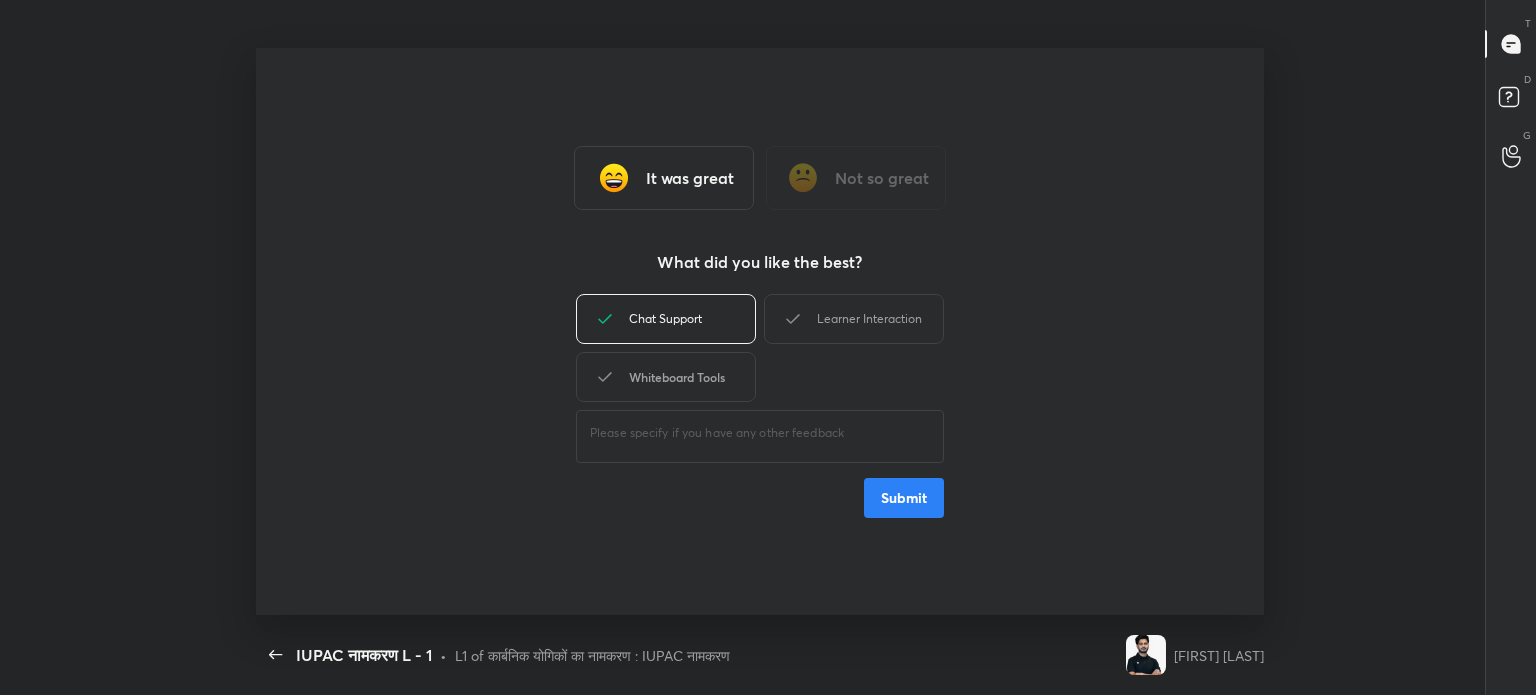 click on "Chat Support Learner Interaction Whiteboard Tools" at bounding box center (760, 348) 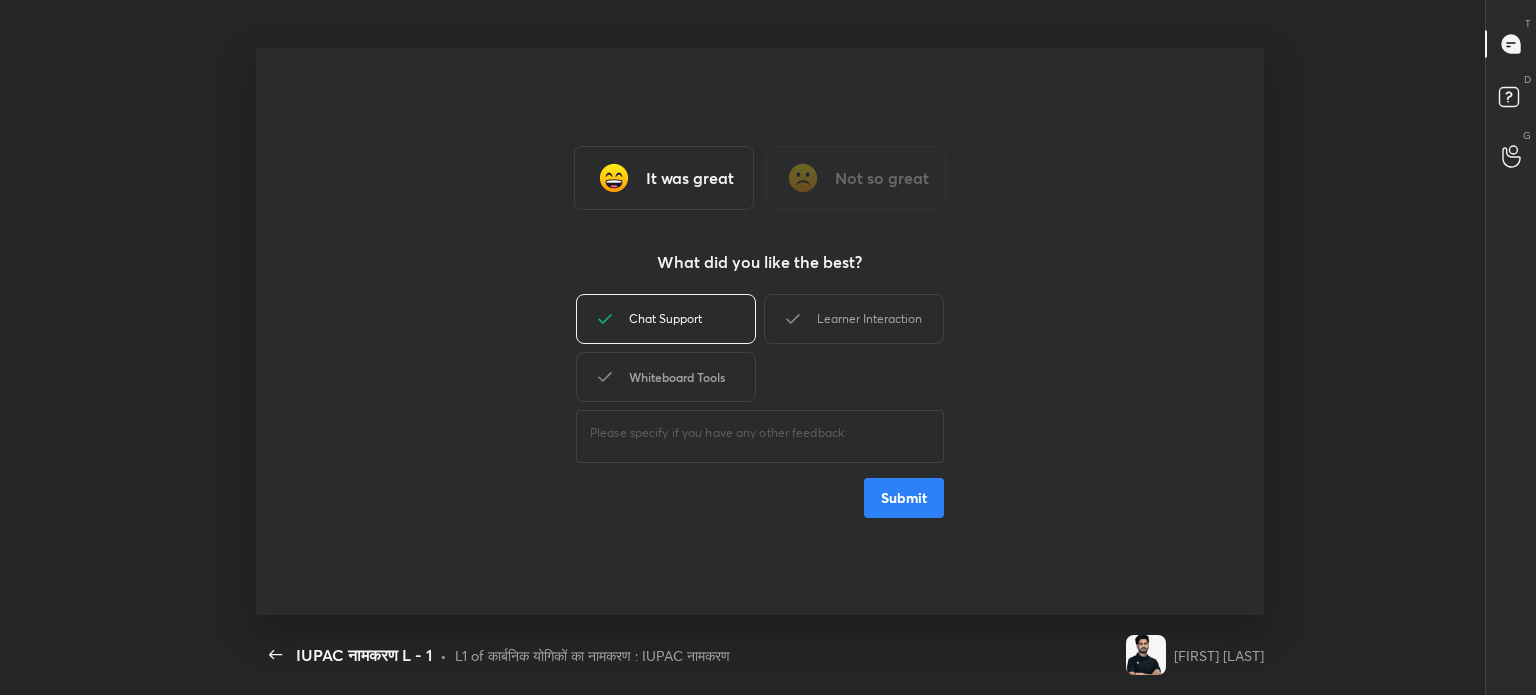click on "Whiteboard Tools" at bounding box center (666, 377) 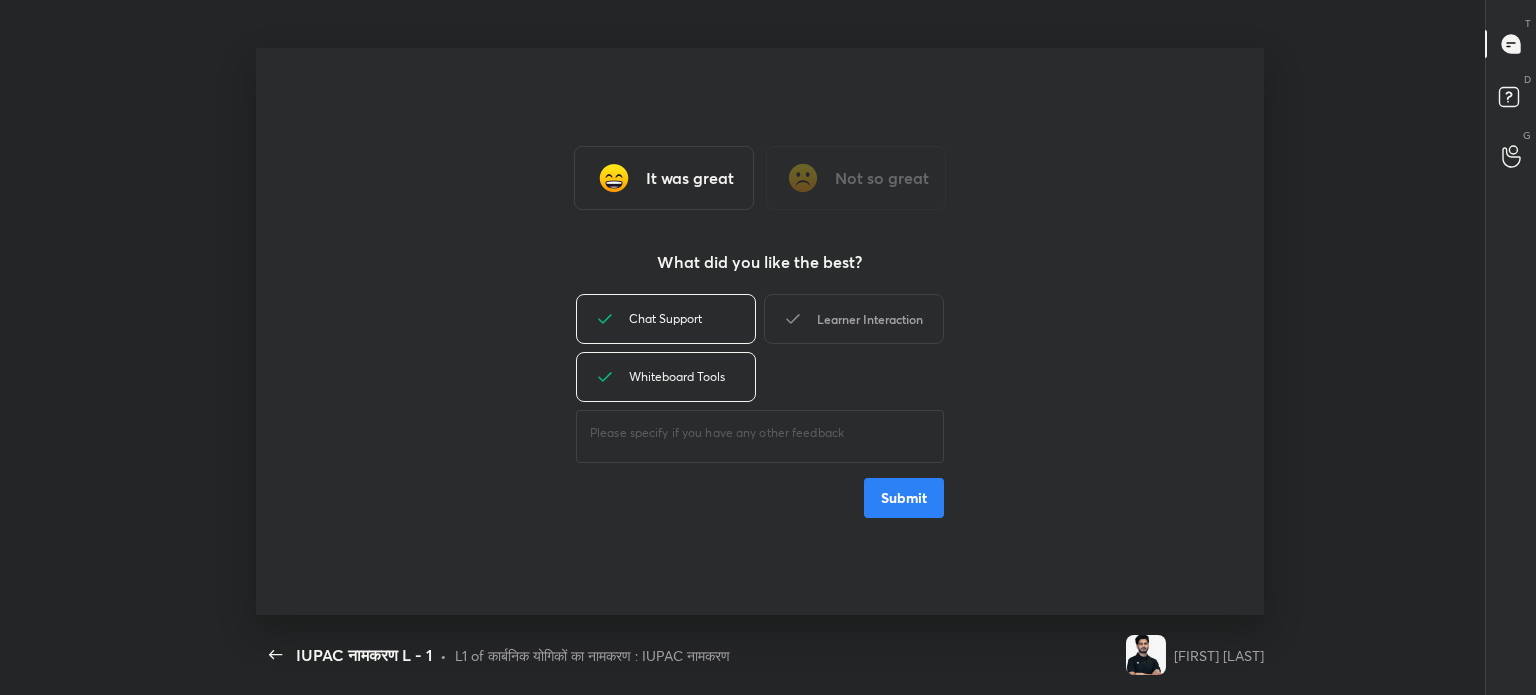 click on "Learner Interaction" at bounding box center (854, 319) 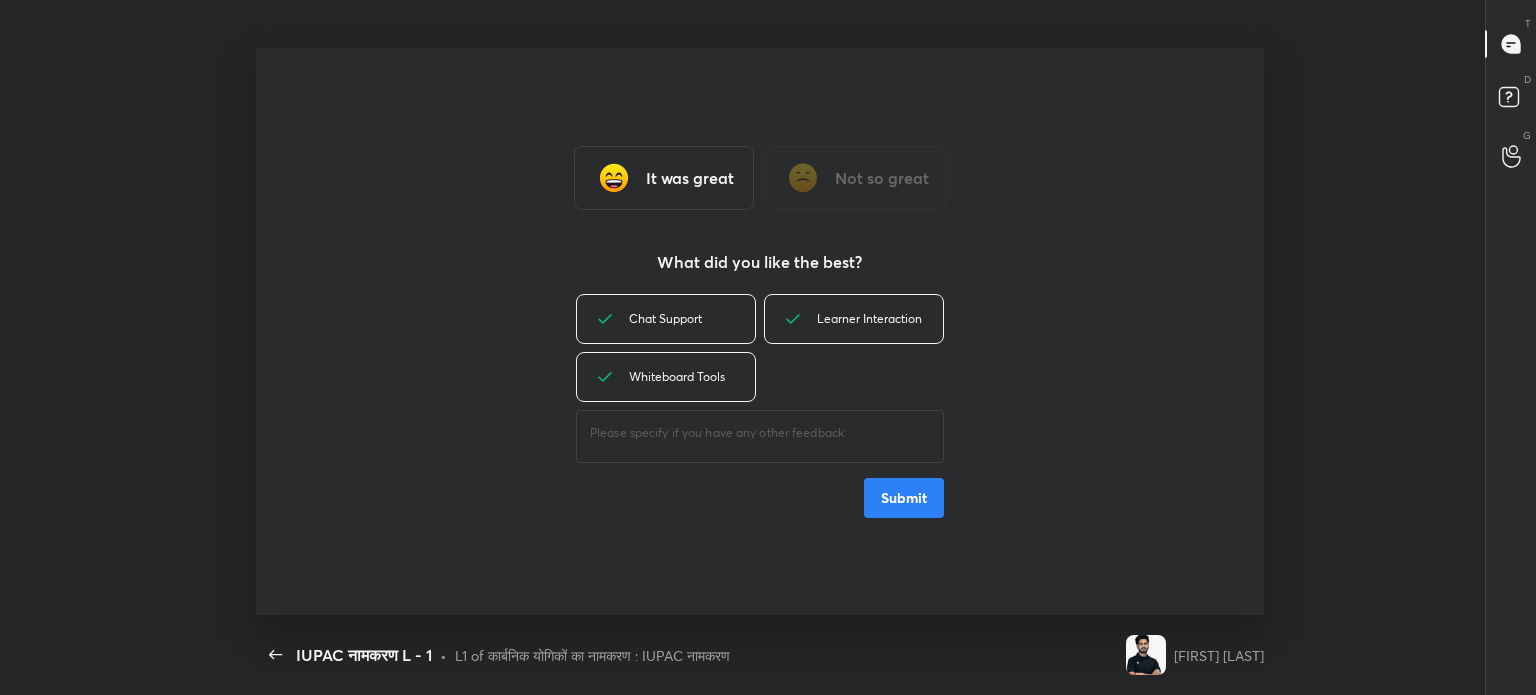 click on "Submit" at bounding box center (904, 498) 